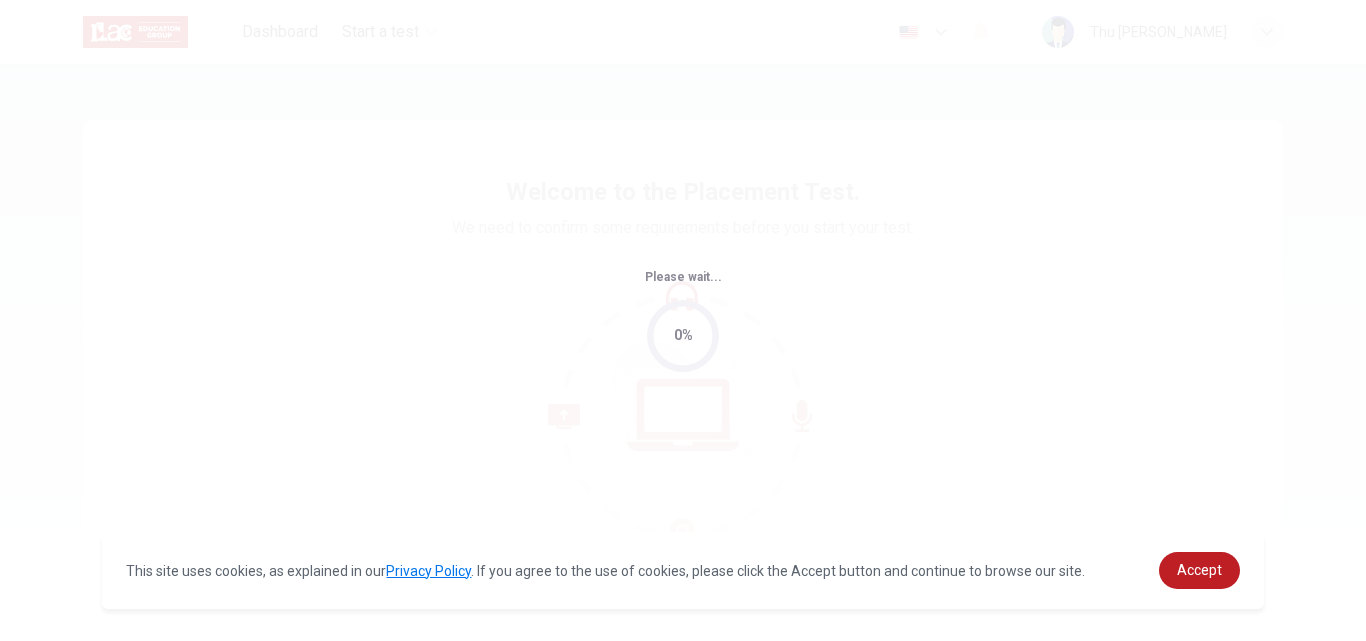 scroll, scrollTop: 0, scrollLeft: 0, axis: both 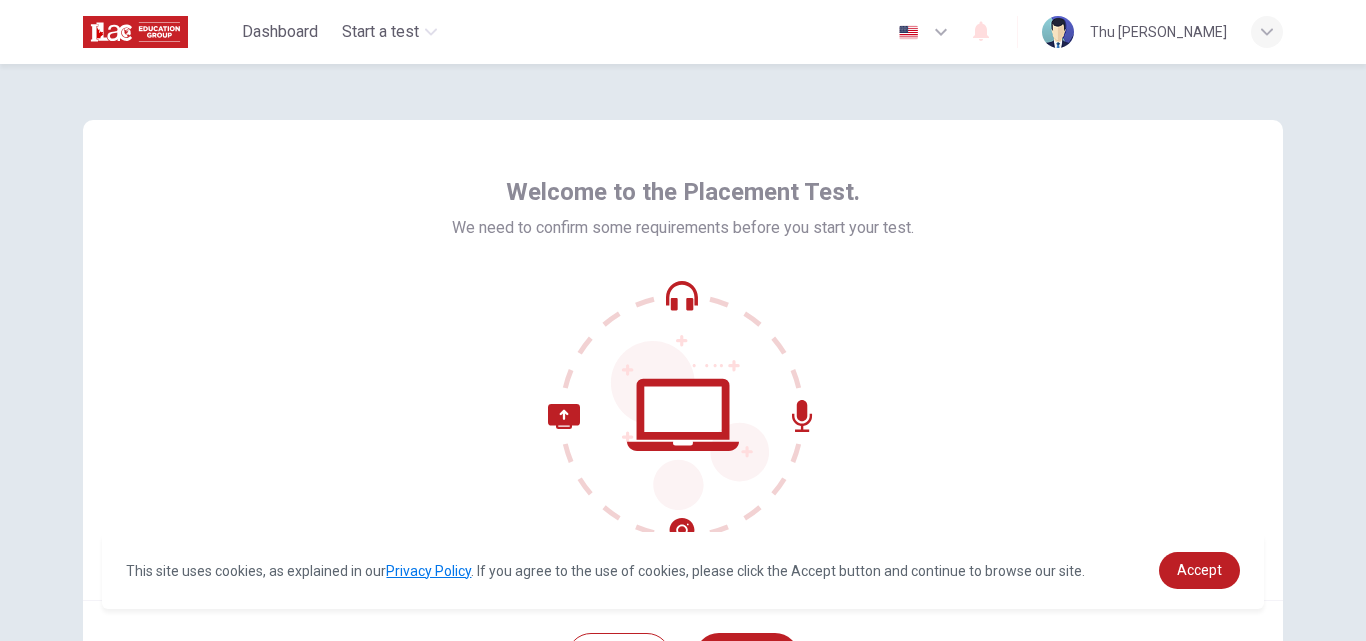 click on "Welcome to the Placement Test. We need to confirm some requirements before you start your test." at bounding box center [683, 360] 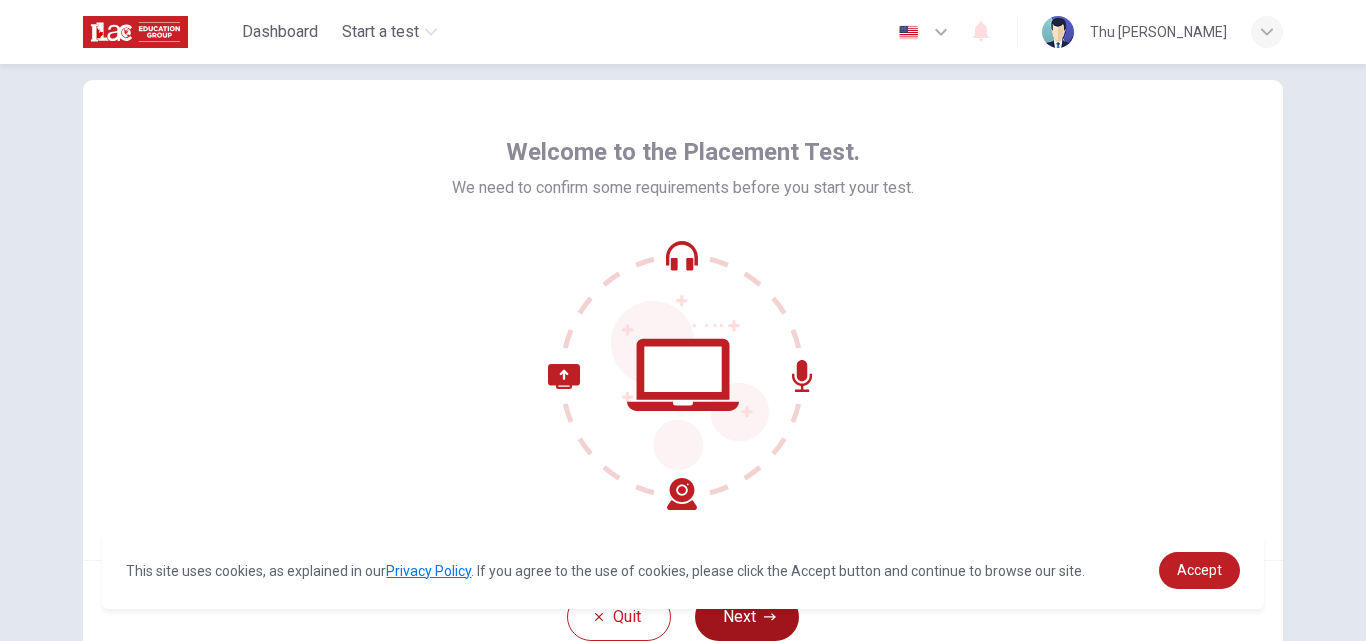 click on "Next" at bounding box center (747, 617) 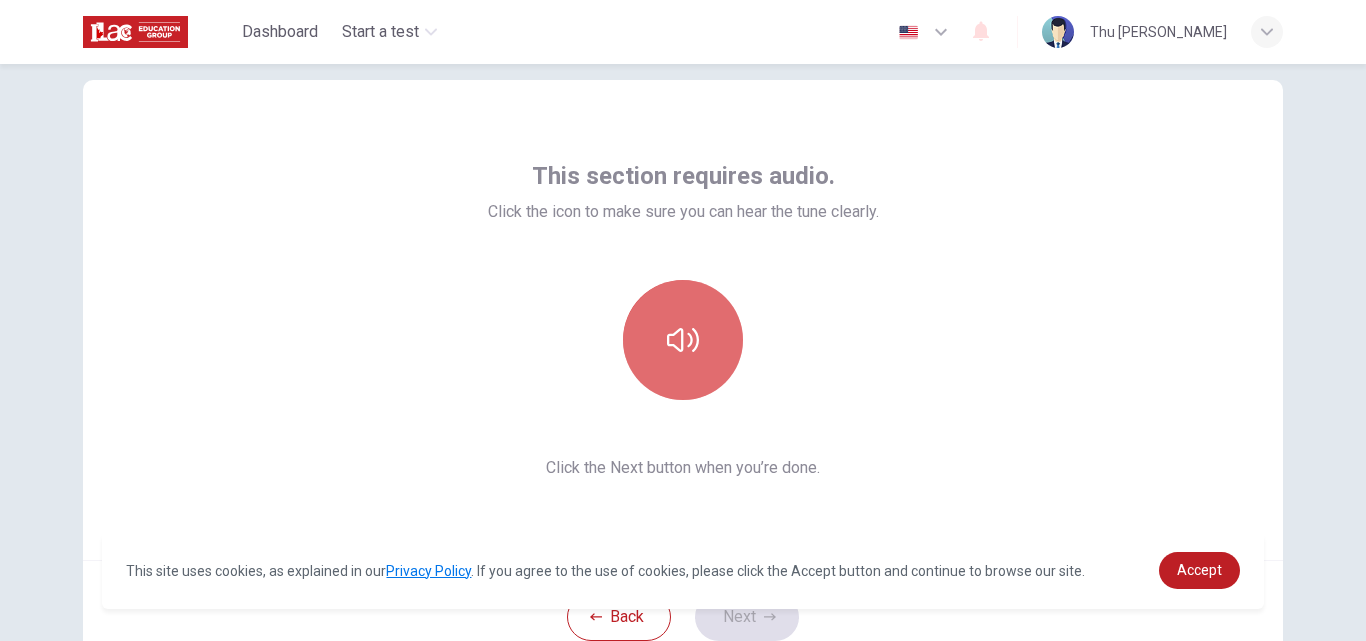 click at bounding box center [683, 340] 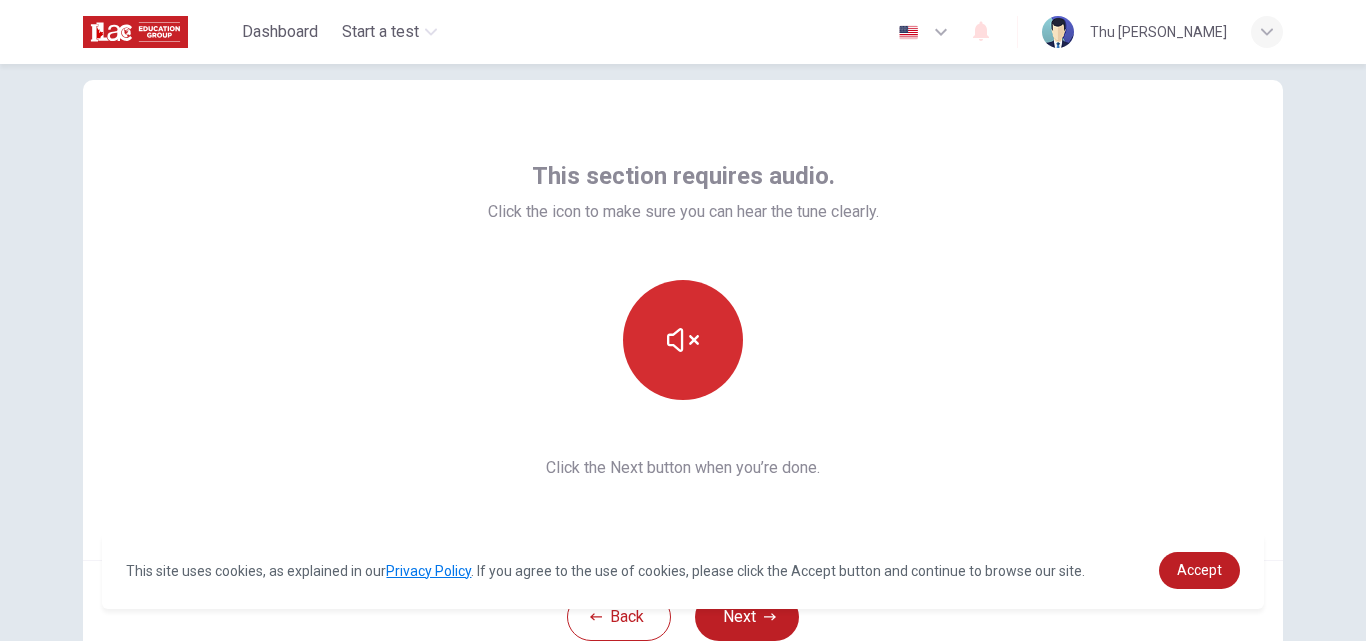 click at bounding box center (683, 340) 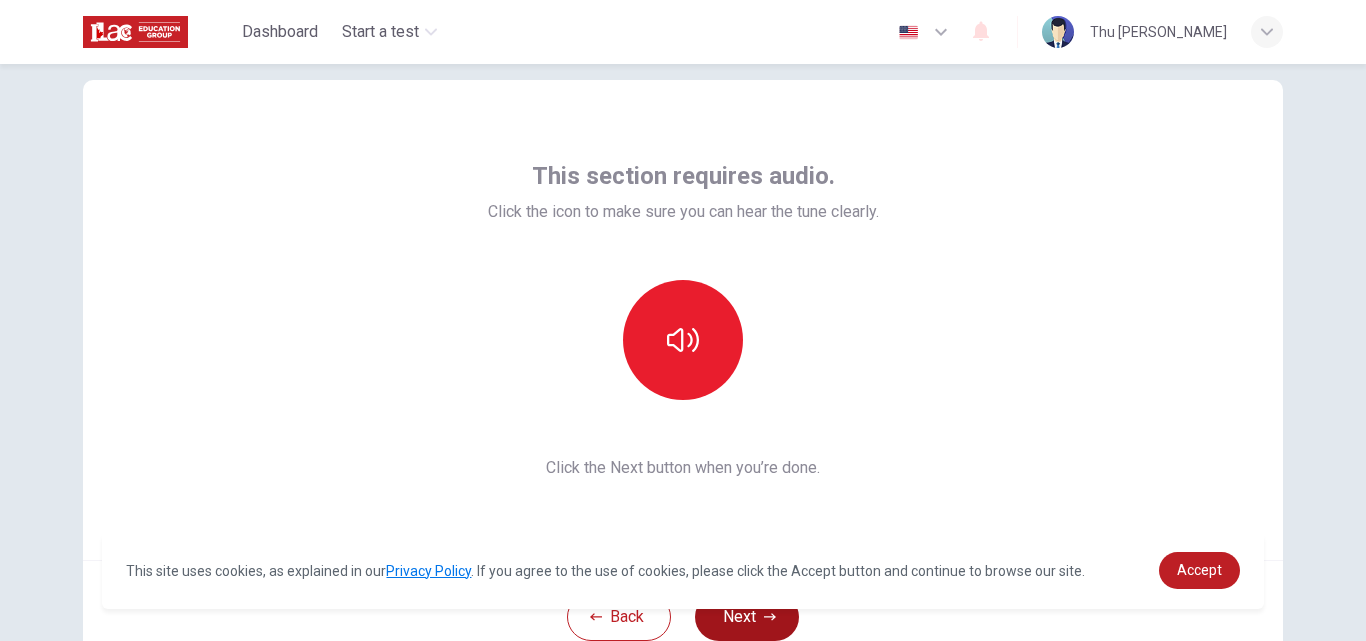 click on "Next" at bounding box center [747, 617] 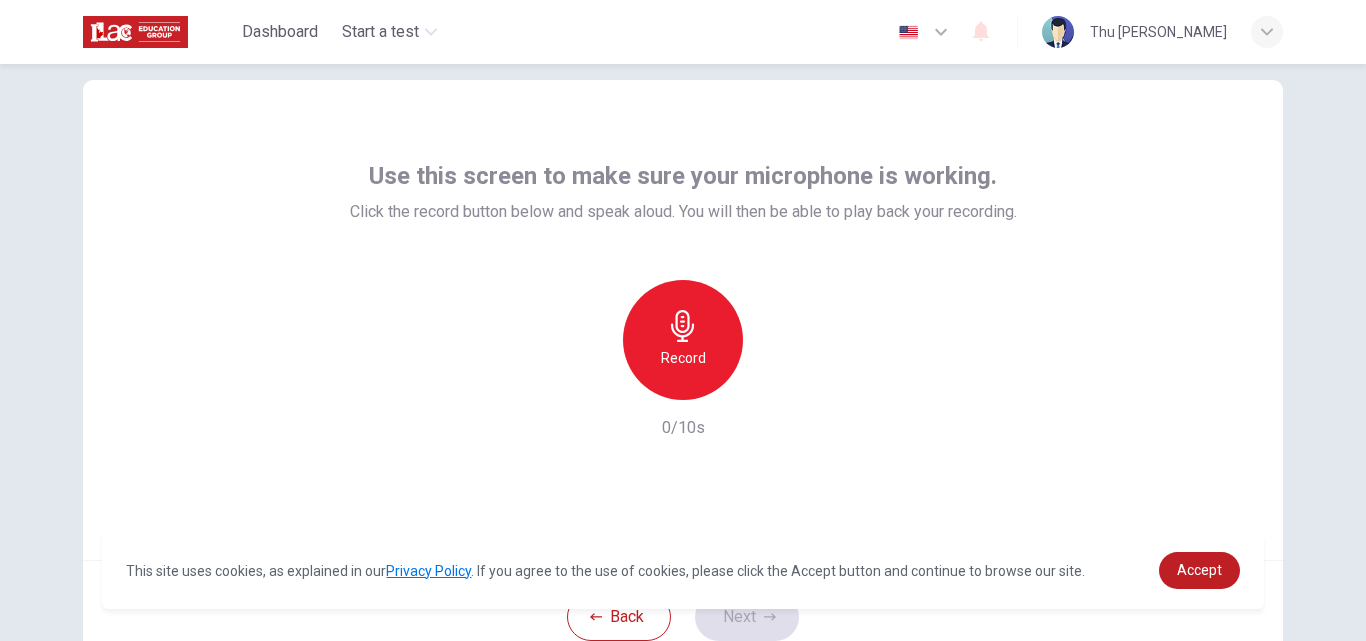 click on "Record" at bounding box center [683, 358] 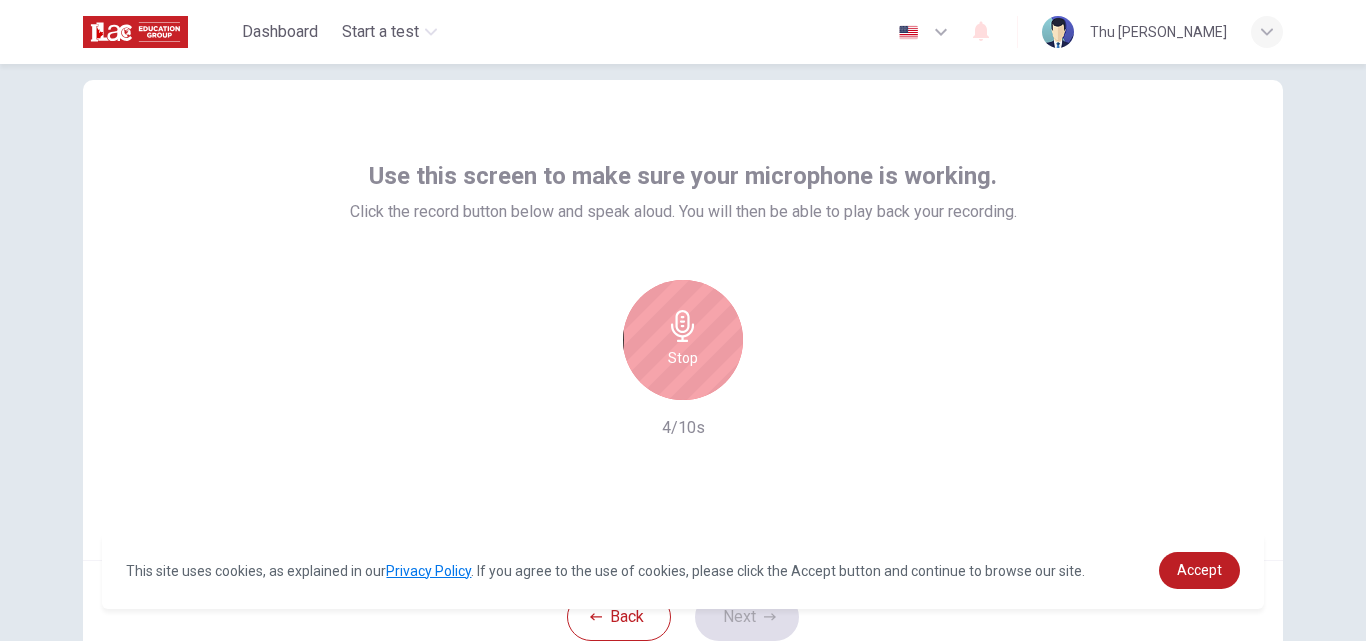 click on "Stop" at bounding box center [683, 340] 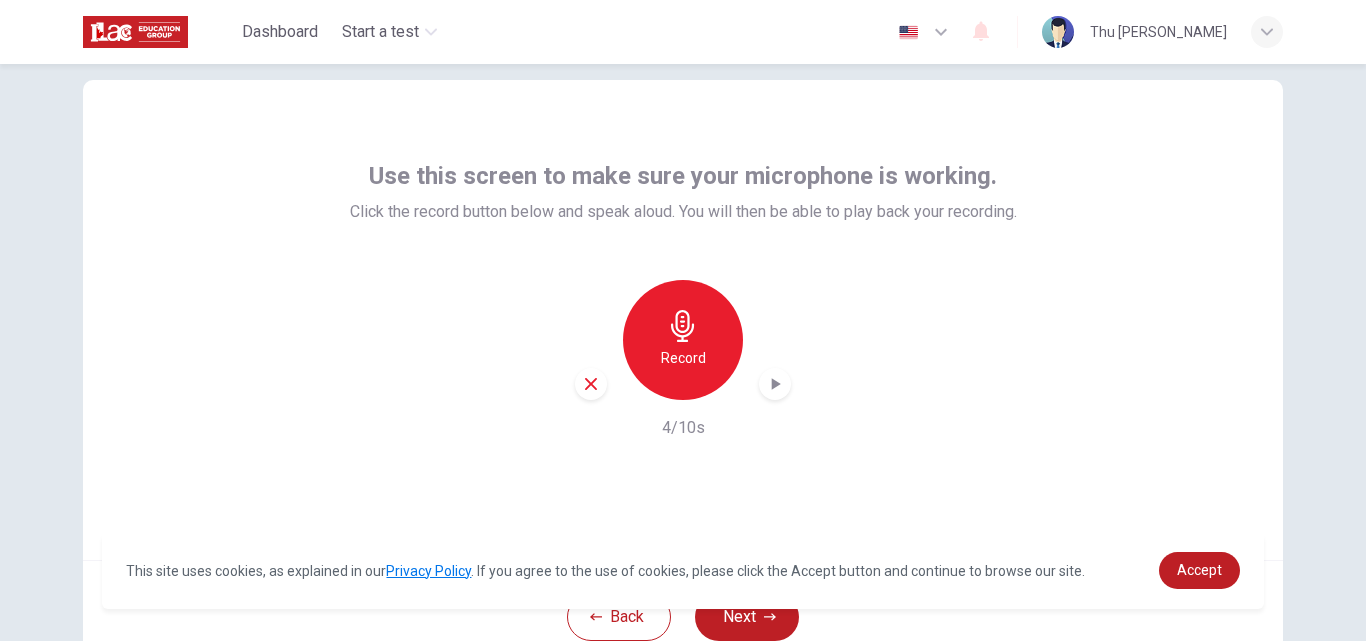 click on "Record" at bounding box center [683, 340] 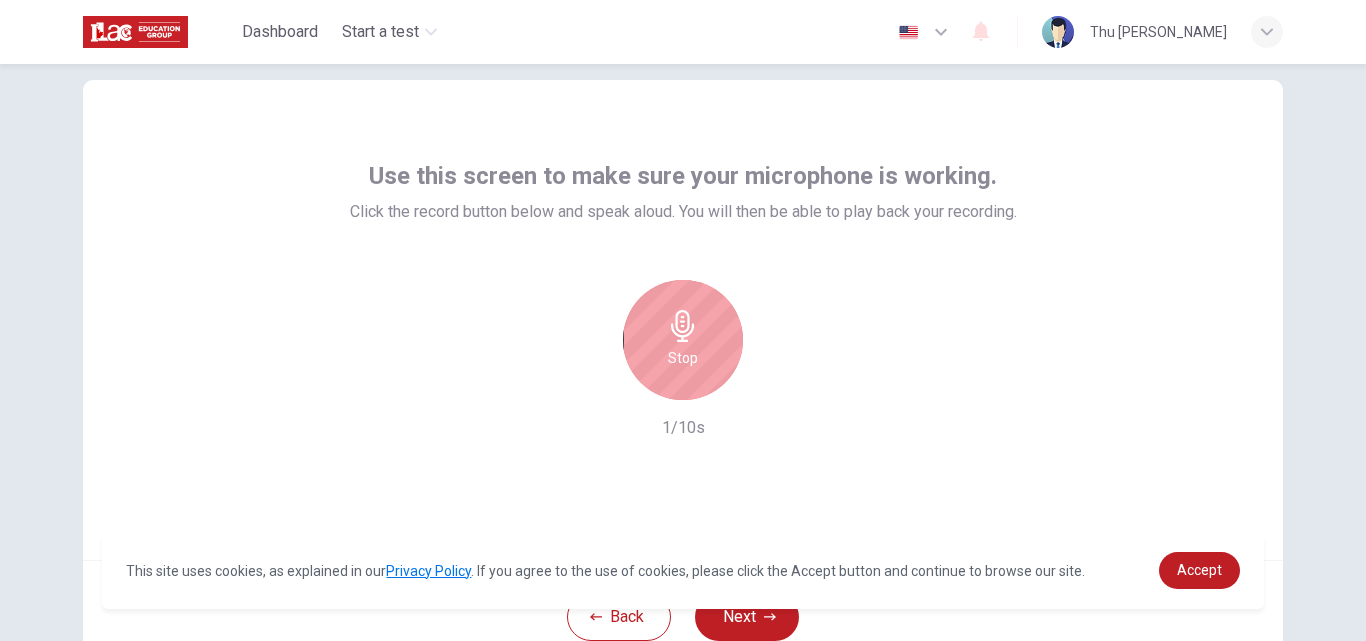 click on "Stop" at bounding box center [683, 340] 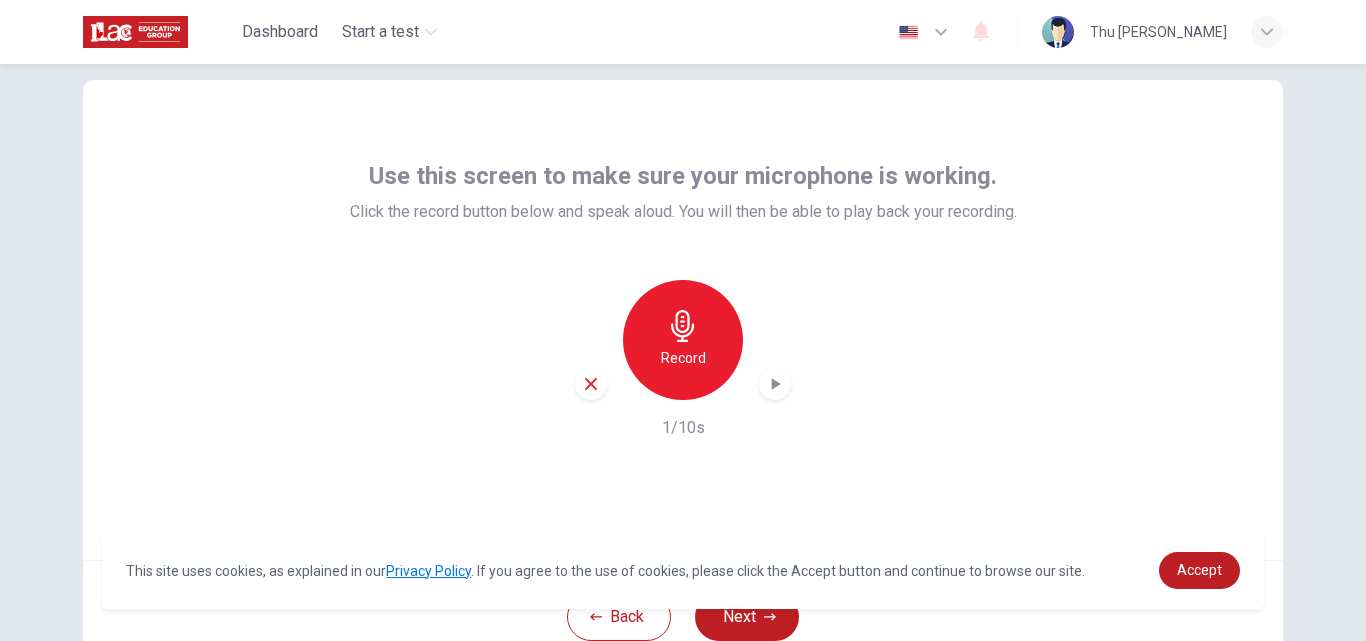 click 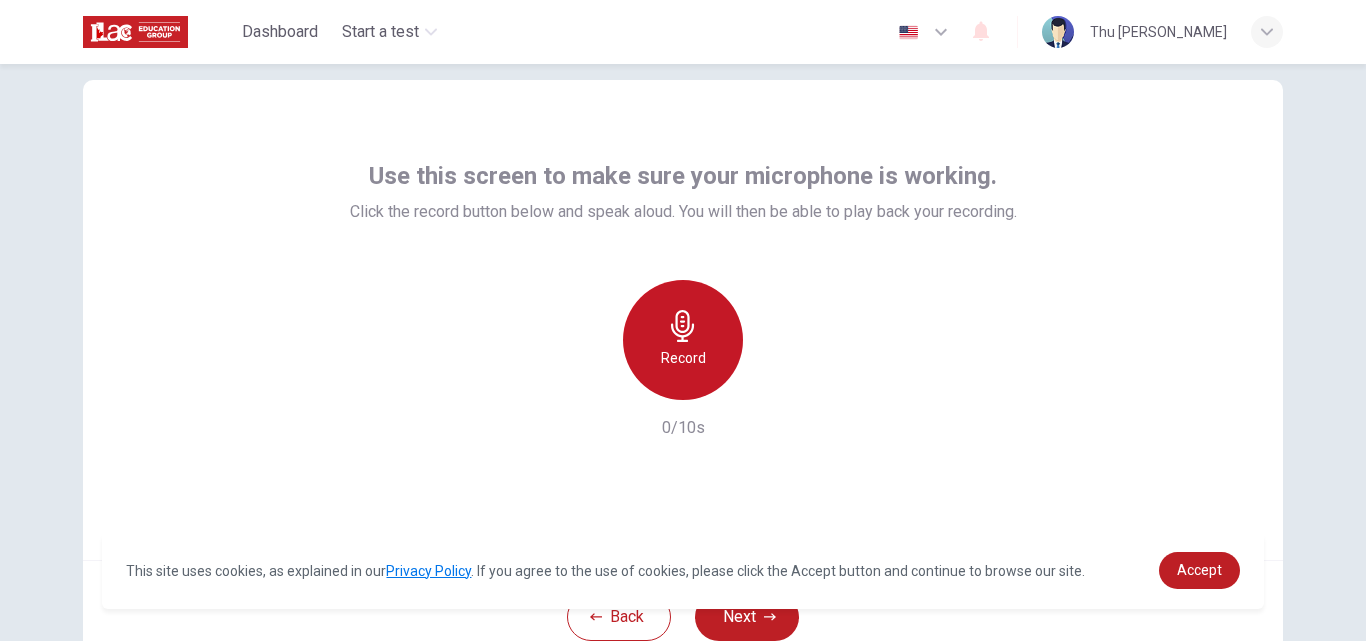 click on "Record" at bounding box center (683, 340) 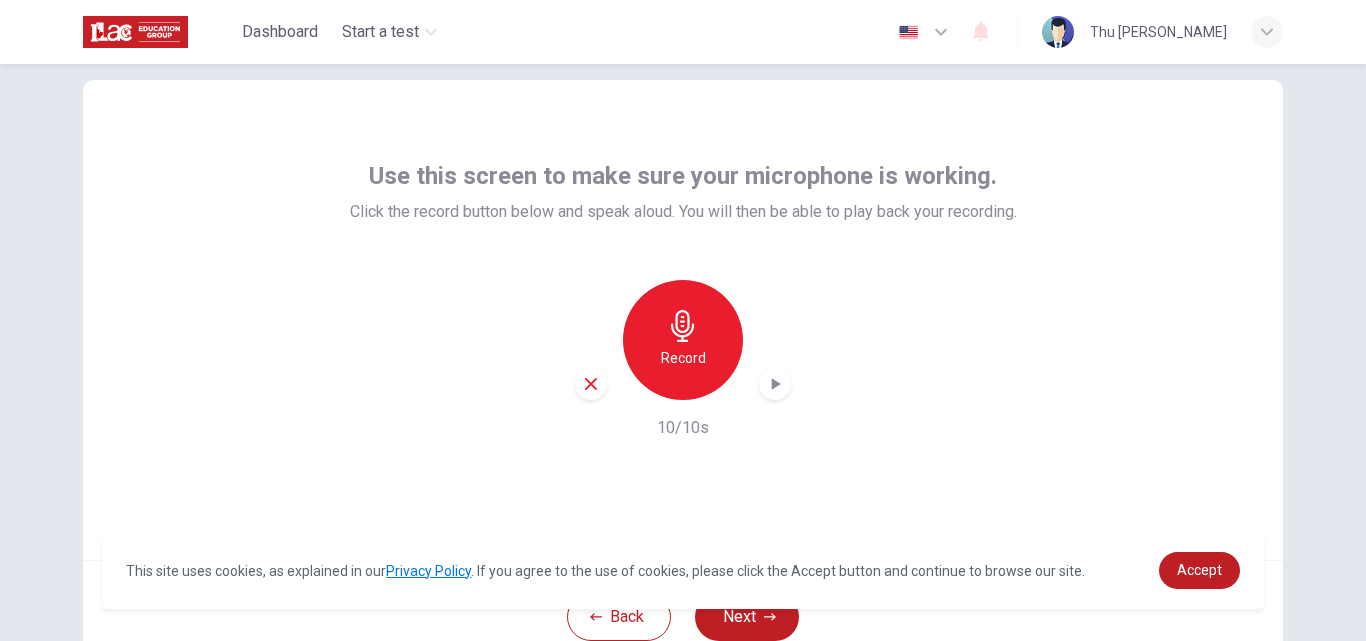 click 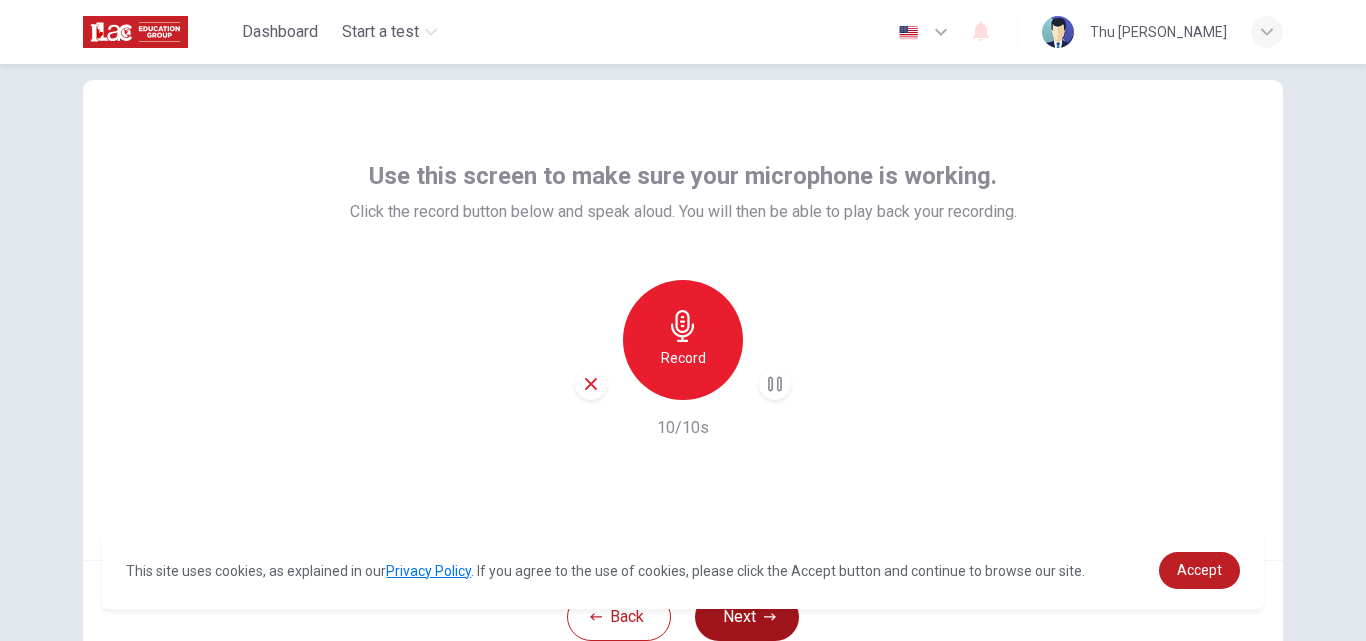 click on "Next" at bounding box center (747, 617) 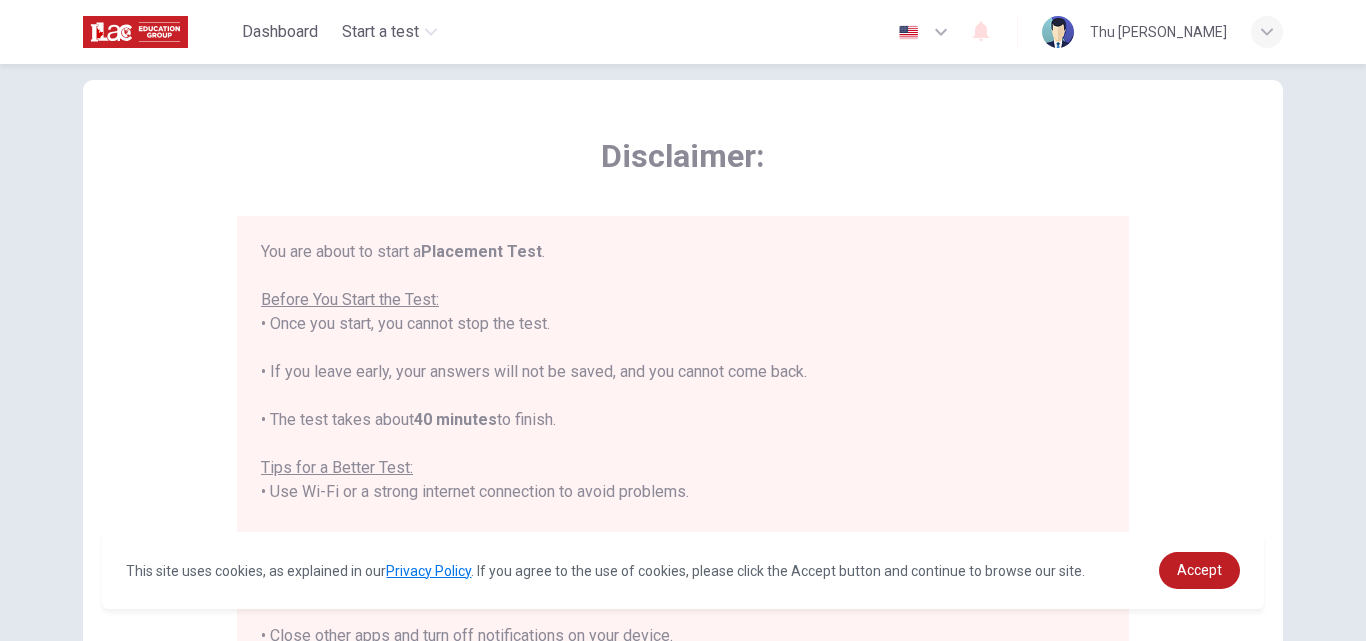 click on "Disclaimer: You are about to start a  Placement Test .
Before You Start the Test:
• Once you start, you cannot stop the test.
• If you leave early, your answers will not be saved, and you cannot come back.
• The test takes about  40 minutes  to finish.
Tips for a Better Test:
• Use Wi-Fi or a strong internet connection to avoid problems.
• Be in a quiet place where no one will disturb you.
• Have a piece of paper and a pen or pencil for notes.
• Close other apps and turn off notifications on your device.
• Make sure your device is fully charged or has enough battery to last 90 minutes.
By clicking the button below, you agree to follow these instructions.
Good luck!" at bounding box center (683, 459) 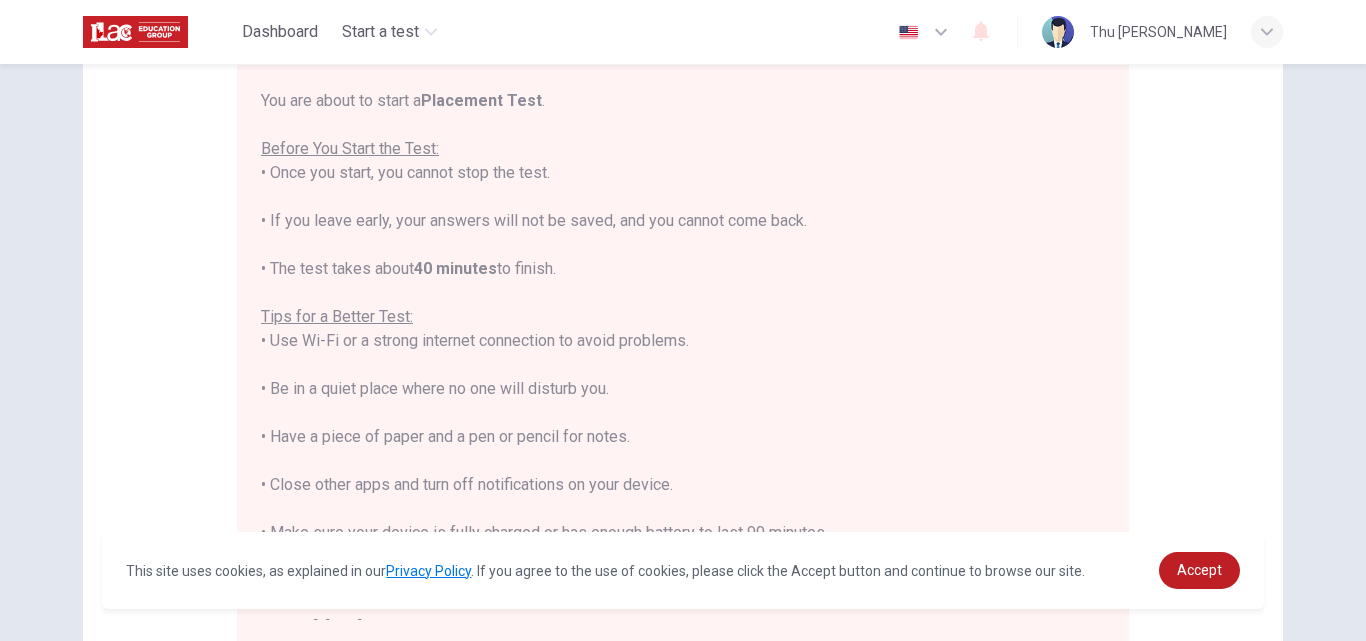 scroll, scrollTop: 351, scrollLeft: 0, axis: vertical 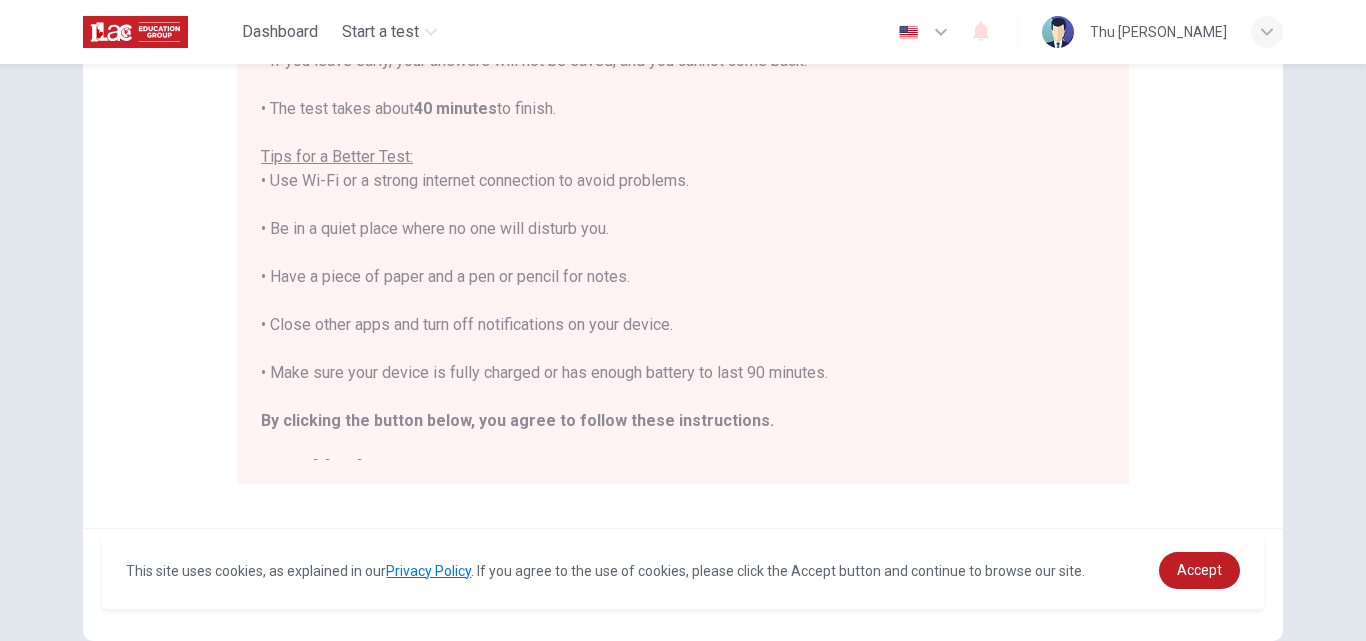 click on "Disclaimer: You are about to start a  Placement Test .
Before You Start the Test:
• Once you start, you cannot stop the test.
• If you leave early, your answers will not be saved, and you cannot come back.
• The test takes about  40 minutes  to finish.
Tips for a Better Test:
• Use Wi-Fi or a strong internet connection to avoid problems.
• Be in a quiet place where no one will disturb you.
• Have a piece of paper and a pen or pencil for notes.
• Close other apps and turn off notifications on your device.
• Make sure your device is fully charged or has enough battery to last 90 minutes.
By clicking the button below, you agree to follow these instructions.
Good luck!" at bounding box center [683, 148] 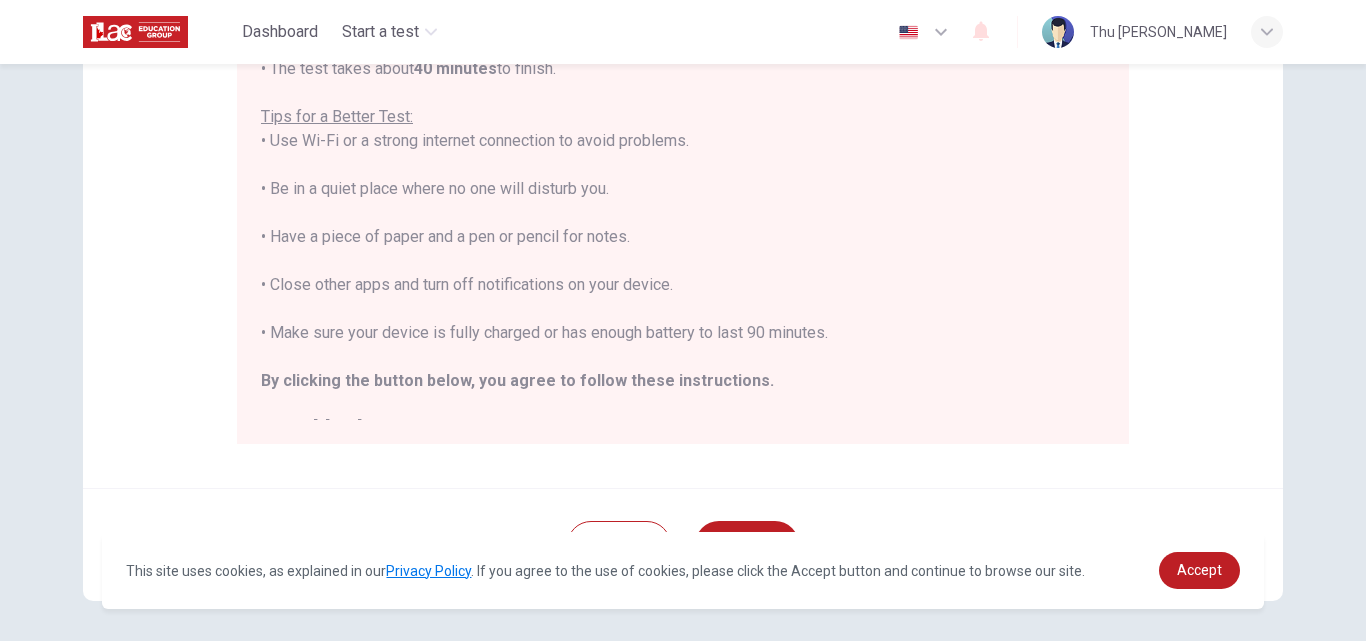 scroll, scrollTop: 471, scrollLeft: 0, axis: vertical 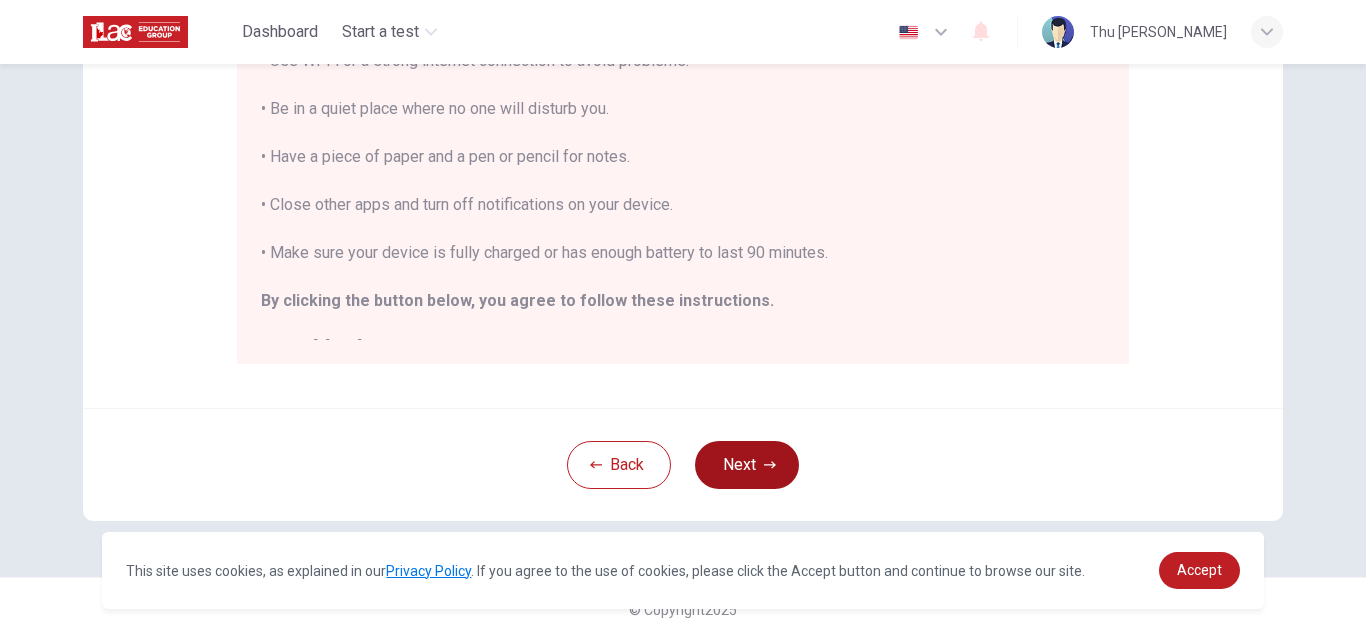 click on "Next" at bounding box center [747, 465] 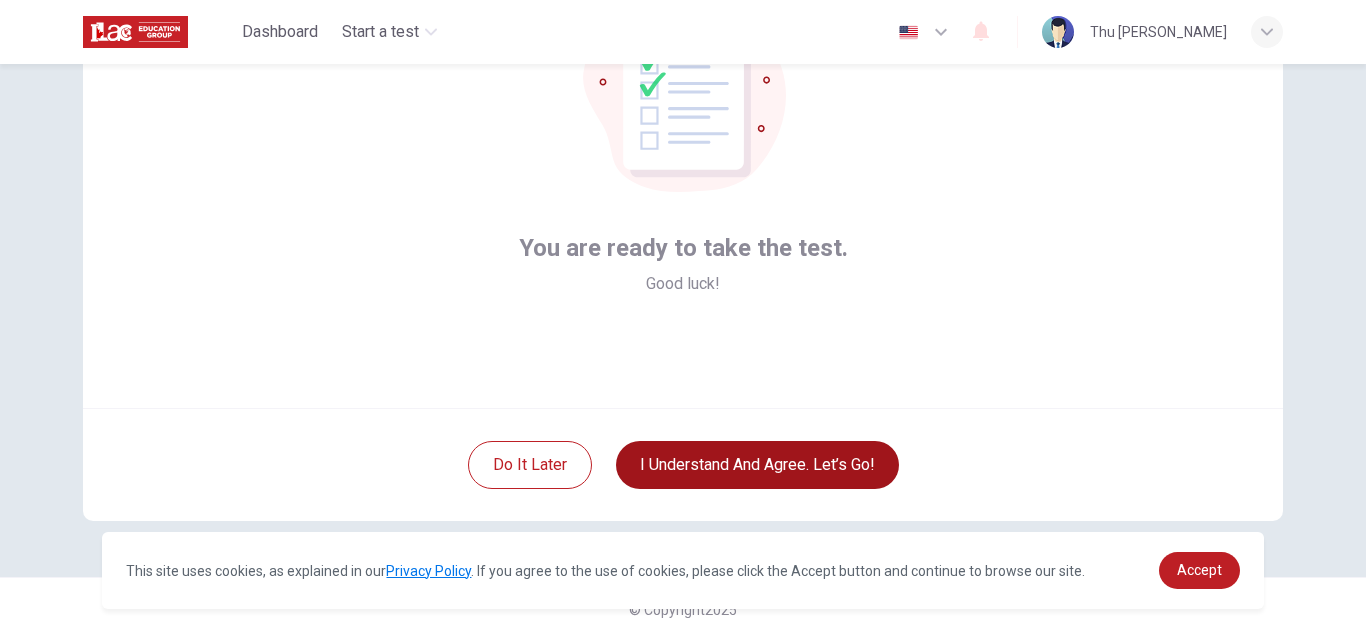 scroll, scrollTop: 192, scrollLeft: 0, axis: vertical 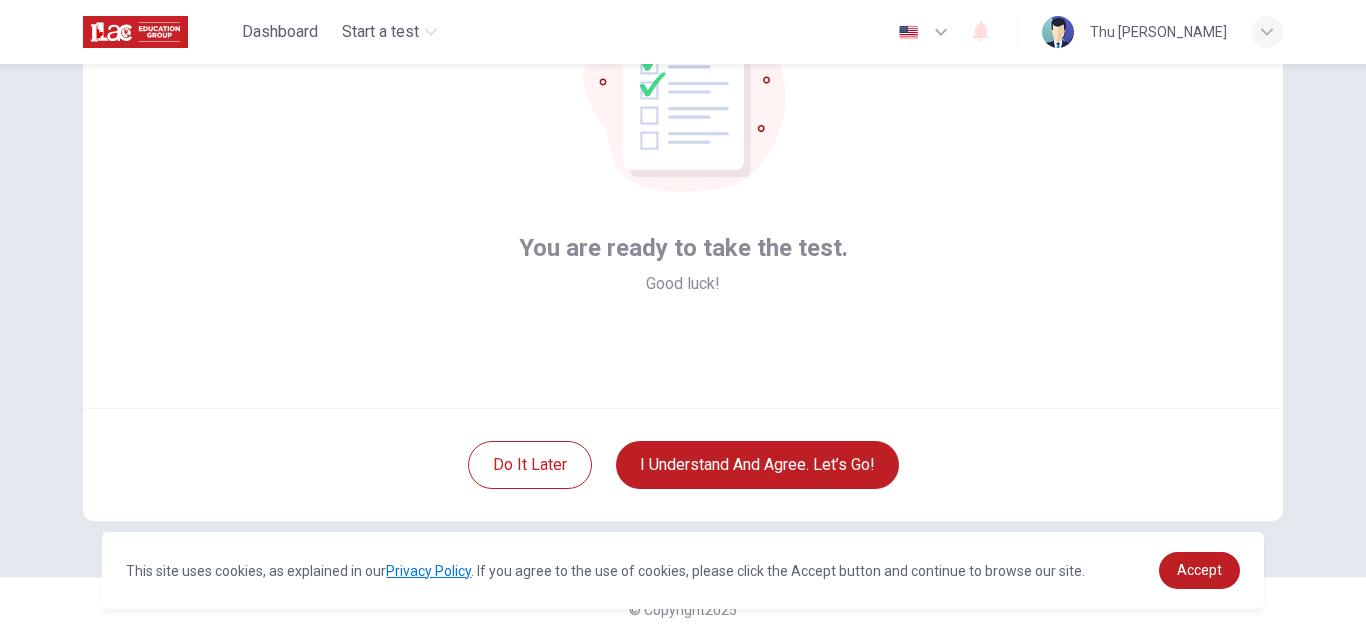 type 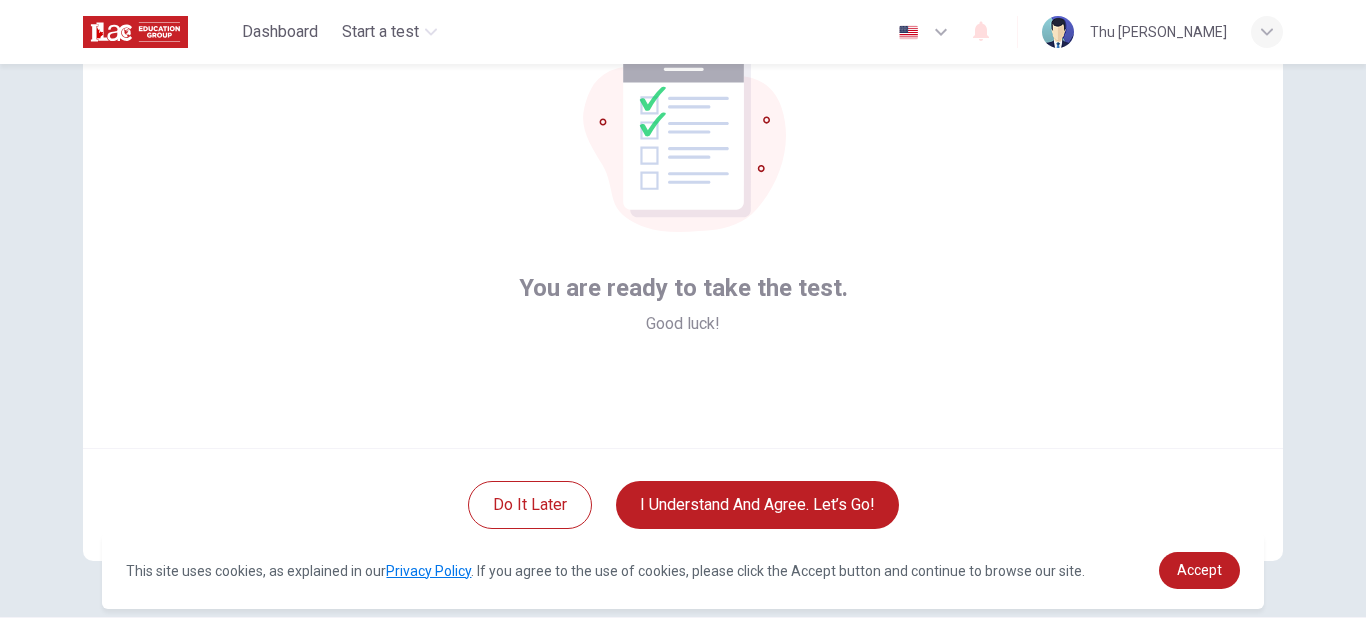 scroll, scrollTop: 192, scrollLeft: 0, axis: vertical 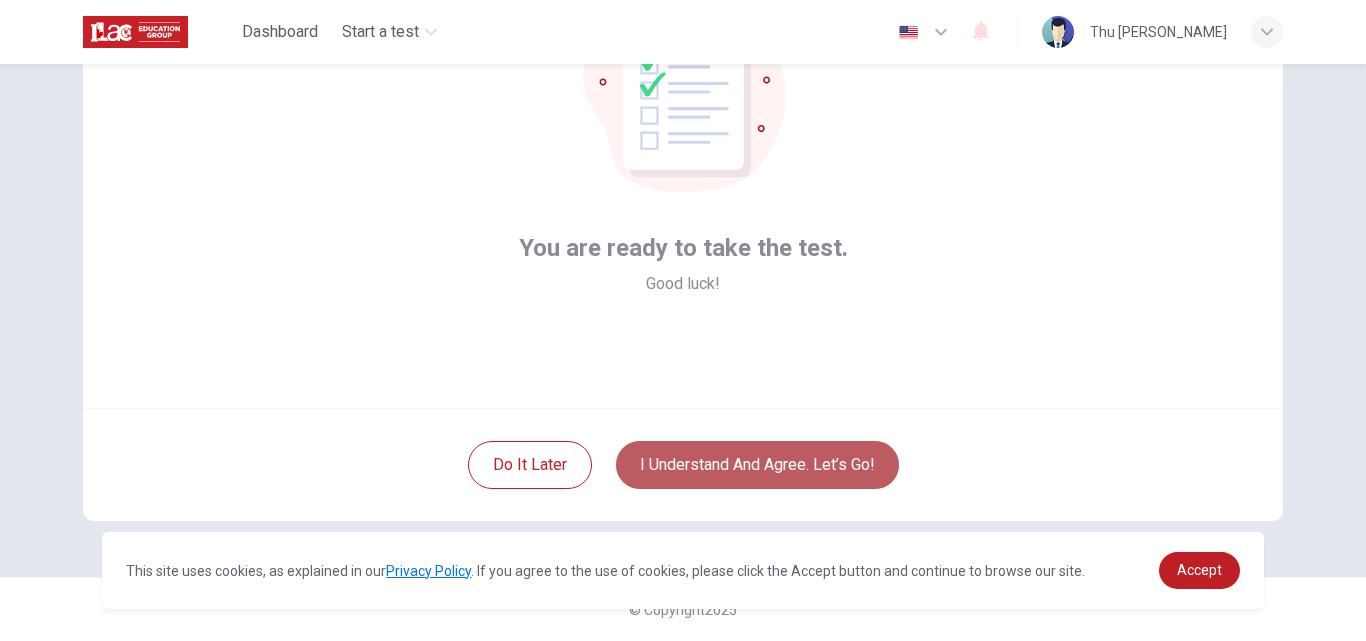 click on "I understand and agree. Let’s go!" at bounding box center [757, 465] 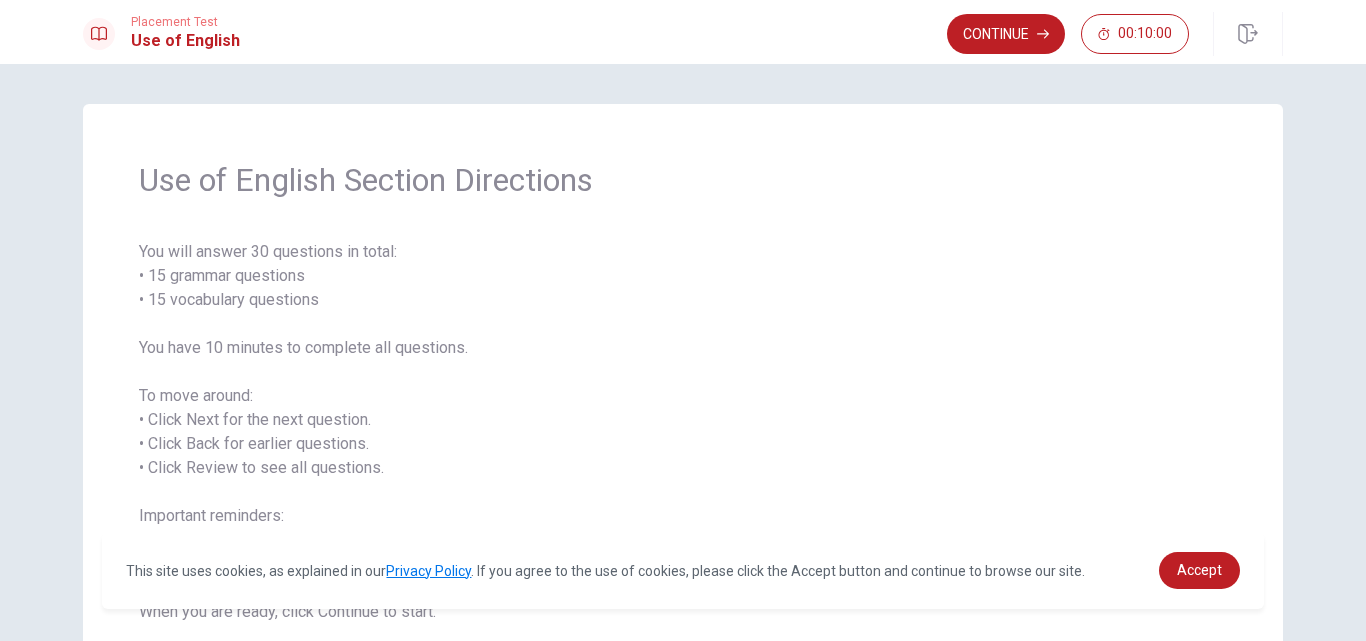 click on "Use of English Section Directions You will answer 30 questions in total:
• 15 grammar questions
• 15 vocabulary questions
You have 10 minutes to complete all questions.
To move around:
• Click Next for the next question.
• Click Back for earlier questions.
• Click Review to see all questions.
Important reminders:
• You can skip questions and come back later.
• You have 20 minutes total to complete the section.
When you are ready, click Continue to start." at bounding box center (683, 392) 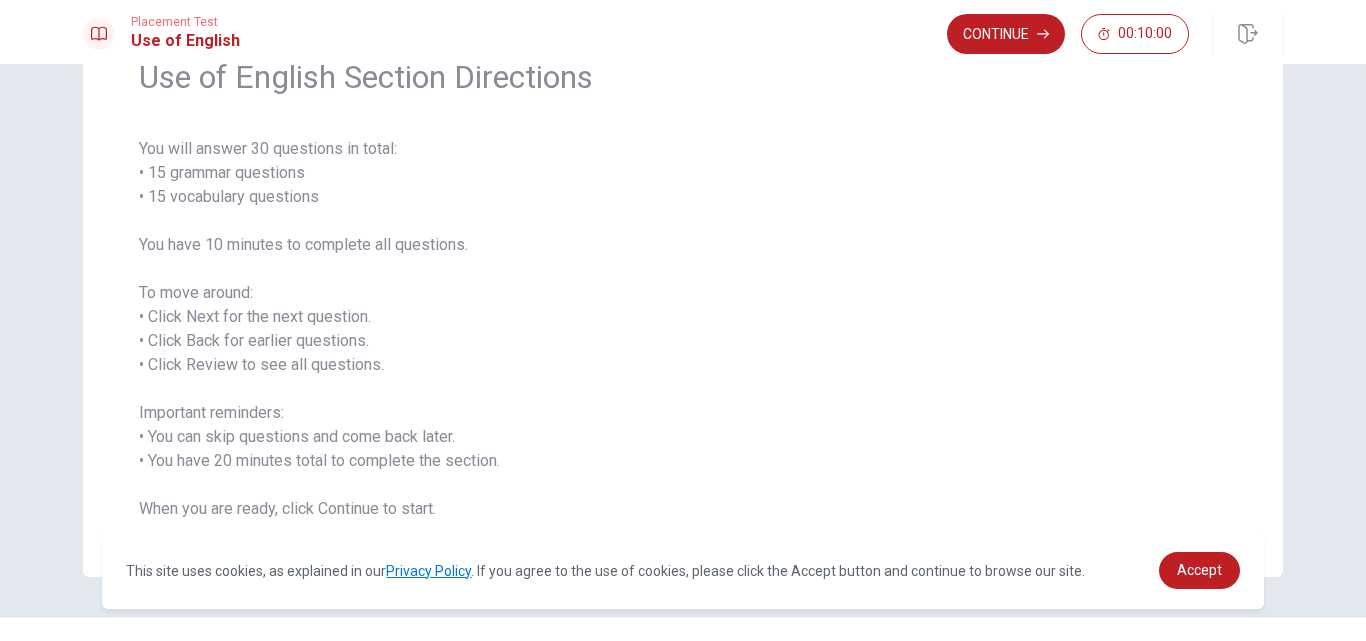 scroll, scrollTop: 63, scrollLeft: 0, axis: vertical 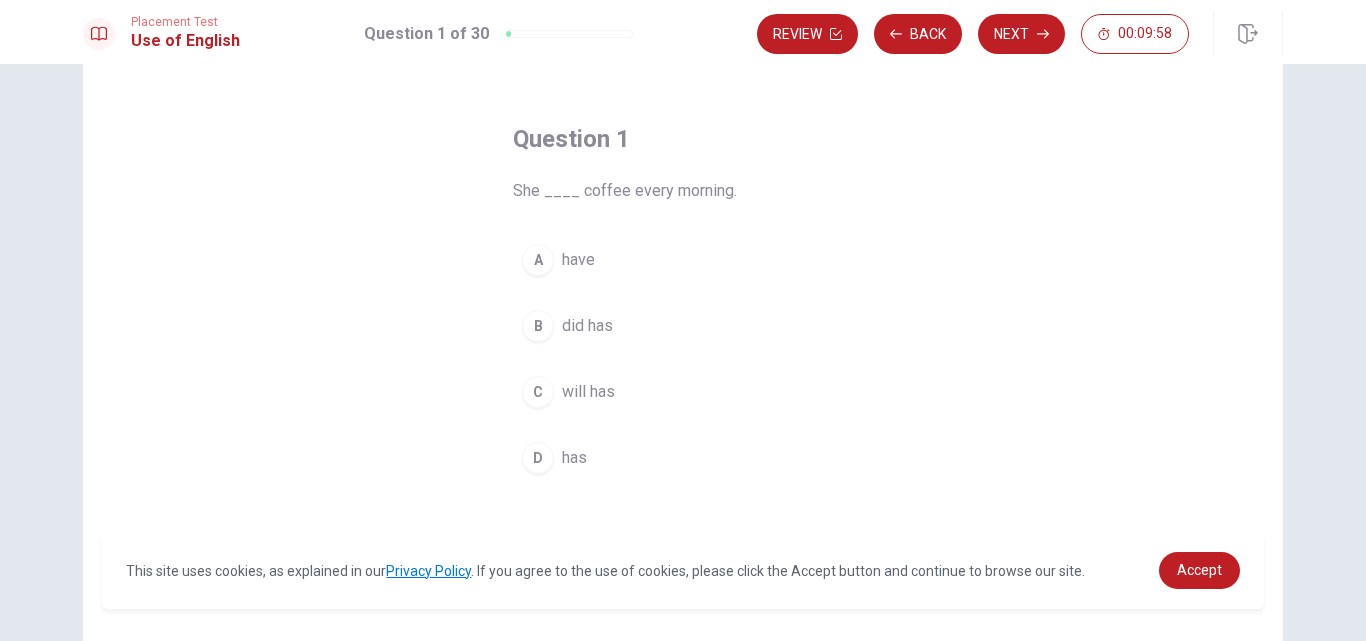 click on "Question 1 She ____ coffee every morning. A have B did has C will has D has" at bounding box center [683, 388] 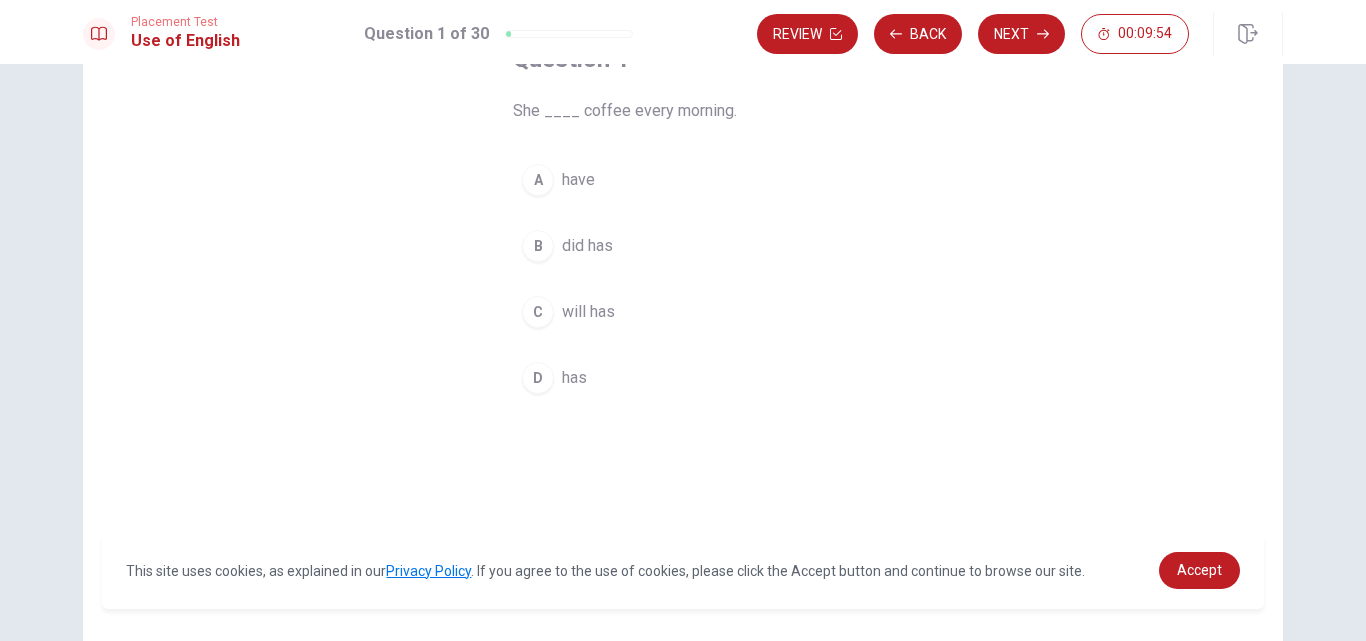 scroll, scrollTop: 103, scrollLeft: 0, axis: vertical 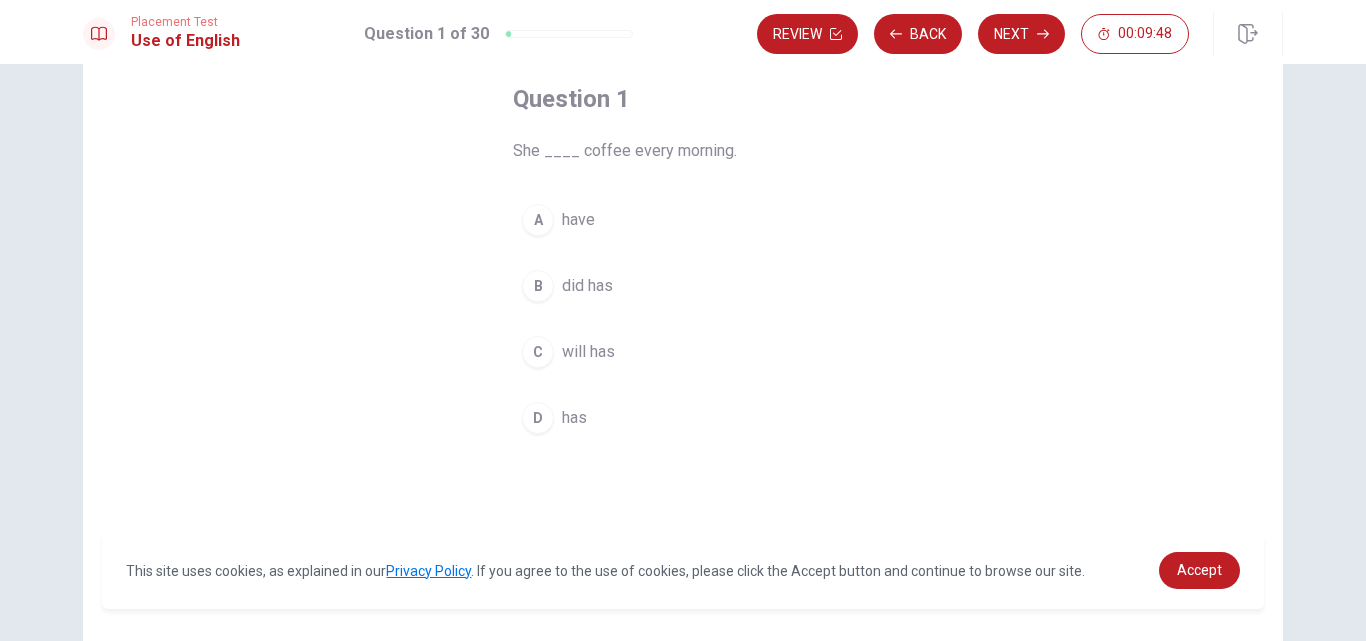 click on "D" at bounding box center (538, 418) 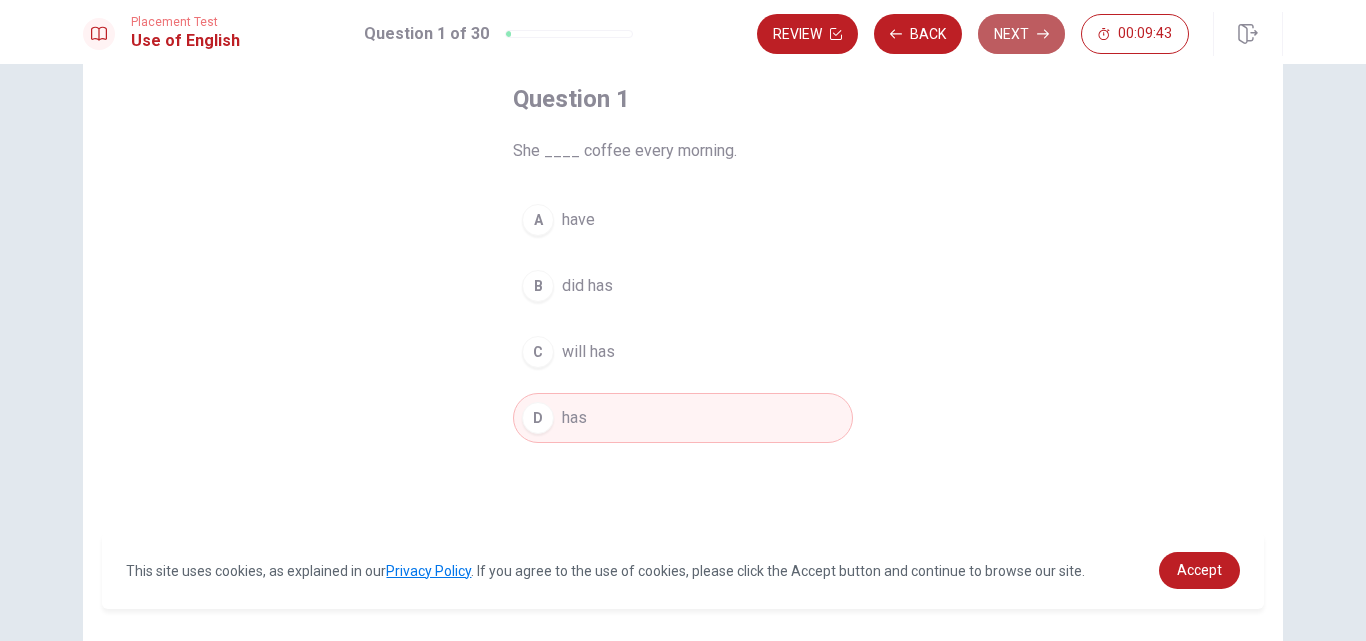 click on "Next" at bounding box center [1021, 34] 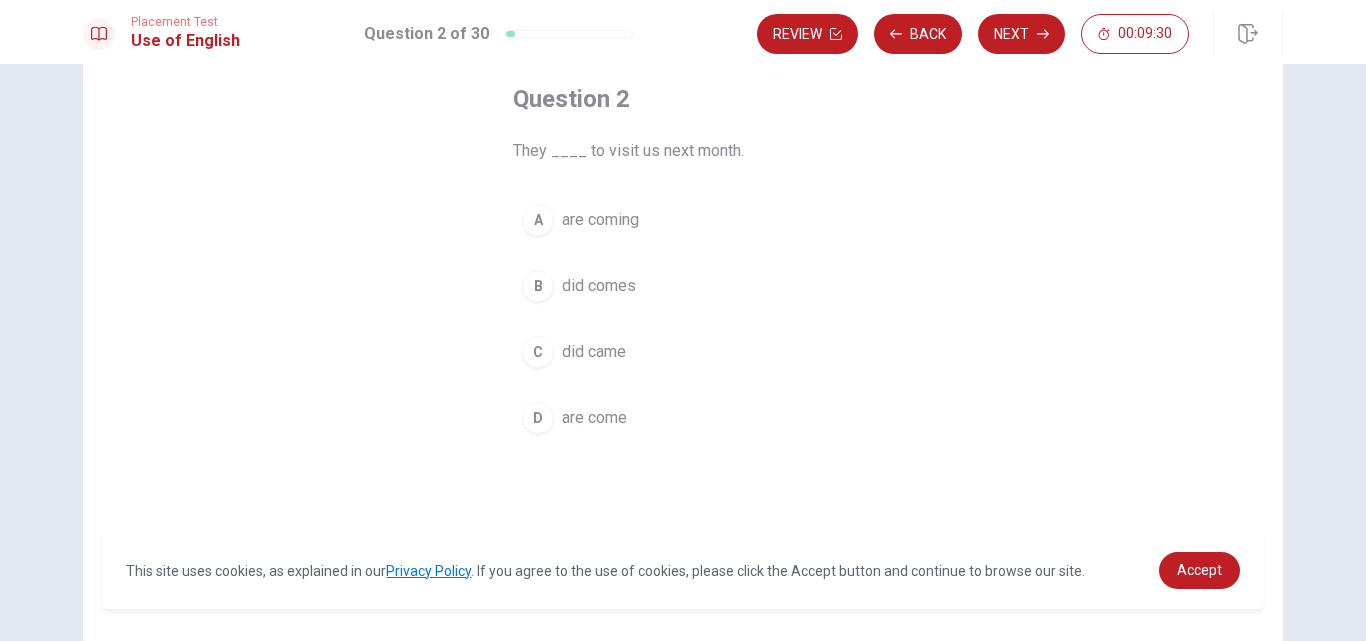 click on "C" at bounding box center [538, 352] 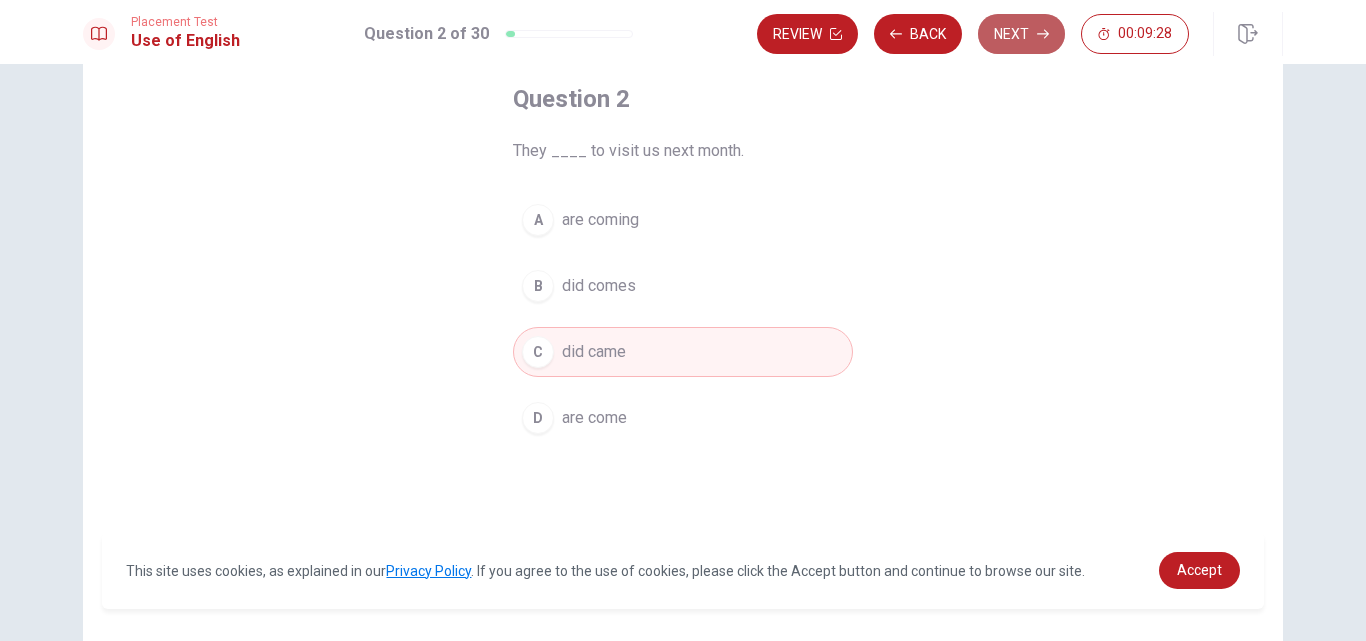 click on "Next" at bounding box center [1021, 34] 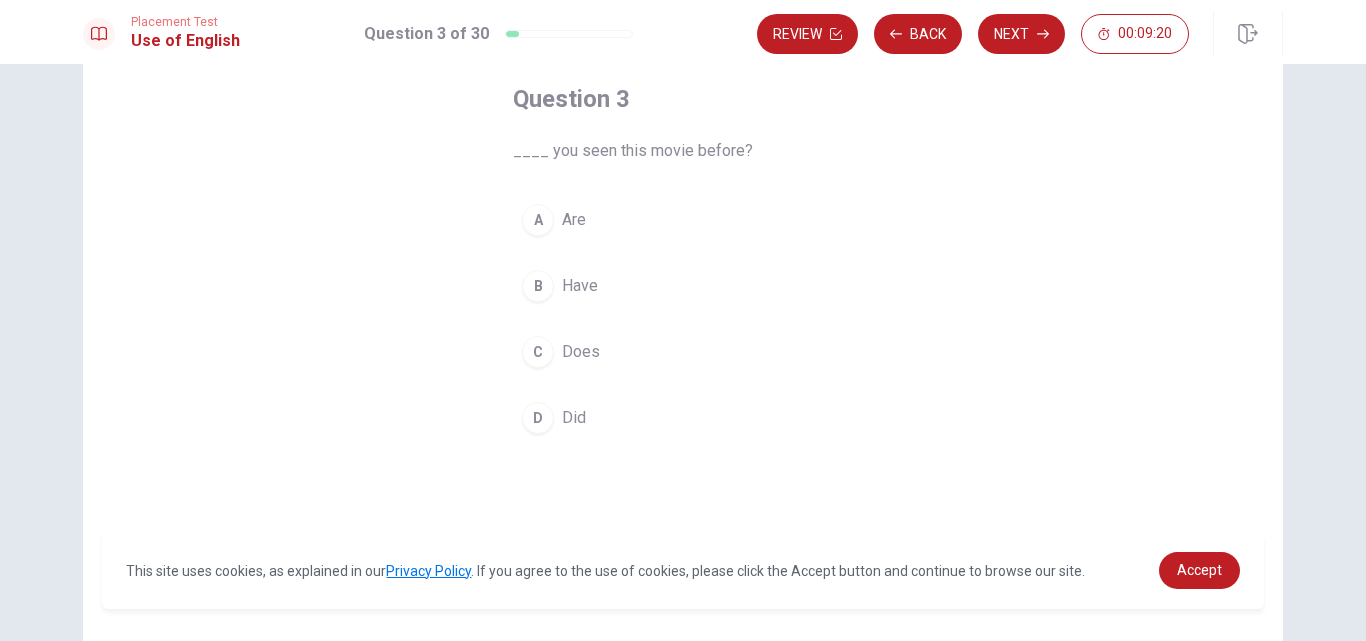 click on "D" at bounding box center [538, 418] 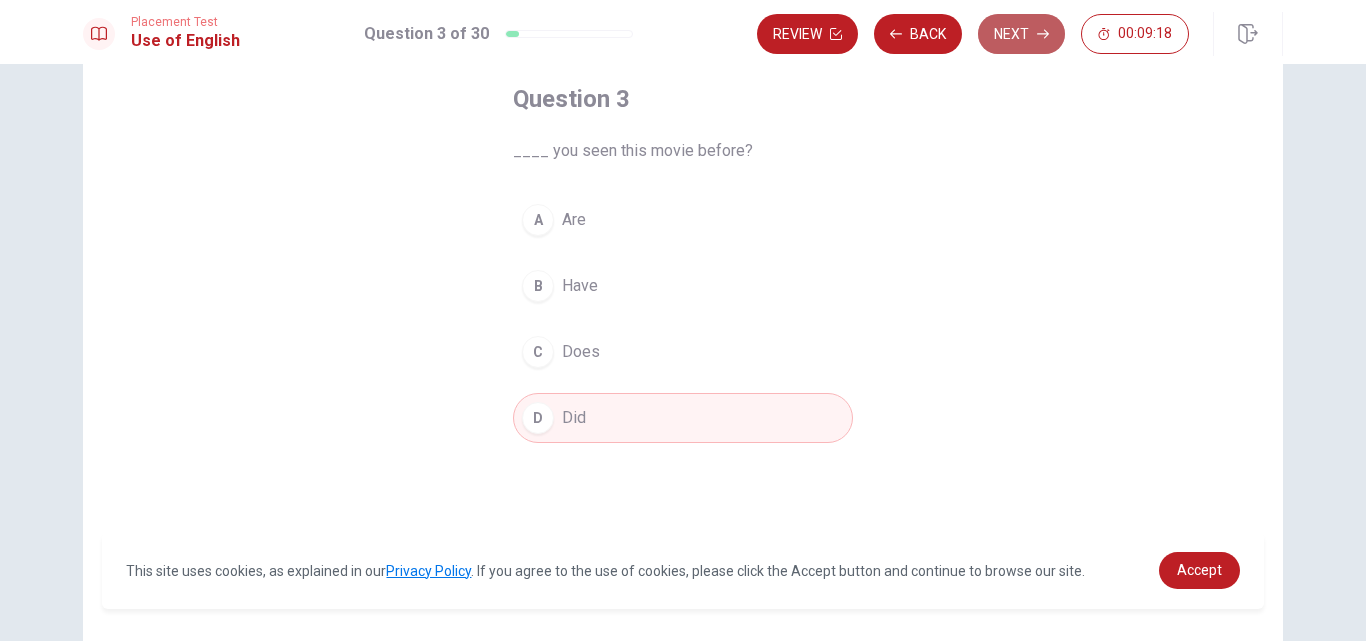 click on "Next" at bounding box center (1021, 34) 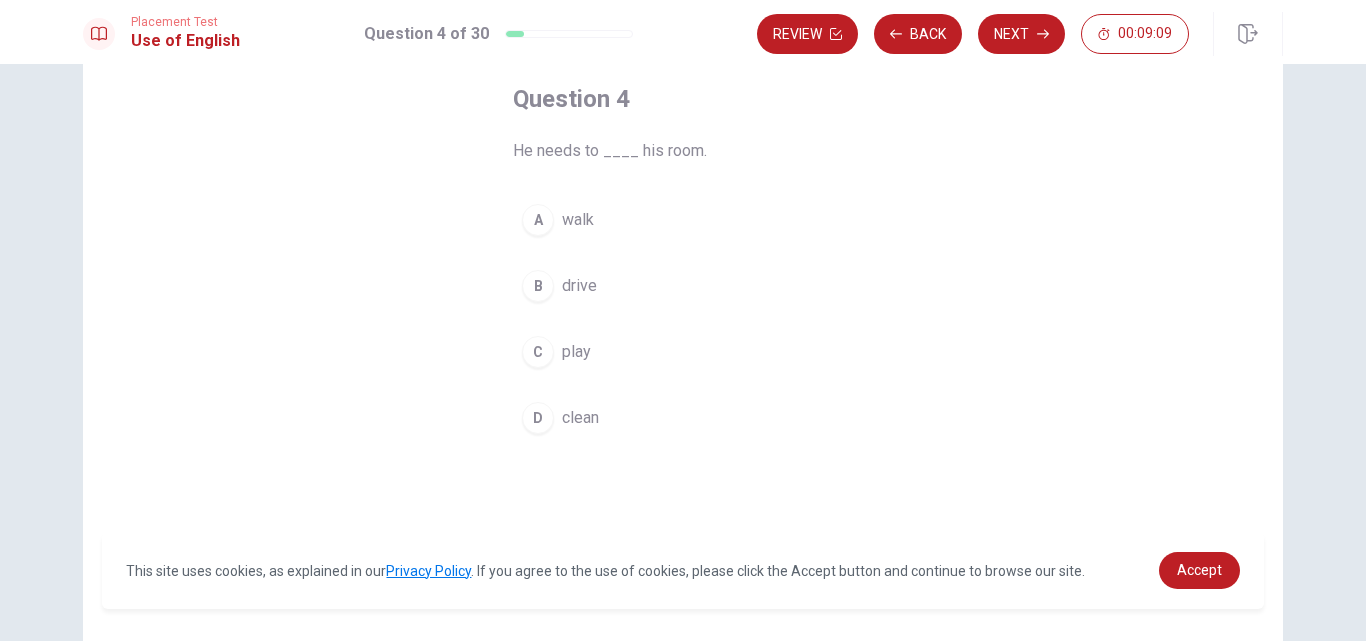 click on "D" at bounding box center [538, 418] 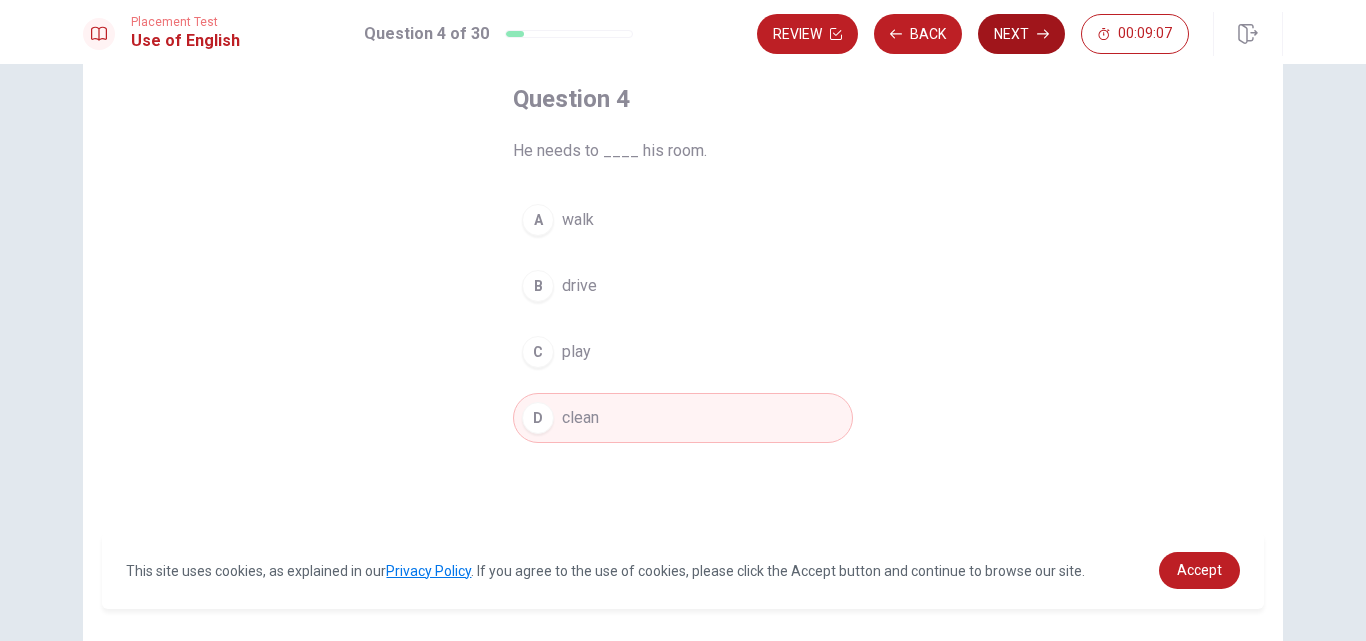 click on "Next" at bounding box center [1021, 34] 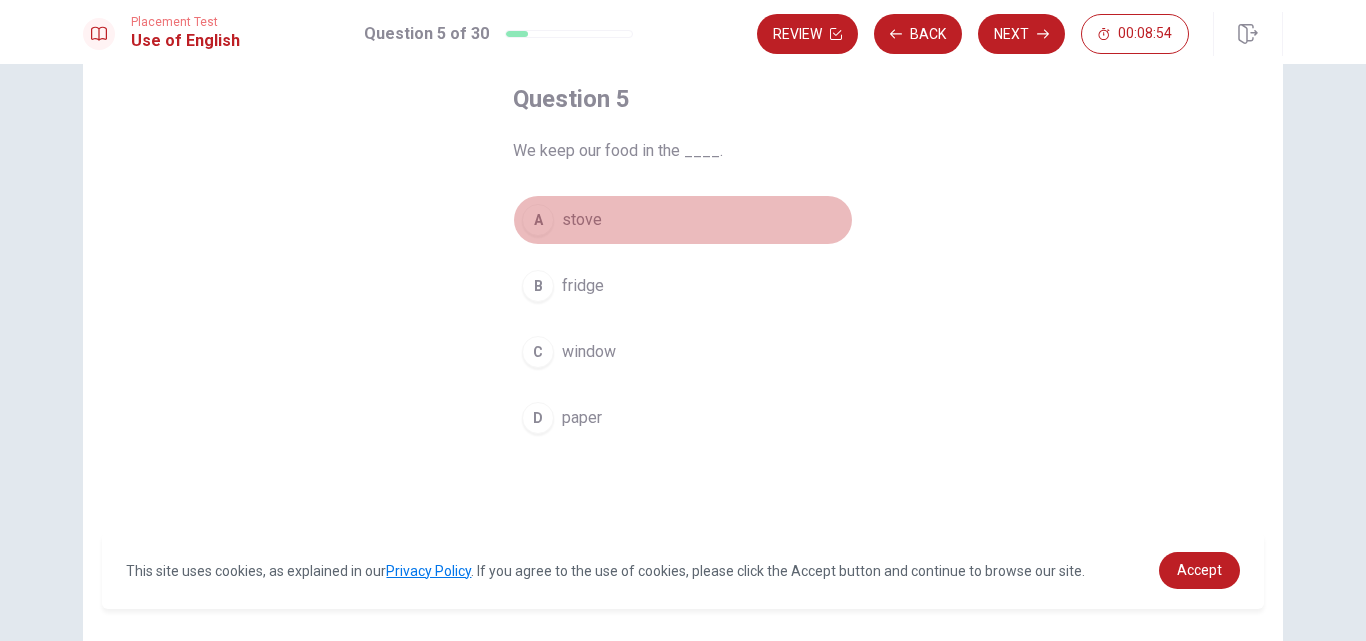 click on "A stove" at bounding box center [683, 220] 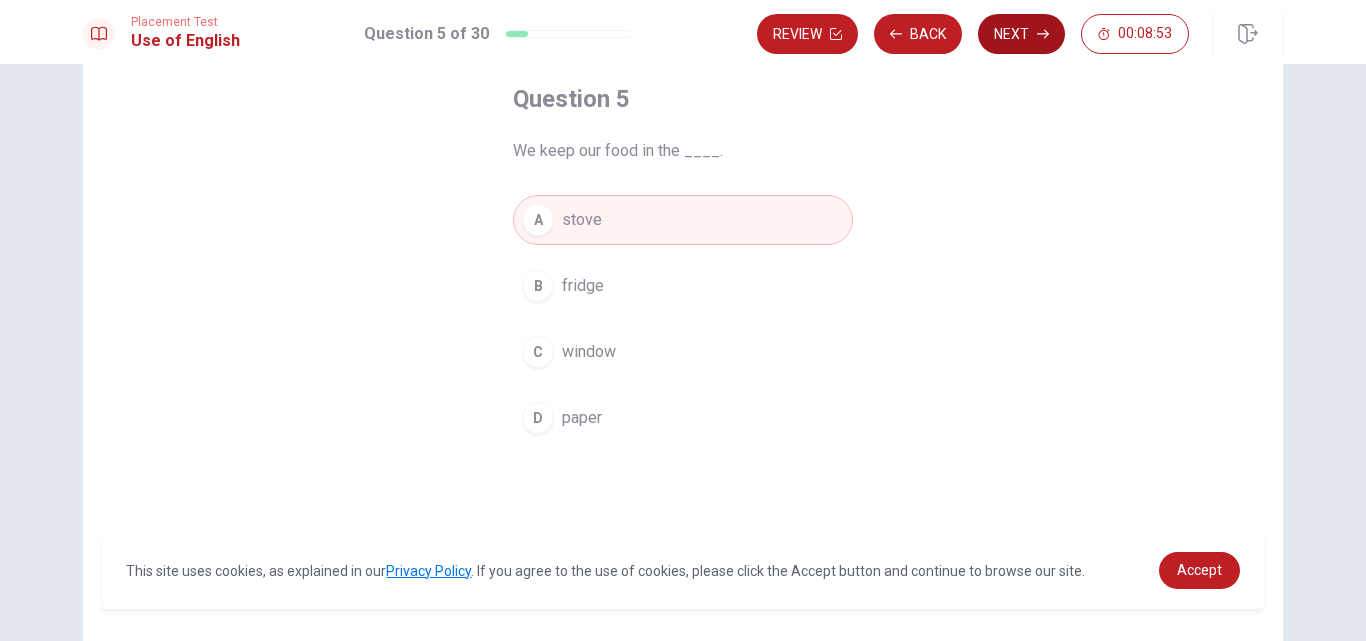 click on "Next" at bounding box center (1021, 34) 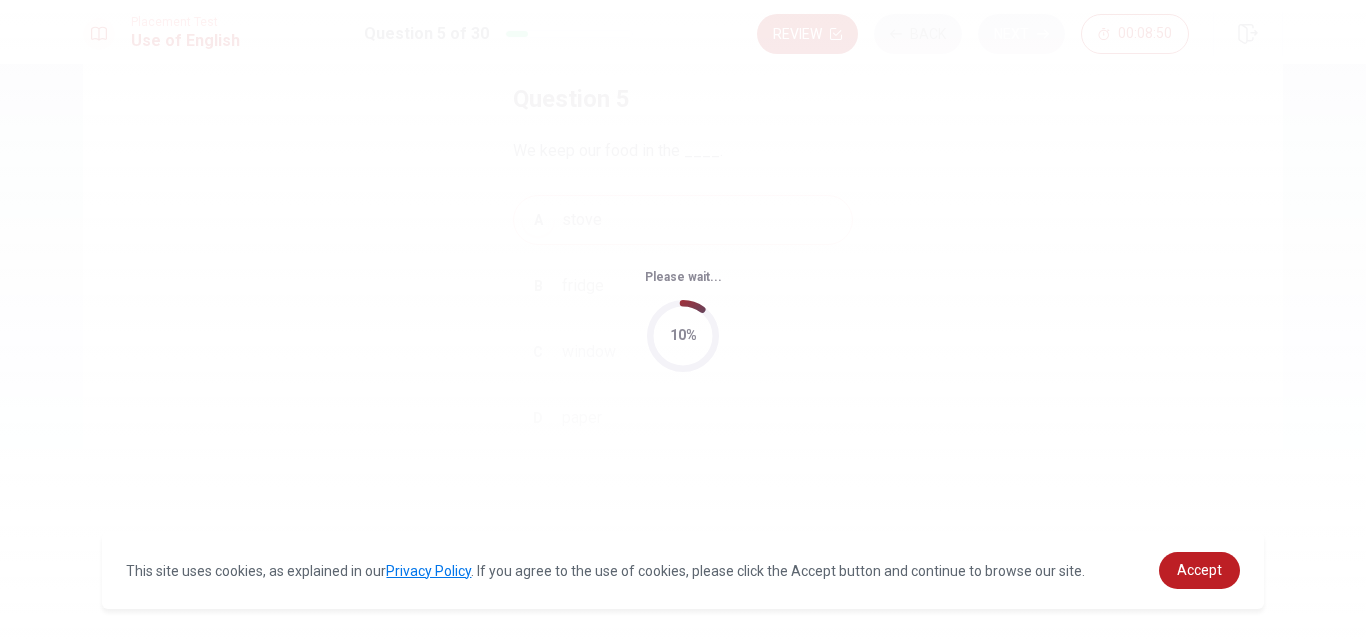 scroll, scrollTop: 0, scrollLeft: 0, axis: both 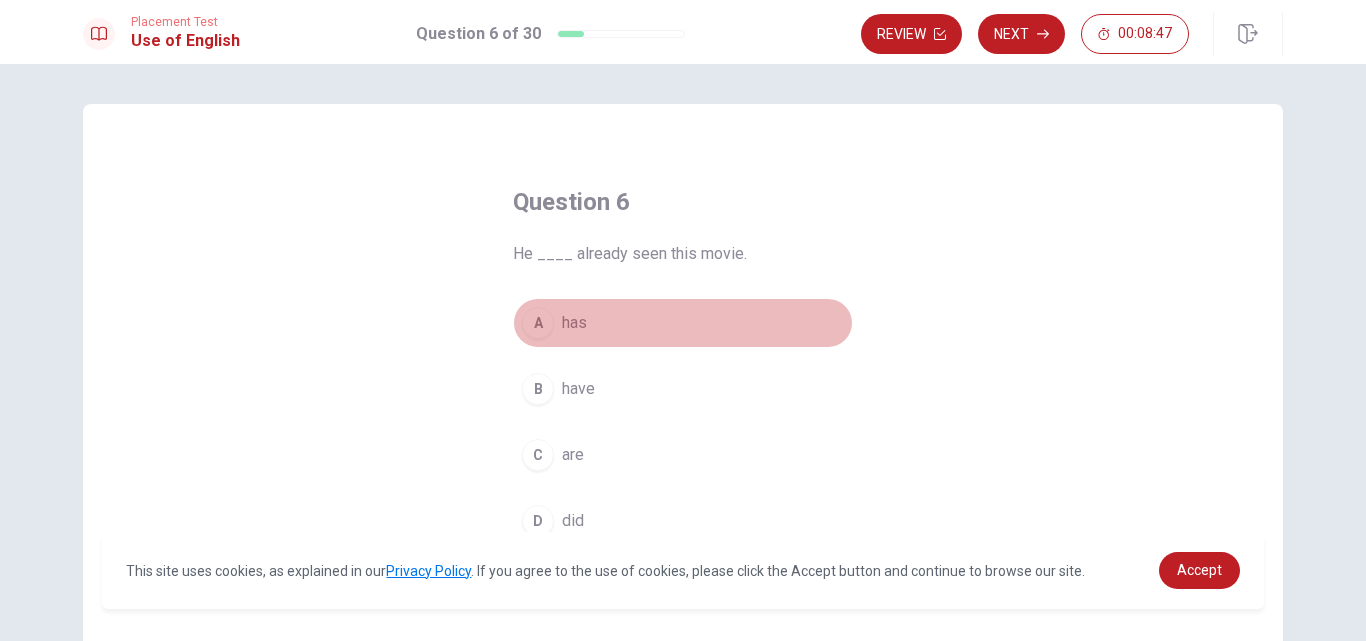click on "A has" at bounding box center (683, 323) 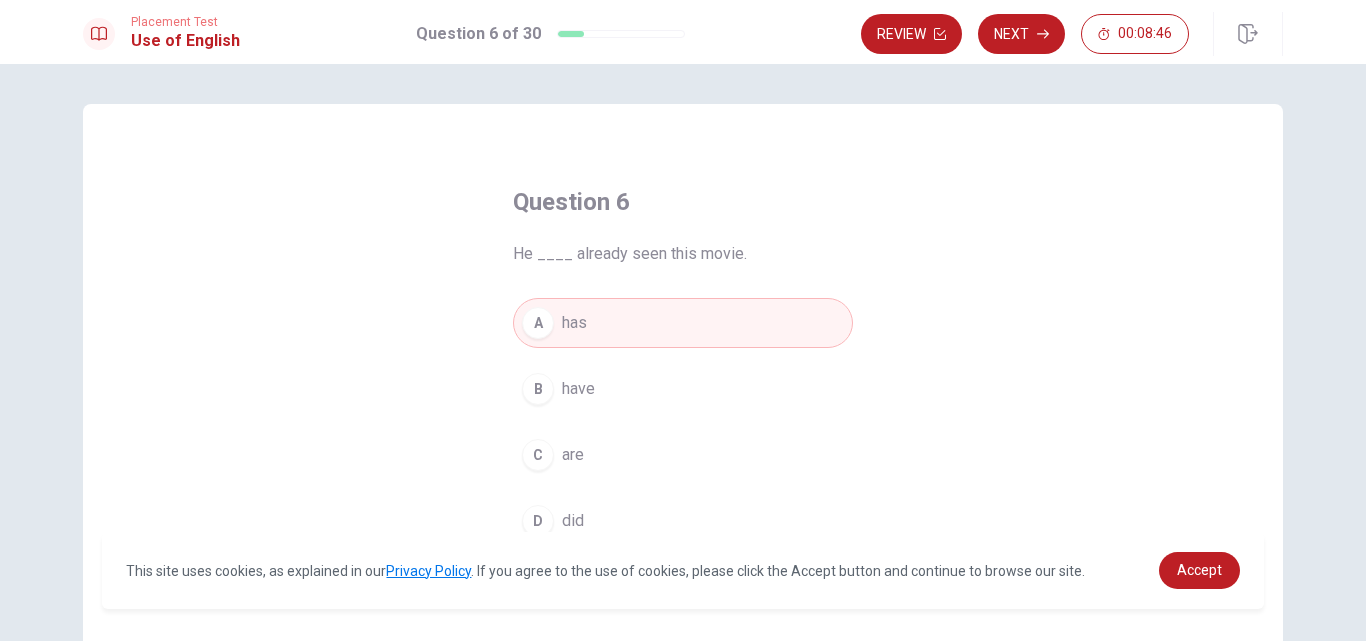 type 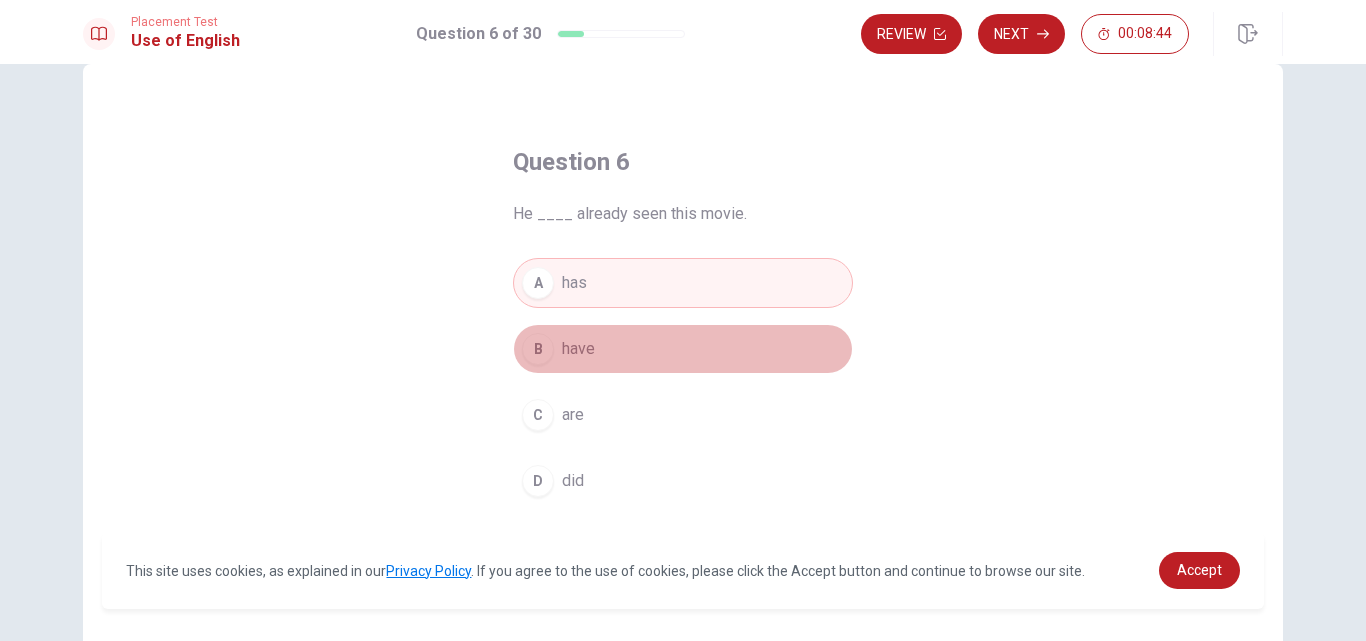 click on "B have" at bounding box center [683, 349] 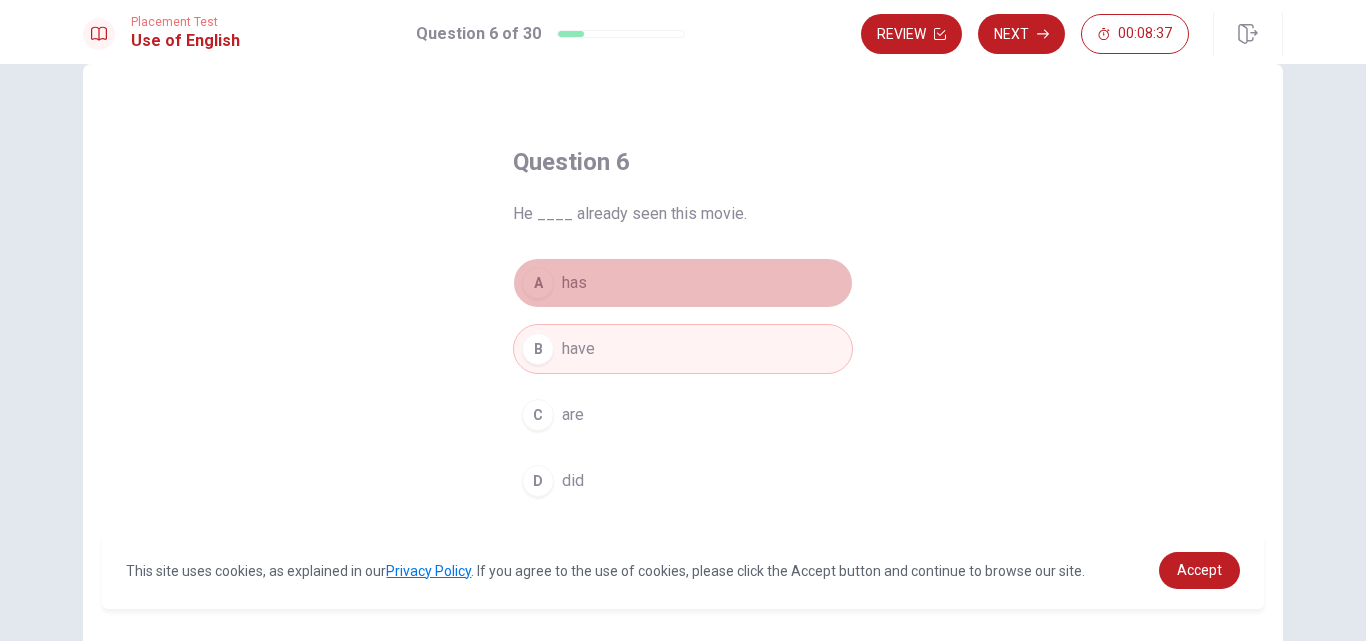 click on "A has" at bounding box center (683, 283) 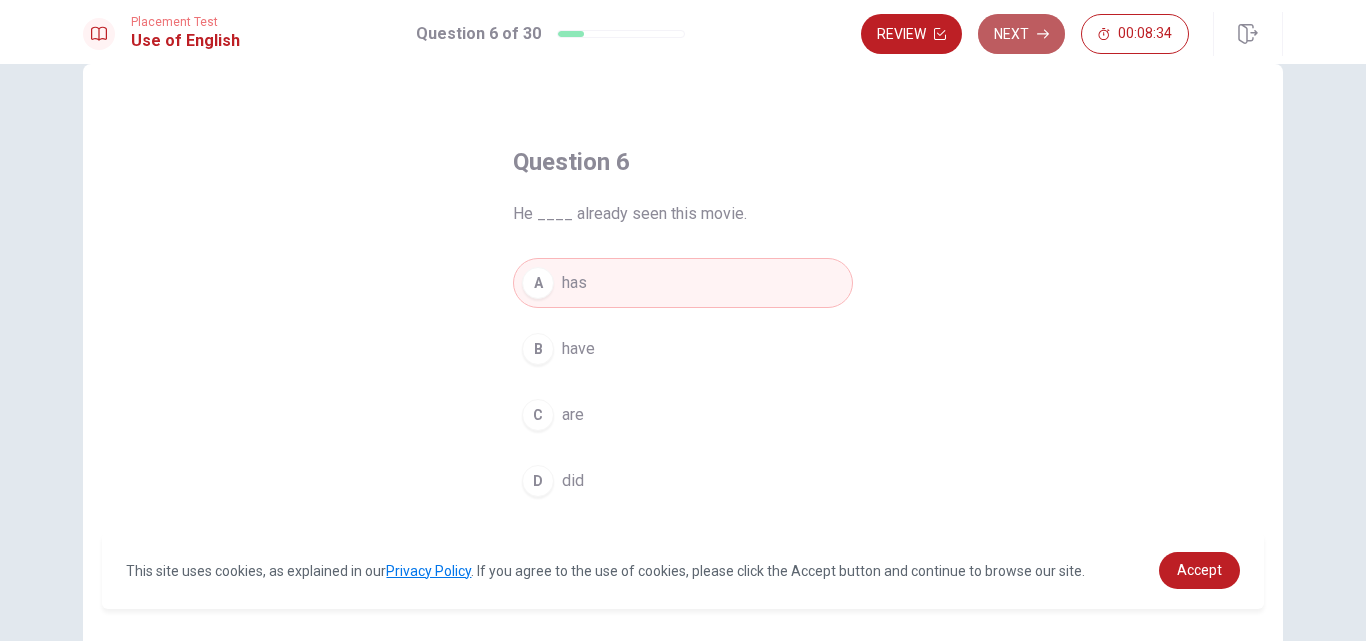 click on "Next" at bounding box center [1021, 34] 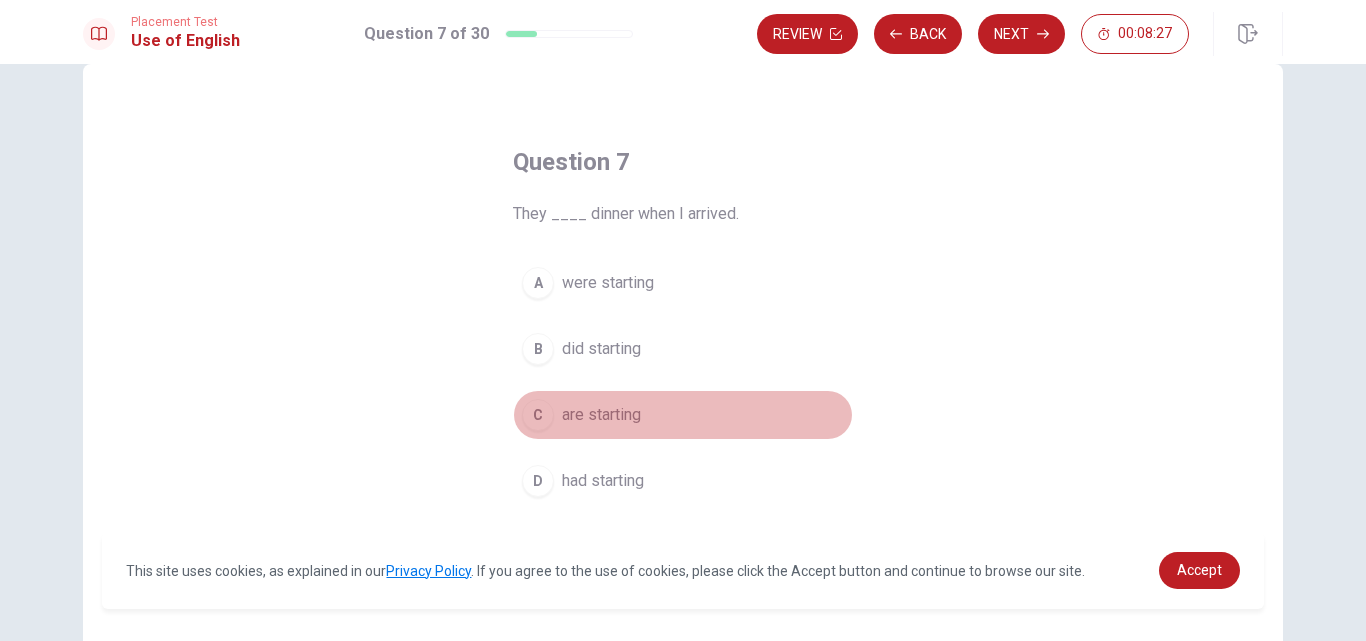 click on "C are starting" at bounding box center [683, 415] 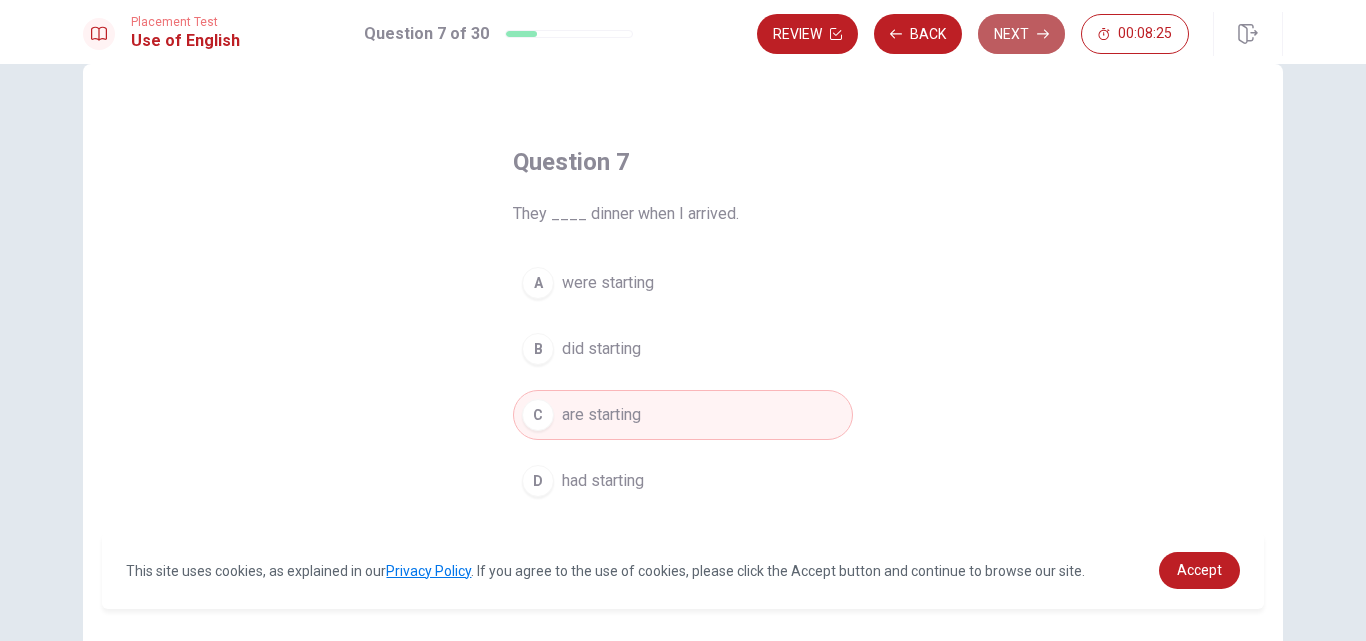 click on "Next" at bounding box center [1021, 34] 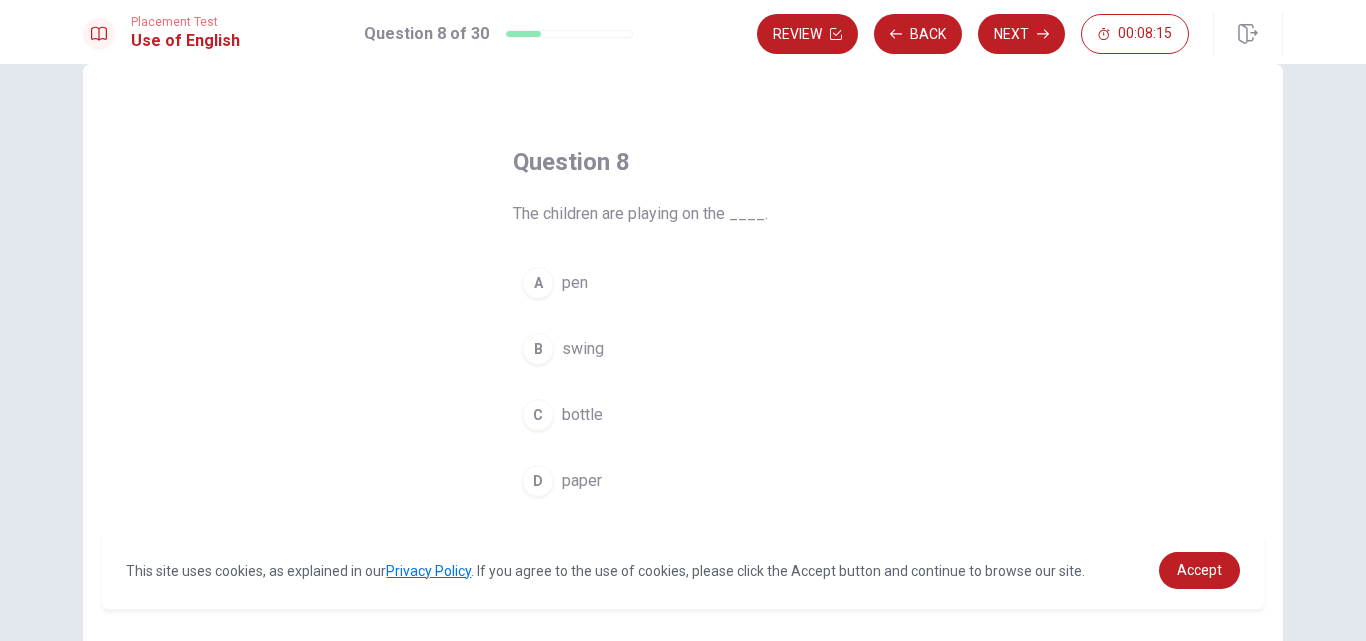 click on "swing" at bounding box center [583, 349] 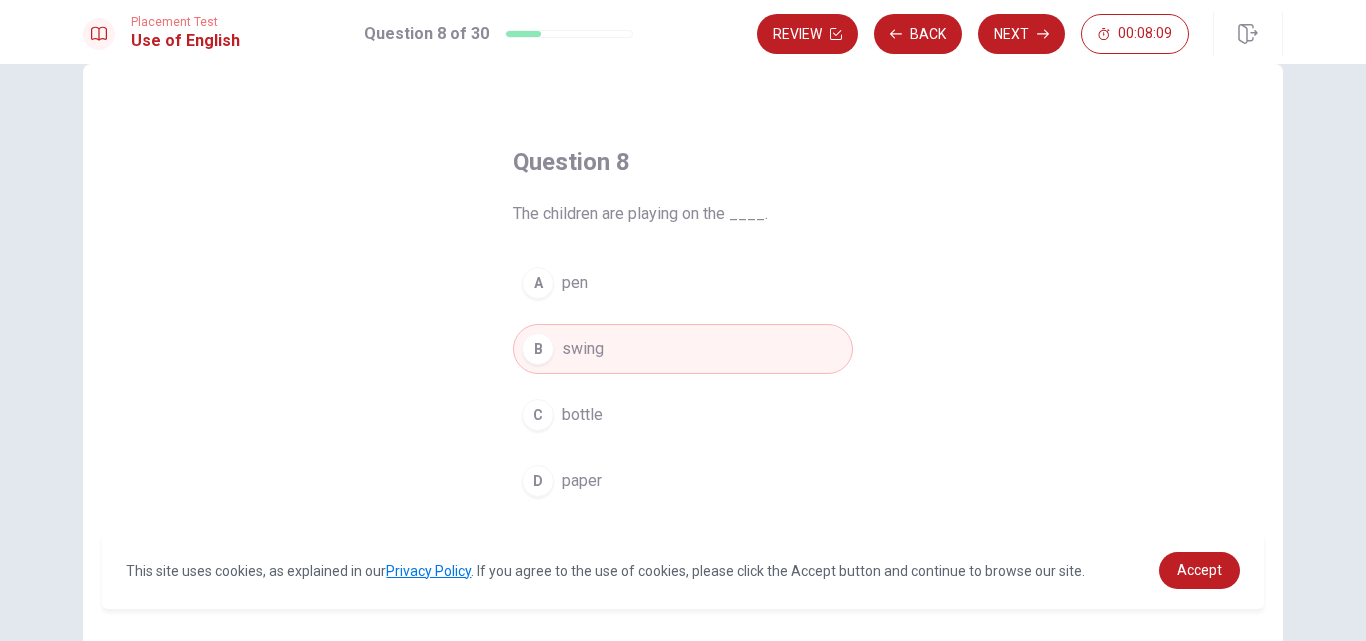click on "C bottle" at bounding box center [683, 415] 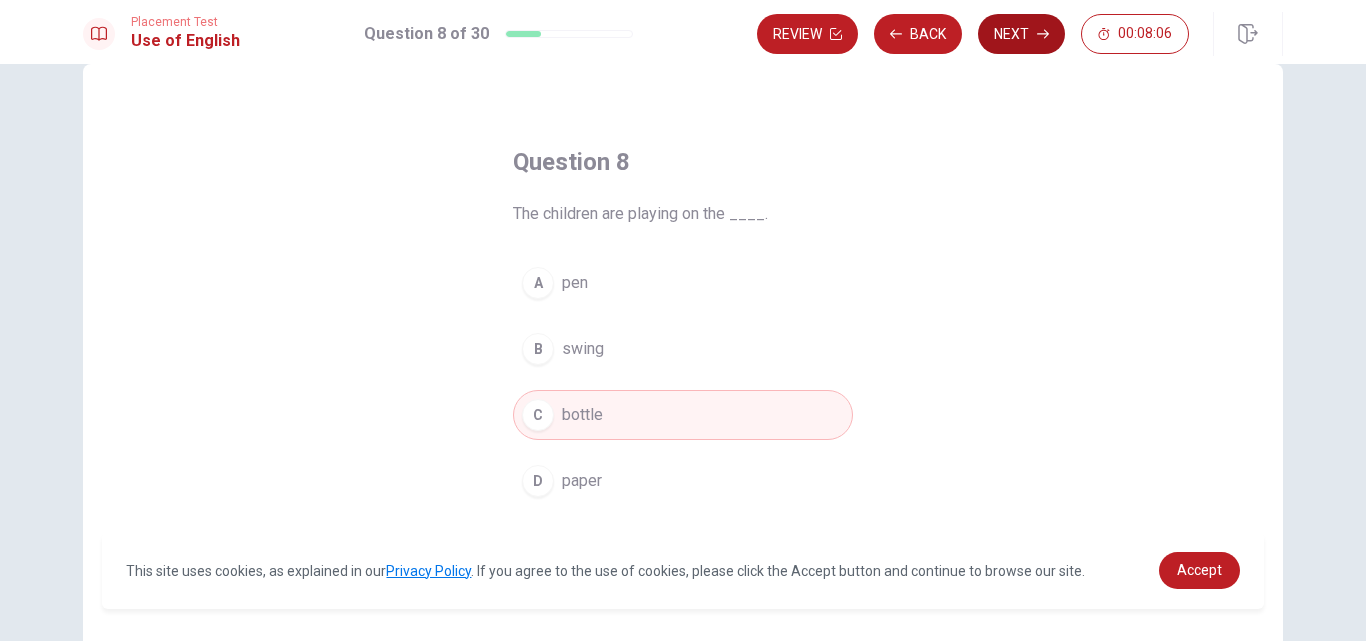 click on "Next" at bounding box center [1021, 34] 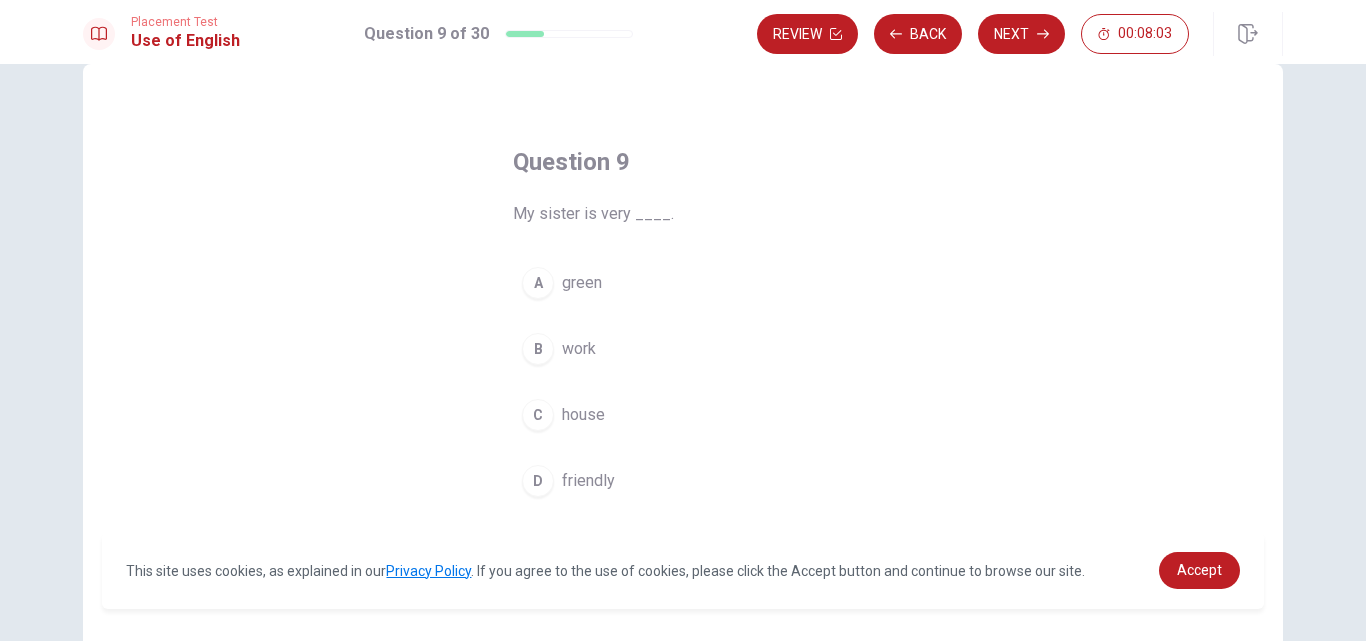 click on "D friendly" at bounding box center (683, 481) 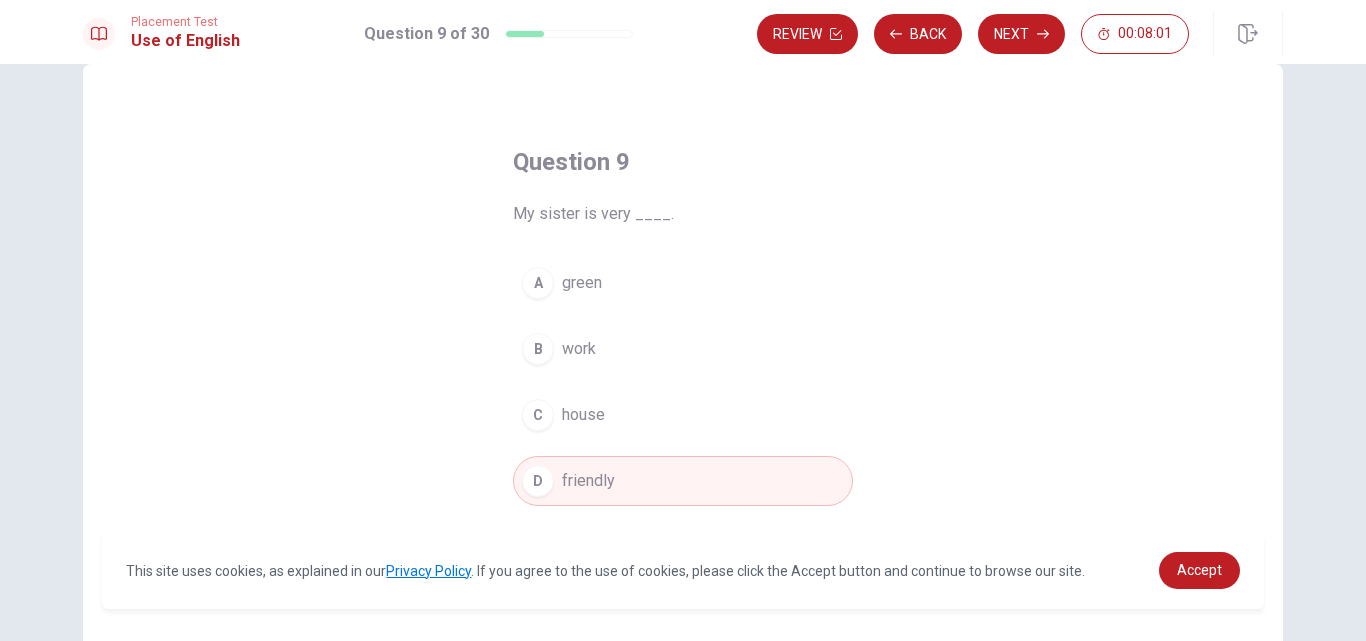 click on "Placement Test   Use of English Question 9 of 30 Review Back Next 00:08:01" at bounding box center (683, 32) 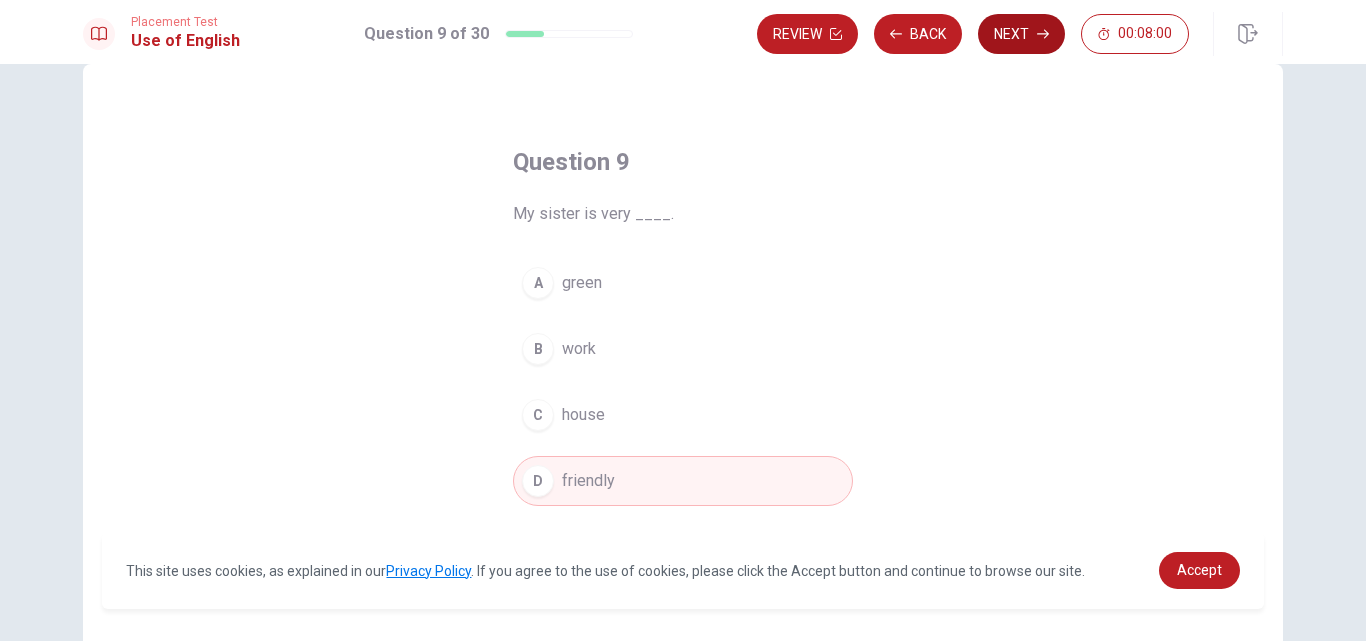 click on "Next" at bounding box center [1021, 34] 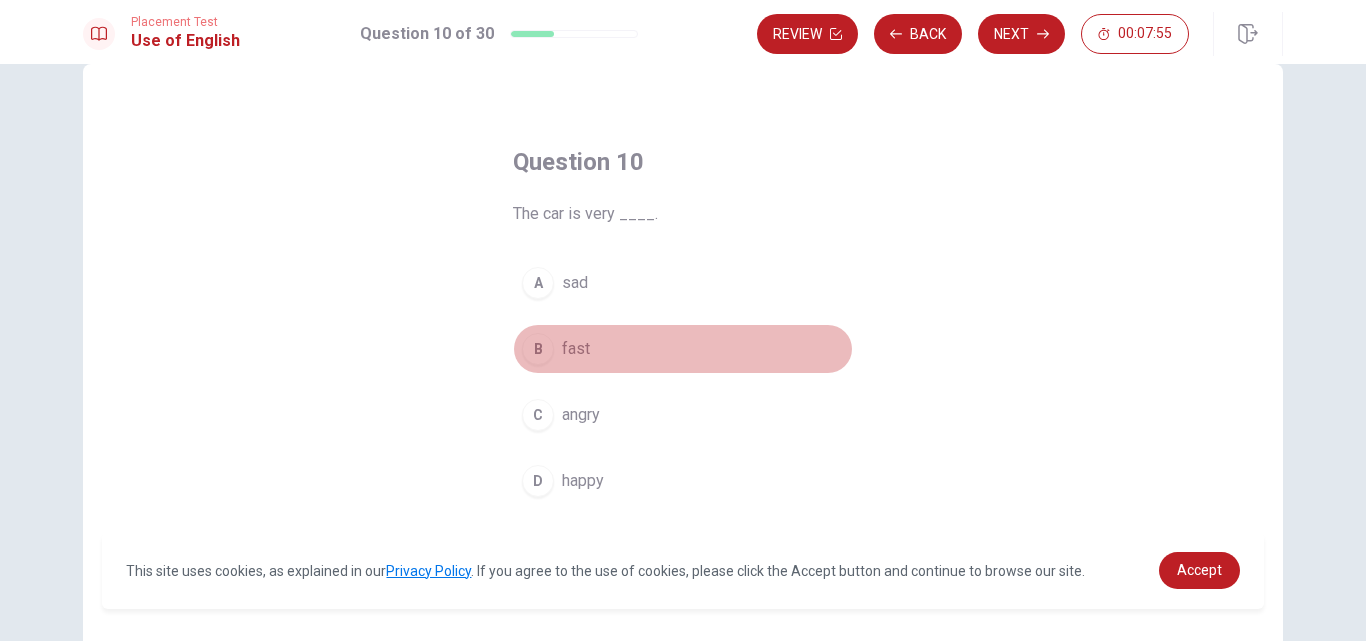 click on "fast" at bounding box center [576, 349] 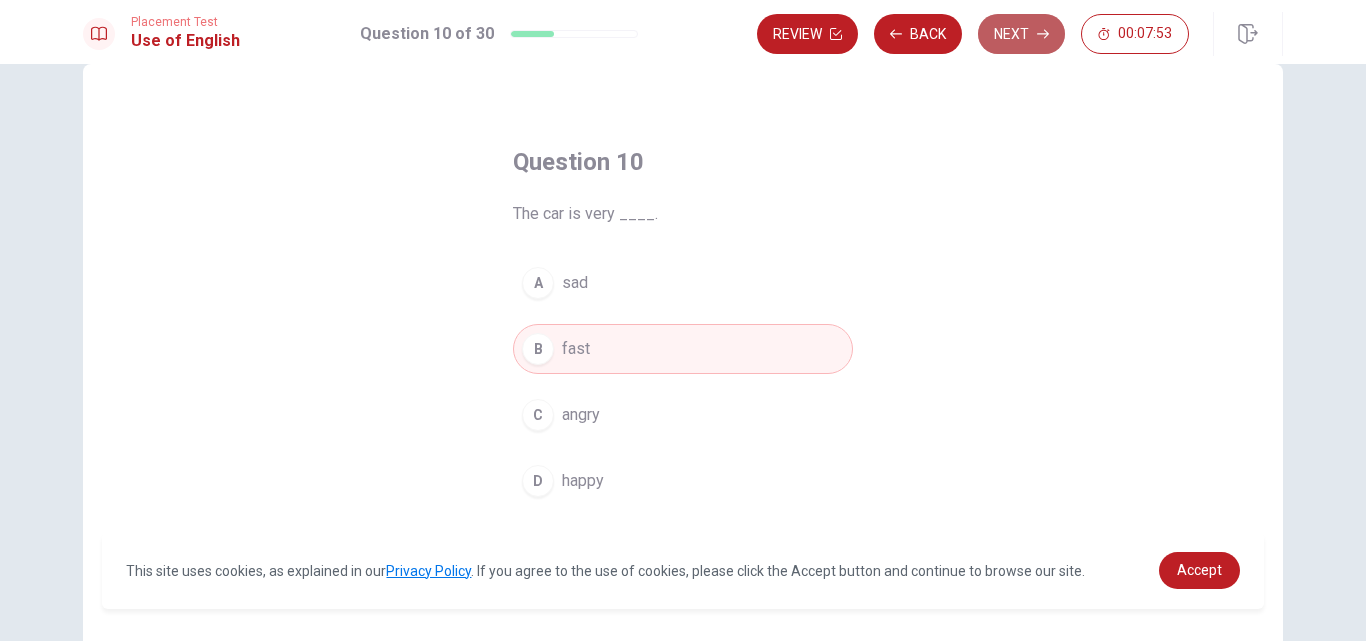 click on "Next" at bounding box center (1021, 34) 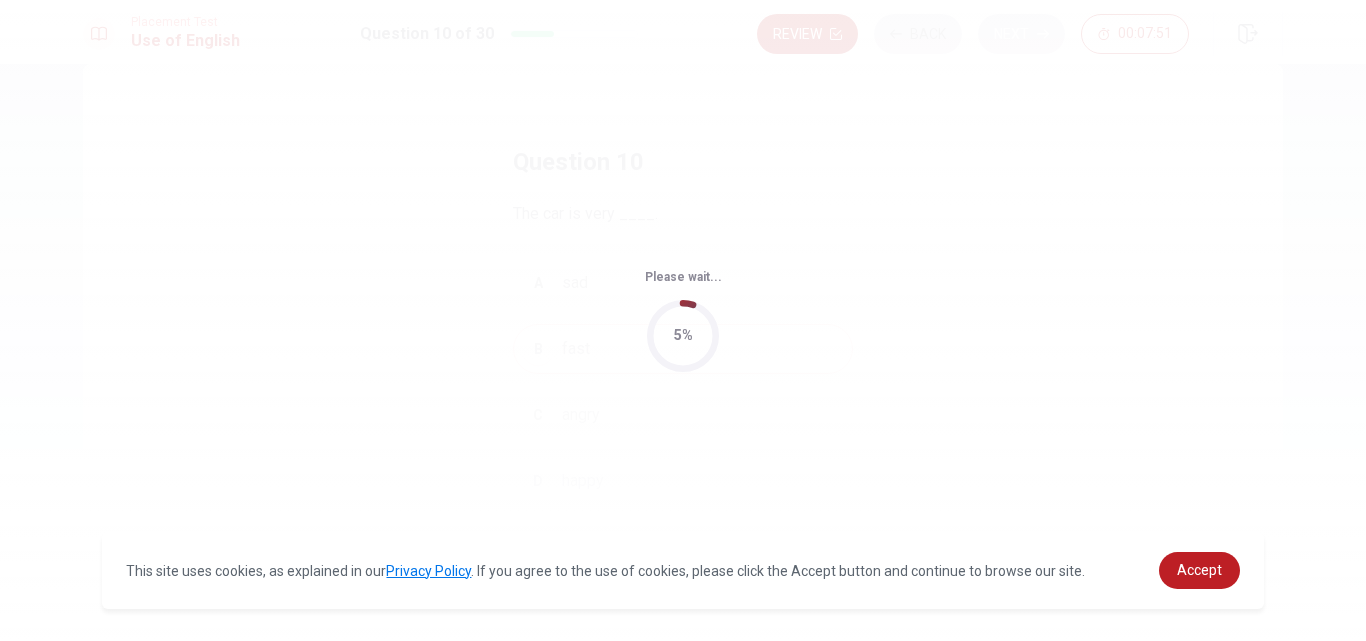 scroll, scrollTop: 0, scrollLeft: 0, axis: both 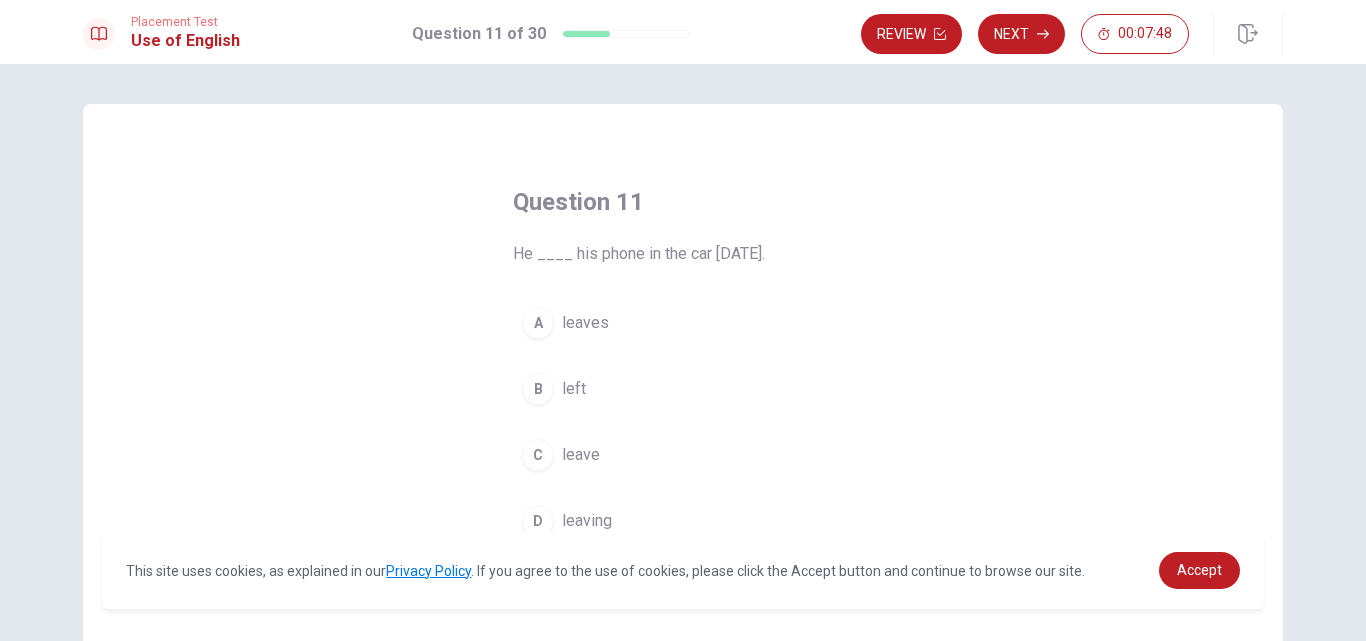 click on "Question 11 He ____ his phone in the car [DATE]. A leaves B left
C leave D leaving" at bounding box center [683, 451] 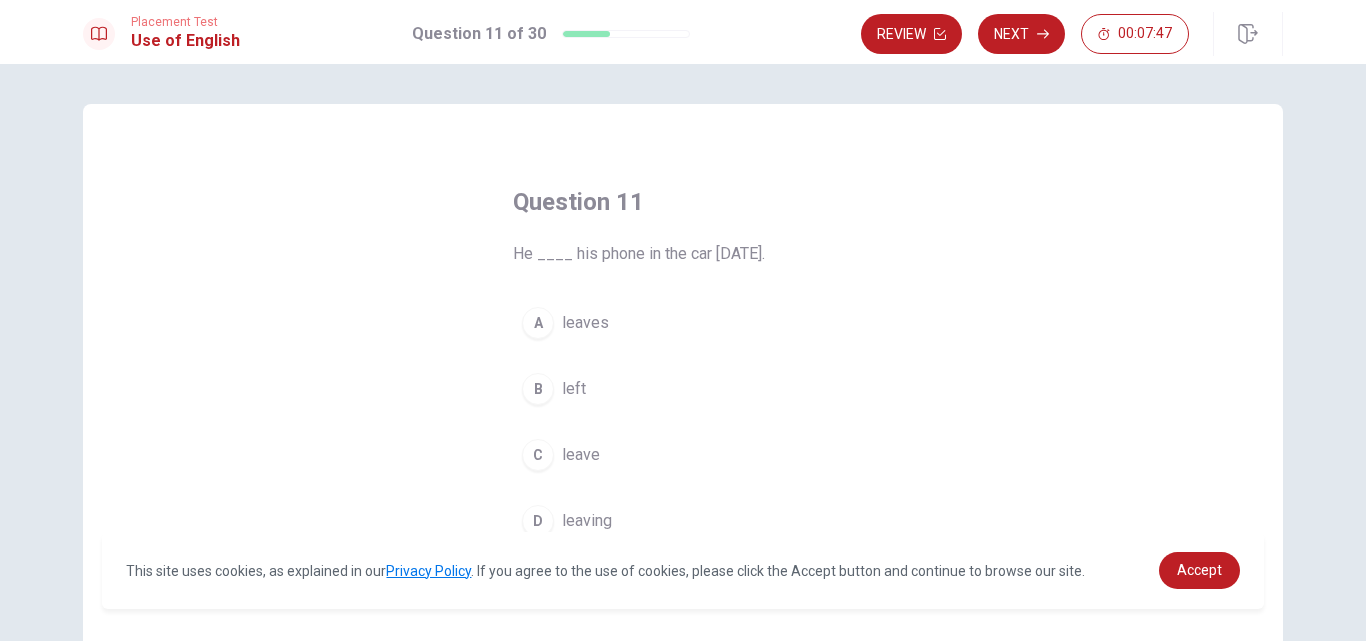scroll, scrollTop: 40, scrollLeft: 0, axis: vertical 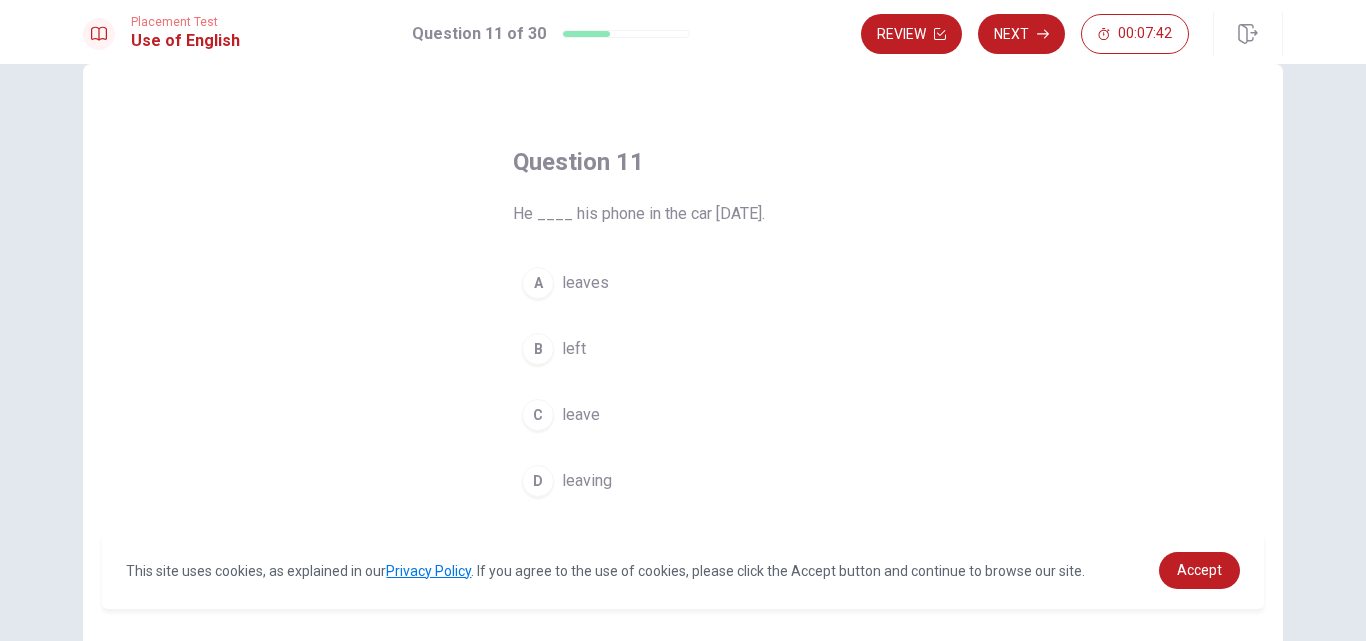 click on "left" at bounding box center (574, 349) 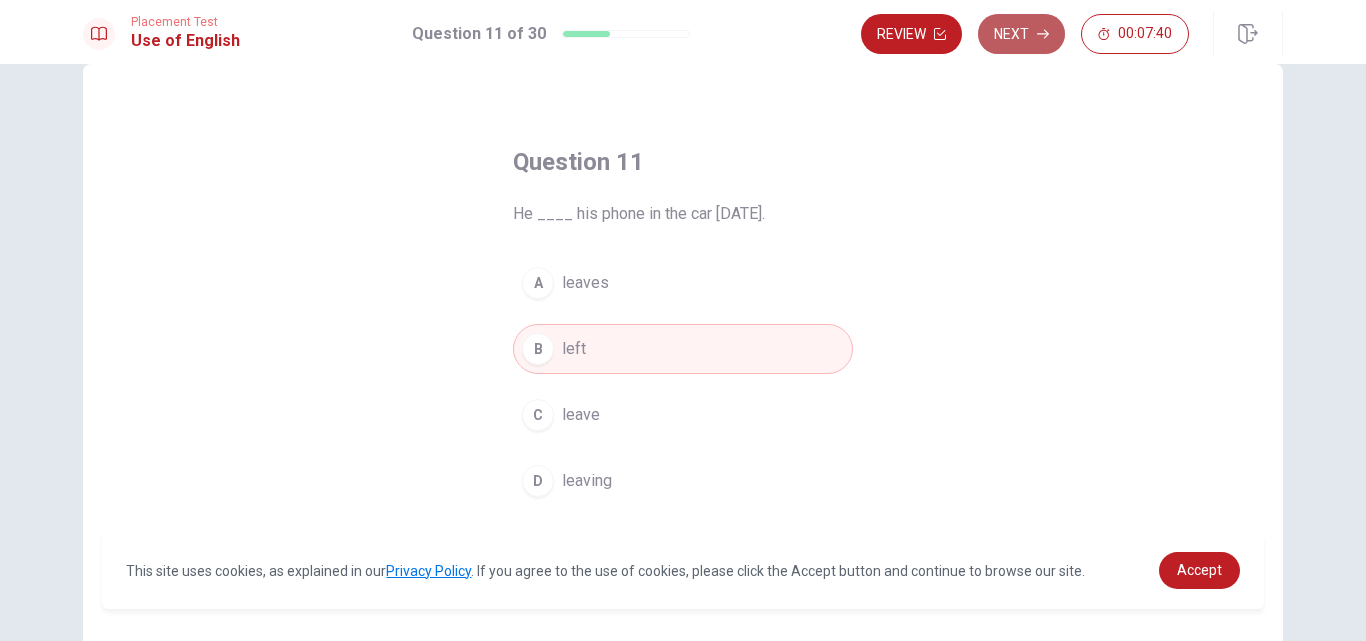 click on "Next" at bounding box center (1021, 34) 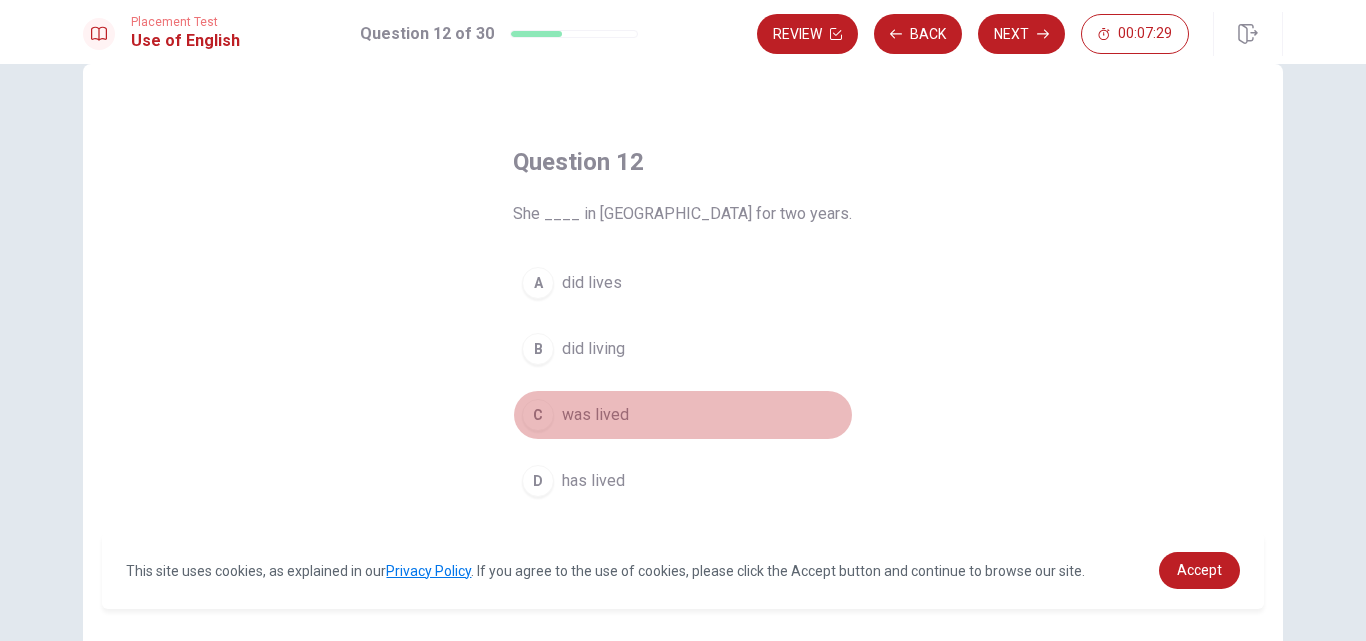 click on "C was lived" at bounding box center (683, 415) 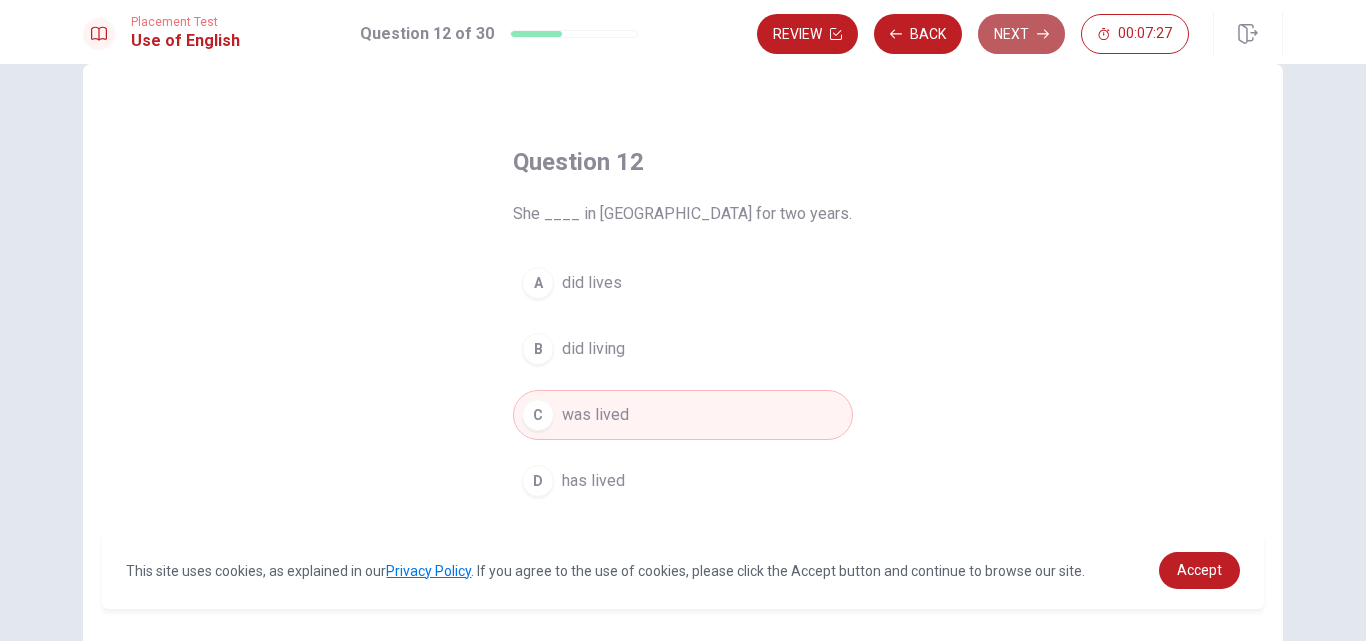 click on "Next" at bounding box center (1021, 34) 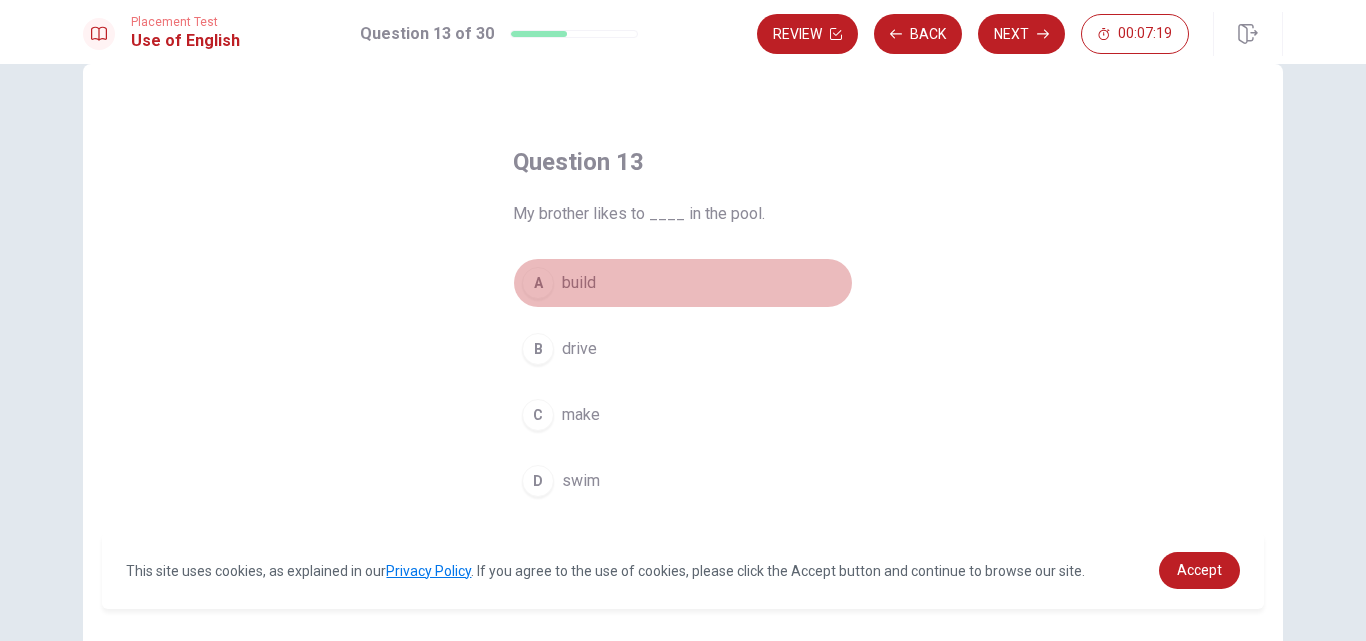 click on "build" at bounding box center [579, 283] 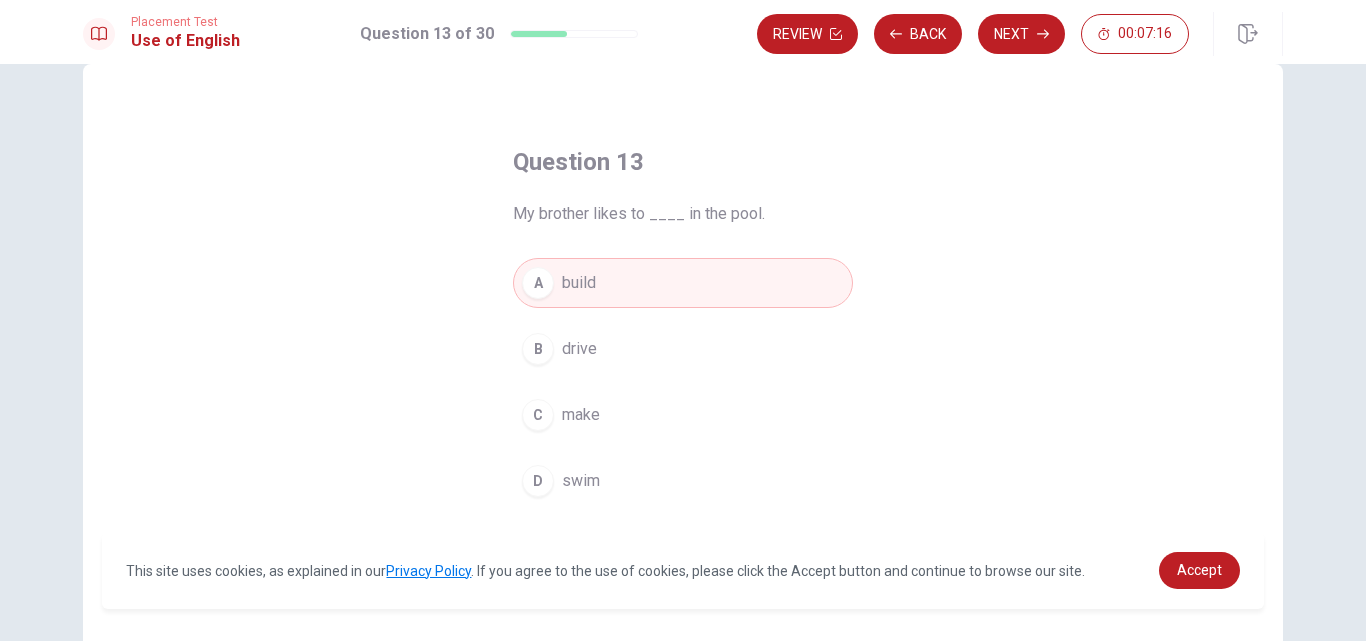 click on "D swim" at bounding box center [683, 481] 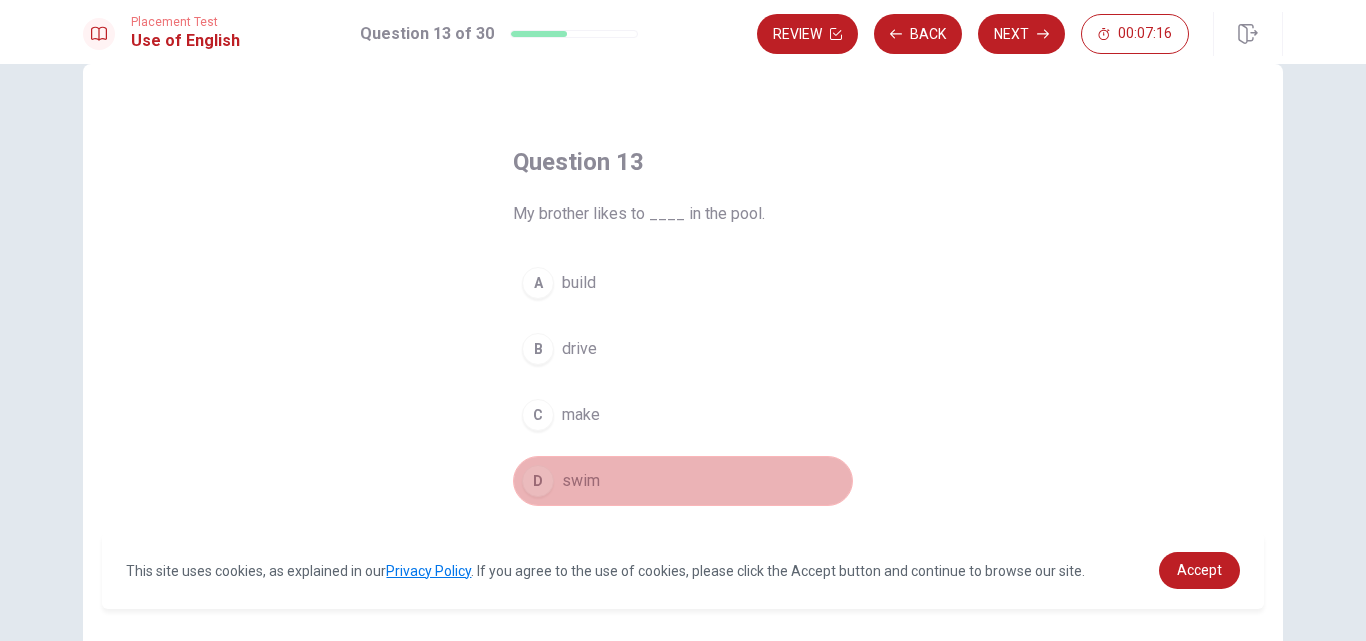 click on "D swim" at bounding box center (683, 481) 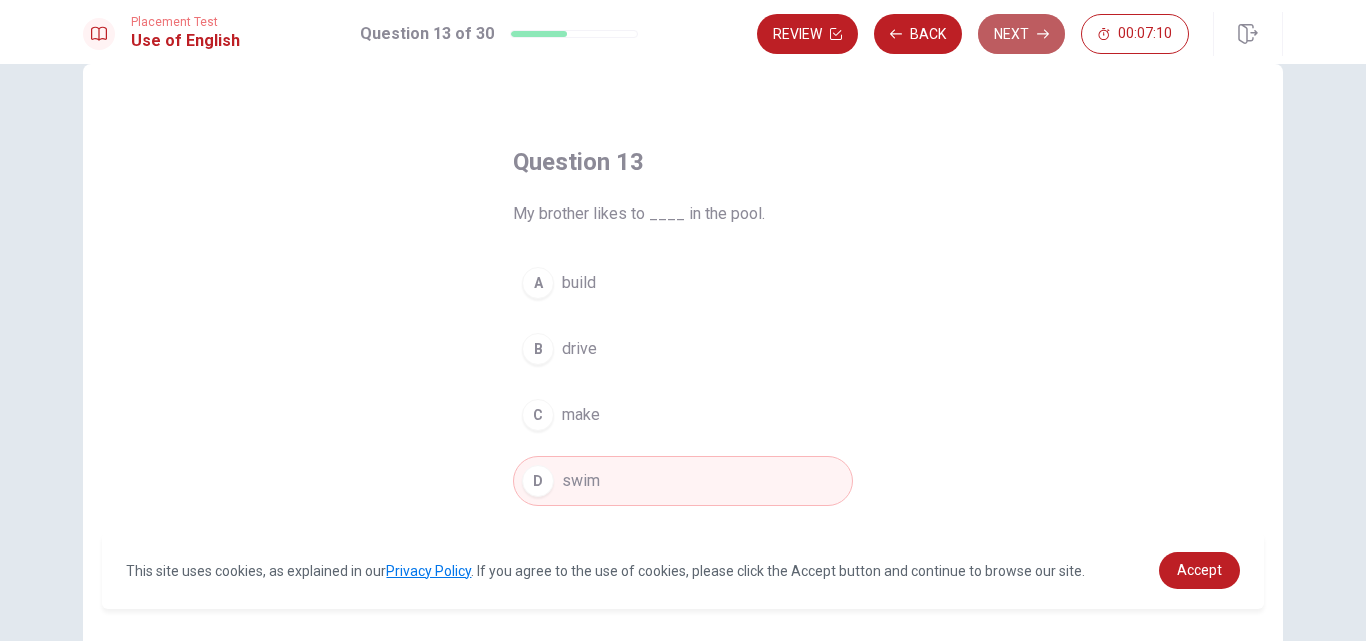 click on "Next" at bounding box center [1021, 34] 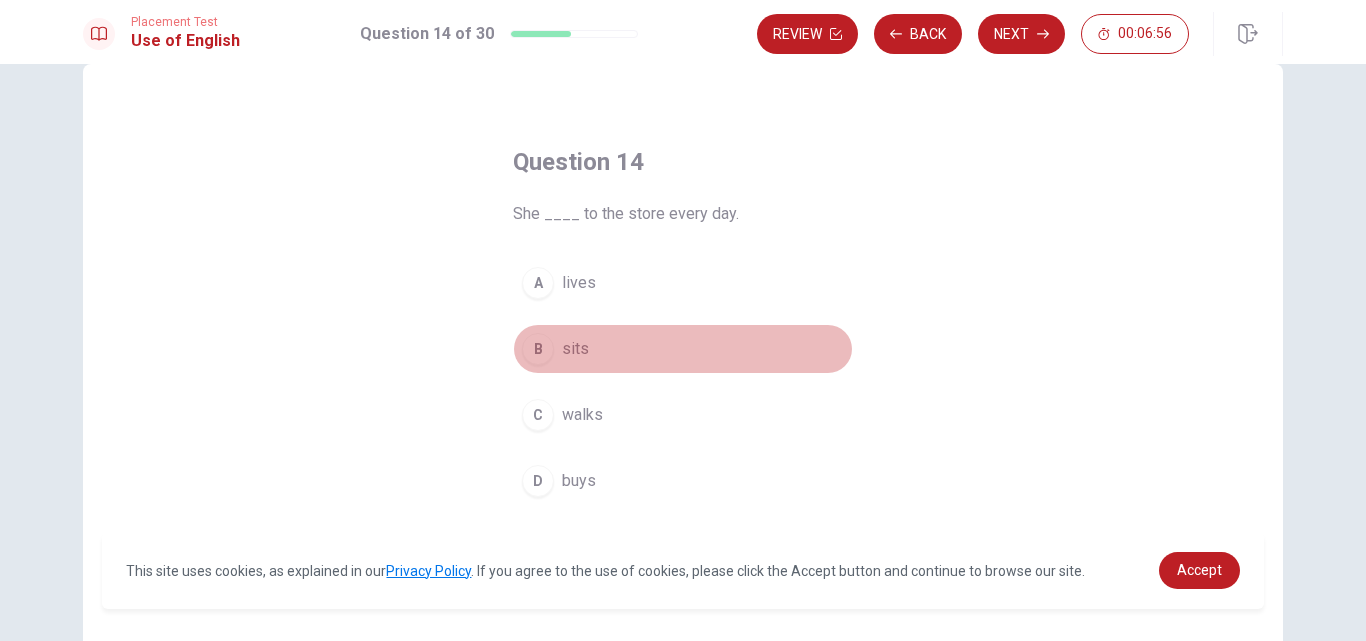 click on "B" at bounding box center [538, 349] 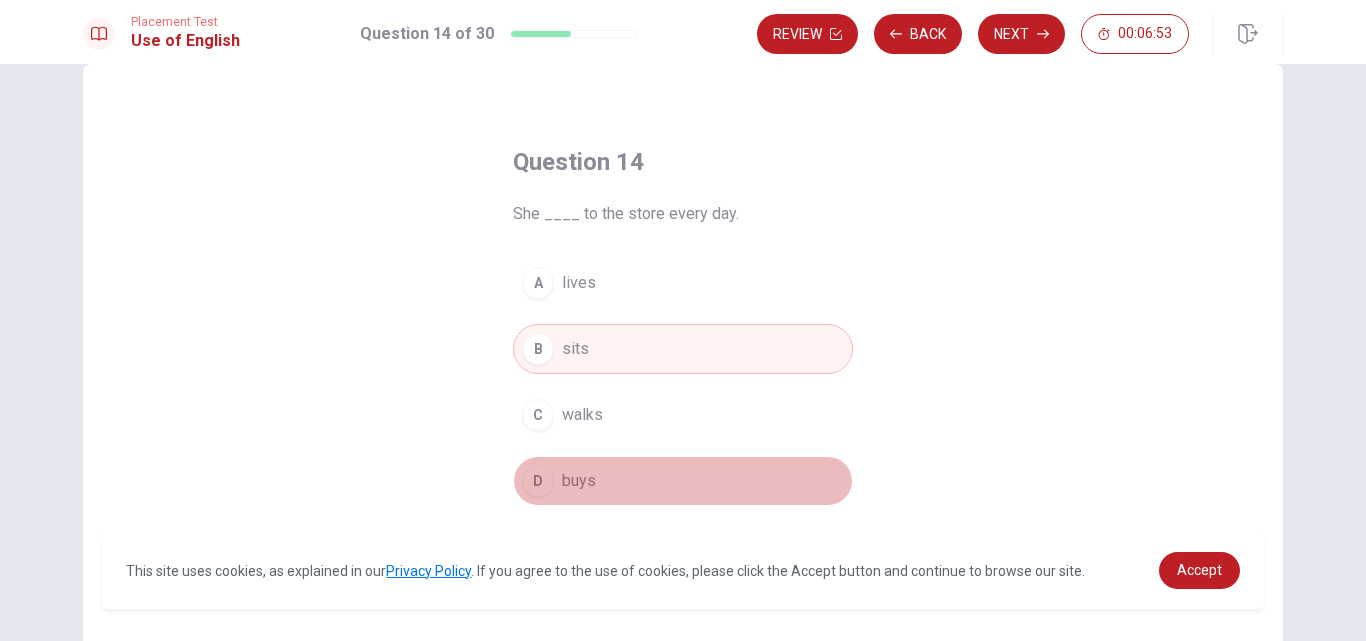 click on "D buys" at bounding box center (683, 481) 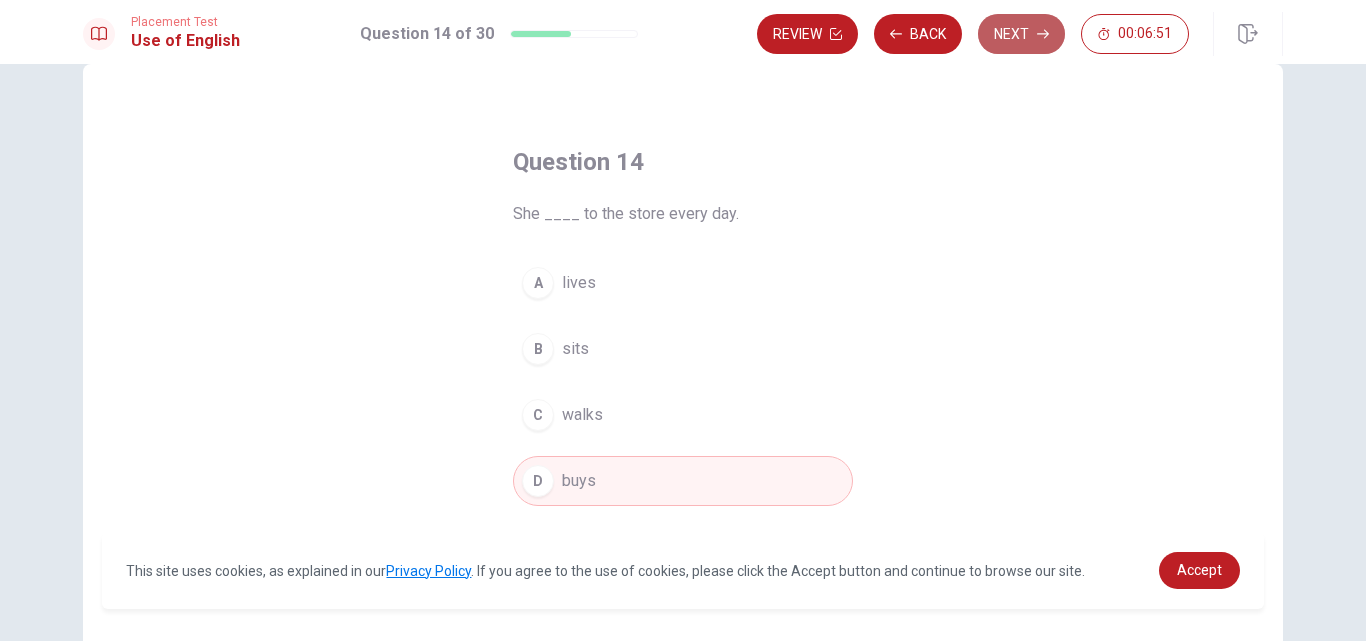 click on "Next" at bounding box center (1021, 34) 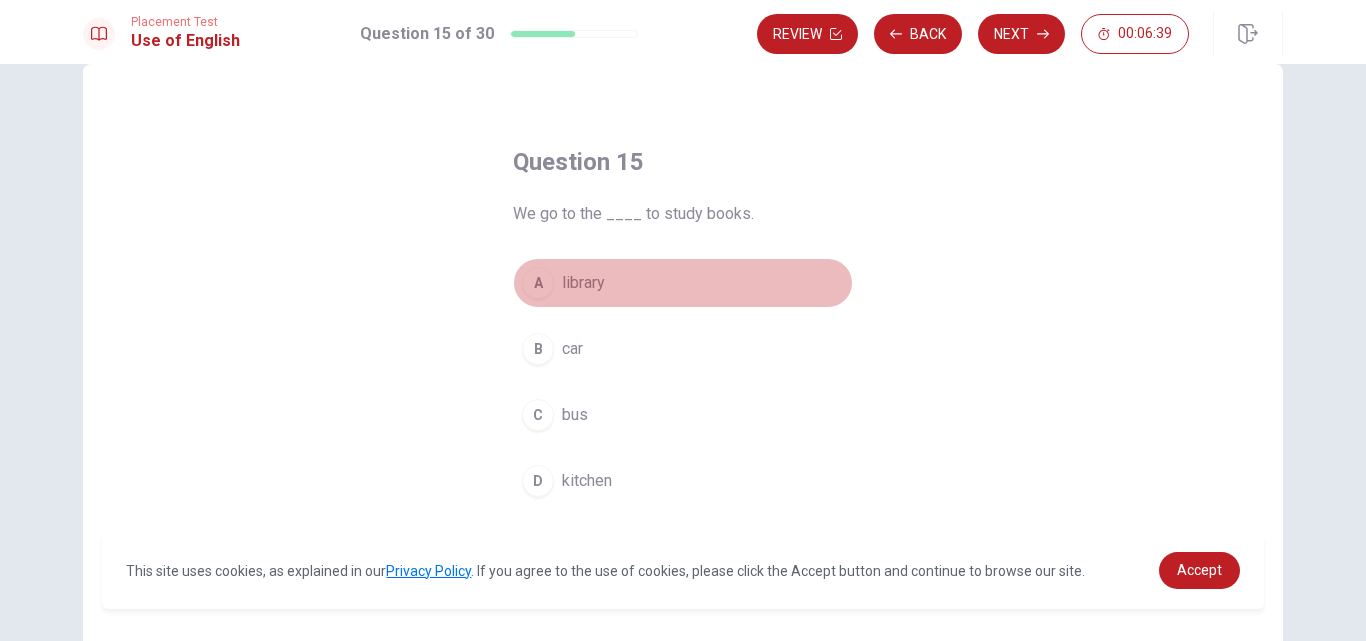 click on "library" at bounding box center [583, 283] 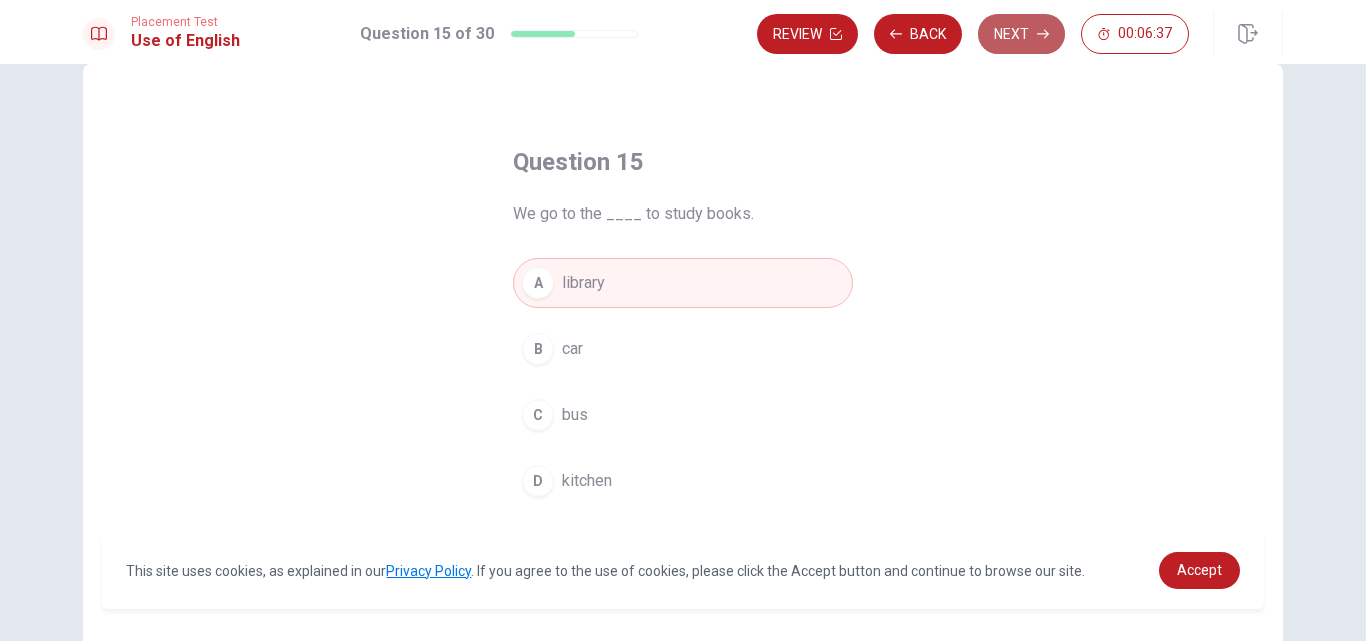 click on "Next" at bounding box center [1021, 34] 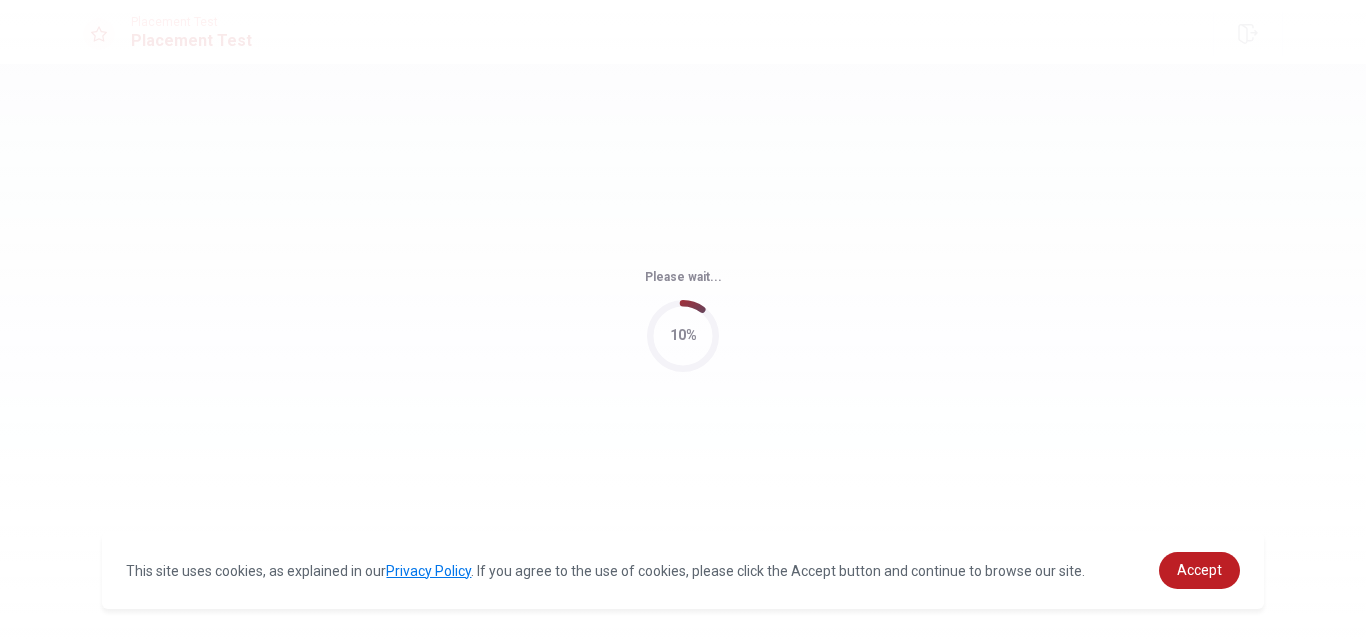 scroll, scrollTop: 0, scrollLeft: 0, axis: both 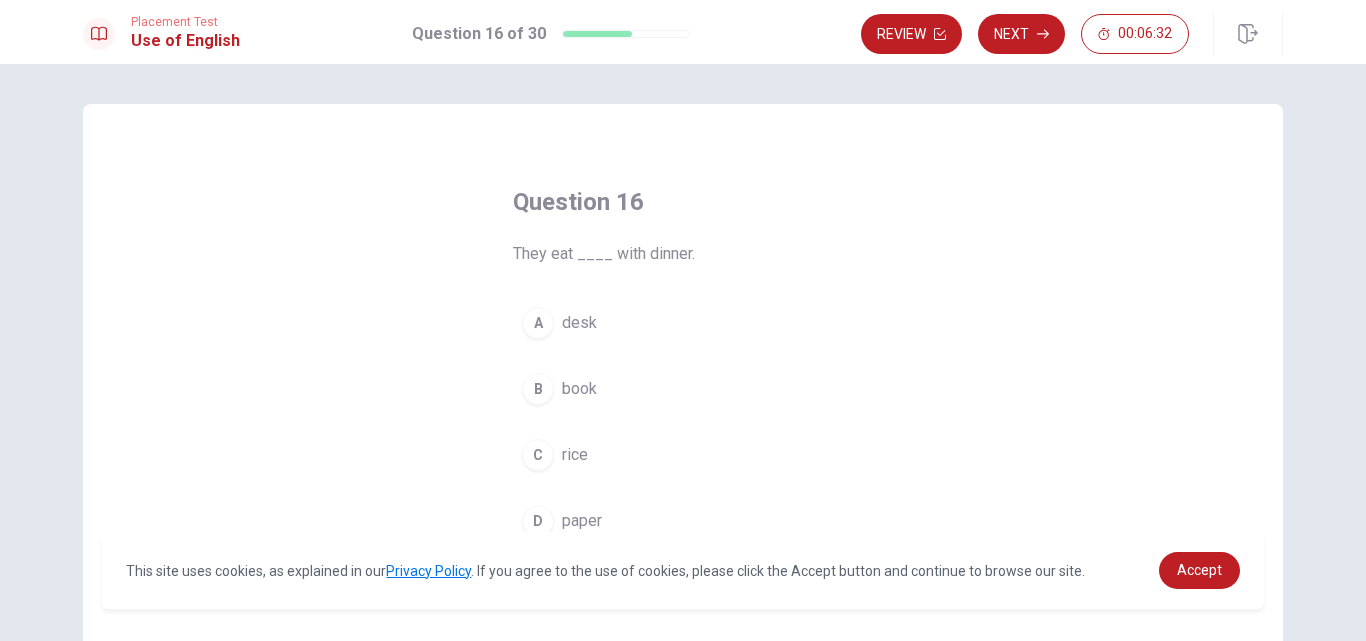 click on "Question 16 They eat ____ with dinner. A desk B book C rice
D paper" at bounding box center (683, 451) 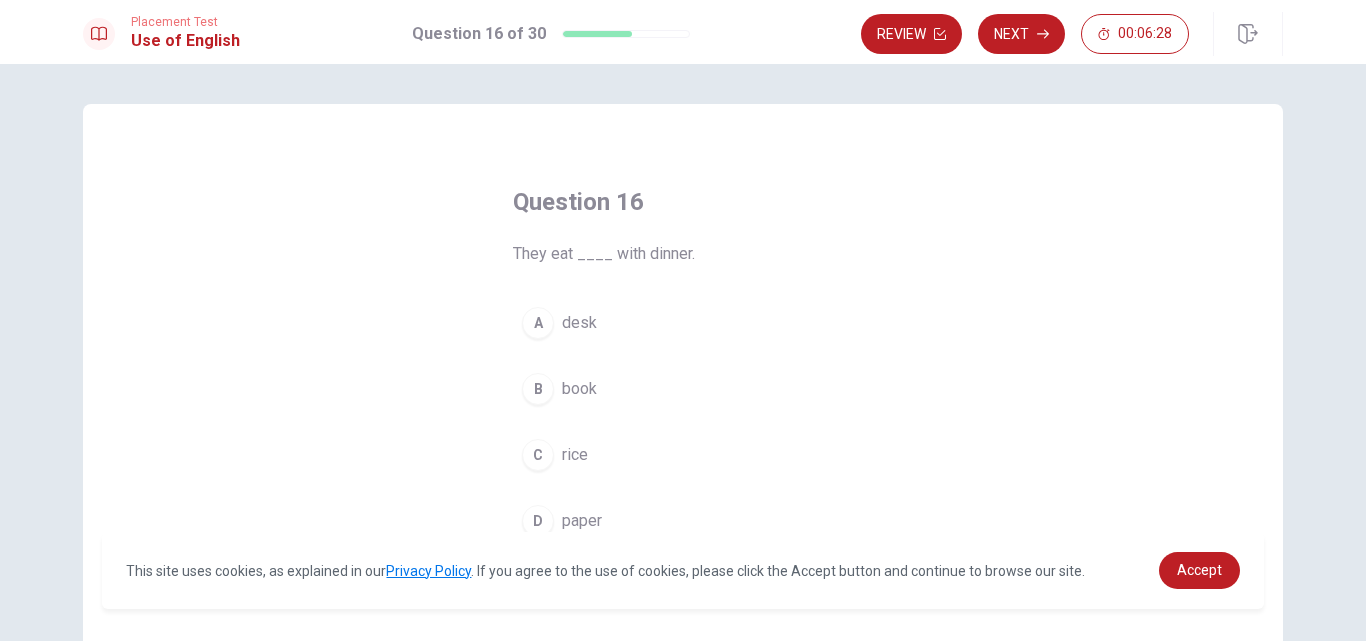 click on "C" at bounding box center (538, 455) 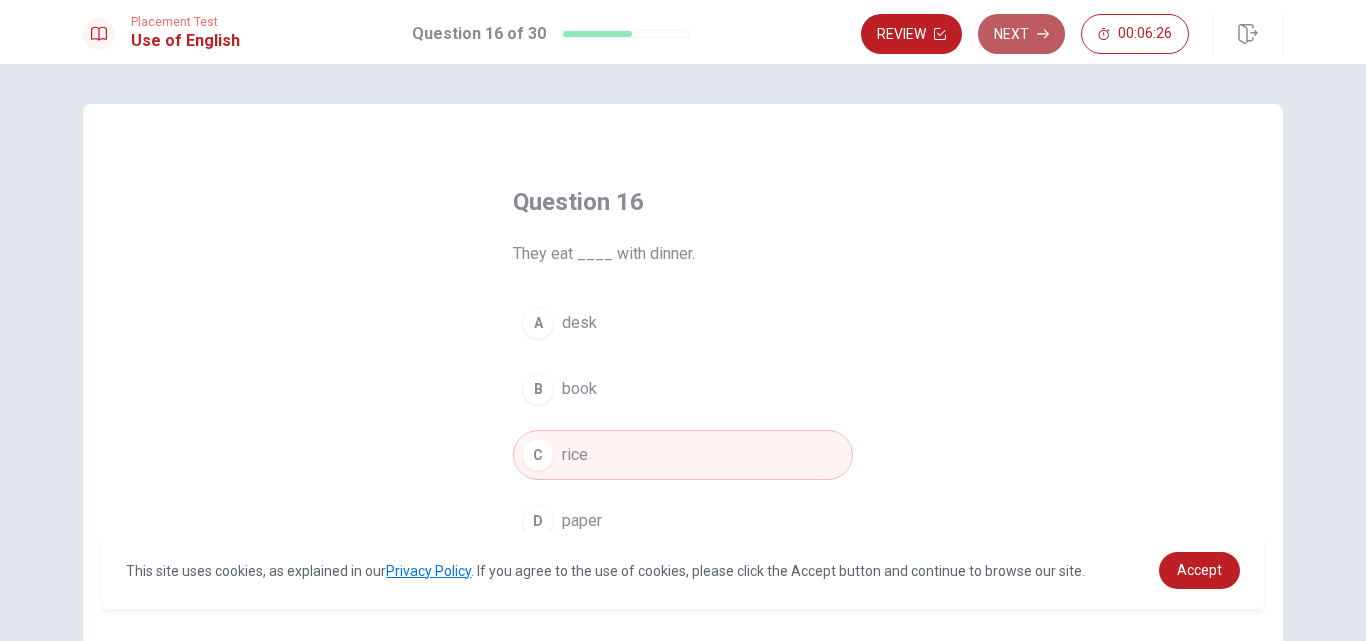 click on "Next" at bounding box center (1021, 34) 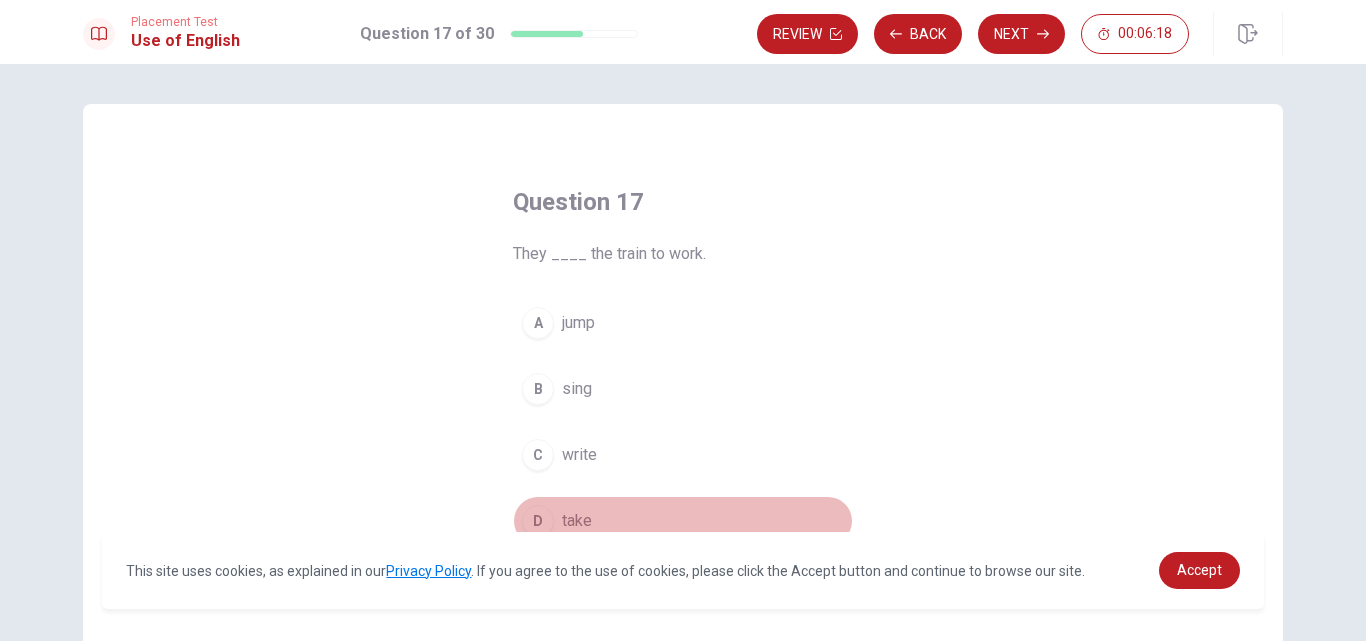 click on "take" at bounding box center [577, 521] 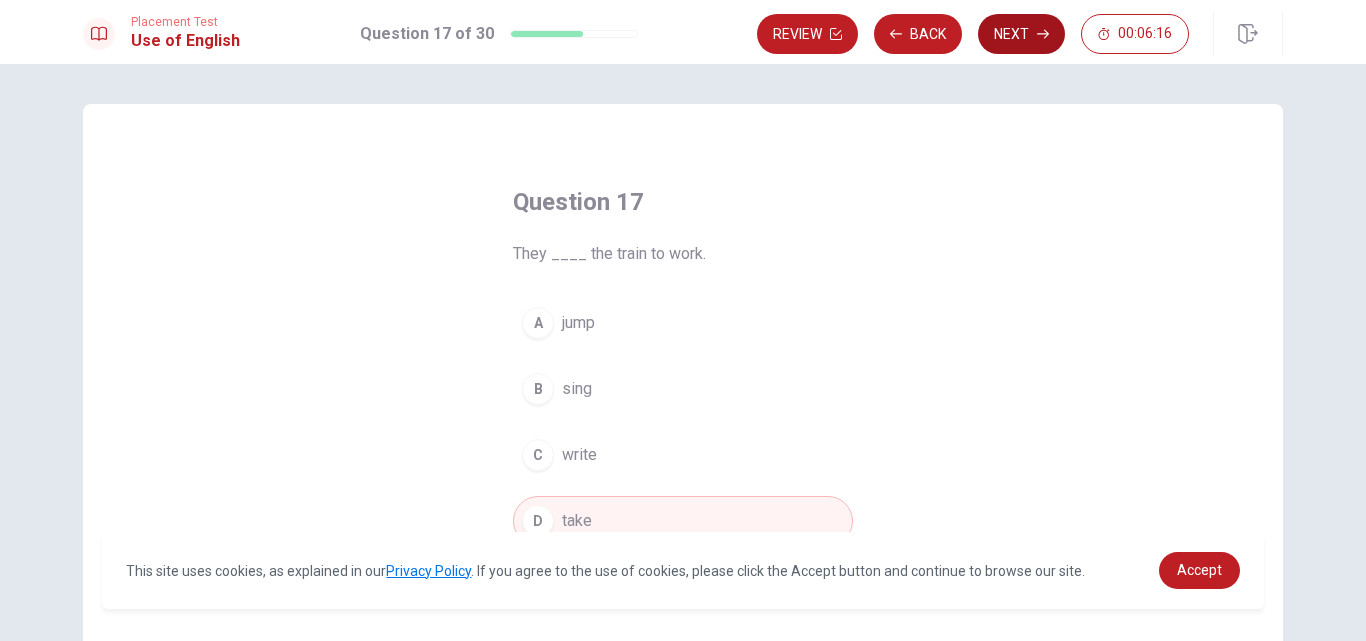 click on "Next" at bounding box center (1021, 34) 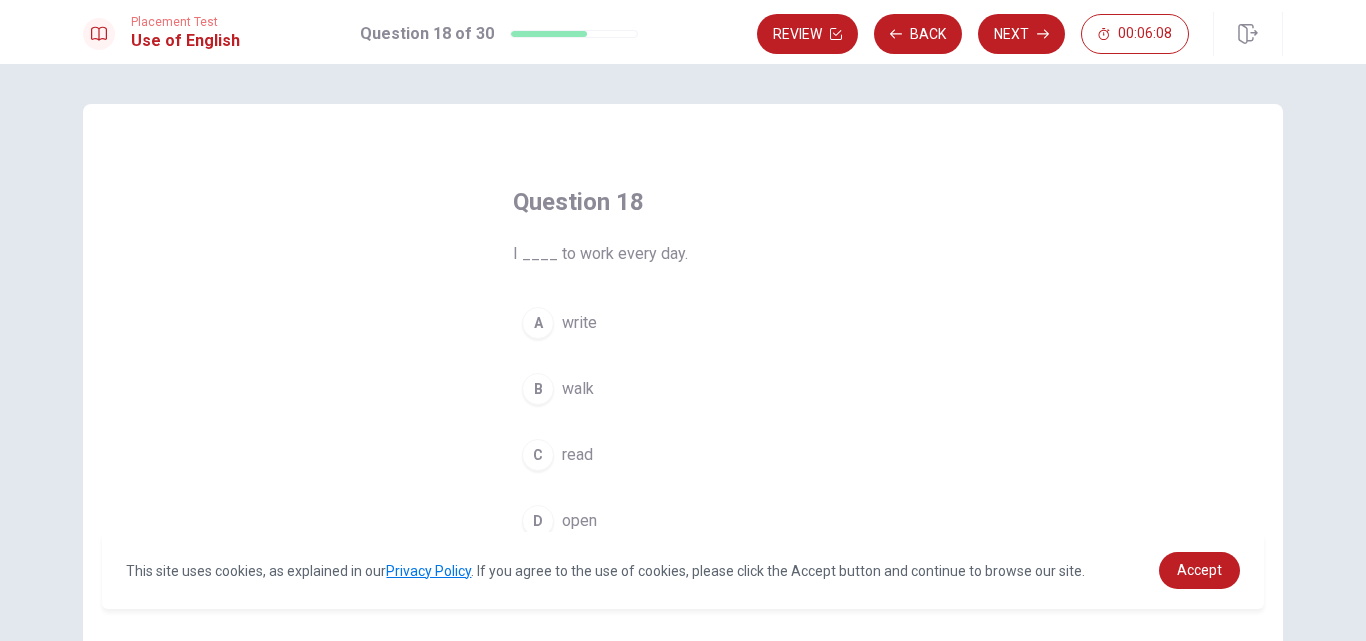click on "walk" at bounding box center [578, 389] 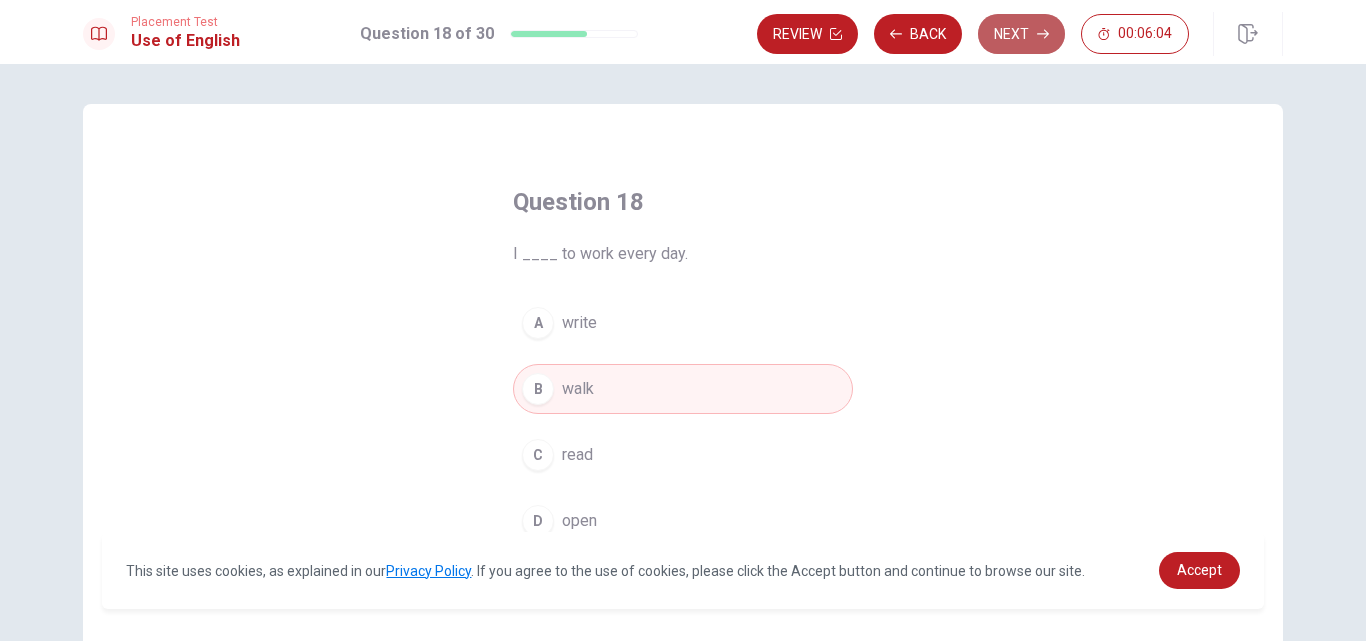 click on "Next" at bounding box center (1021, 34) 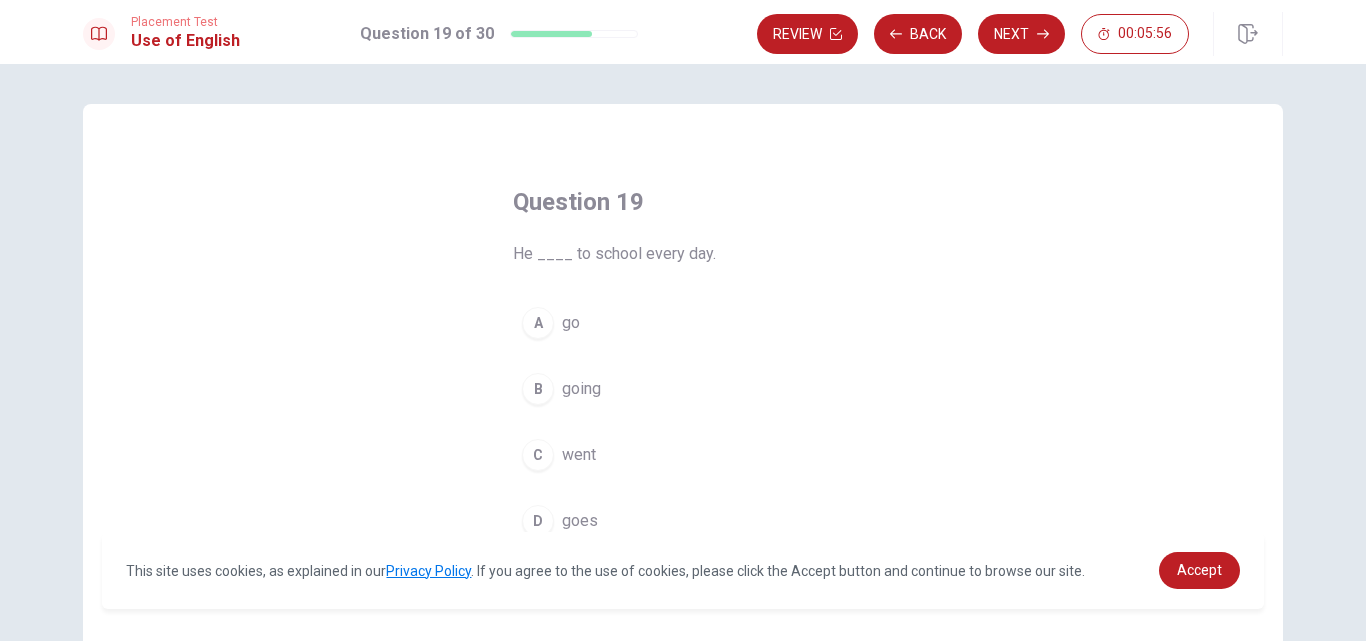 click on "go" at bounding box center [571, 323] 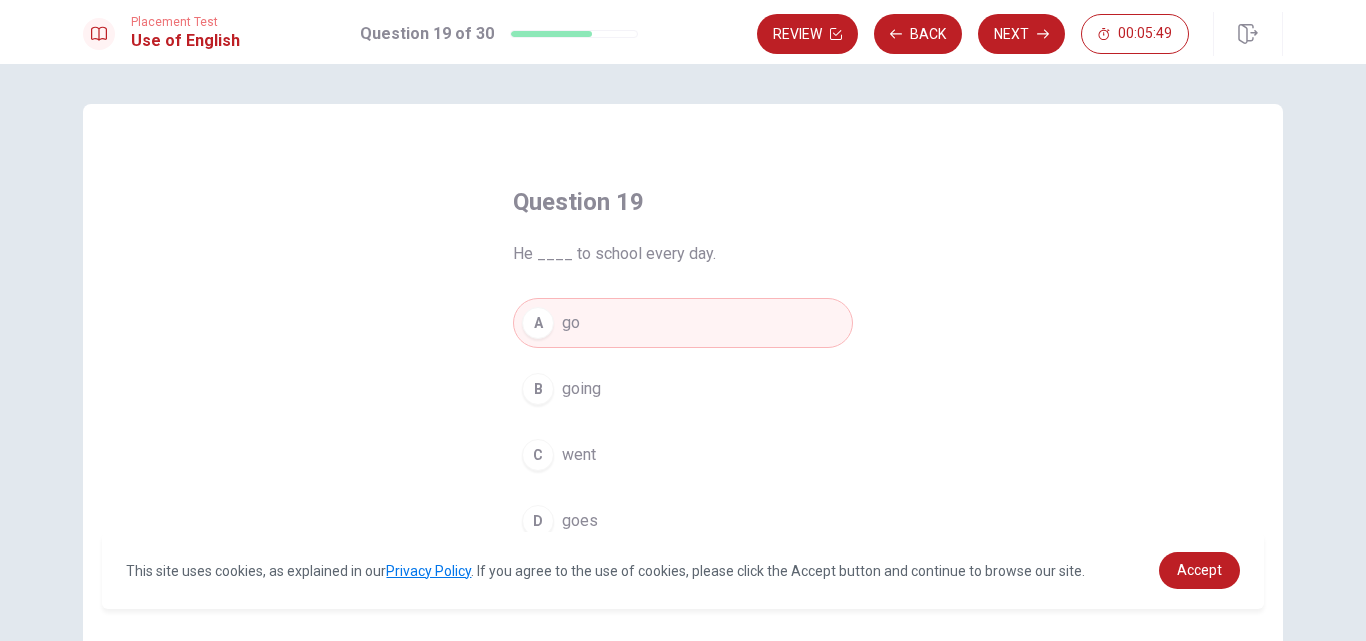 click on "going" at bounding box center [581, 389] 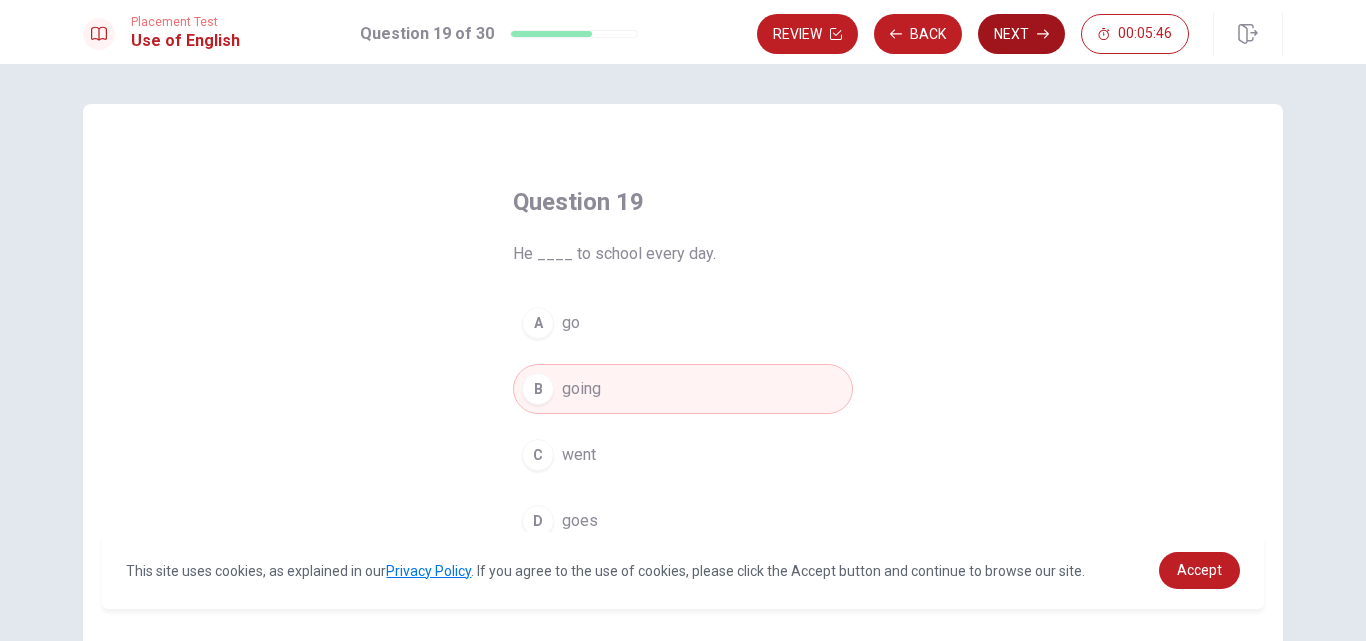 click on "Next" at bounding box center (1021, 34) 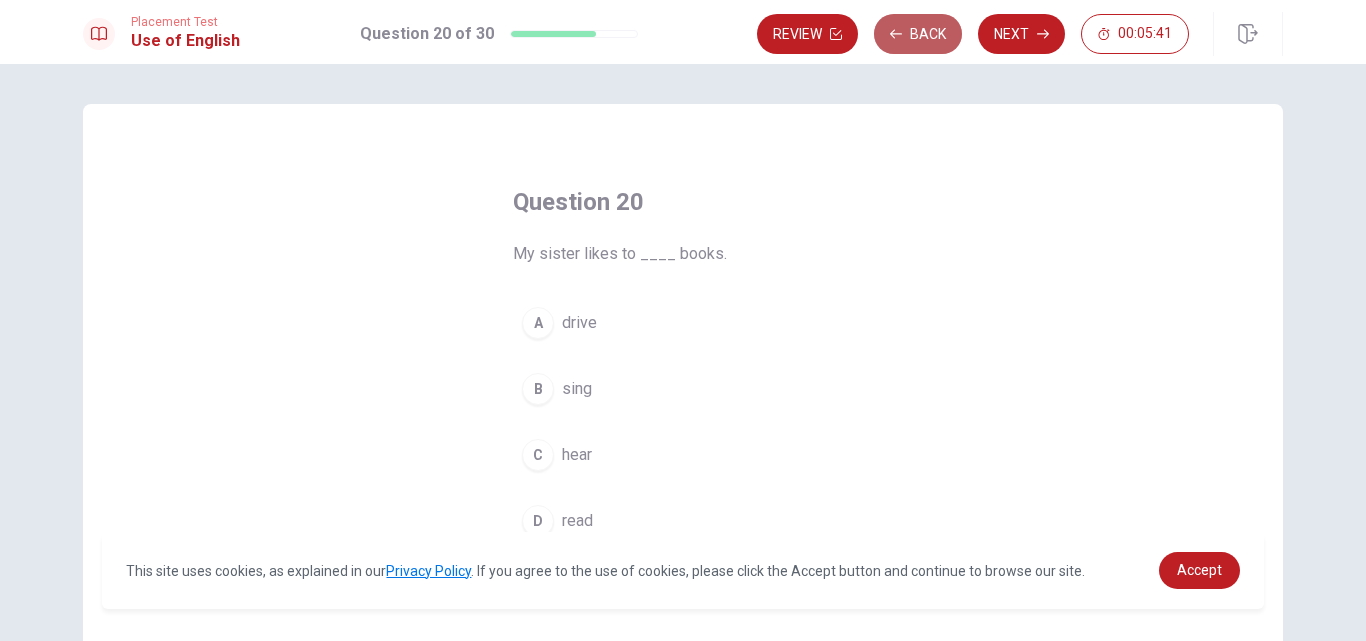 click on "Back" at bounding box center (918, 34) 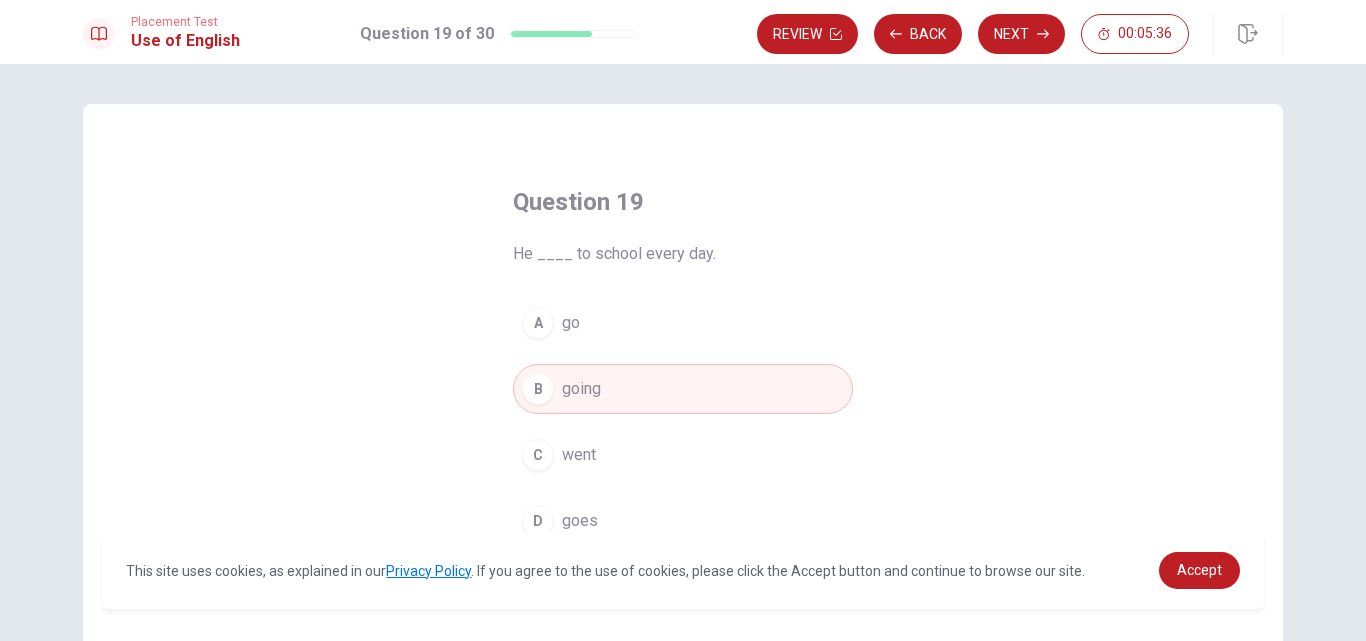 click on "goes" at bounding box center (580, 521) 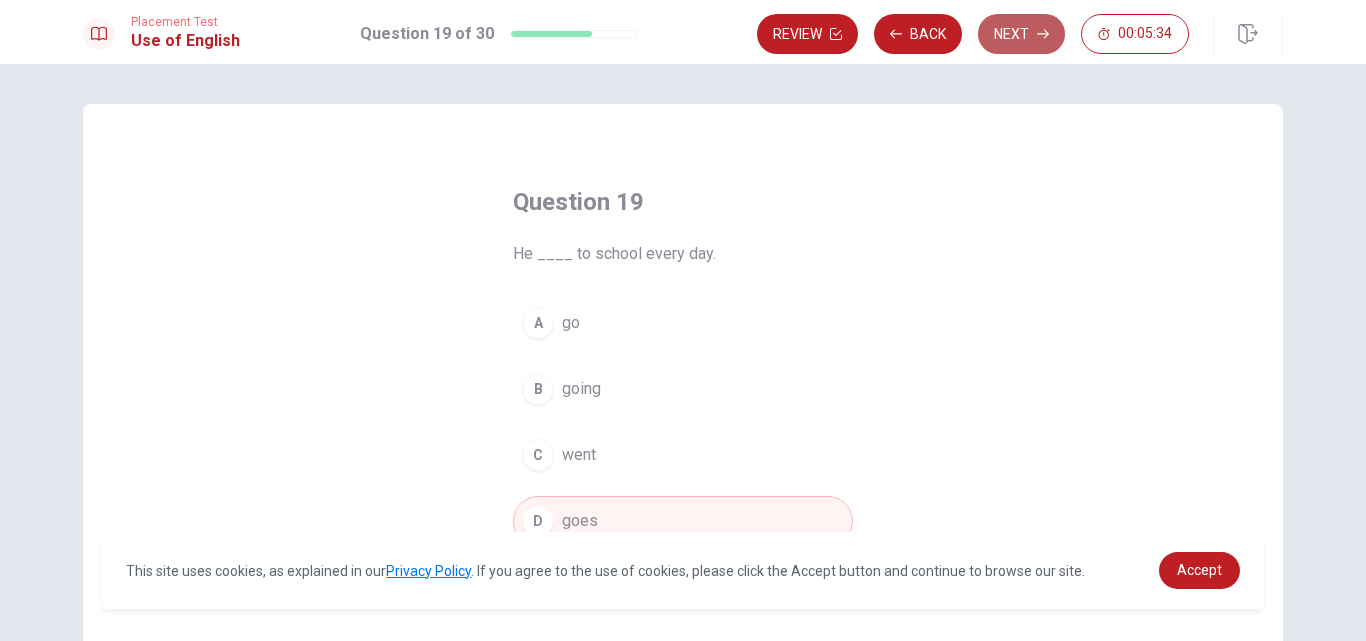 click on "Next" at bounding box center [1021, 34] 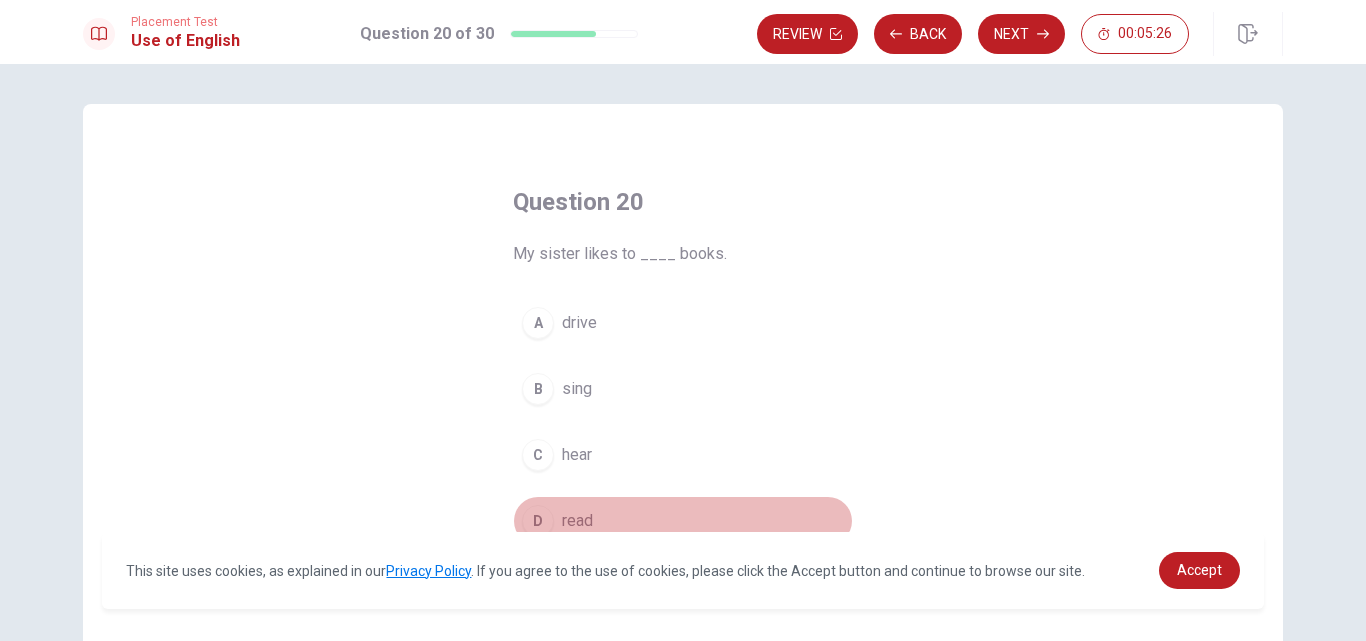 click on "D read" at bounding box center [683, 521] 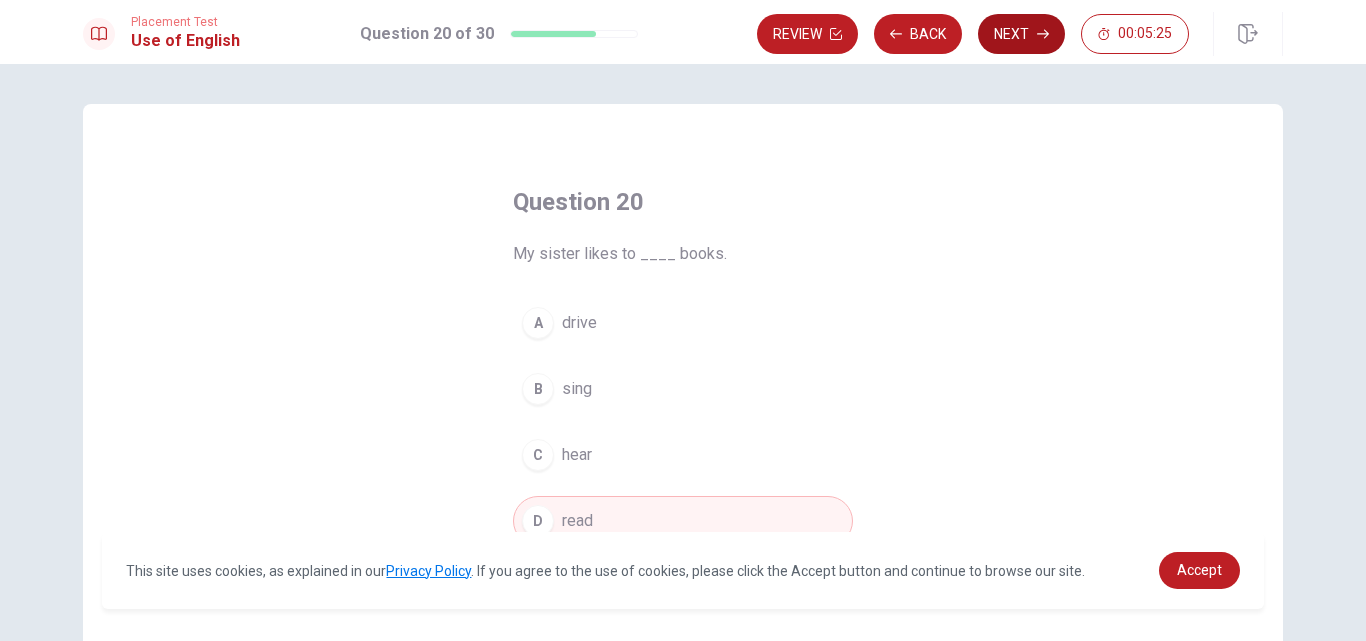 click on "Next" at bounding box center (1021, 34) 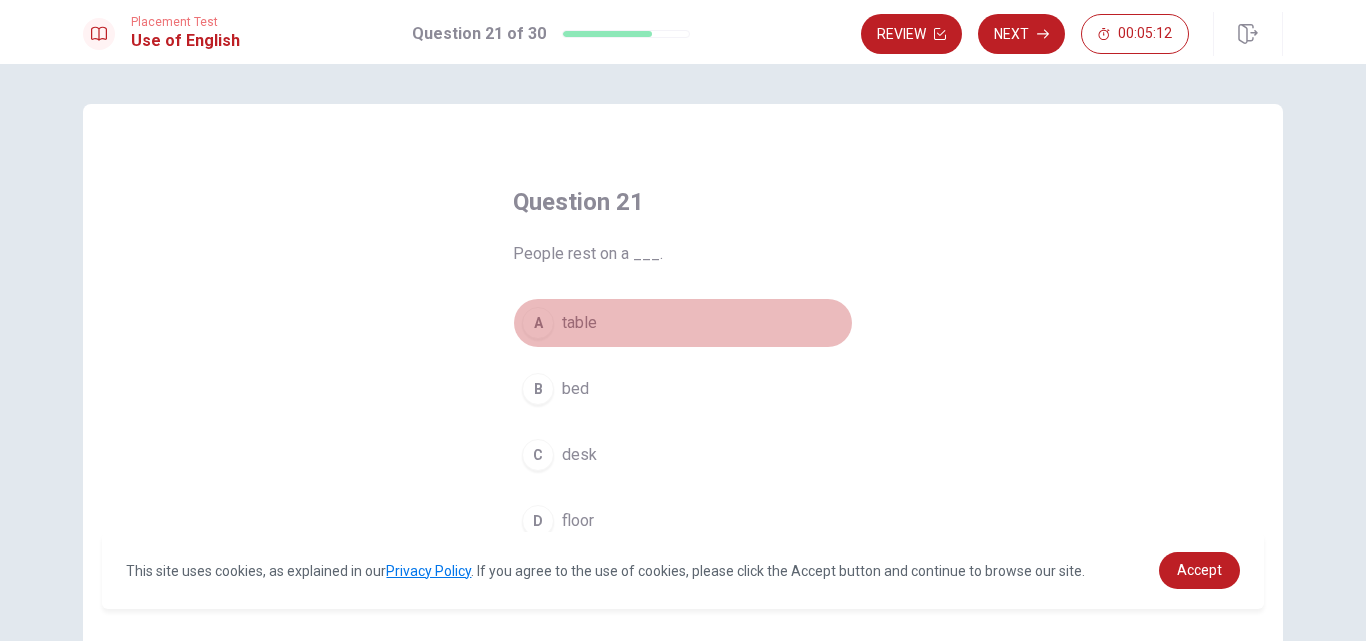 click on "table" at bounding box center [579, 323] 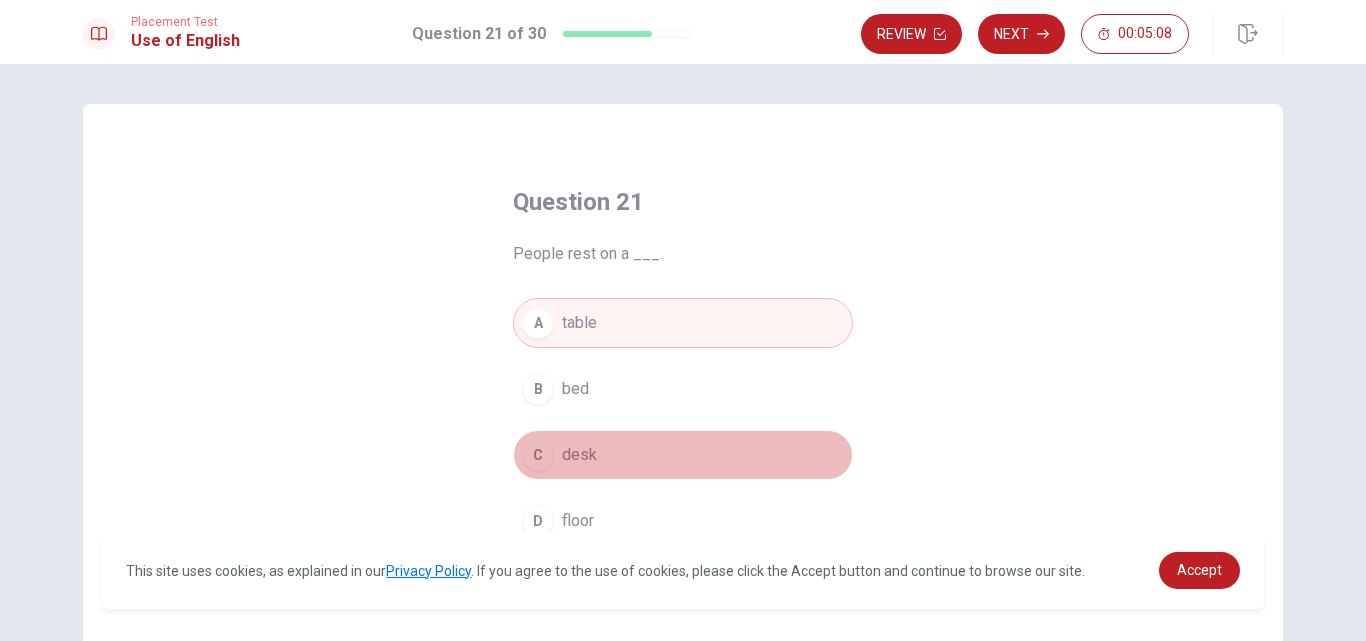 click on "desk" at bounding box center [579, 455] 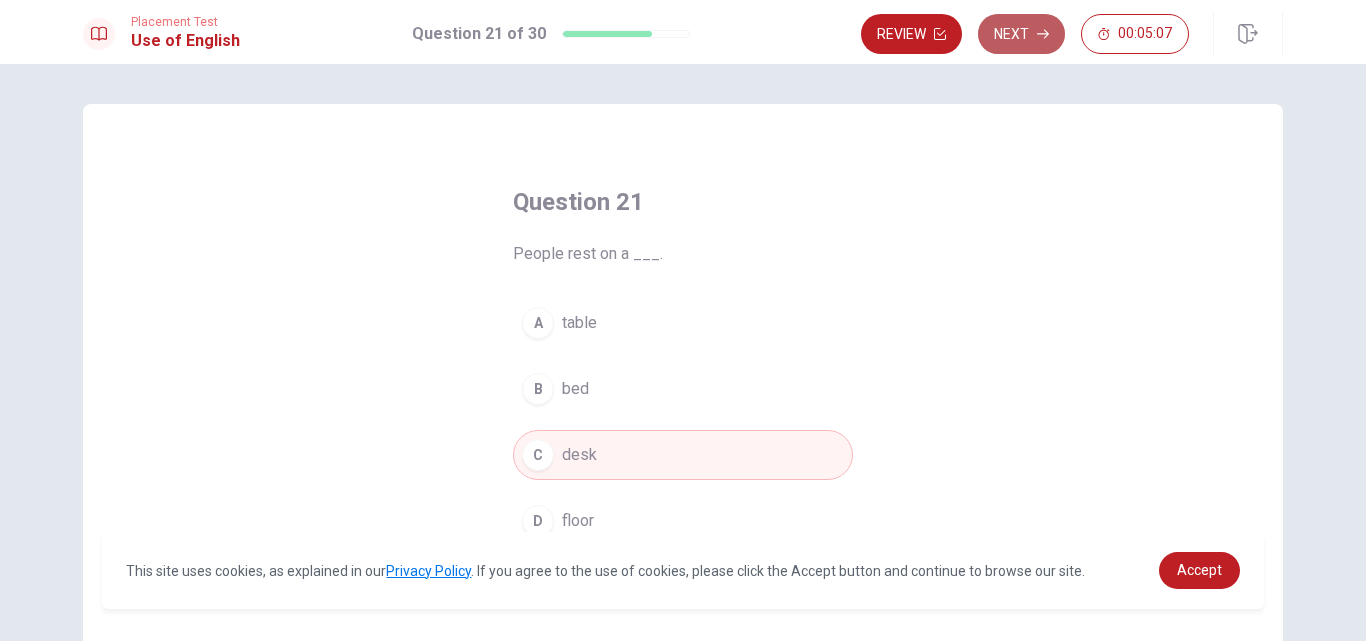 click on "Next" at bounding box center (1021, 34) 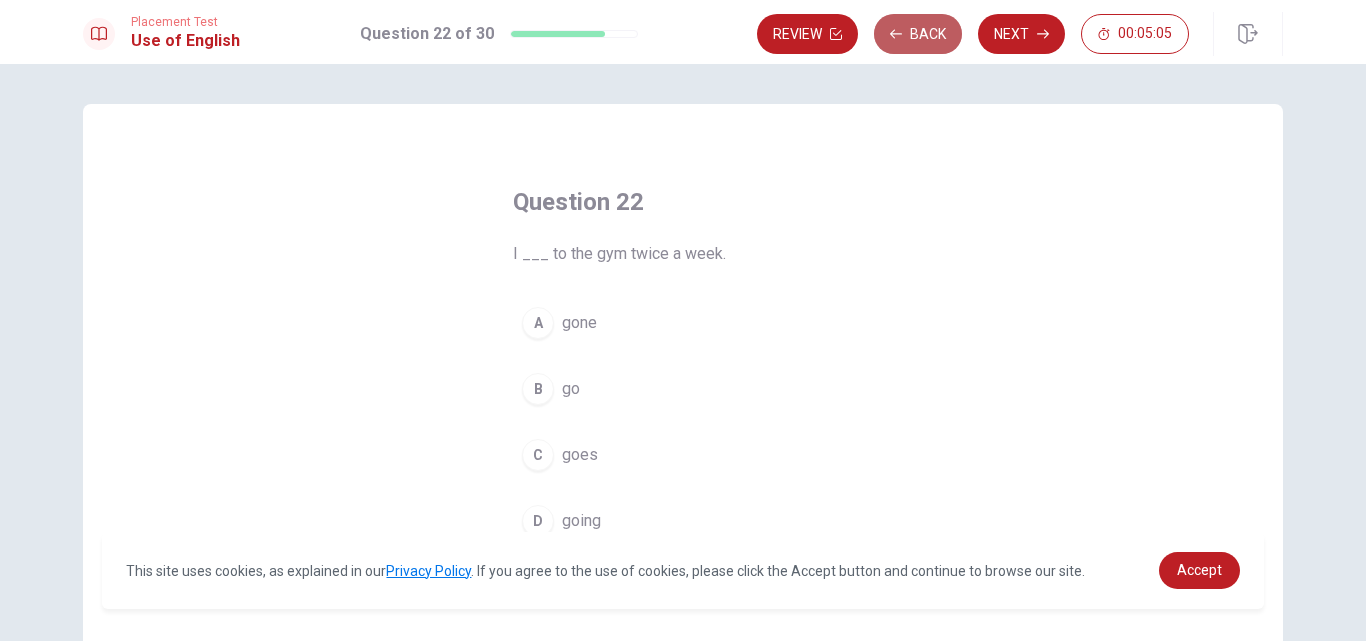 click on "Back" at bounding box center (918, 34) 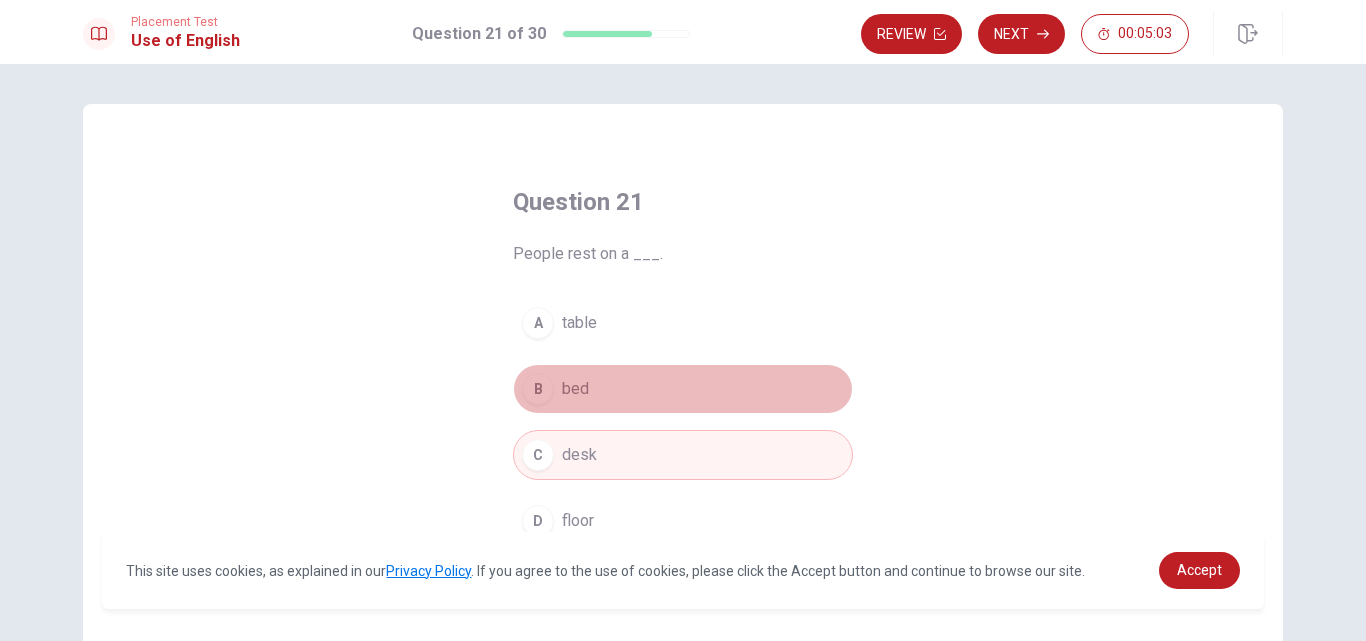 click on "B bed" at bounding box center [683, 389] 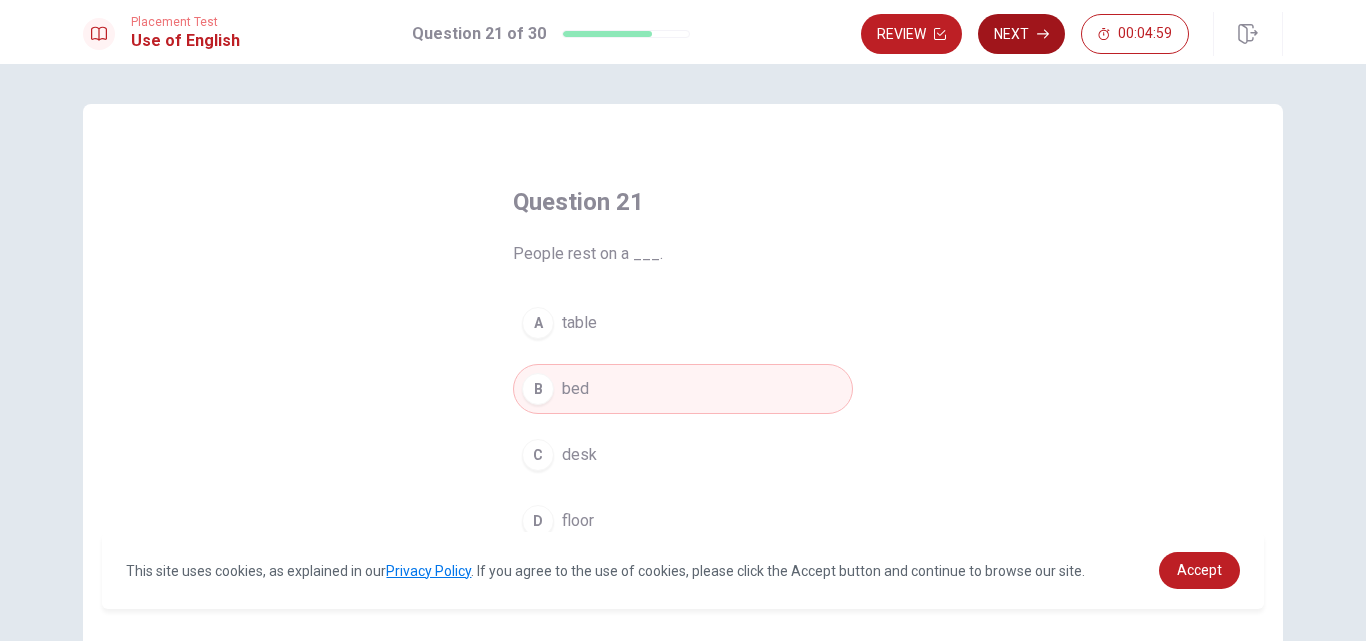 click on "Next" at bounding box center (1021, 34) 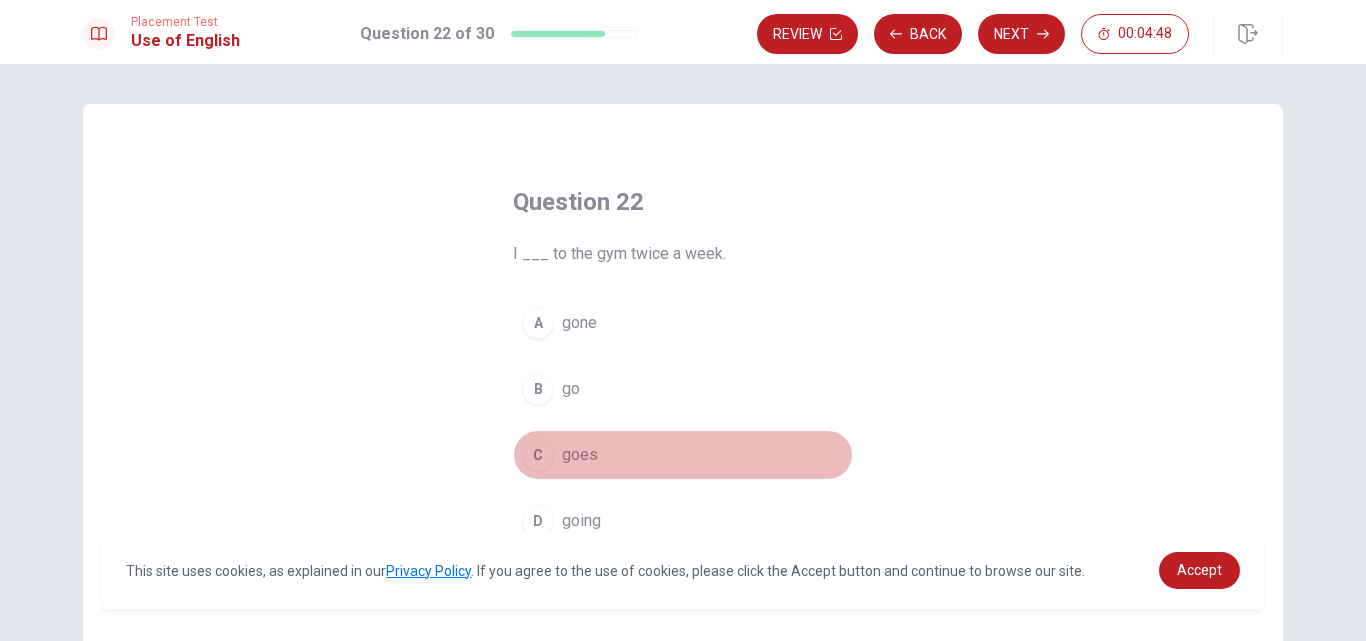 click on "C goes" at bounding box center [683, 455] 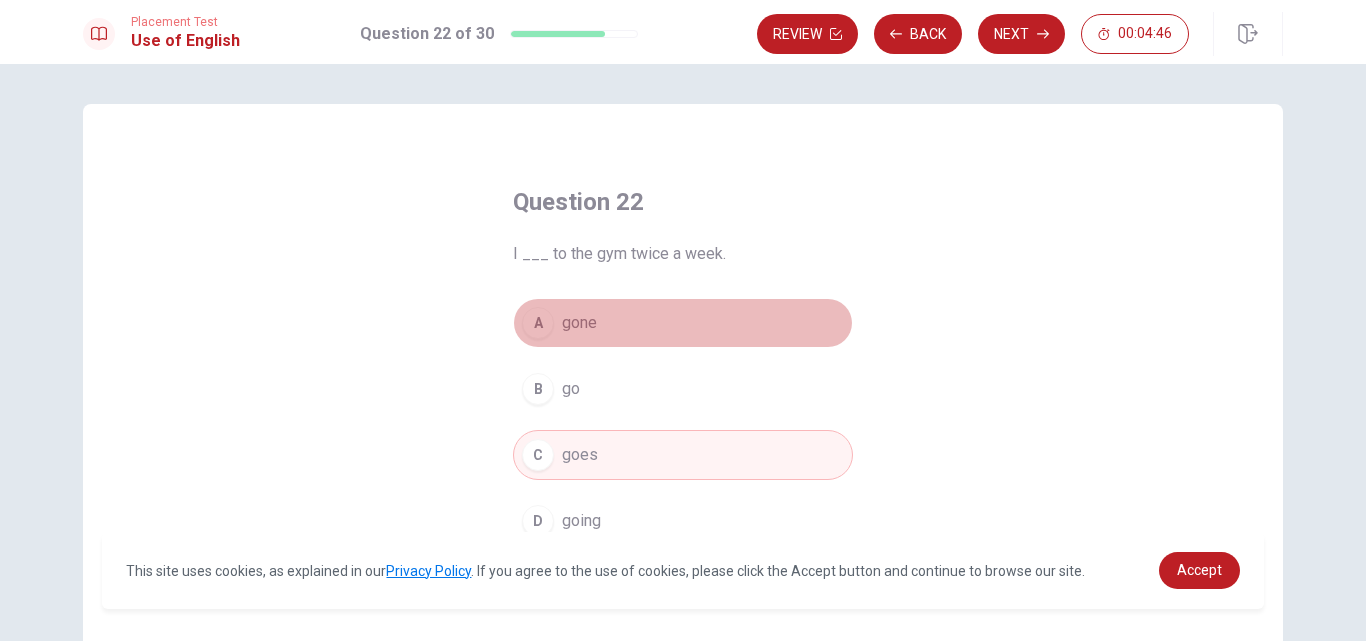 click on "gone" at bounding box center (579, 323) 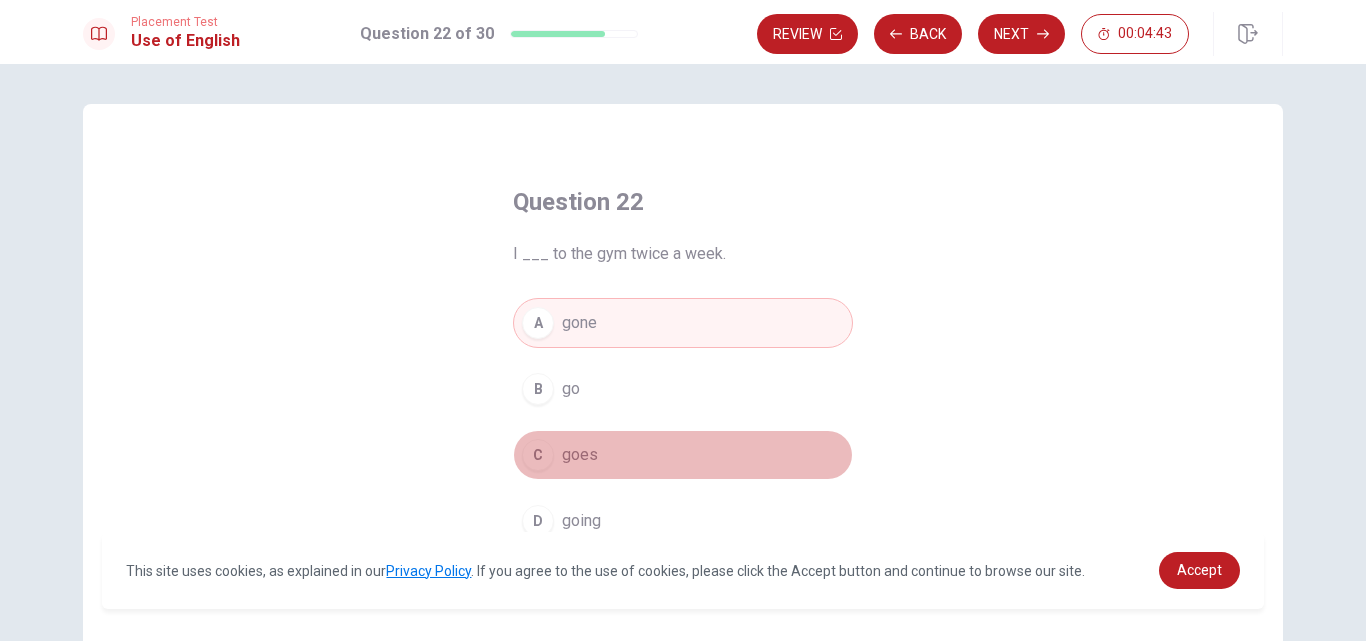 click on "goes" at bounding box center [580, 455] 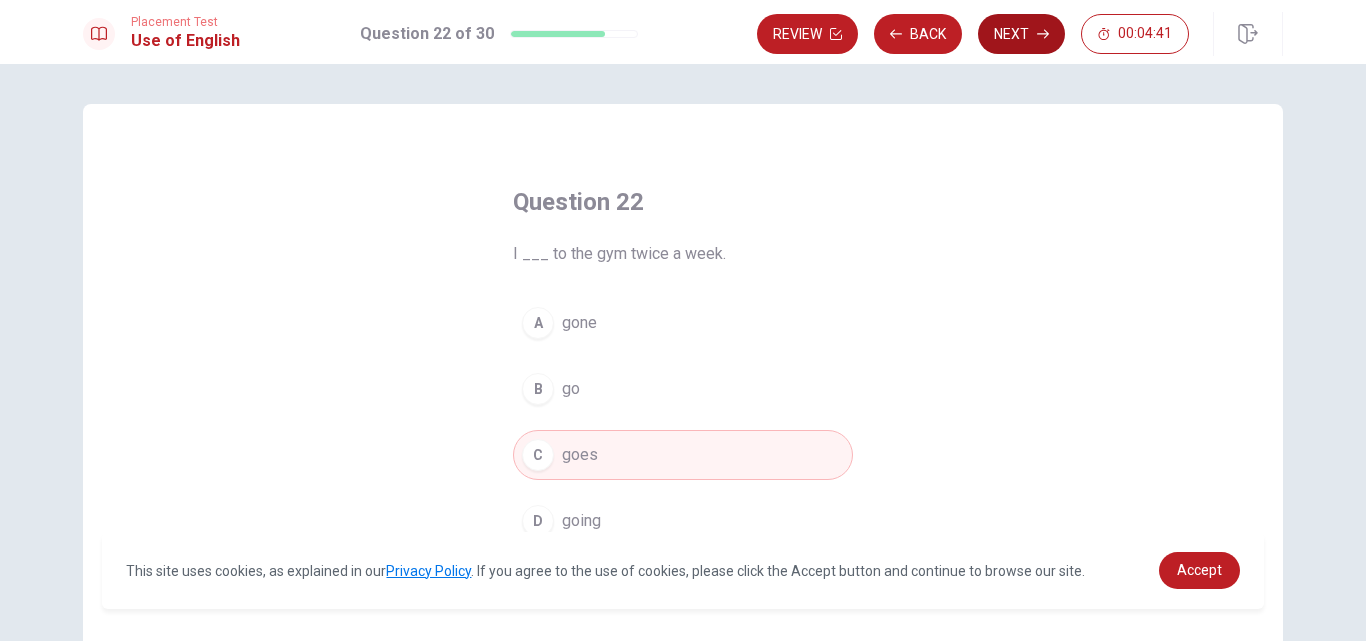 click on "Next" at bounding box center [1021, 34] 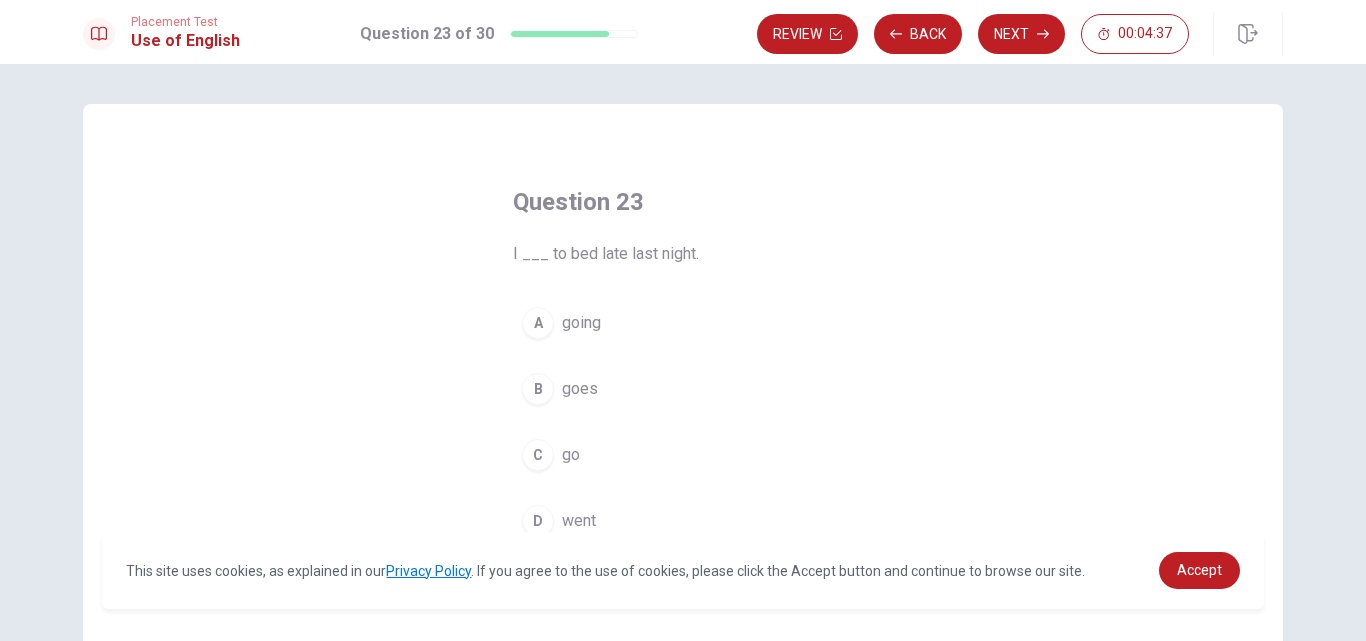 click on "D went" at bounding box center (683, 521) 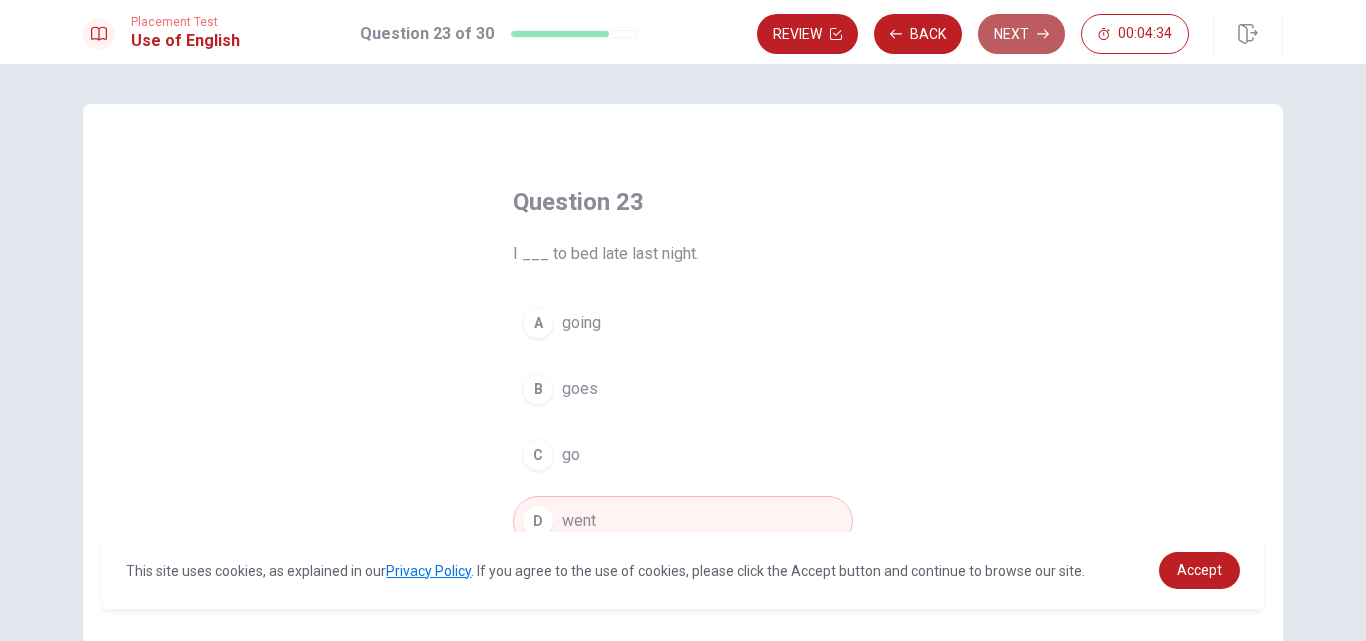 click on "Next" at bounding box center (1021, 34) 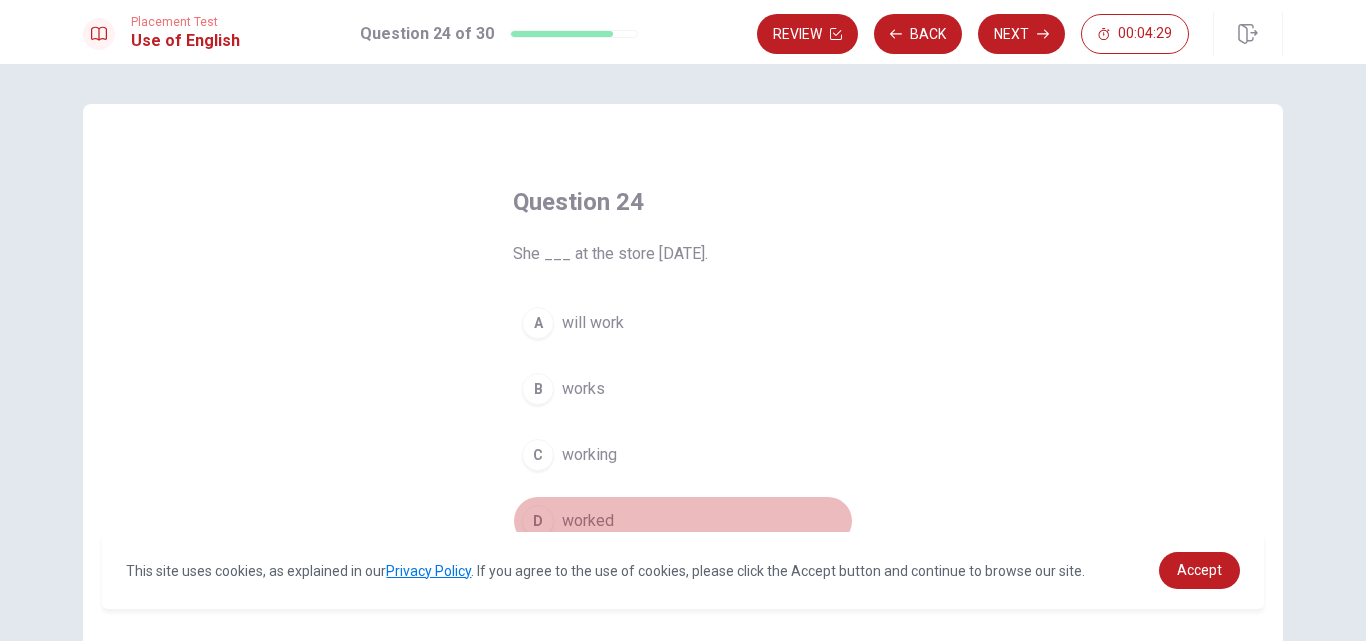 click on "D" at bounding box center (538, 521) 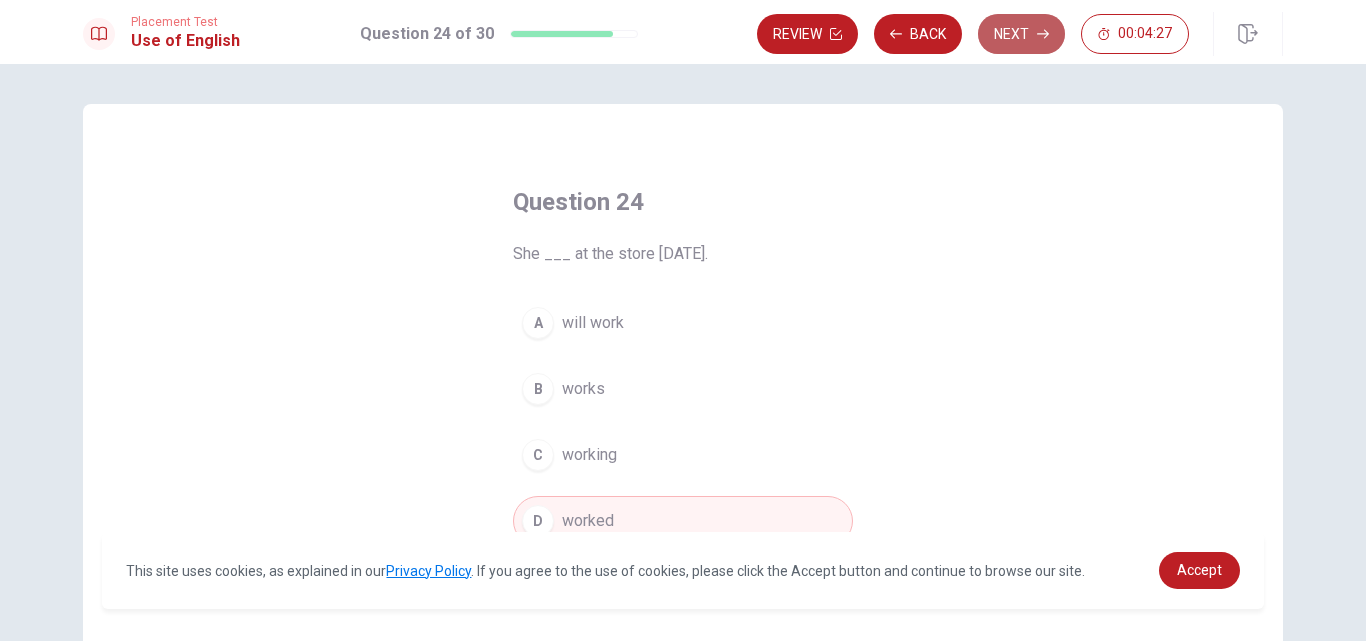 click on "Next" at bounding box center (1021, 34) 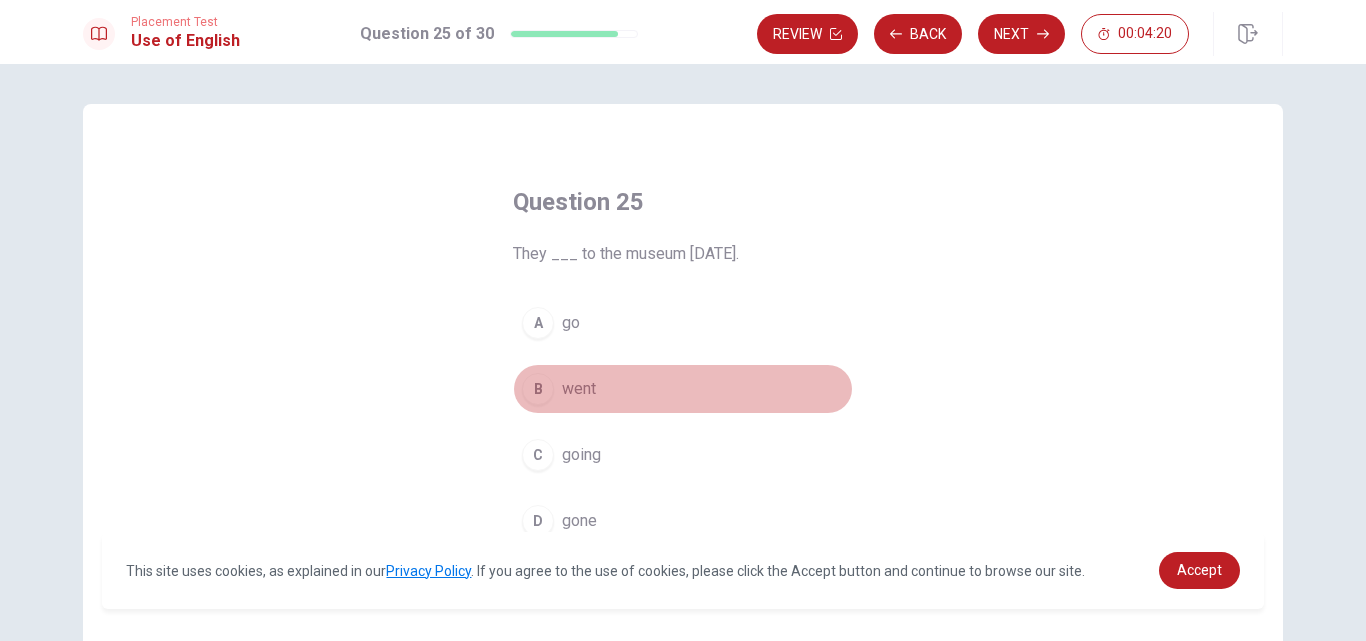 click on "went" at bounding box center [579, 389] 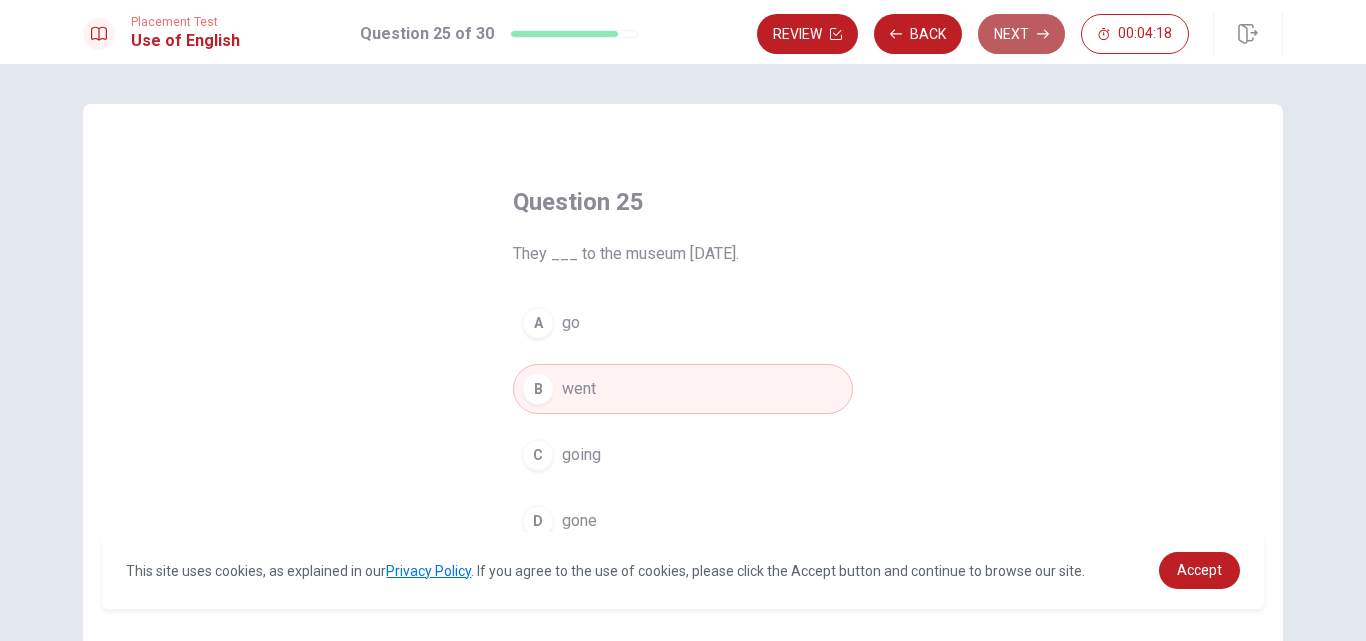 click on "Next" at bounding box center [1021, 34] 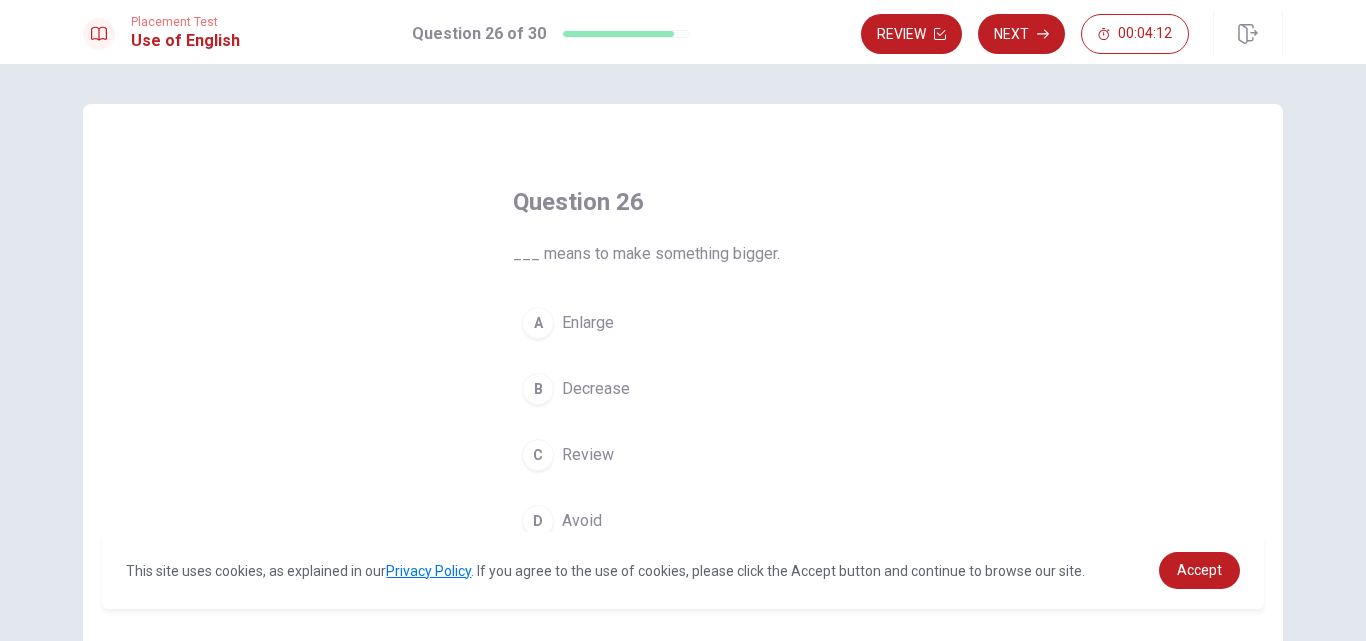 click on "Question 26 ___ means to make something bigger. A Enlarge B Decrease C Review D Avoid" at bounding box center [683, 451] 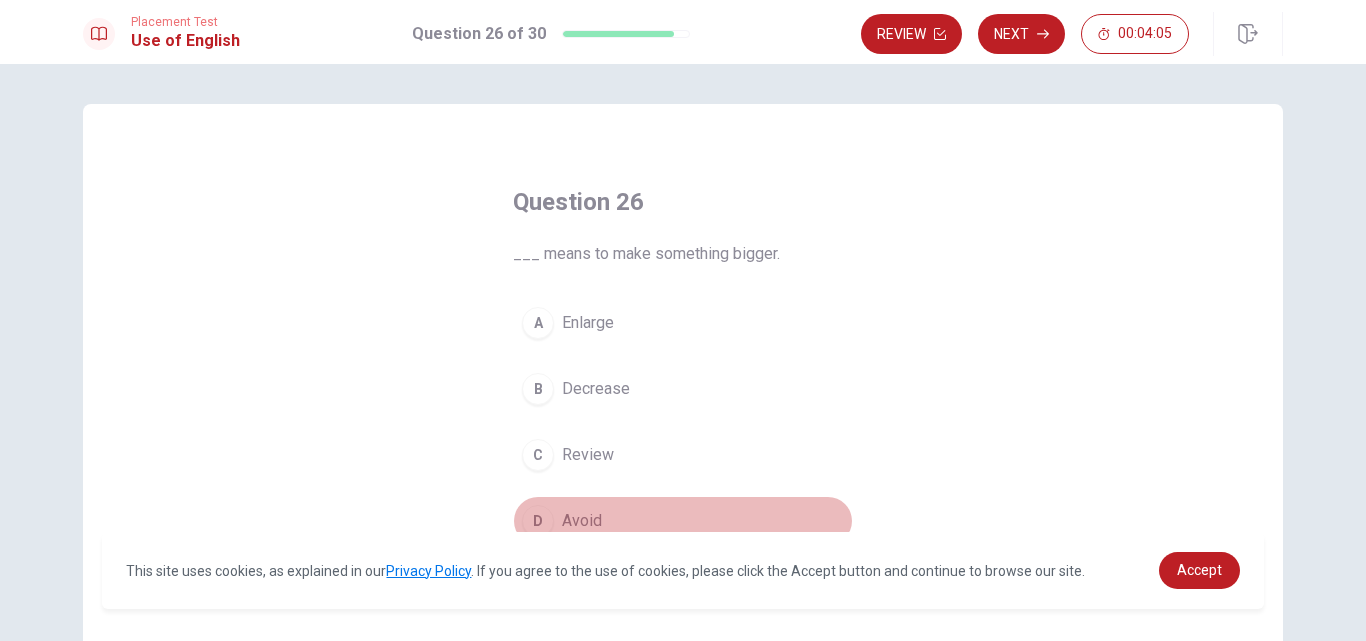 click on "Avoid" at bounding box center (582, 521) 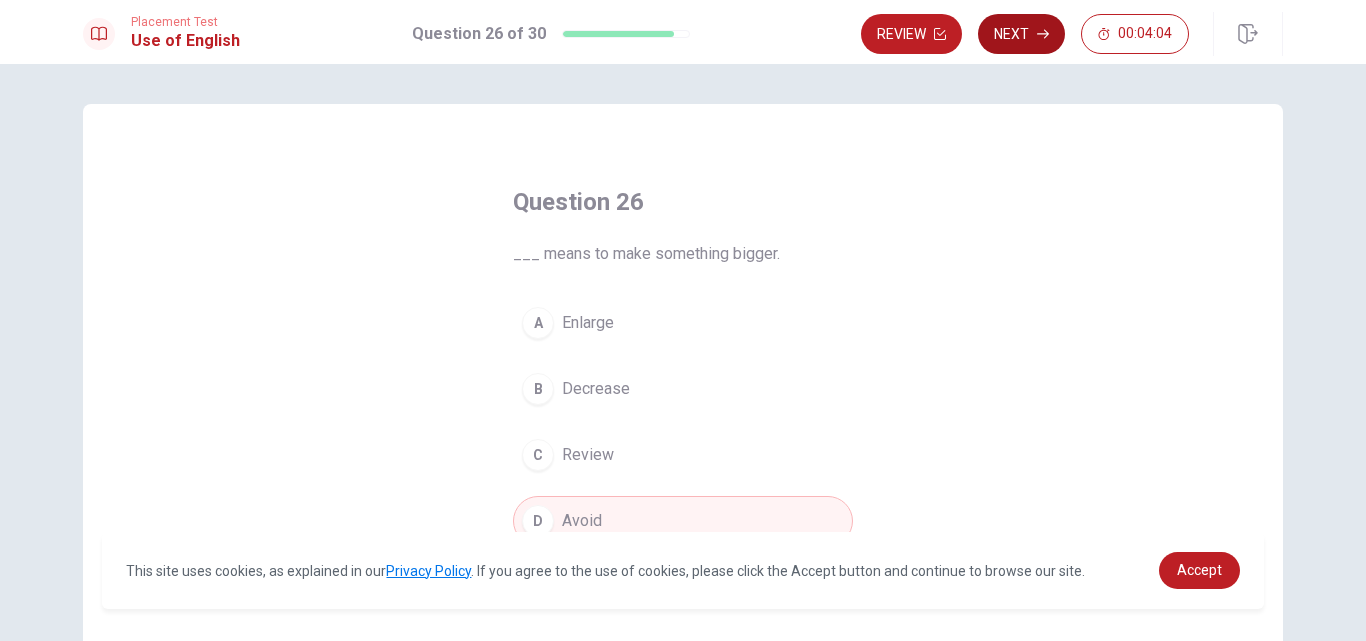 click on "Next" at bounding box center [1021, 34] 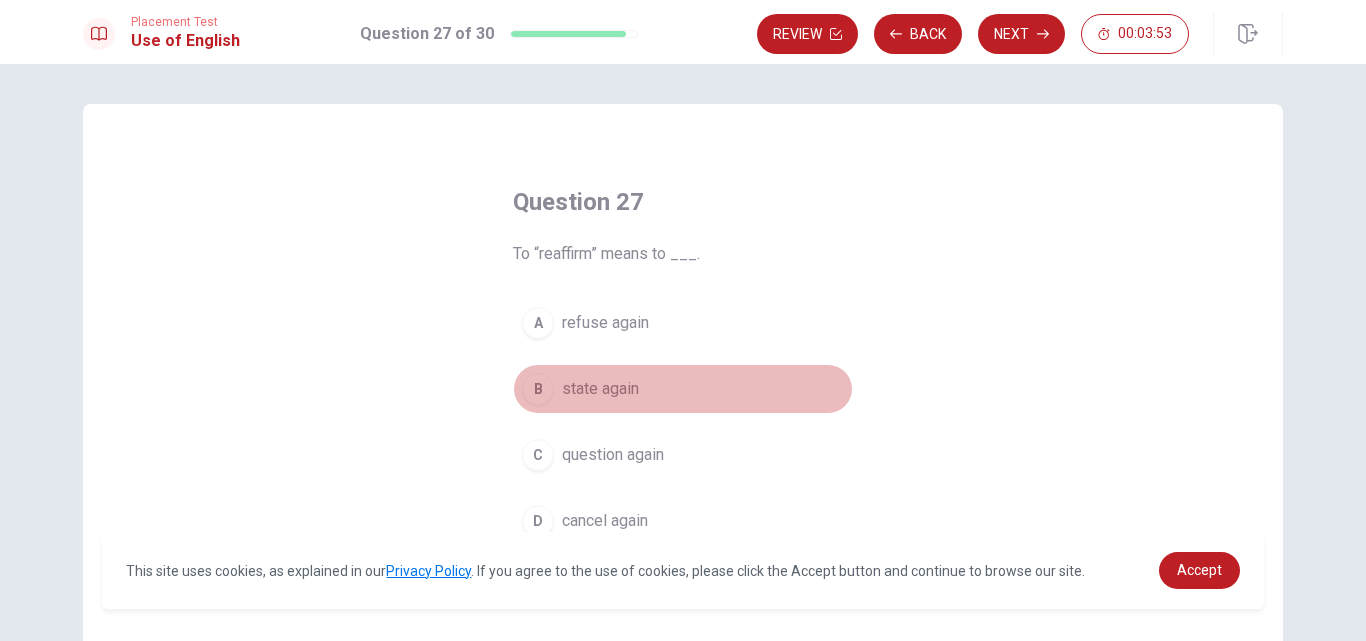 click on "state again" at bounding box center (600, 389) 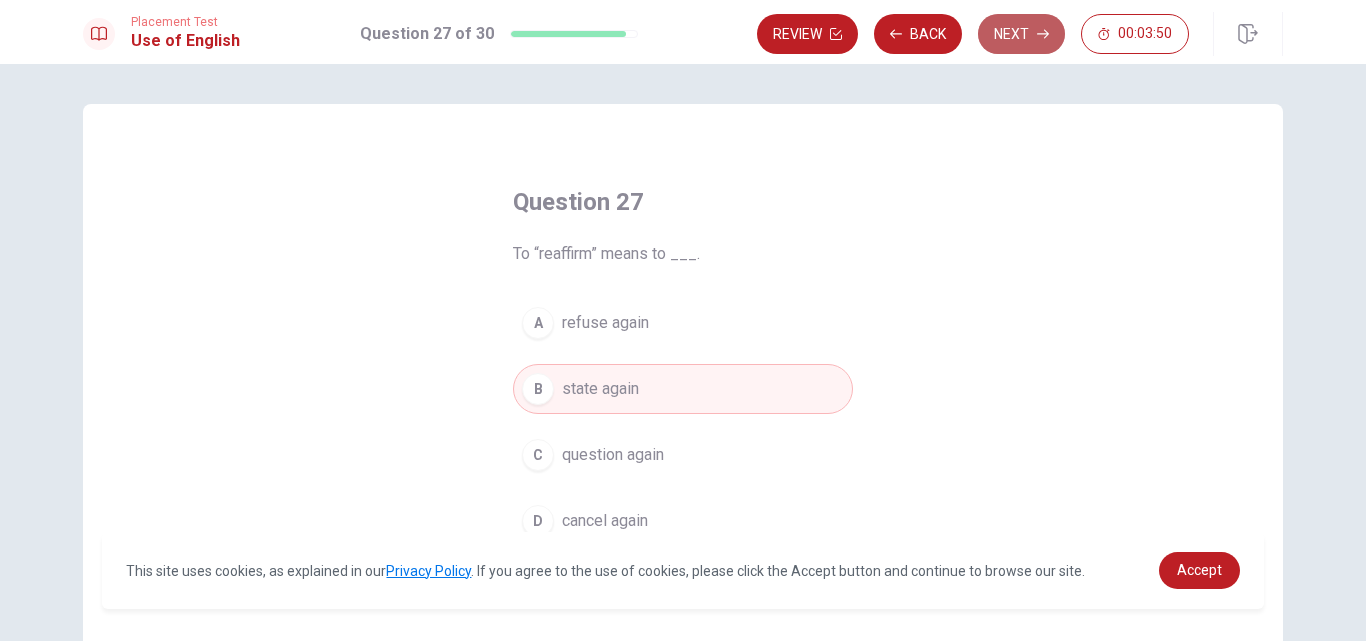 click on "Next" at bounding box center (1021, 34) 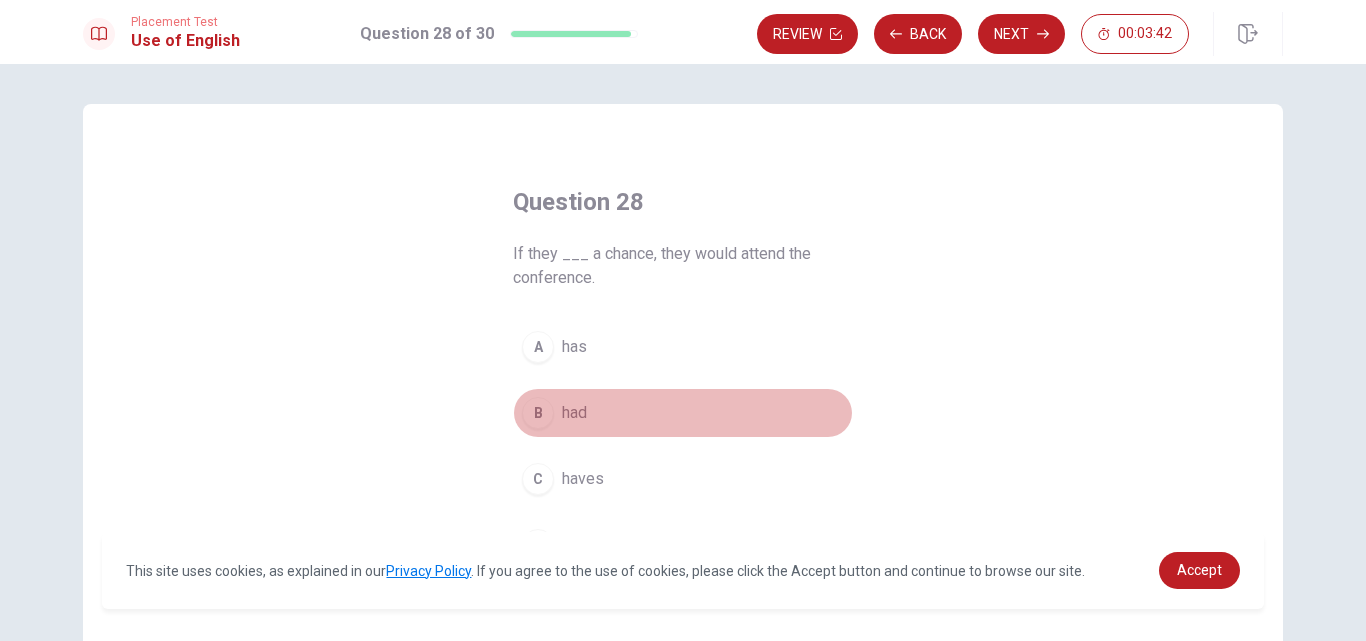 click on "B had" at bounding box center (683, 413) 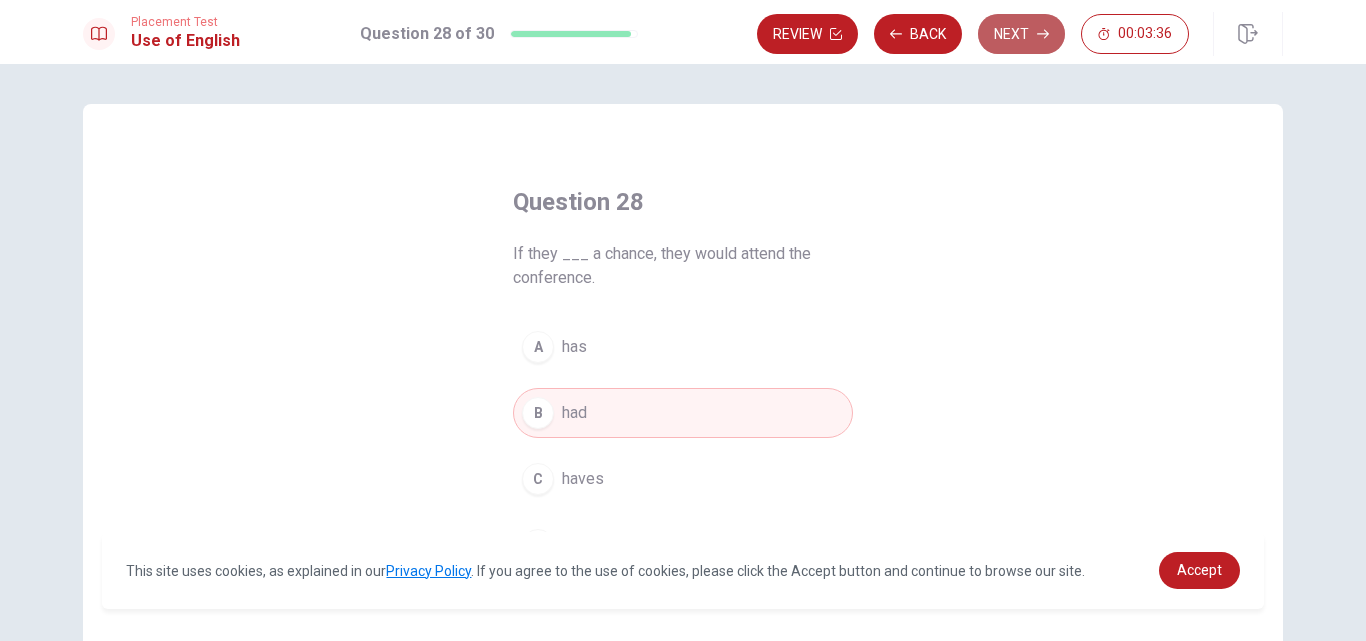 click on "Next" at bounding box center [1021, 34] 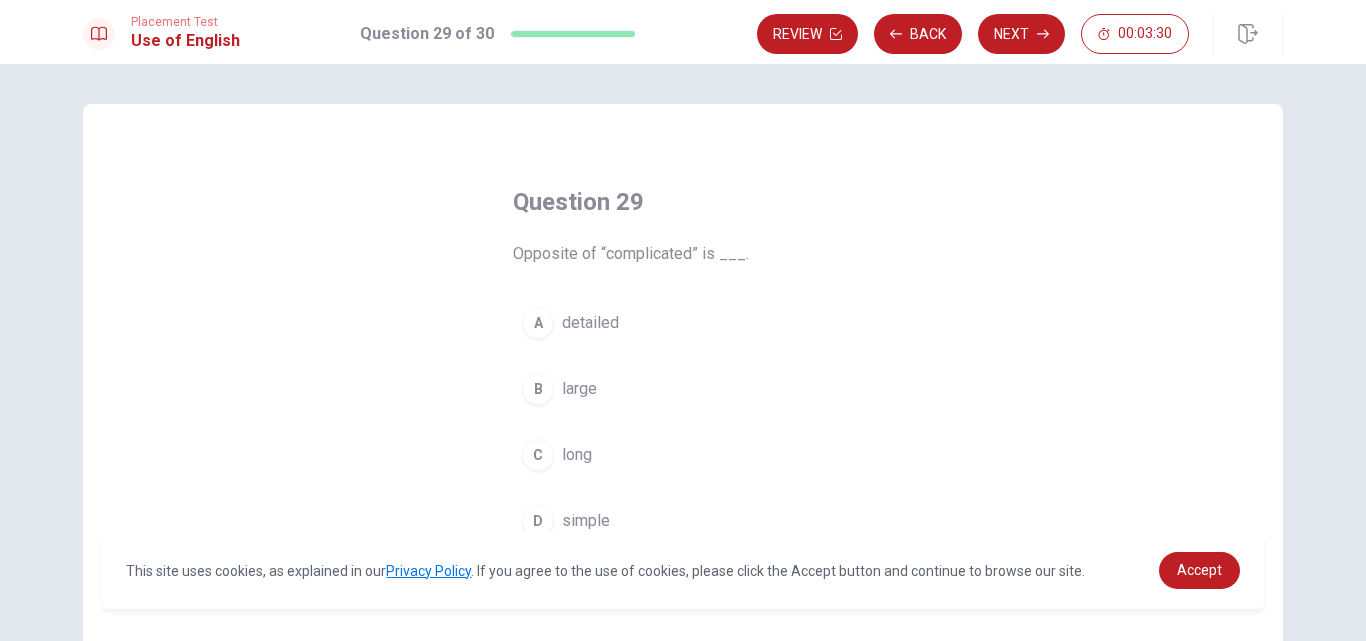 click on "long" at bounding box center [577, 455] 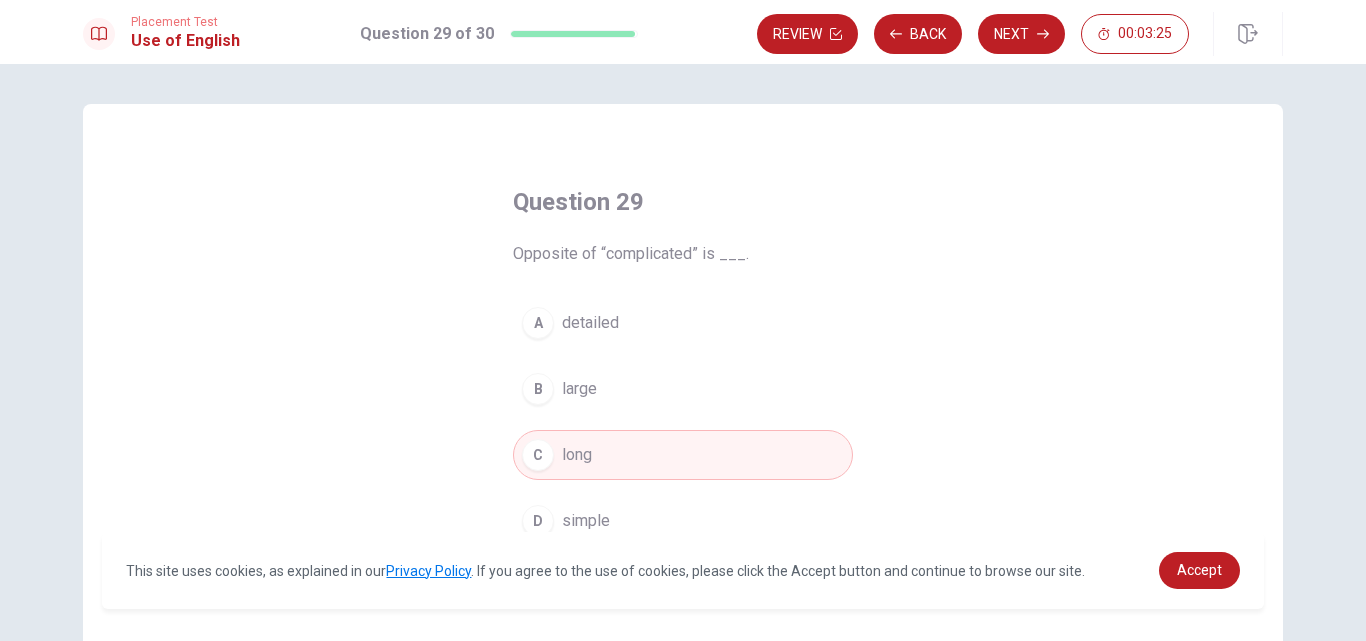click on "B large" at bounding box center (683, 389) 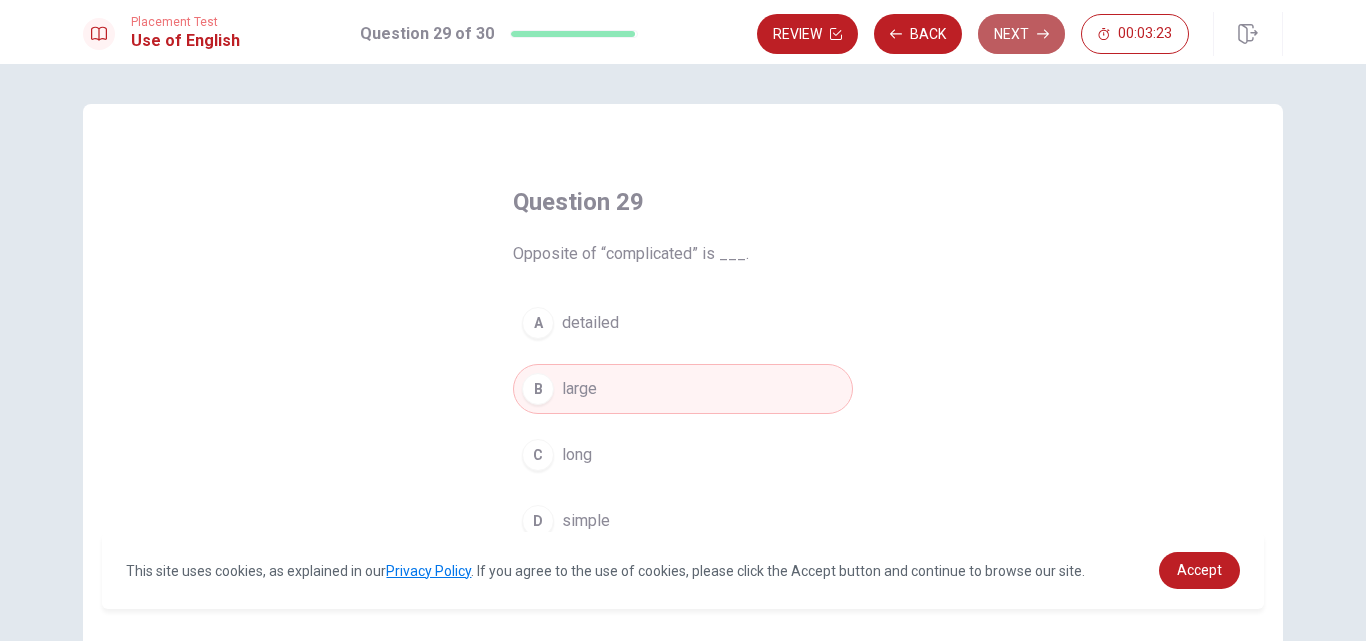 click on "Next" at bounding box center (1021, 34) 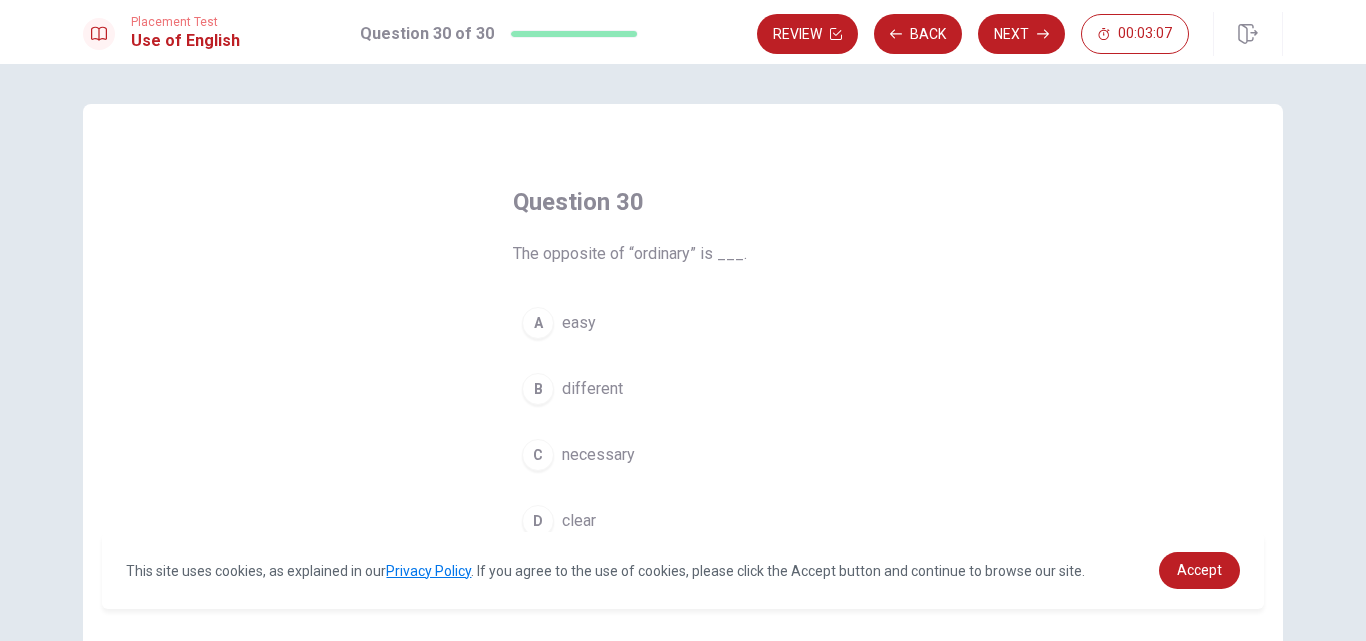 click on "A easy" at bounding box center (683, 323) 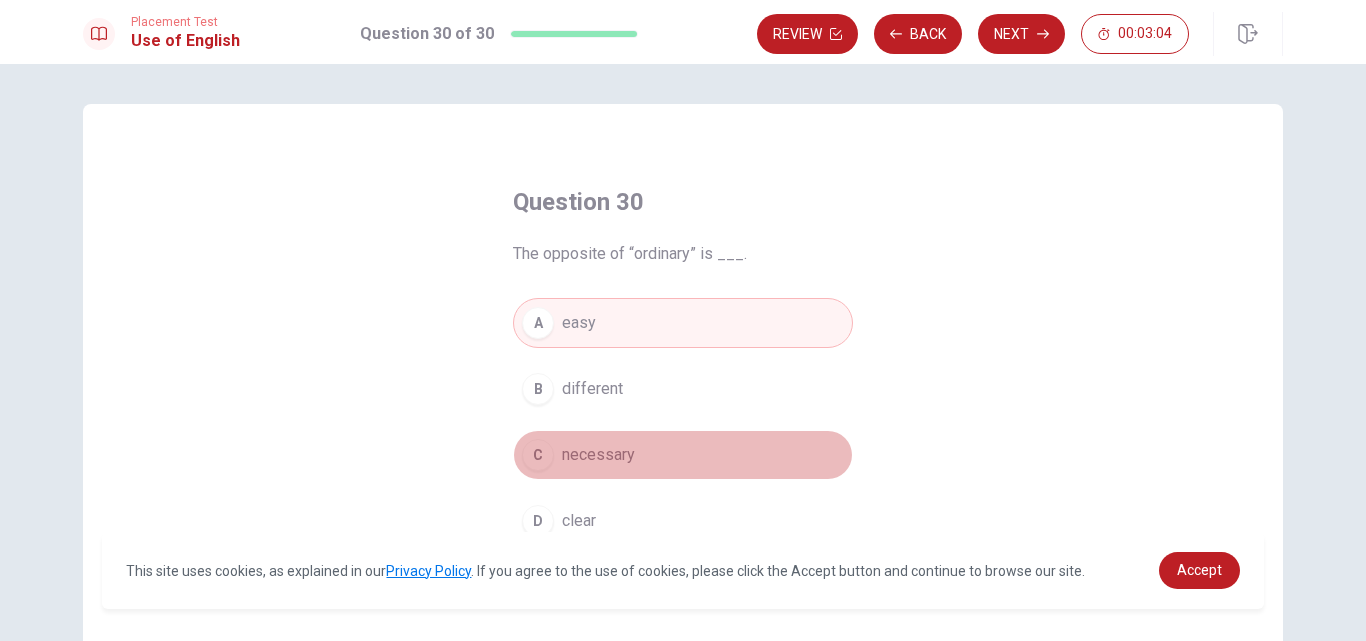 click on "necessary" at bounding box center (598, 455) 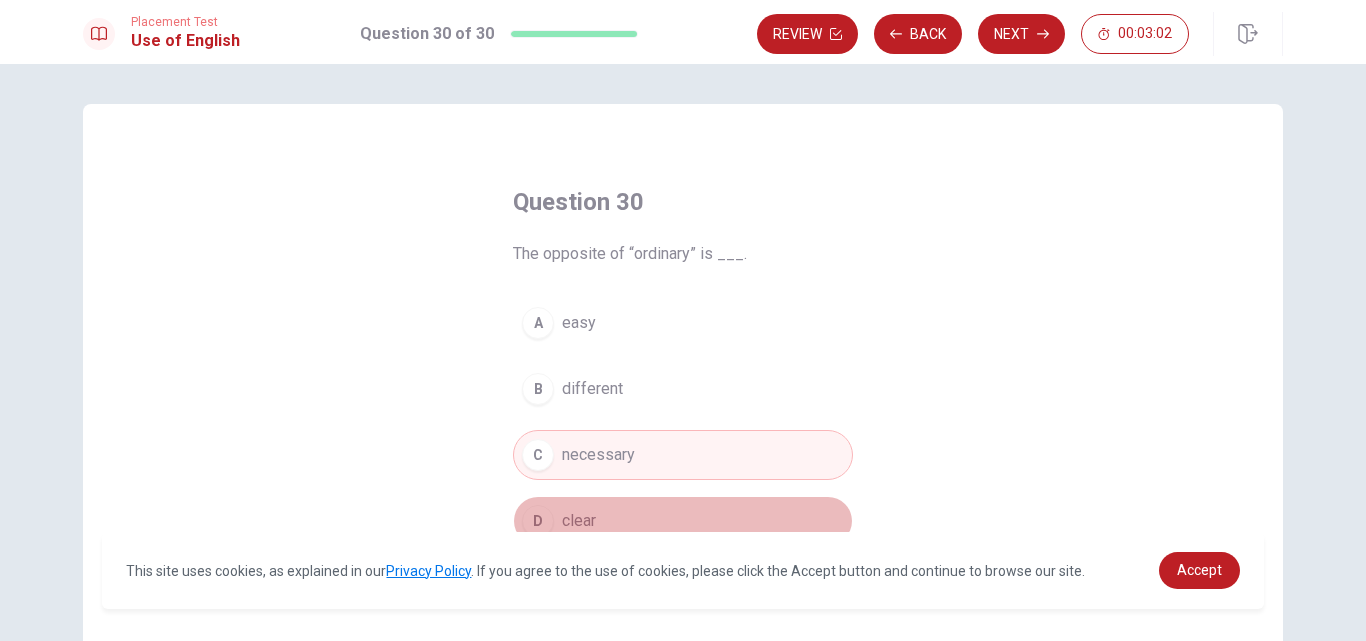 click on "D clear" at bounding box center (683, 521) 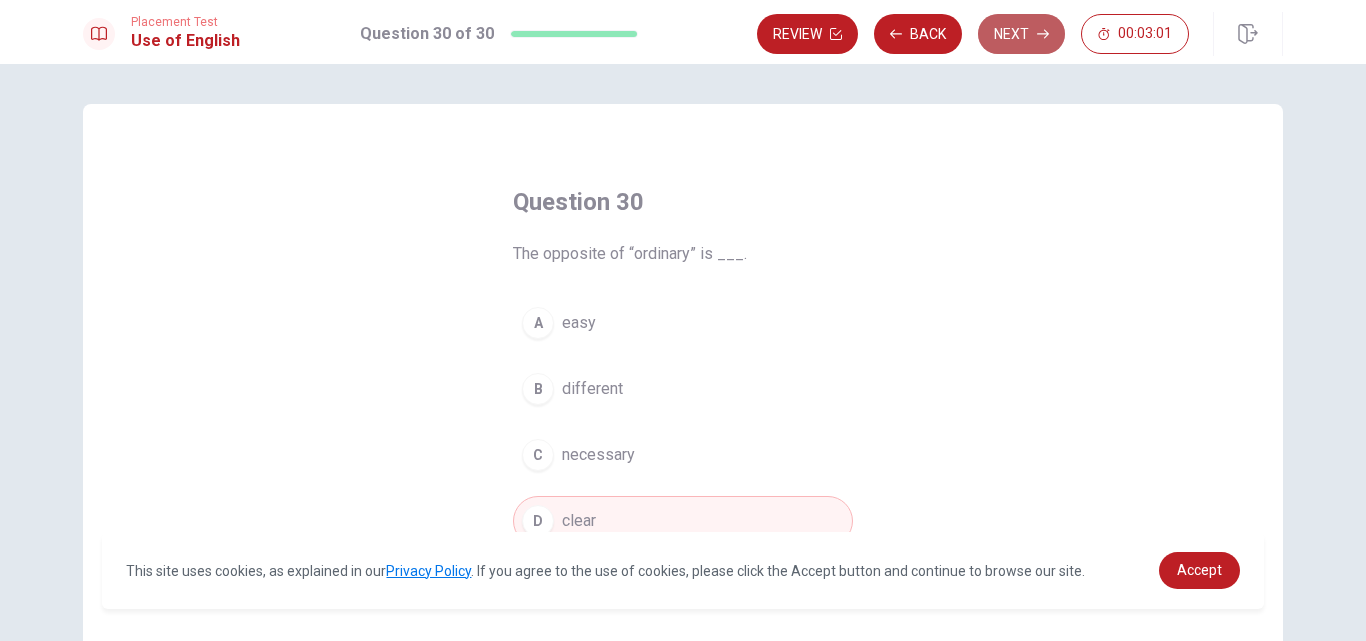 click on "Next" at bounding box center (1021, 34) 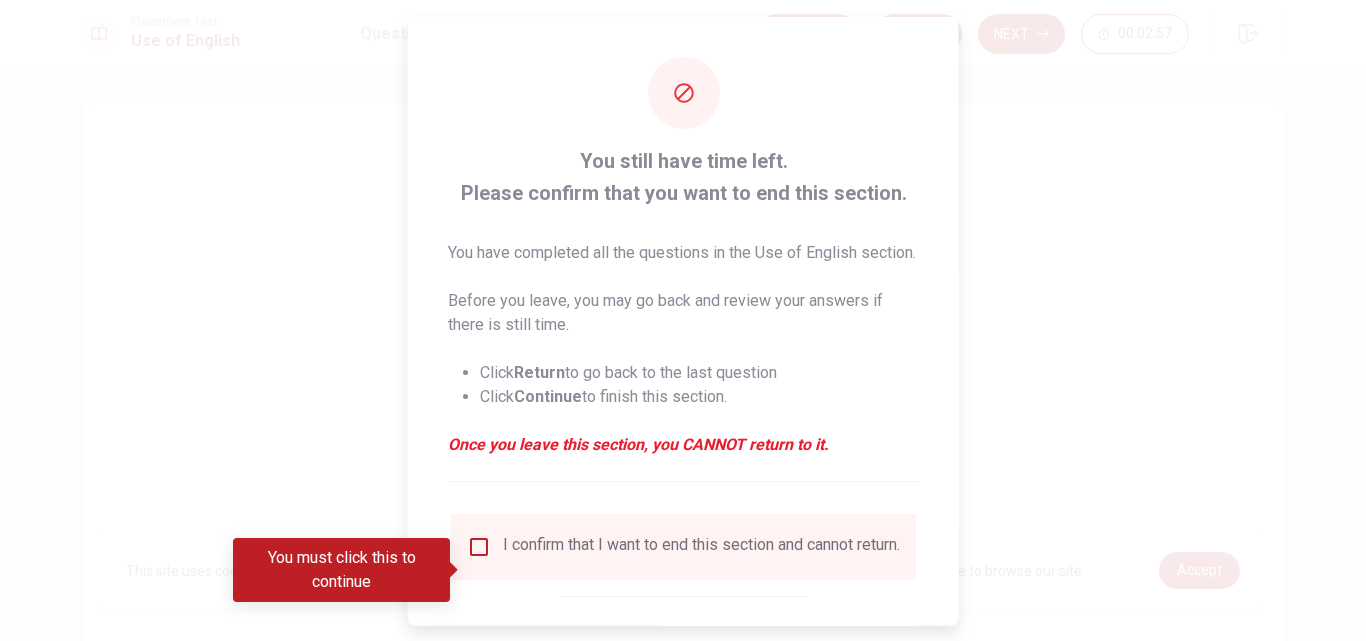 click at bounding box center [683, 320] 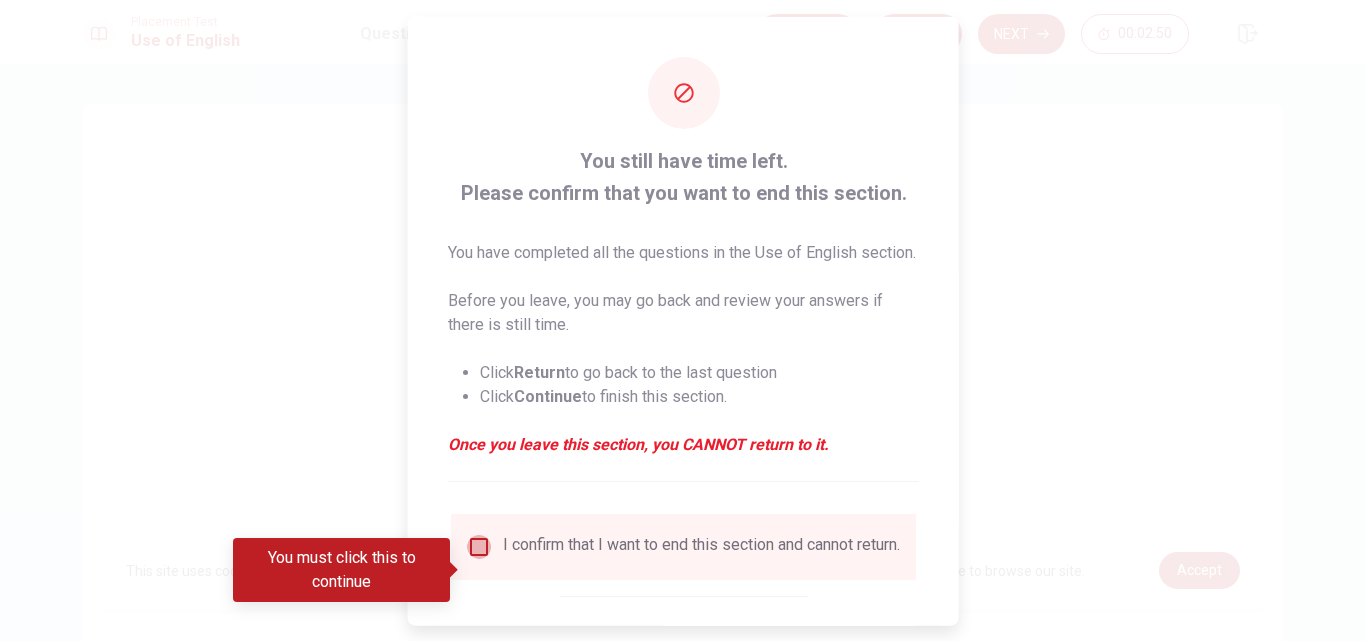 click at bounding box center (479, 546) 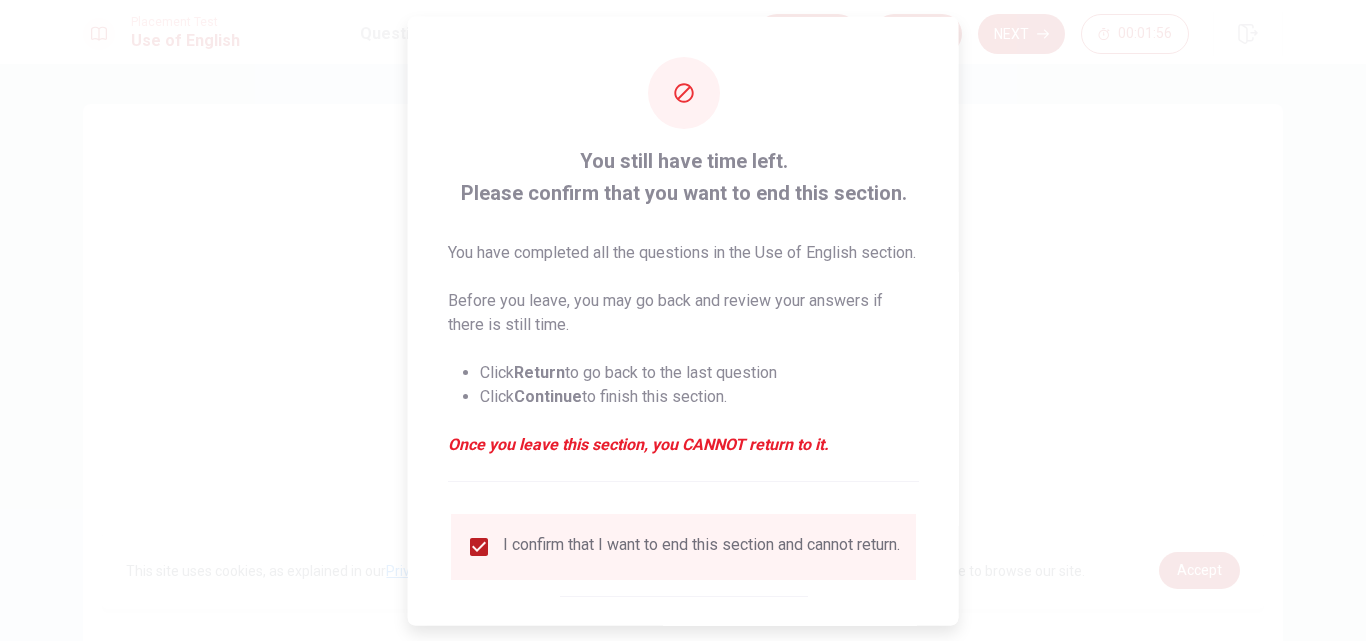 scroll, scrollTop: 129, scrollLeft: 0, axis: vertical 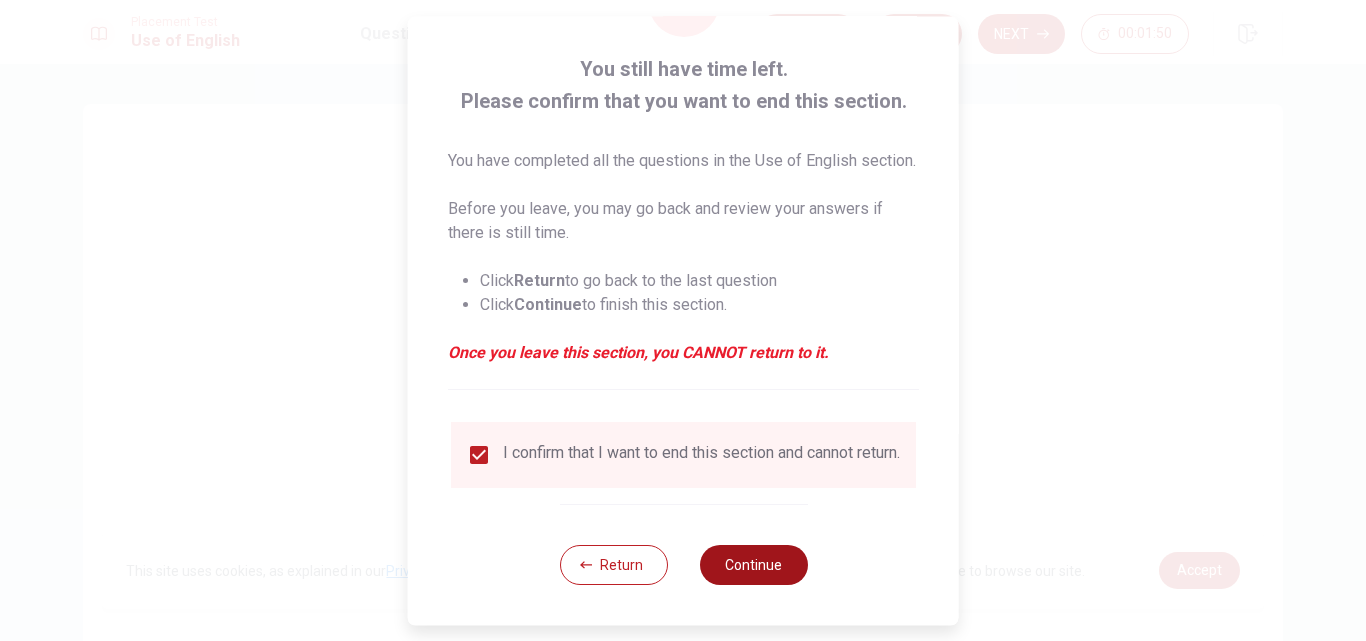 click on "Continue" at bounding box center [753, 565] 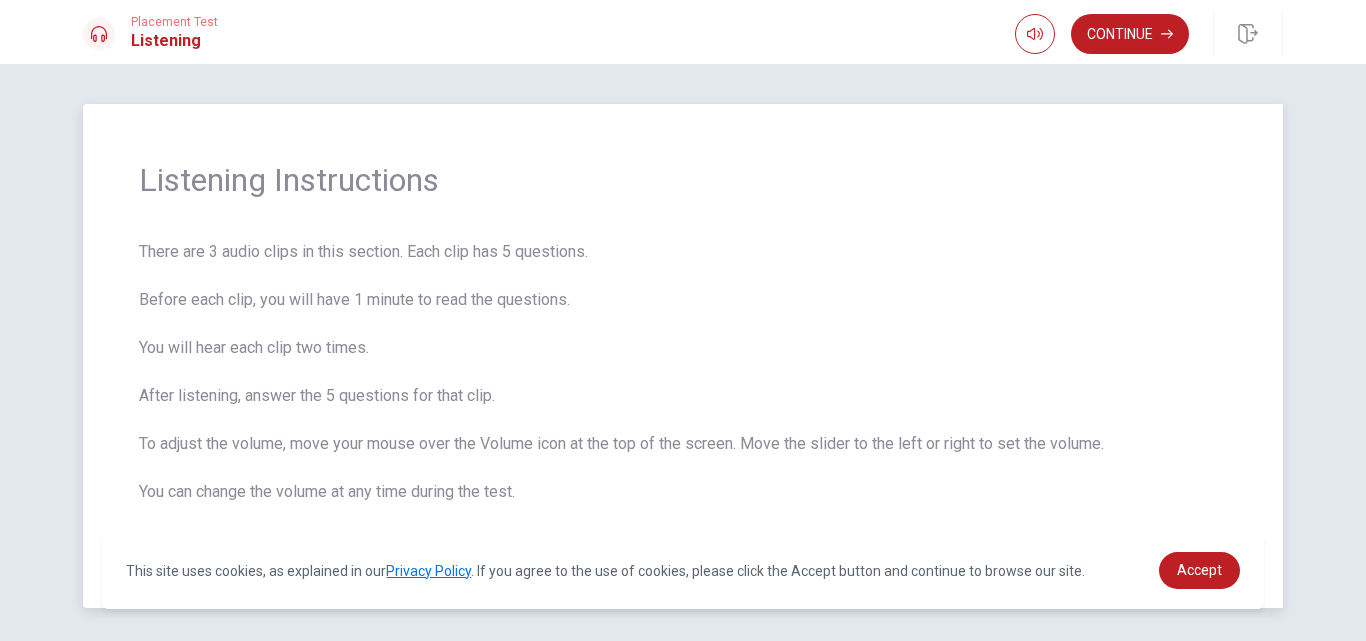click on "There are 3 audio clips in this section. Each clip has 5 questions.
Before each clip, you will have 1 minute to read the questions.
You will hear each clip two times.
After listening, answer the 5 questions for that clip.
To adjust the volume, move your mouse over the Volume icon at the top of the screen. Move the slider to the left or right to set the volume.
You can change the volume at any time during the test.
When you are ready, click Continue." at bounding box center [683, 396] 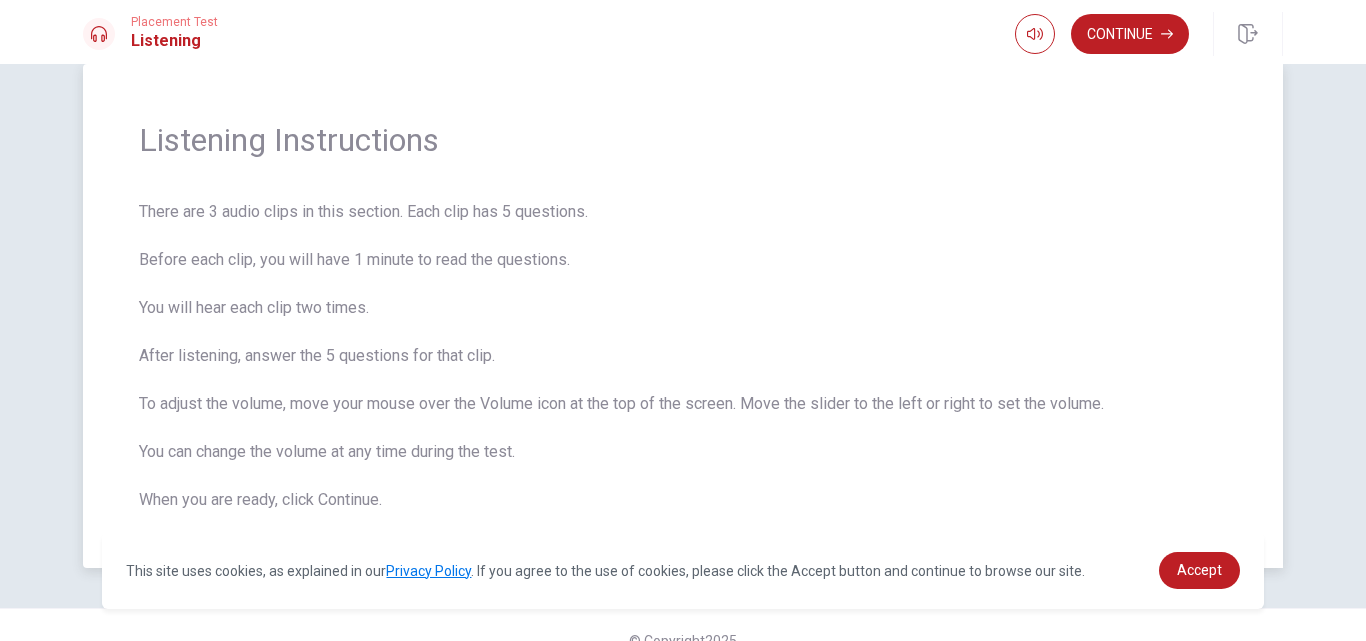 scroll, scrollTop: 71, scrollLeft: 0, axis: vertical 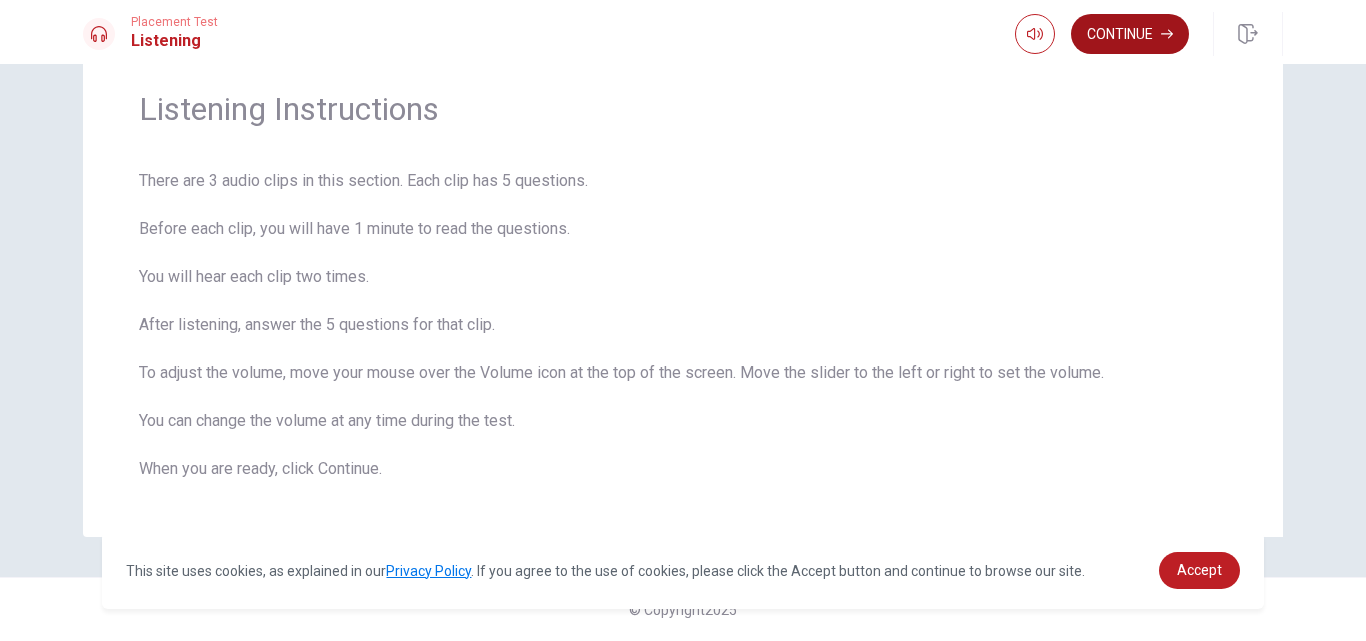 click on "Continue" at bounding box center [1130, 34] 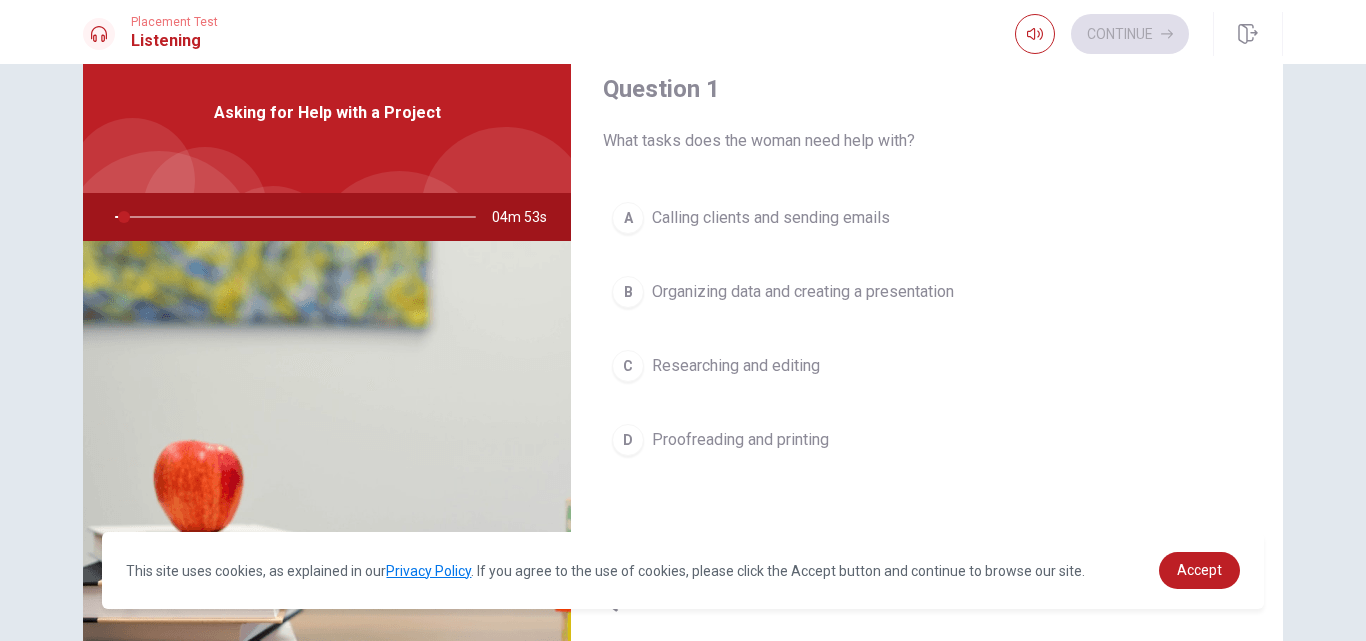 click on "Question 1 What tasks does the woman need help with? A Calling clients and sending emails B Organizing data and creating a presentation C Researching and editing D Proofreading and printing" at bounding box center [927, 289] 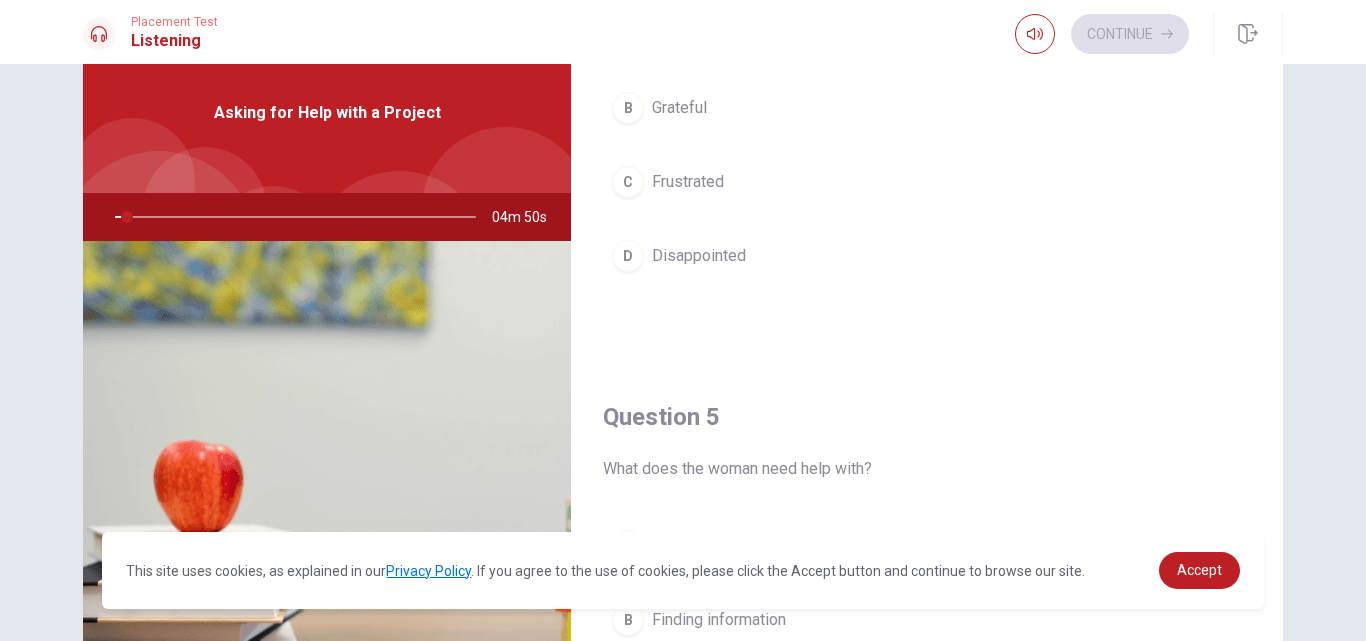 scroll, scrollTop: 1865, scrollLeft: 0, axis: vertical 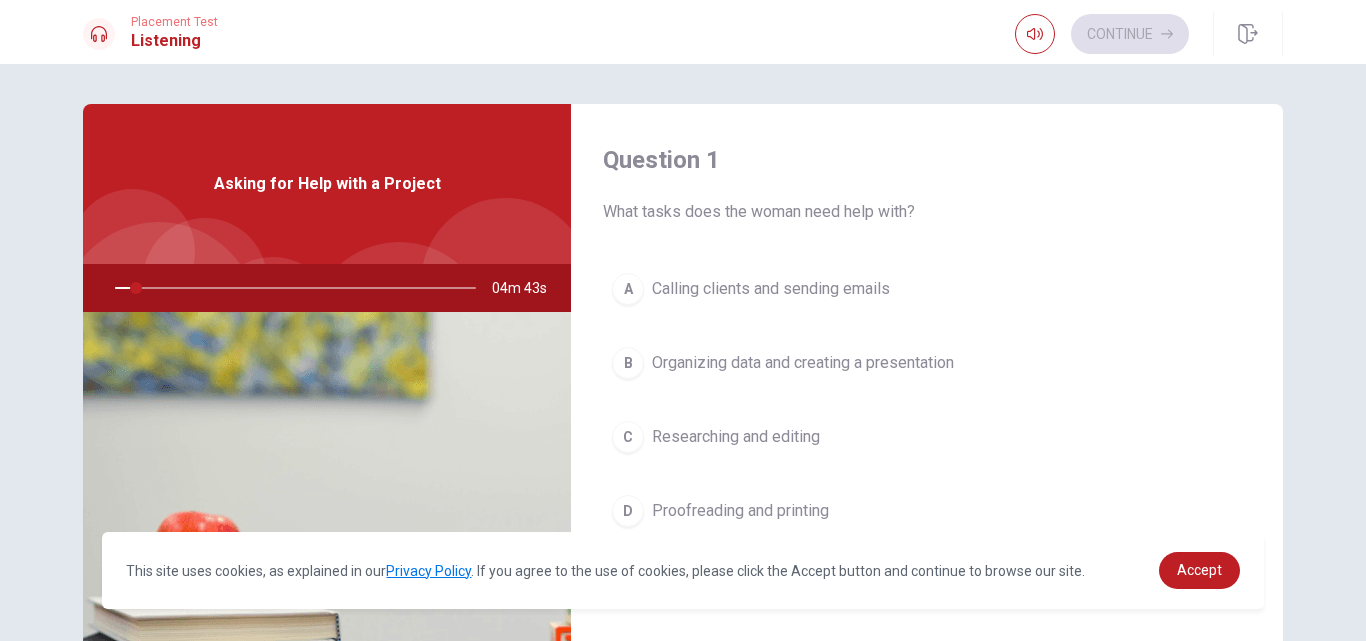 click on "Question 1 What tasks does the woman need help with? A Calling clients and sending emails B Organizing data and creating a presentation C Researching and editing D Proofreading and printing" at bounding box center (927, 360) 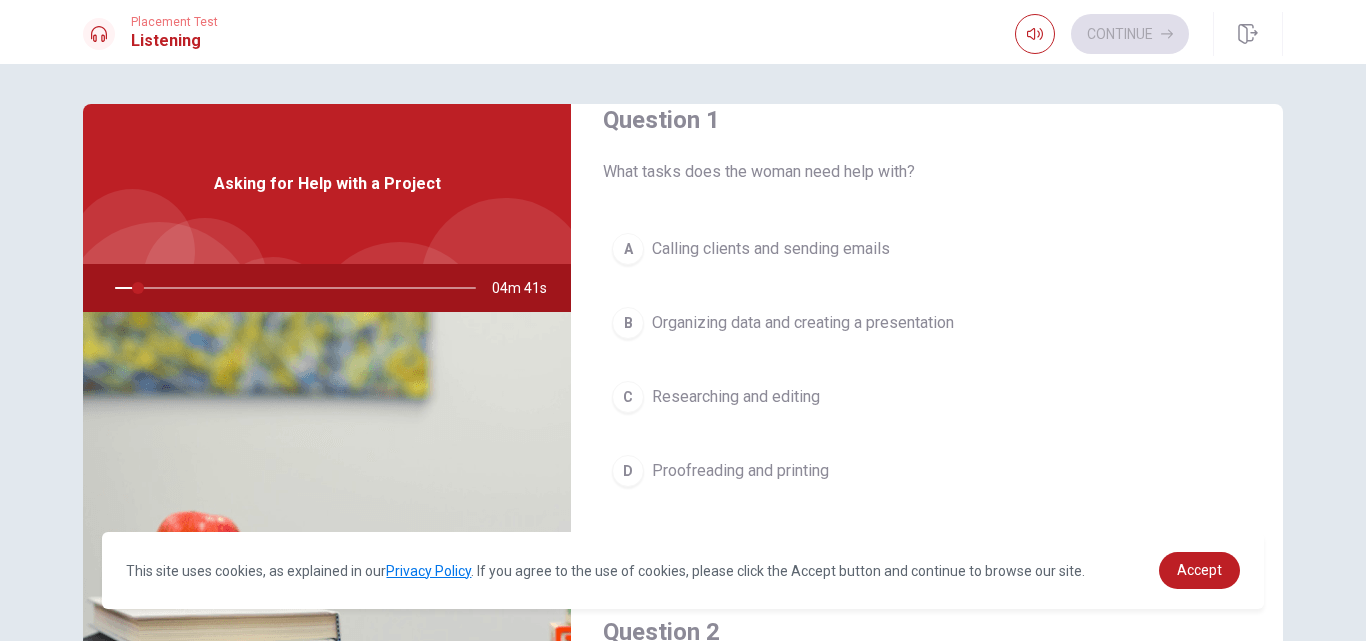scroll, scrollTop: 80, scrollLeft: 0, axis: vertical 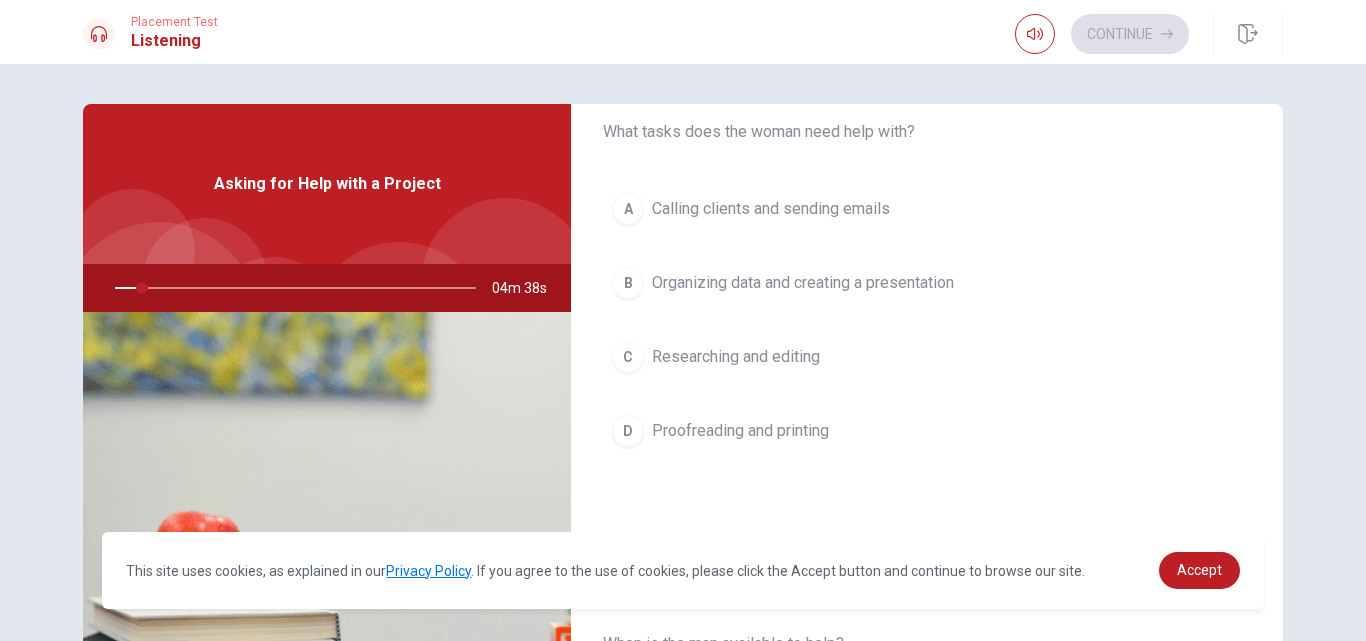 click on "Question 1 What tasks does the woman need help with? A Calling clients and sending emails B Organizing data and creating a presentation C Researching and editing D Proofreading and printing Question 2 When is the man available to help? A [DATE] afternoon B [DATE] afternoon C [DATE] morning D [DATE] Question 3 What does the man plan to bring? A His phone B Some snacks C His laptop D His calendar Question 4 How does the woman feel about the man’s help? A Indifferent B Grateful C Frustrated D Disappointed Question 5 What does the woman need help with? A Writing a report B Finding information C Scheduling a meeting D Completing a new project Asking for Help with a Project 04m 38s" at bounding box center (683, 451) 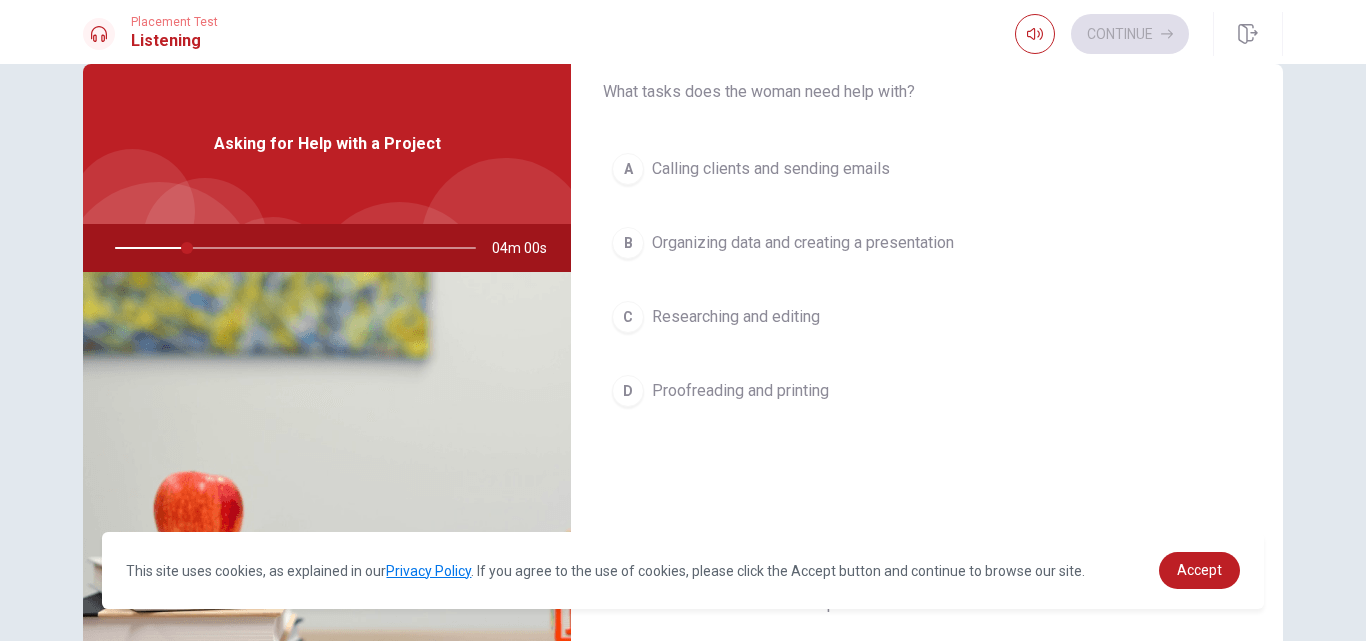 scroll, scrollTop: 0, scrollLeft: 0, axis: both 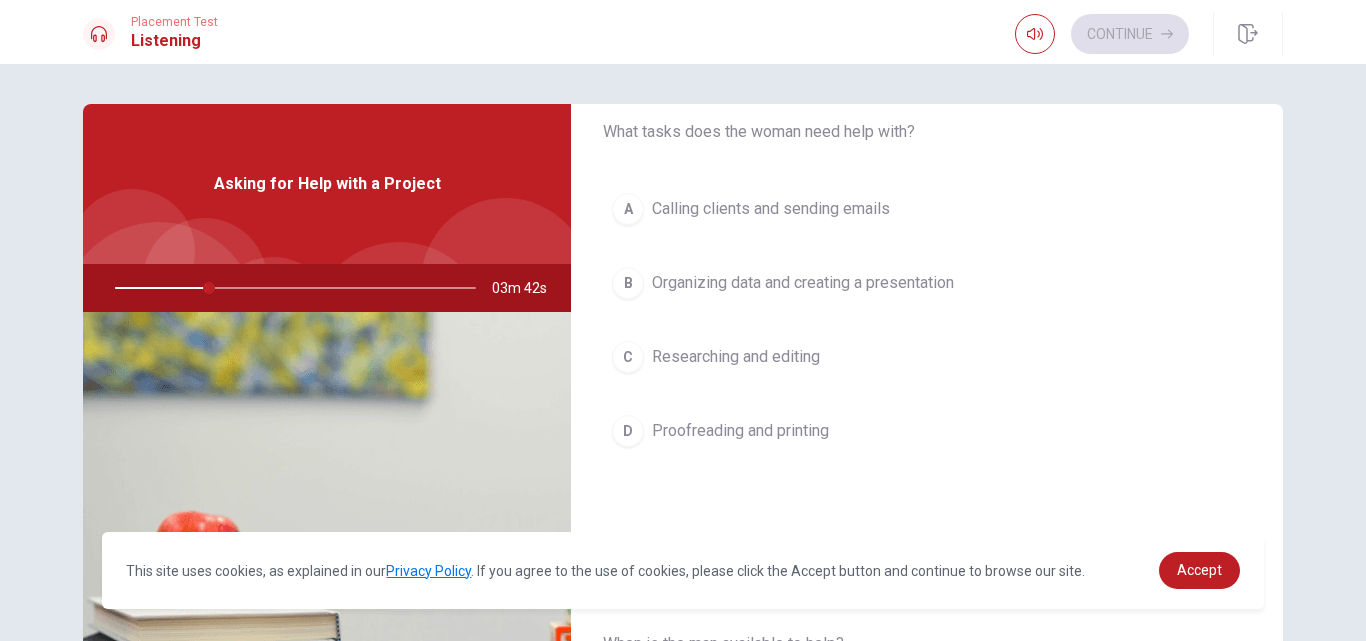 click on "Question 1 What tasks does the woman need help with? A Calling clients and sending emails B Organizing data and creating a presentation C Researching and editing D Proofreading and printing" at bounding box center (927, 280) 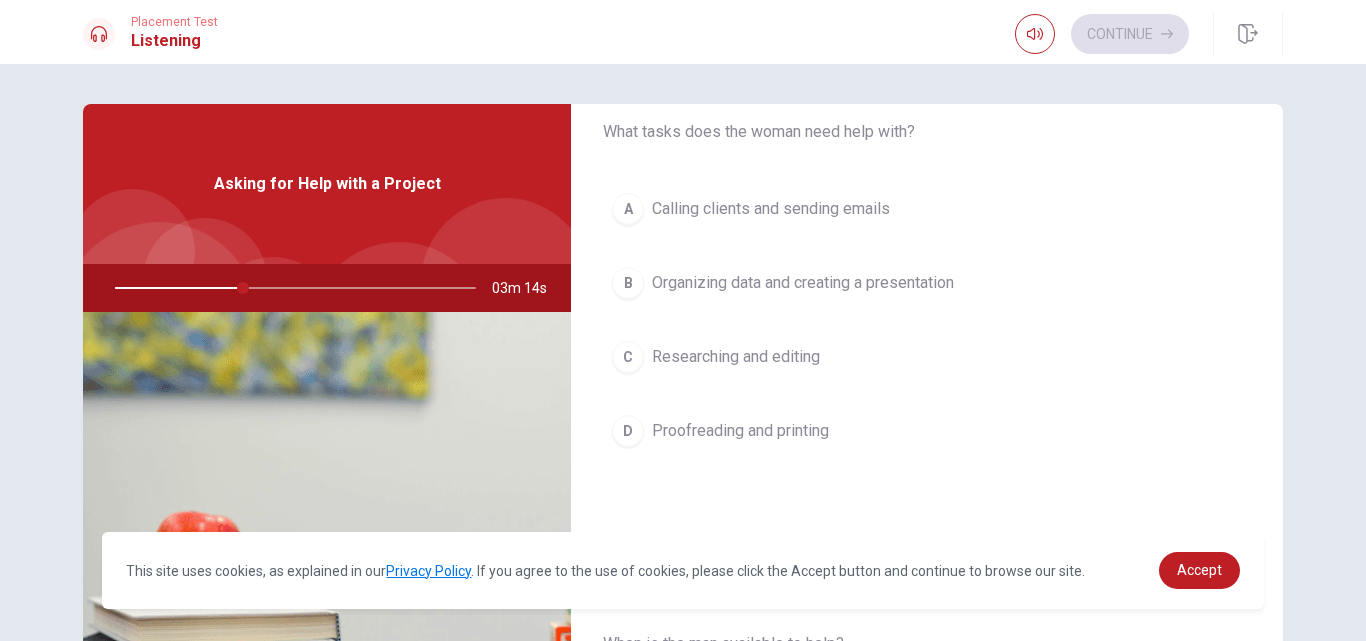 click on "Question 1 What tasks does the woman need help with? A Calling clients and sending emails B Organizing data and creating a presentation C Researching and editing D Proofreading and printing" at bounding box center [927, 280] 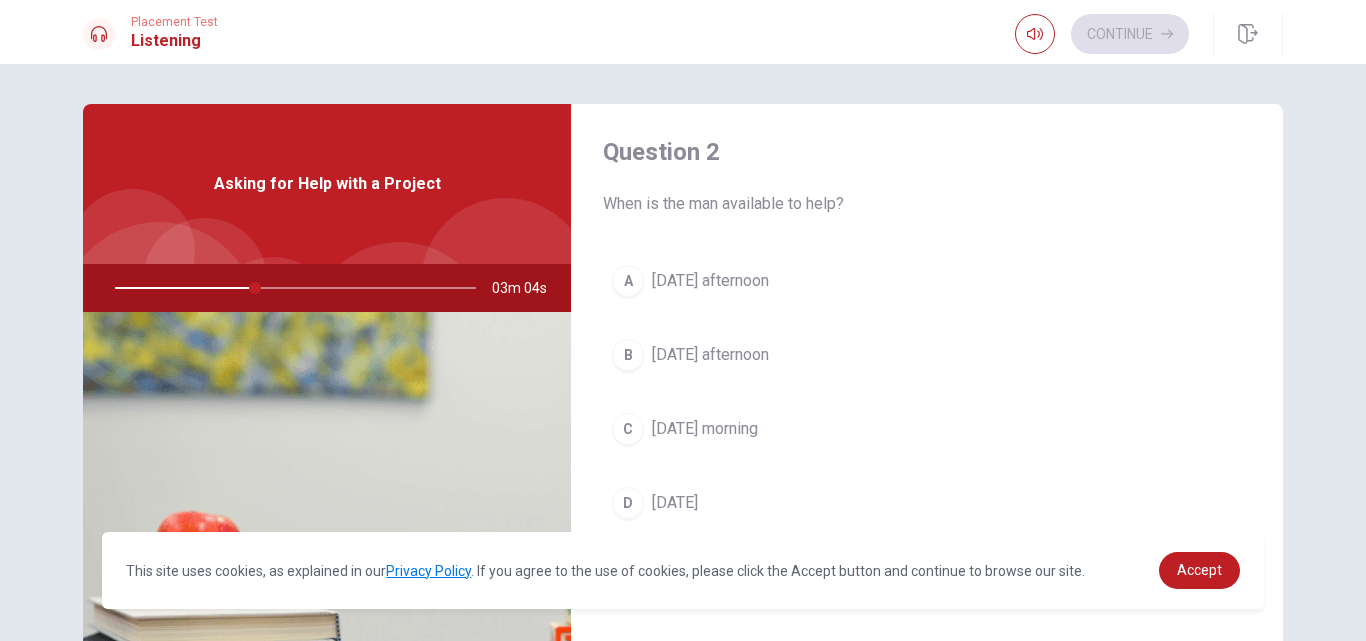 scroll, scrollTop: 560, scrollLeft: 0, axis: vertical 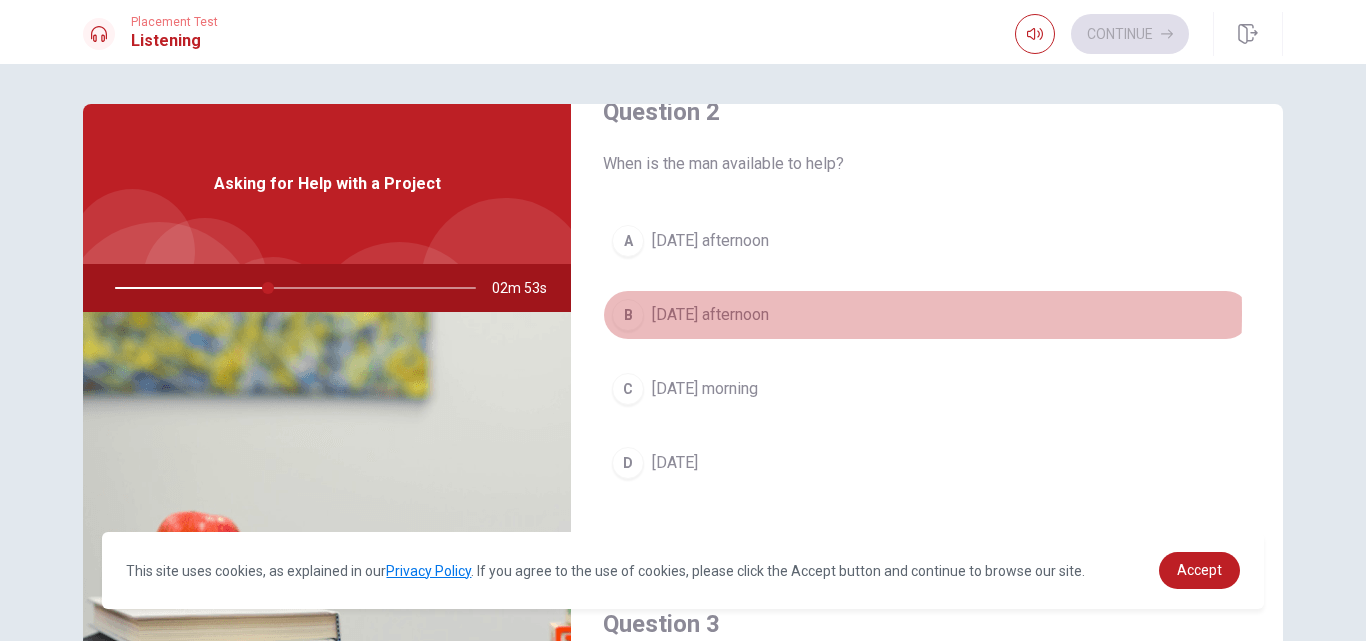 click on "B" at bounding box center [628, 315] 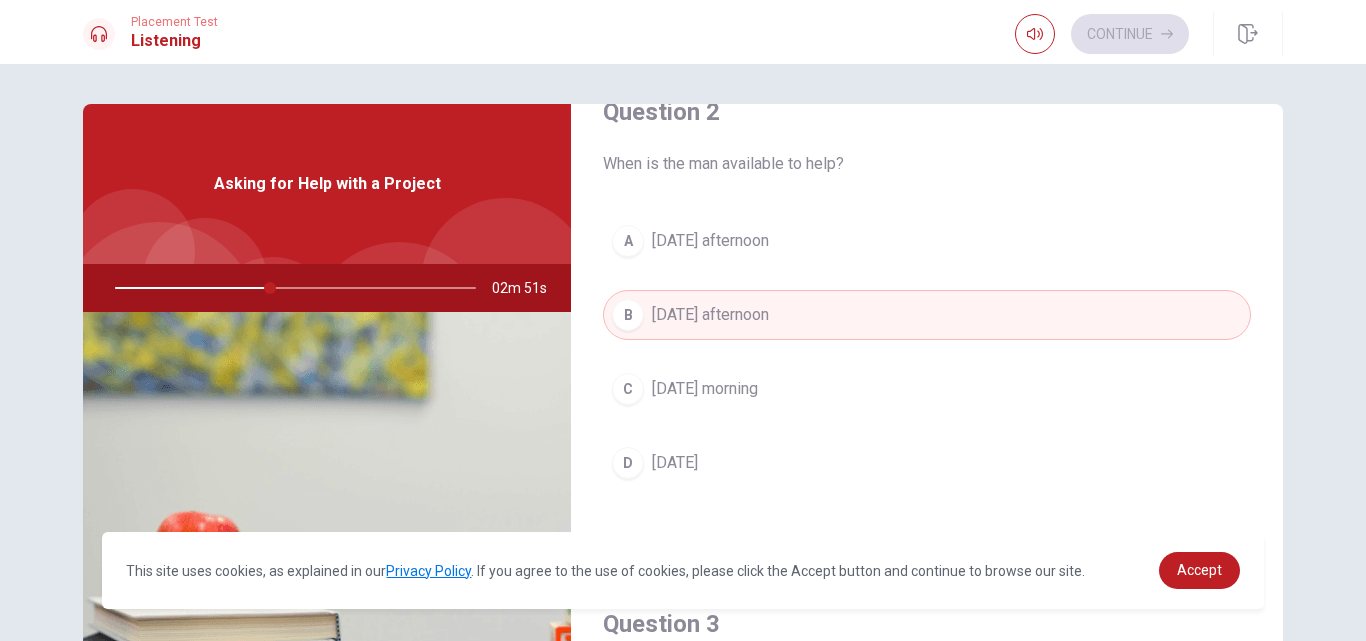 click on "Question 2 When is the man available to help? A [DATE] afternoon B [DATE] afternoon C [DATE] morning D [DATE]" at bounding box center [927, 312] 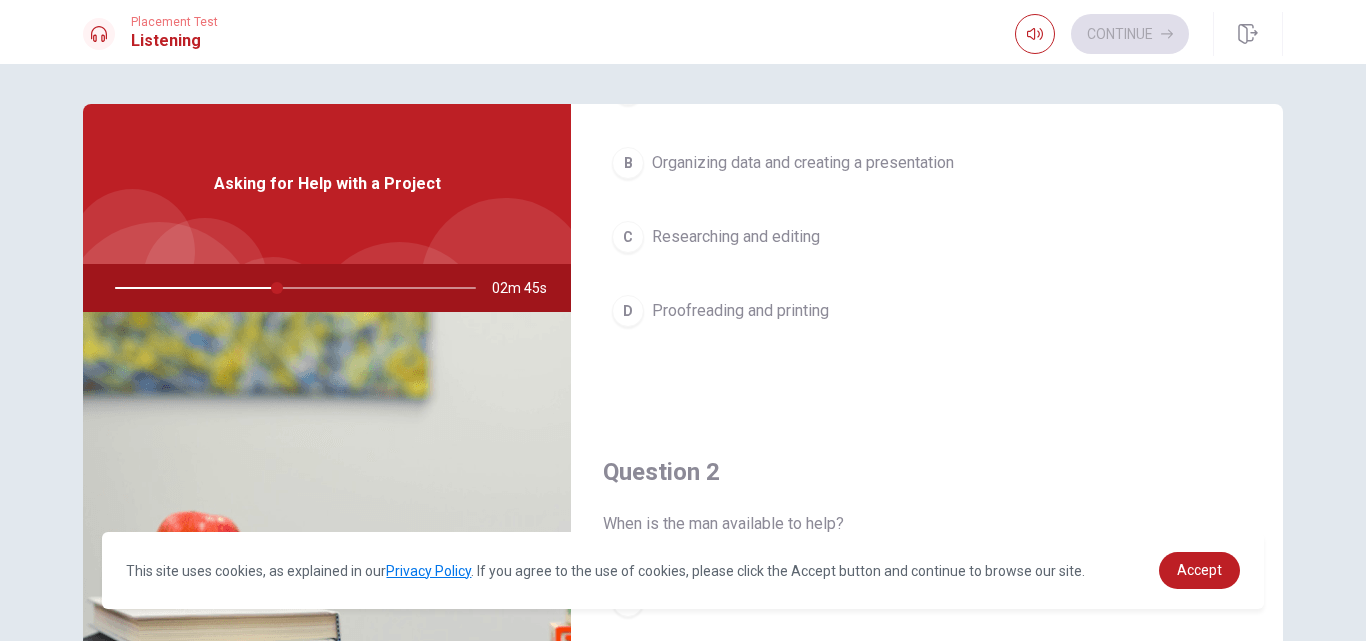 scroll, scrollTop: 160, scrollLeft: 0, axis: vertical 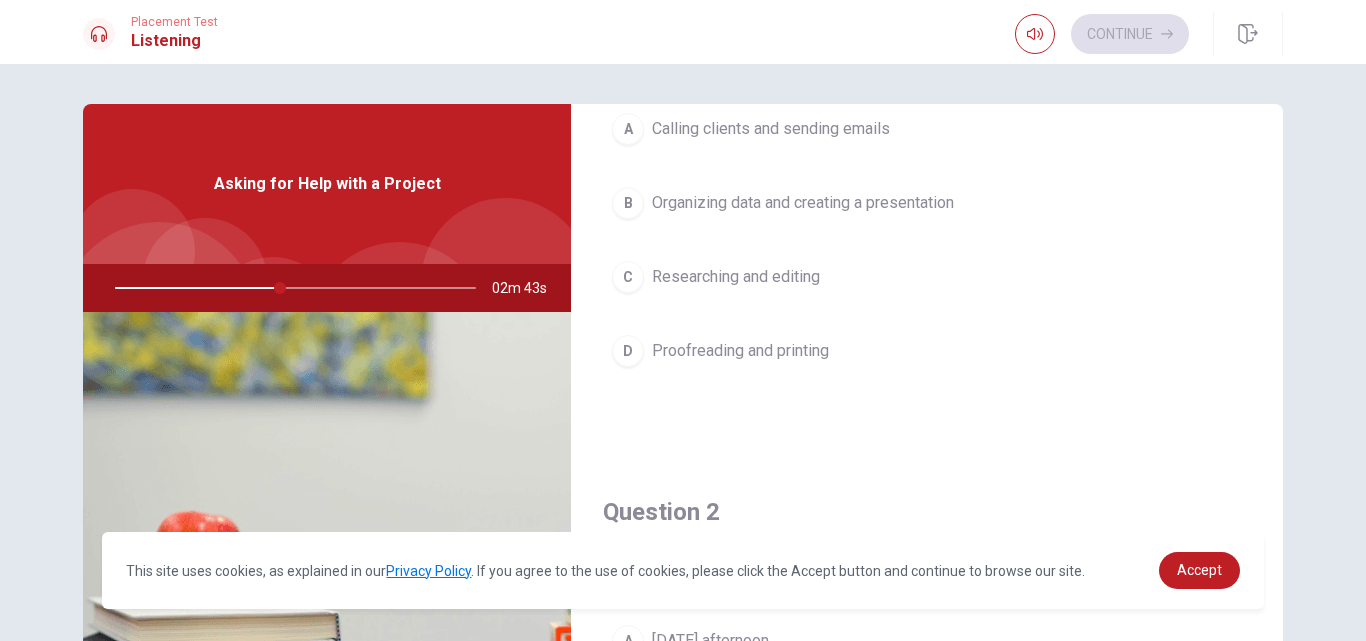 click on "D" at bounding box center [628, 351] 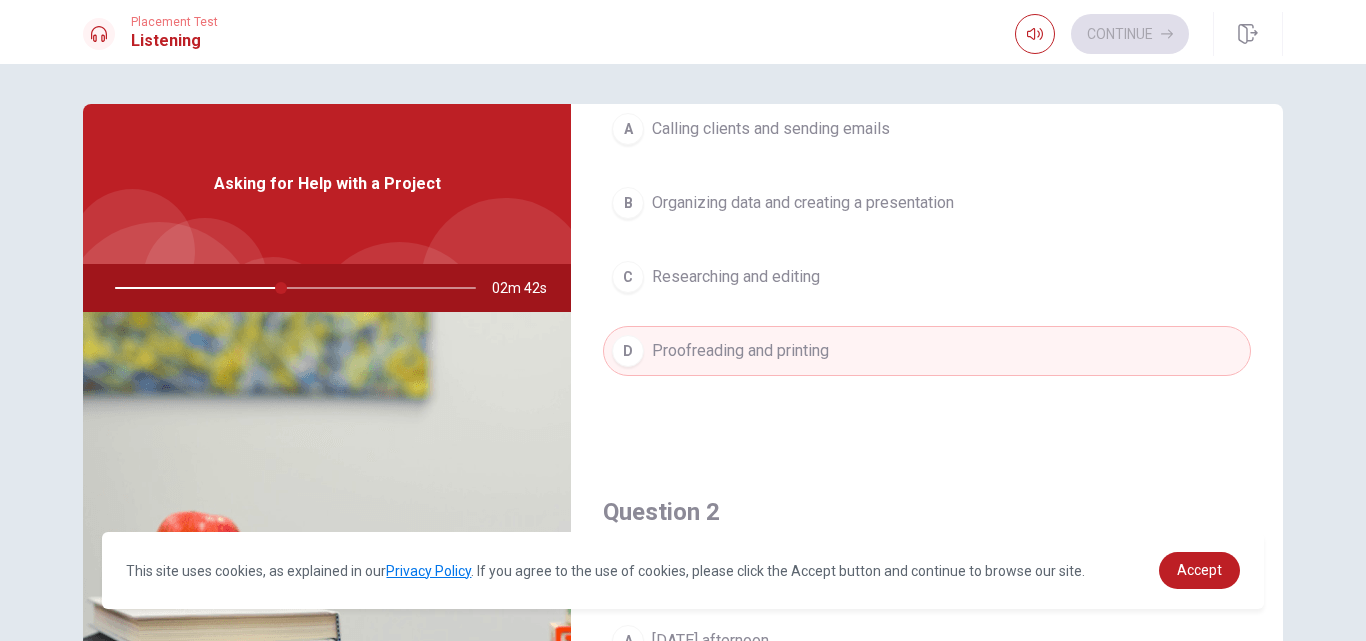 click on "Question 1 What tasks does the woman need help with? A Calling clients and sending emails B Organizing data and creating a presentation C Researching and editing D Proofreading and printing" at bounding box center [927, 200] 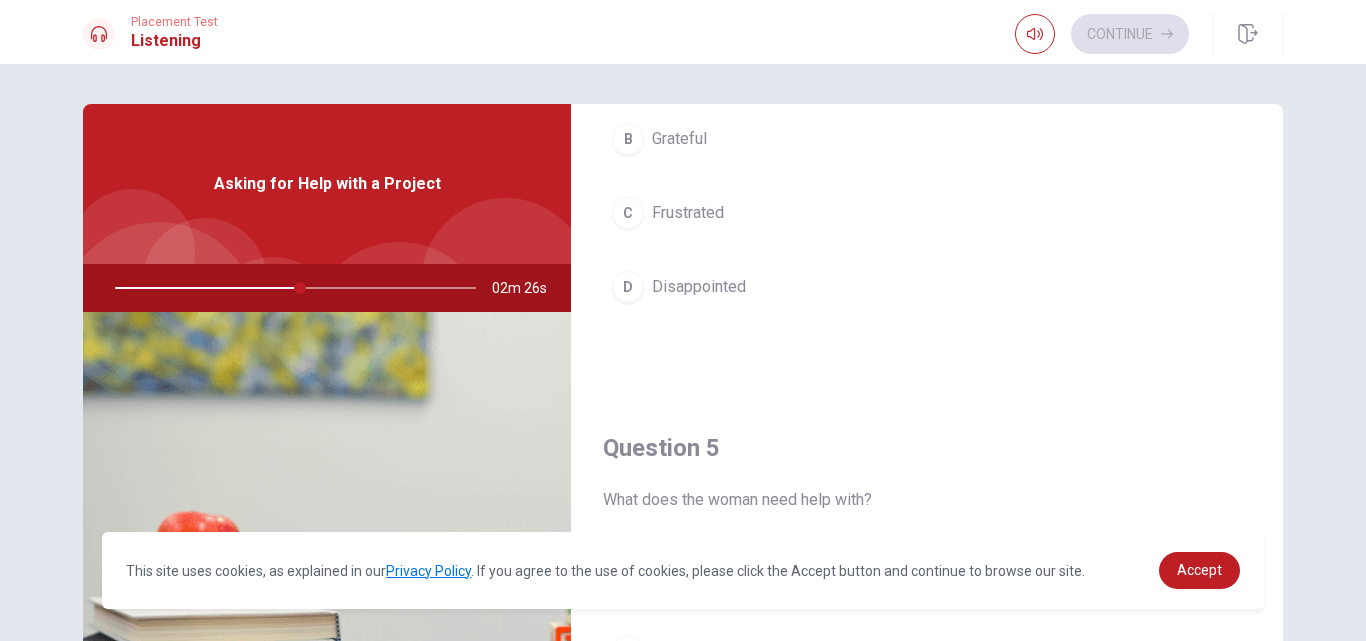 scroll, scrollTop: 1865, scrollLeft: 0, axis: vertical 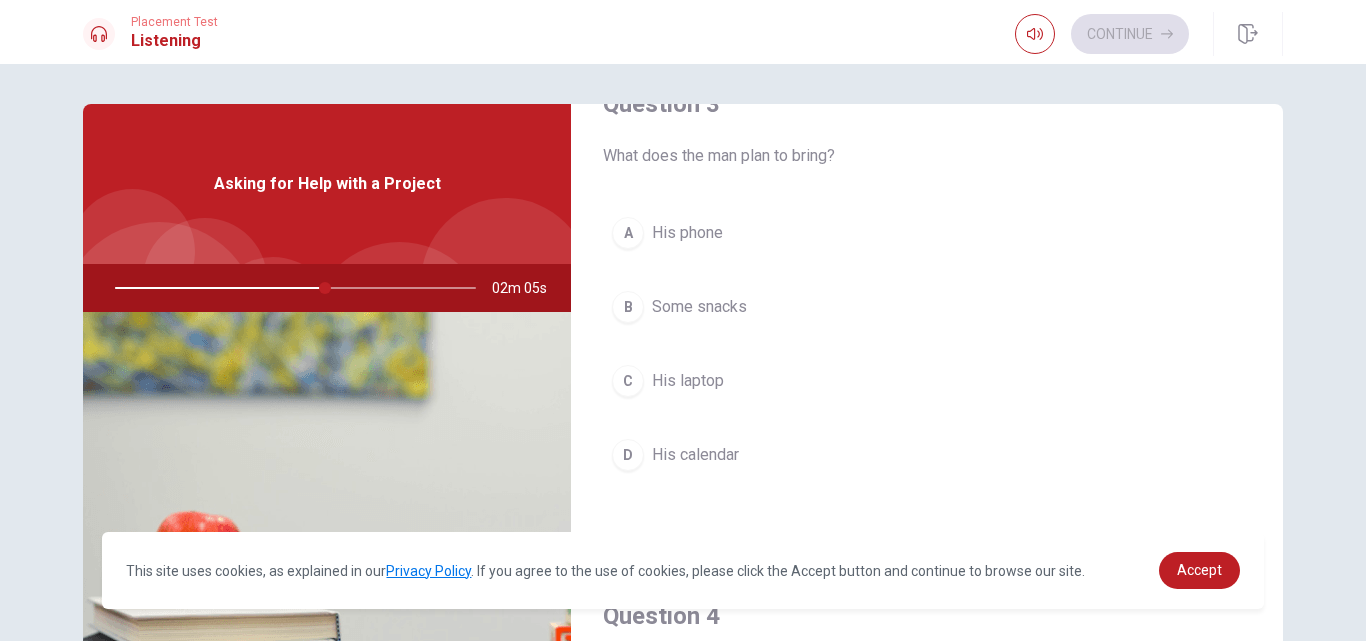 click at bounding box center (291, 288) 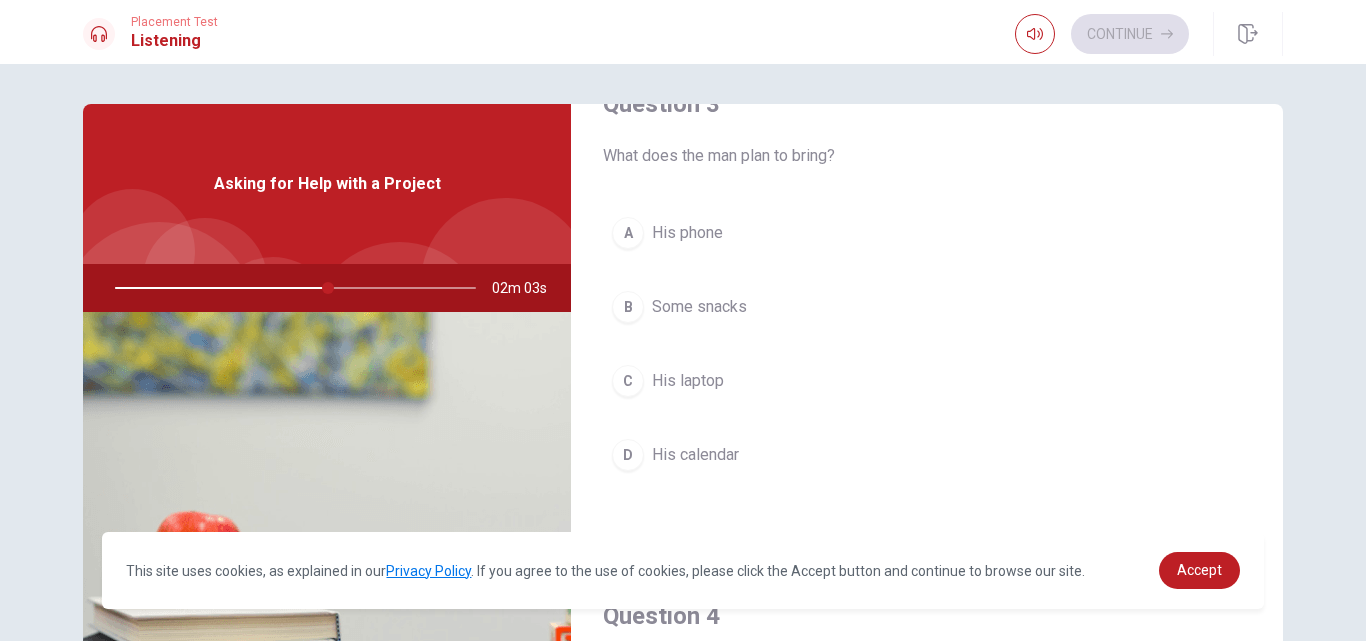 click at bounding box center [291, 288] 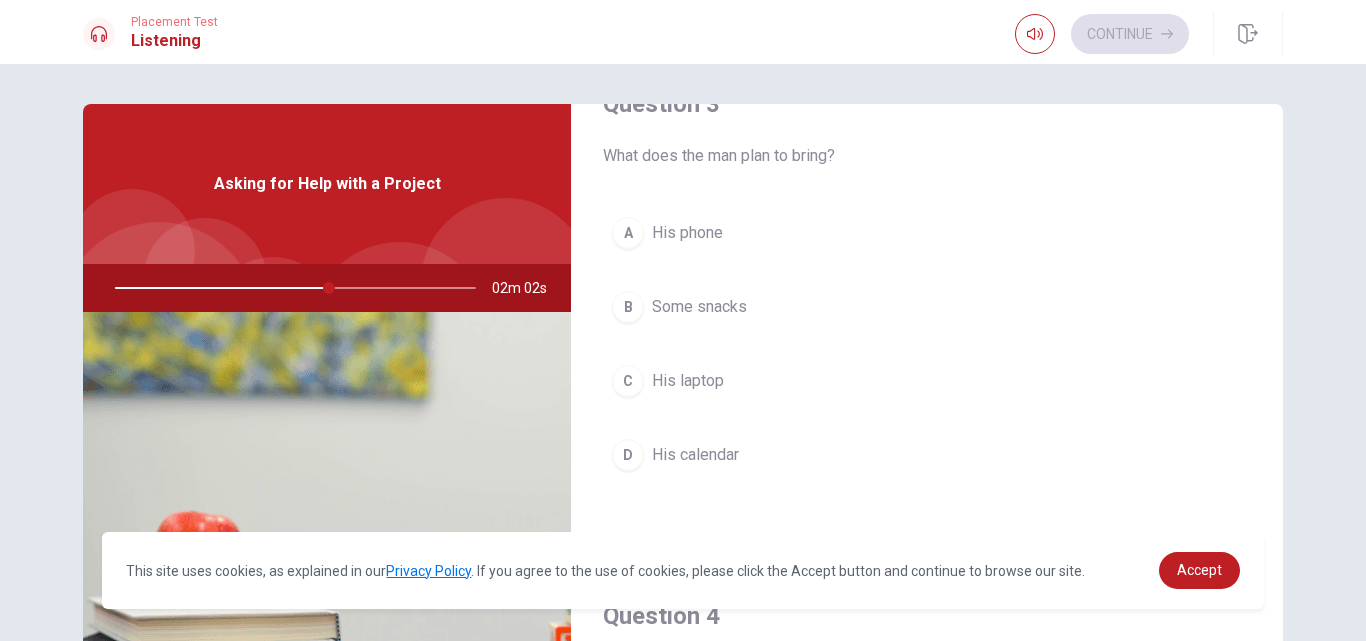 click at bounding box center (291, 288) 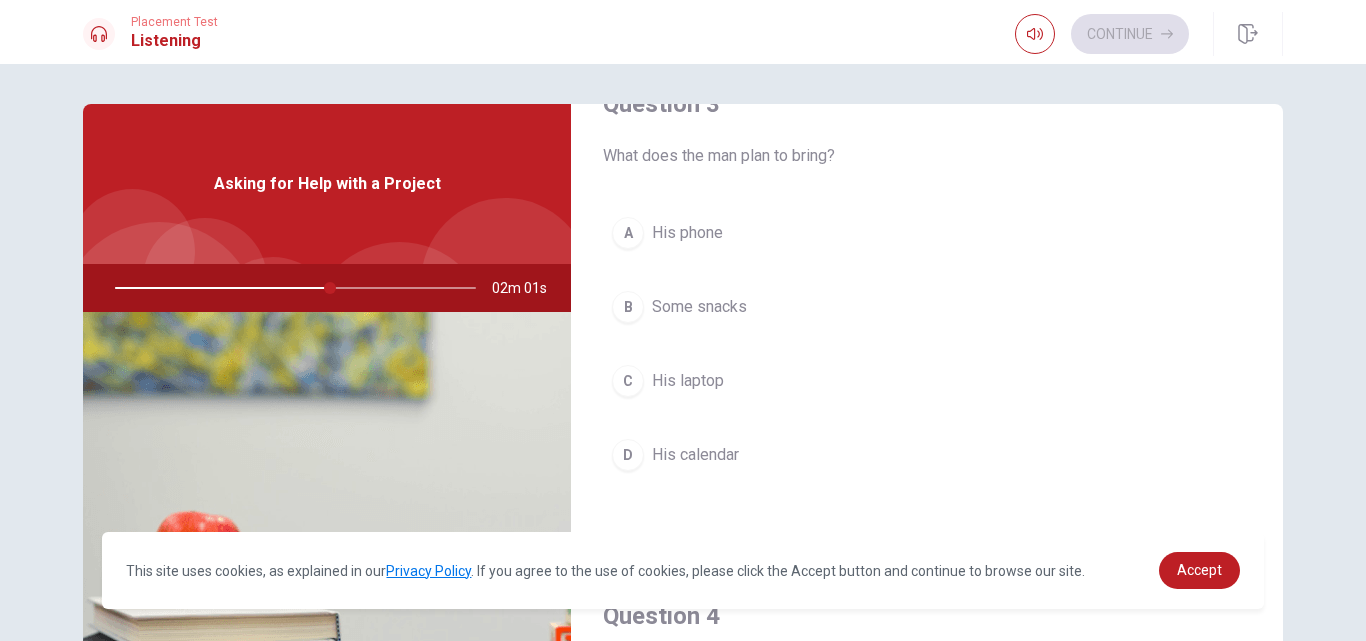 click at bounding box center [291, 288] 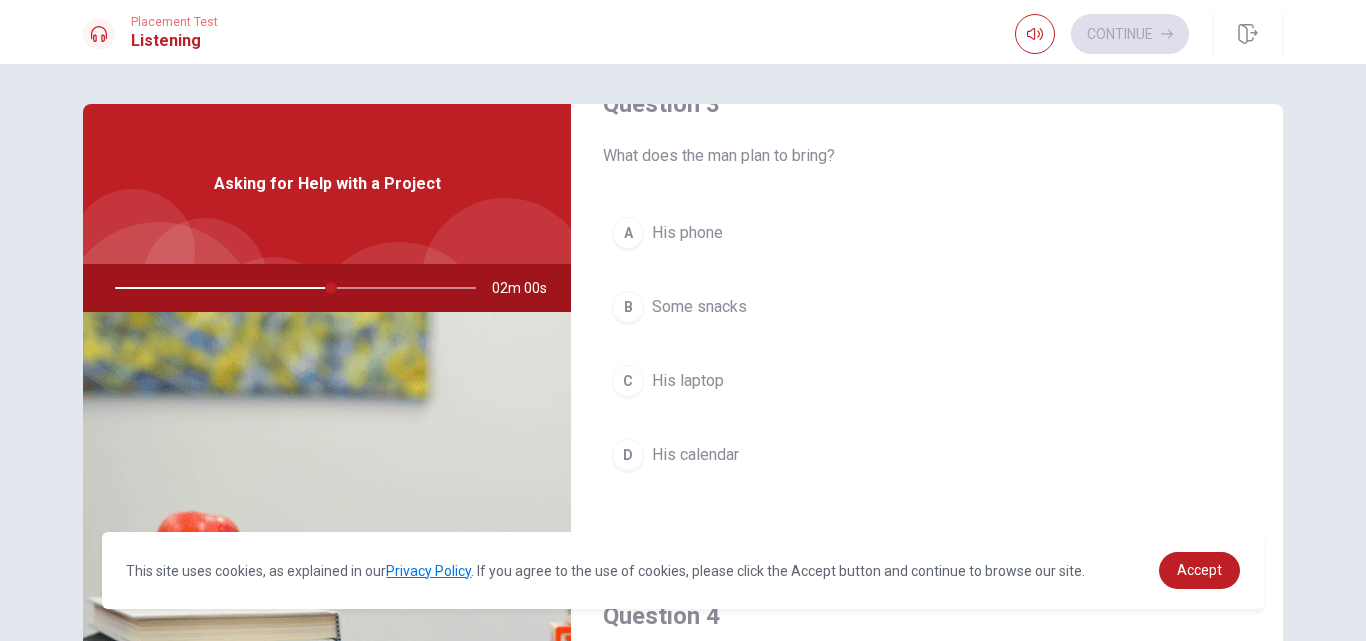 click at bounding box center [291, 288] 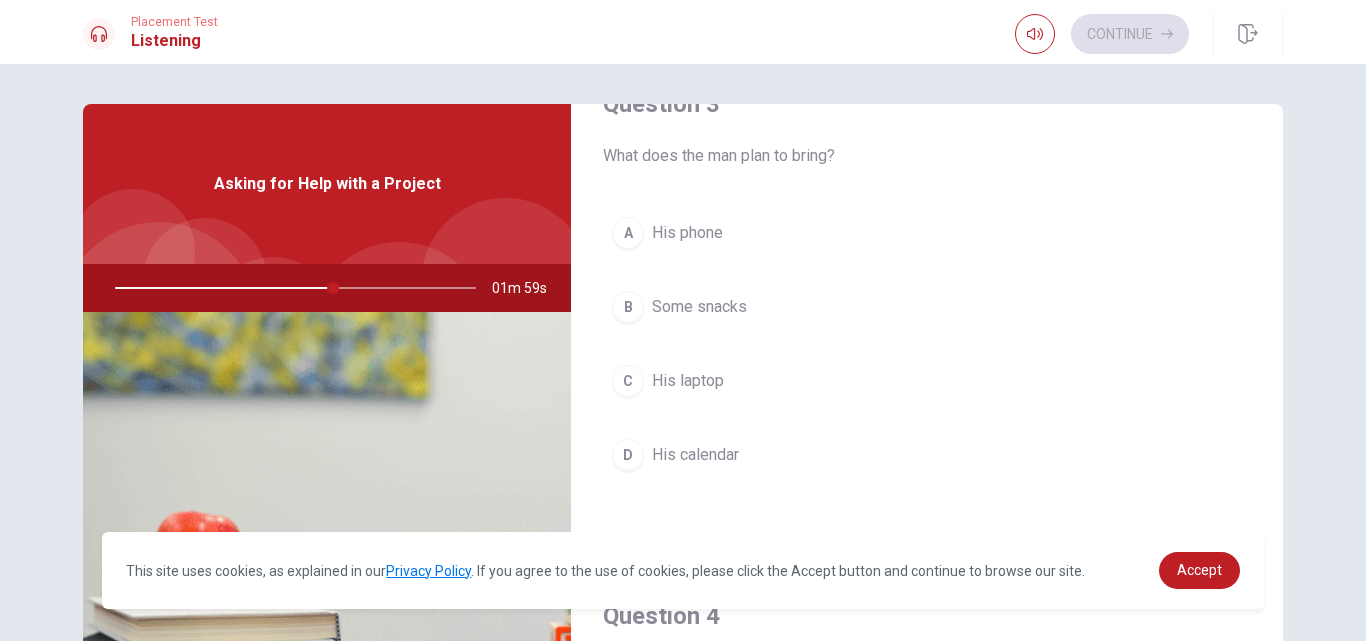 click at bounding box center (291, 288) 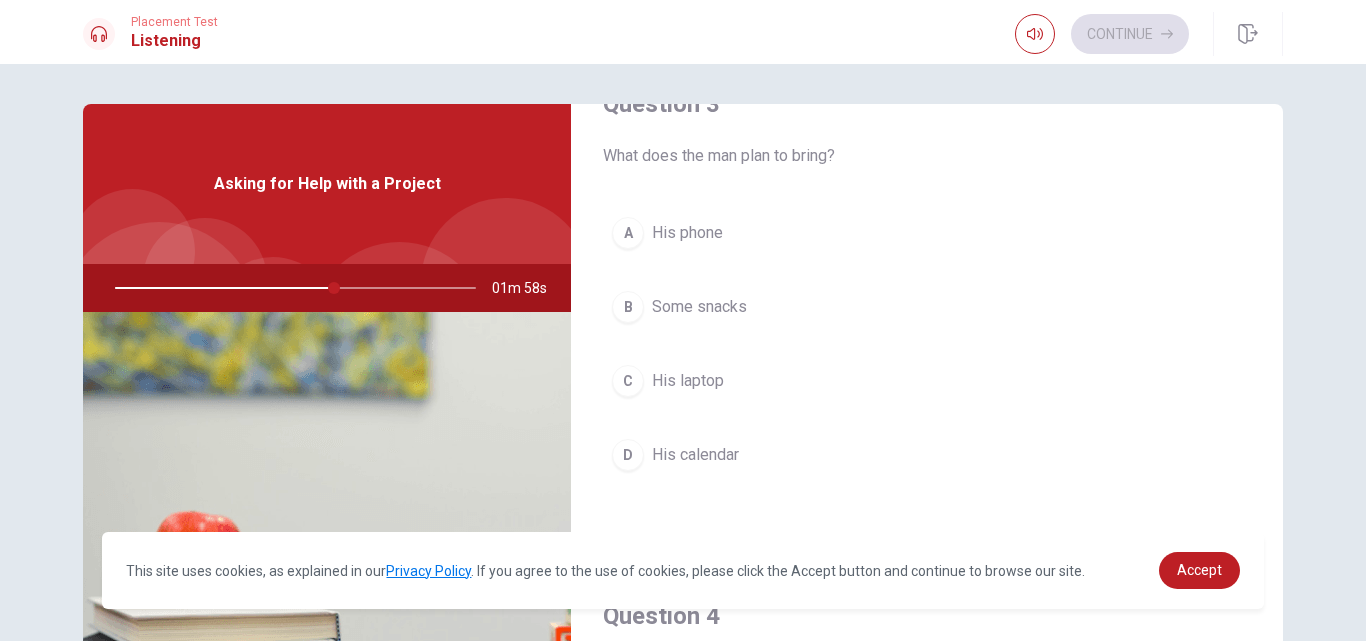 click at bounding box center (291, 288) 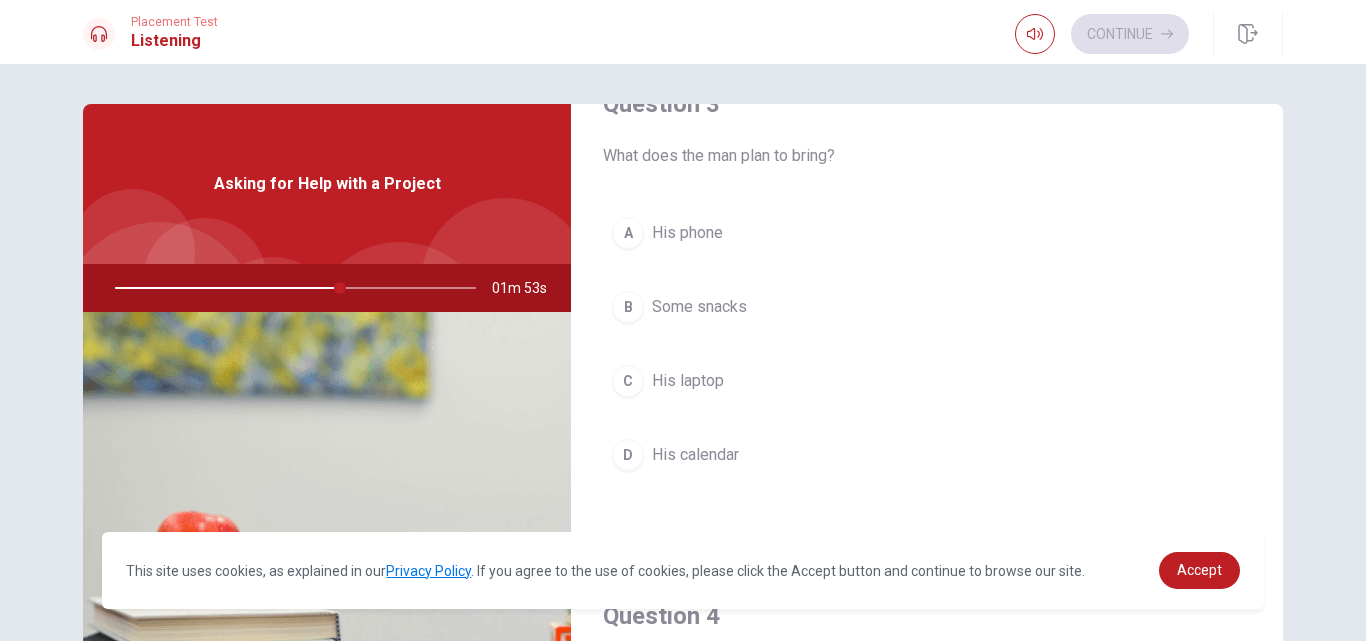 click on "Question 3 What does the man plan to bring? A His phone B Some snacks C His laptop D His calendar" at bounding box center (927, 304) 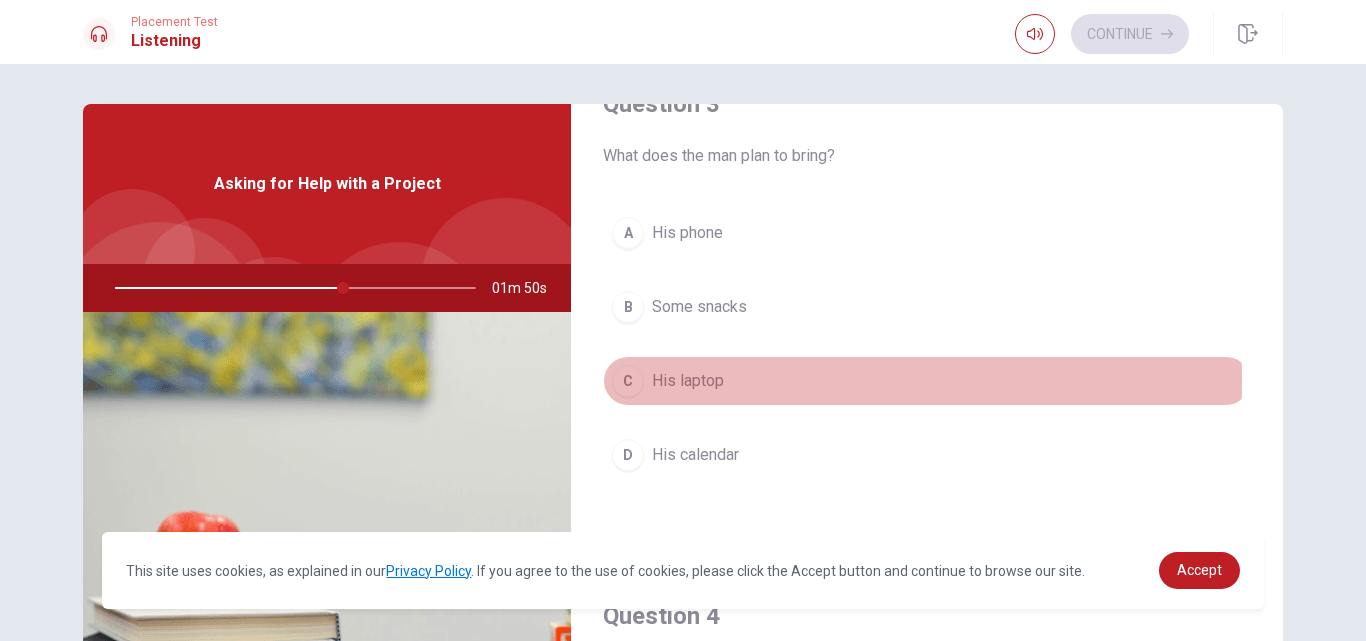 click on "C His laptop" at bounding box center (927, 381) 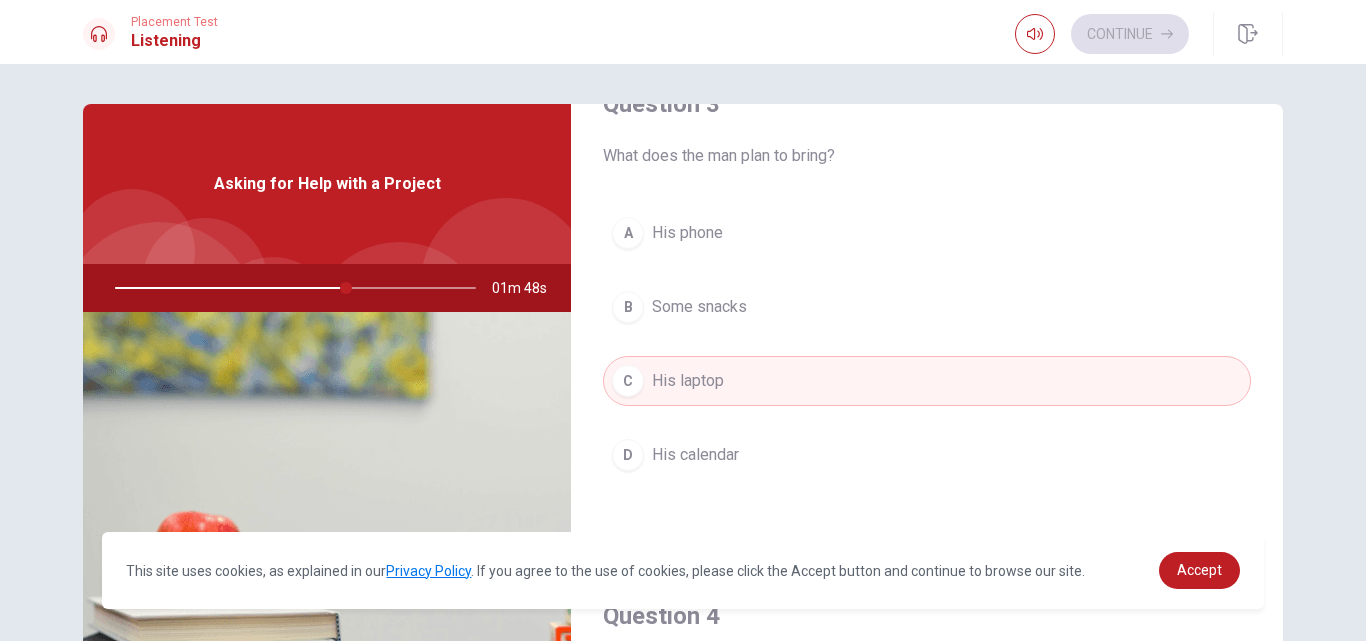 click on "Question 3 What does the man plan to bring? A His phone B Some snacks C His laptop D His calendar" at bounding box center (927, 304) 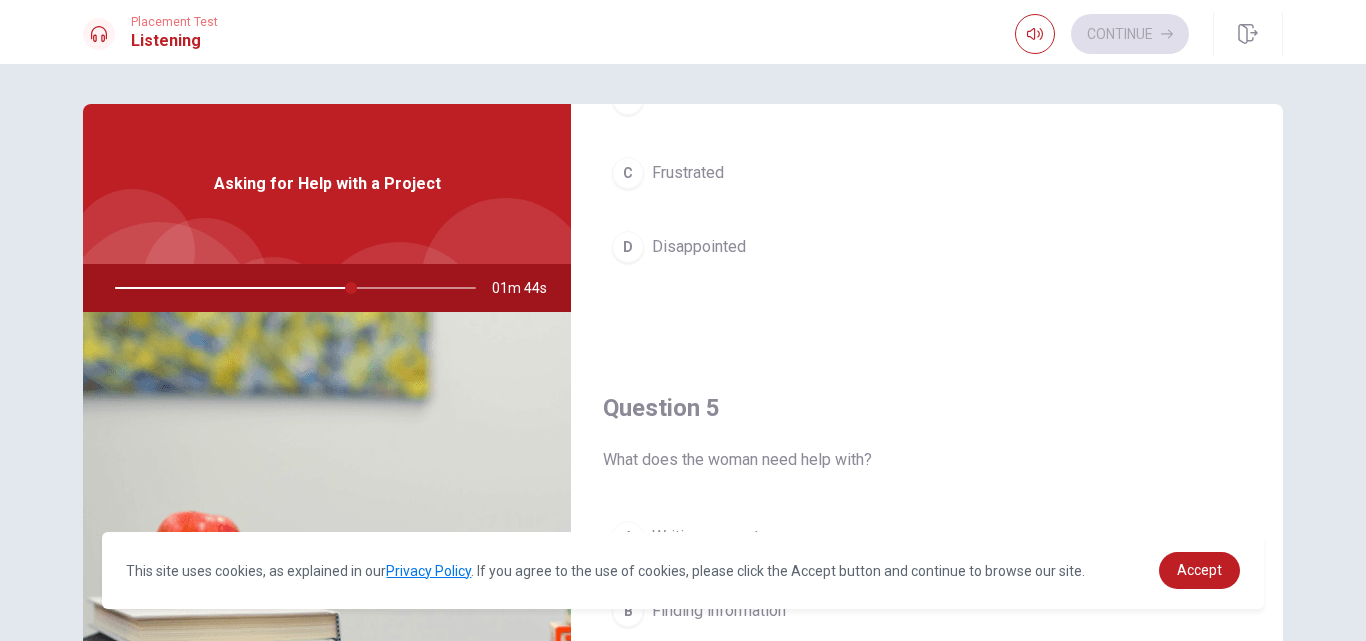 scroll, scrollTop: 1865, scrollLeft: 0, axis: vertical 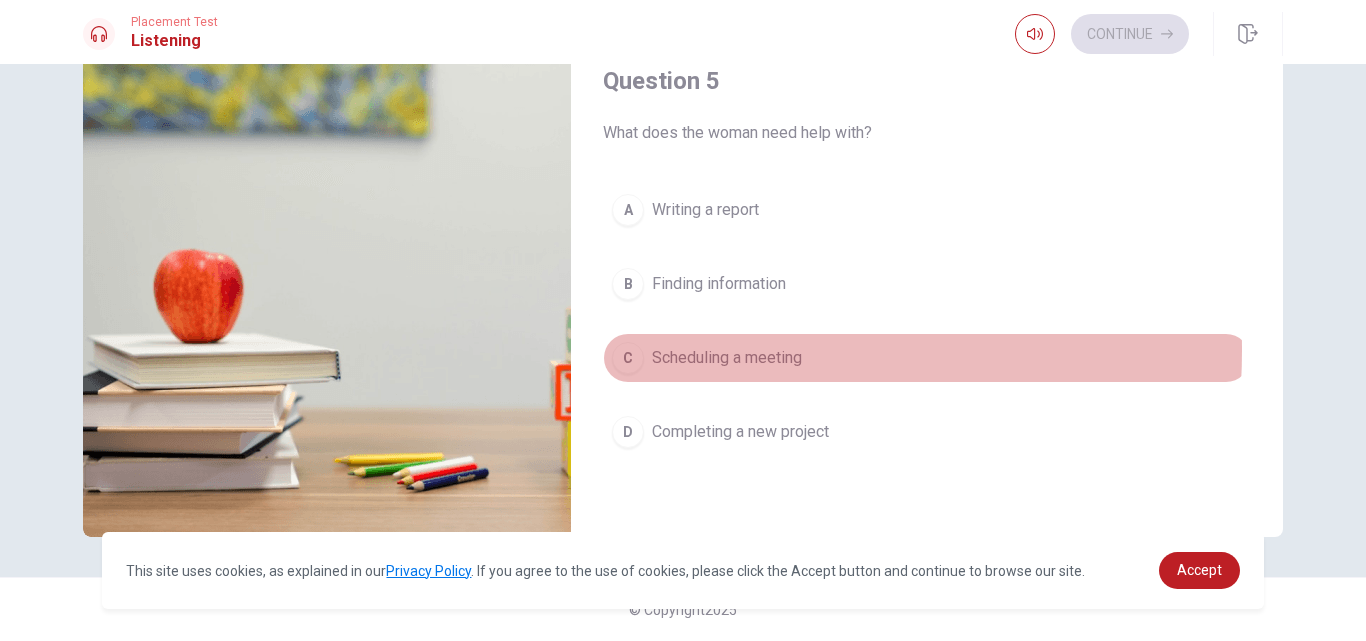 click on "Scheduling a meeting" at bounding box center [727, 358] 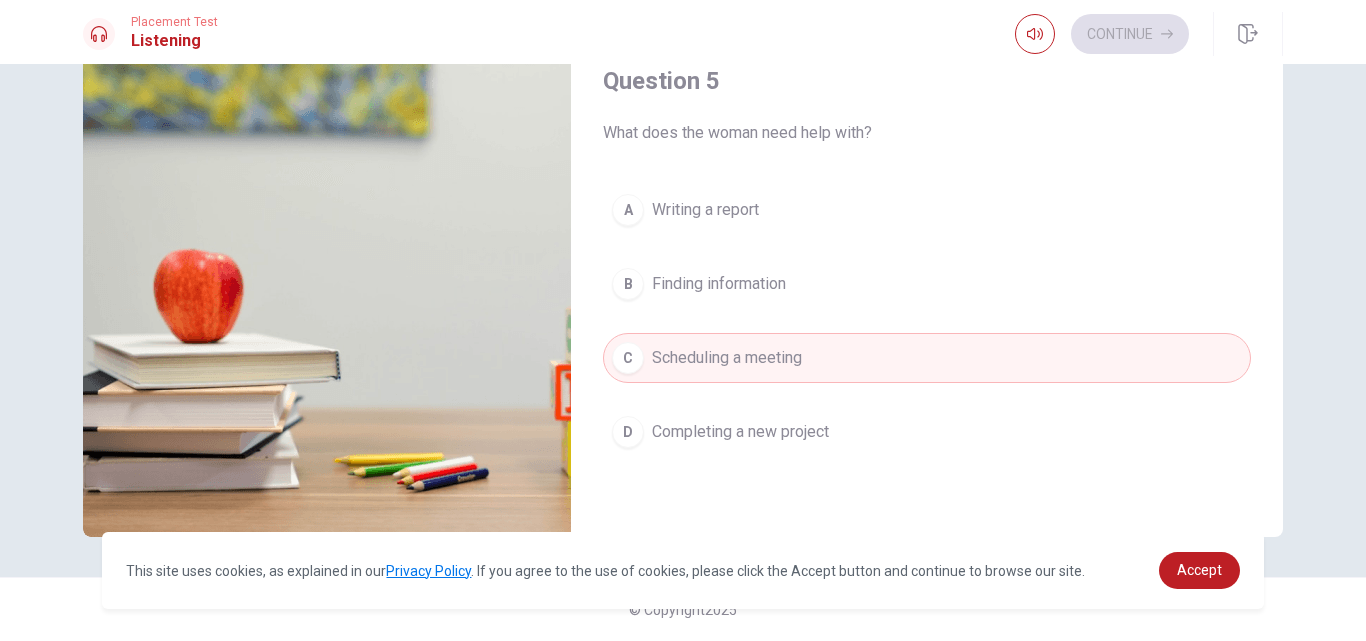 click on "Question 5 What does the woman need help with? A Writing a report B Finding information C Scheduling a meeting D Completing a new project" at bounding box center [927, 281] 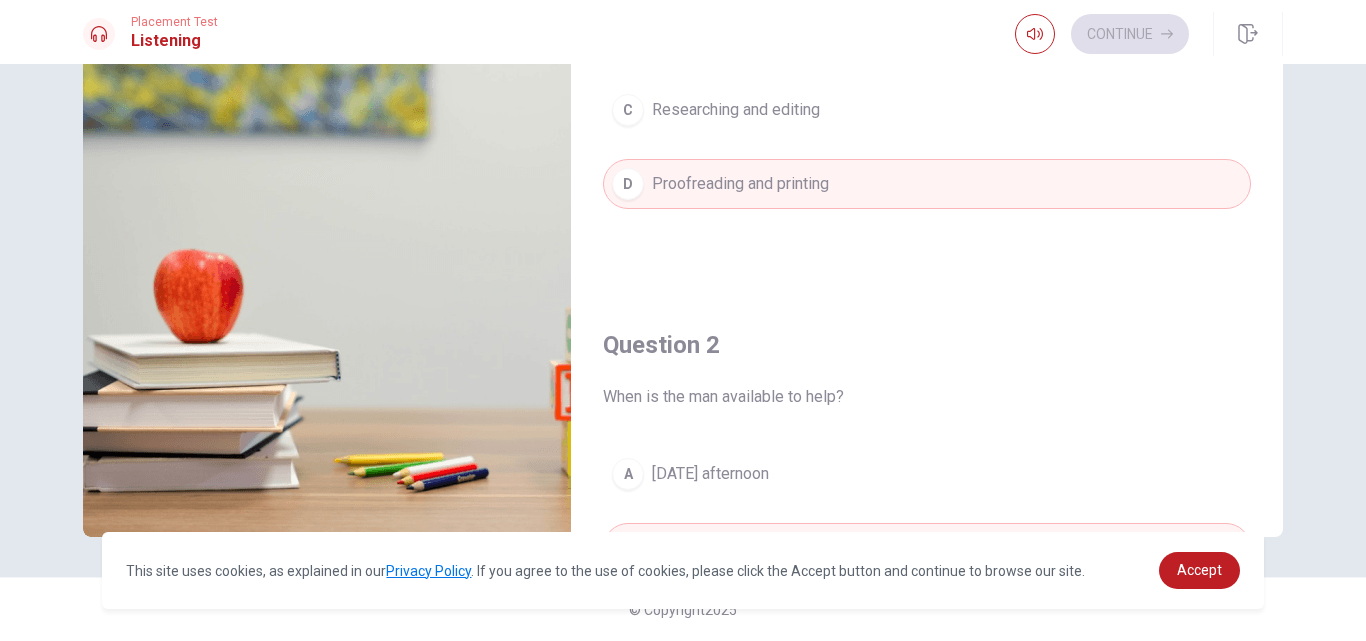 scroll, scrollTop: 0, scrollLeft: 0, axis: both 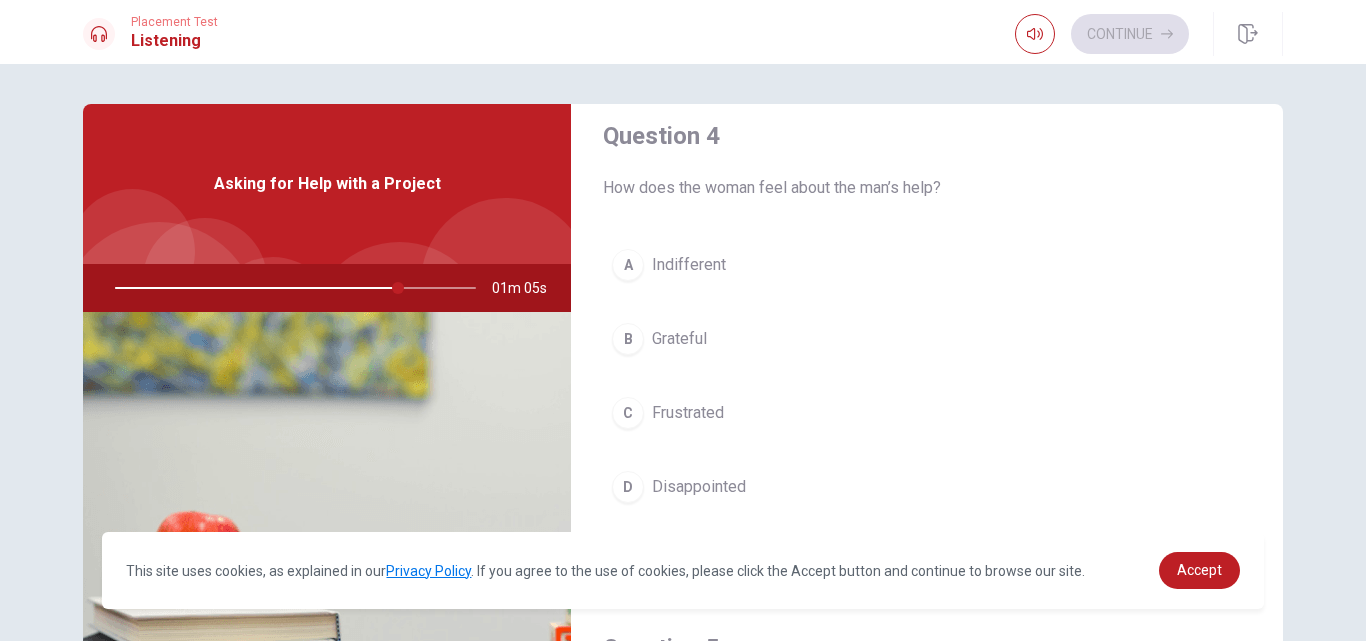 click on "B Grateful" at bounding box center (927, 339) 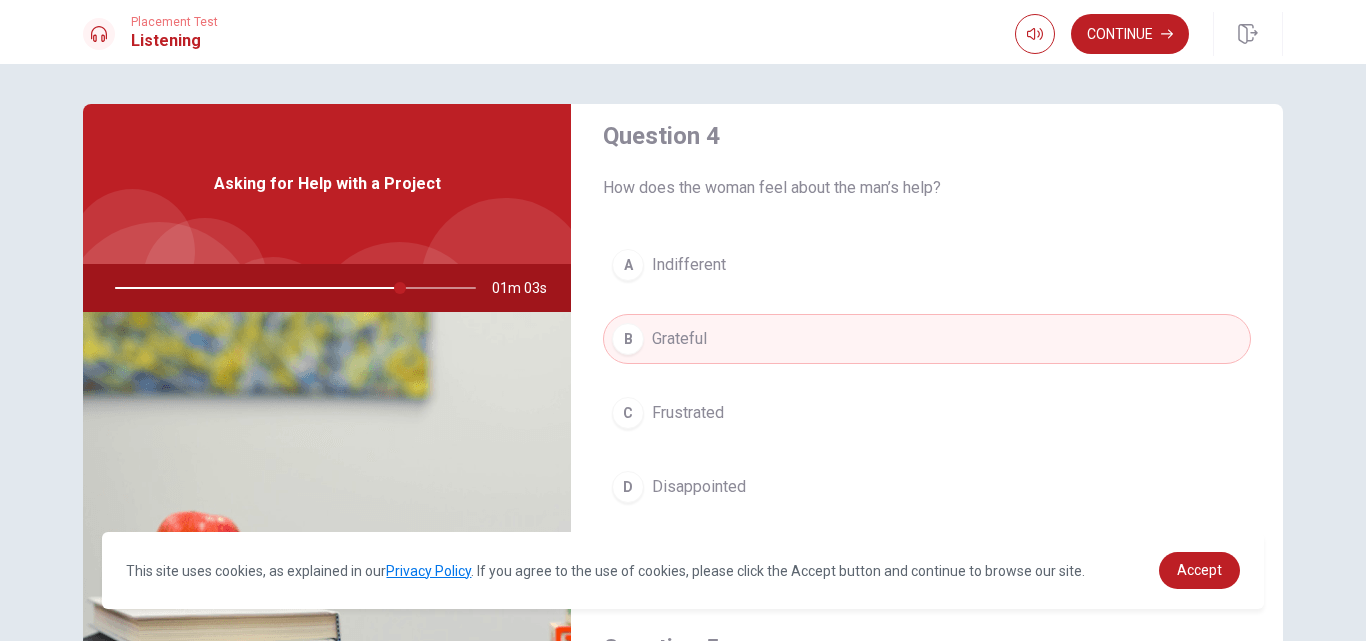 click on "Question 4 How does the woman feel about the man’s help? A Indifferent B Grateful C Frustrated D Disappointed" at bounding box center [927, 336] 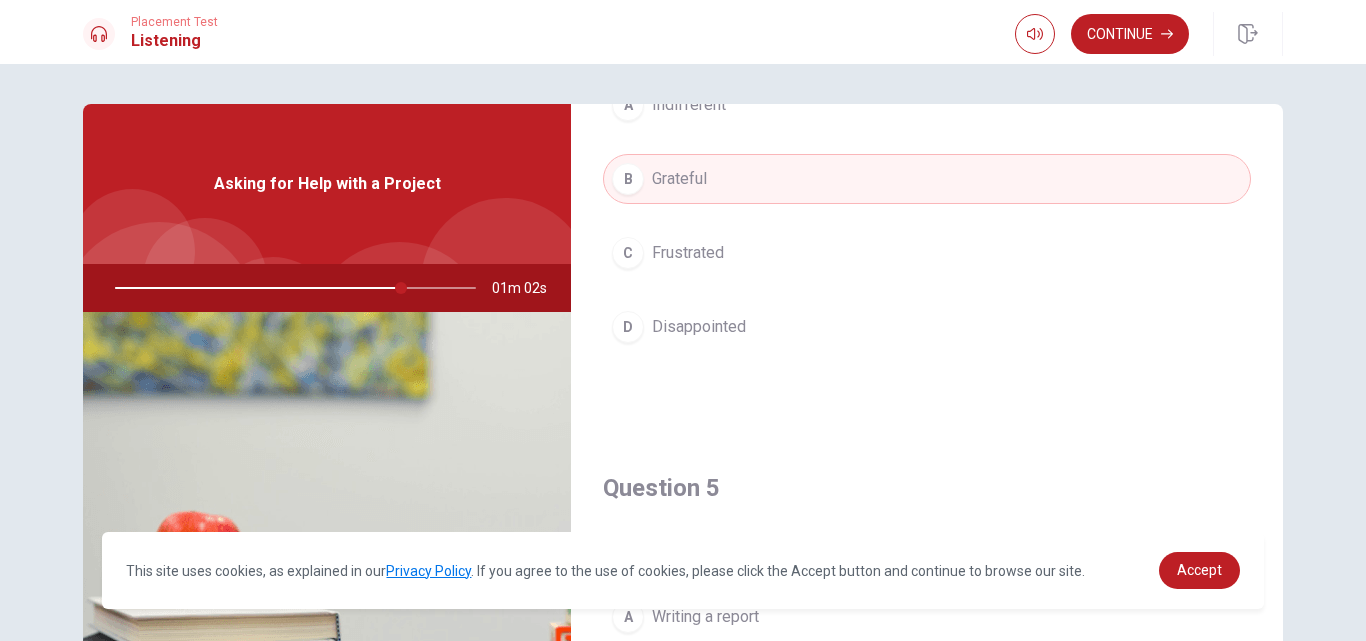 scroll, scrollTop: 1865, scrollLeft: 0, axis: vertical 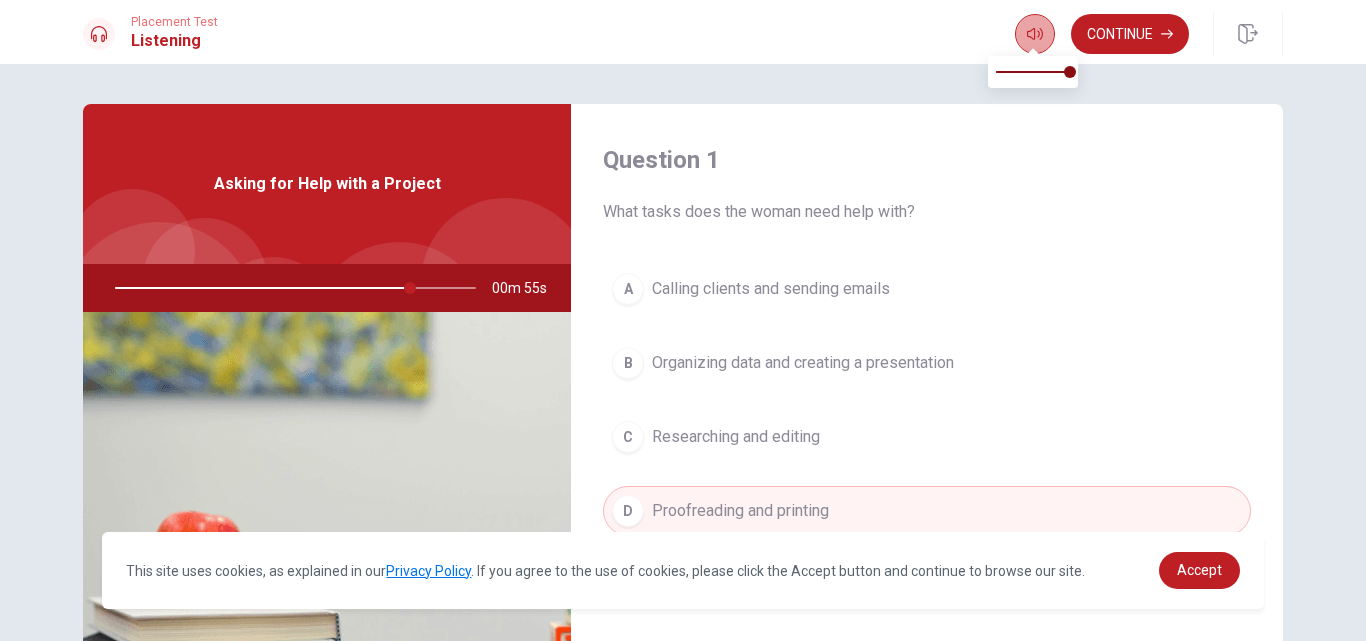 click 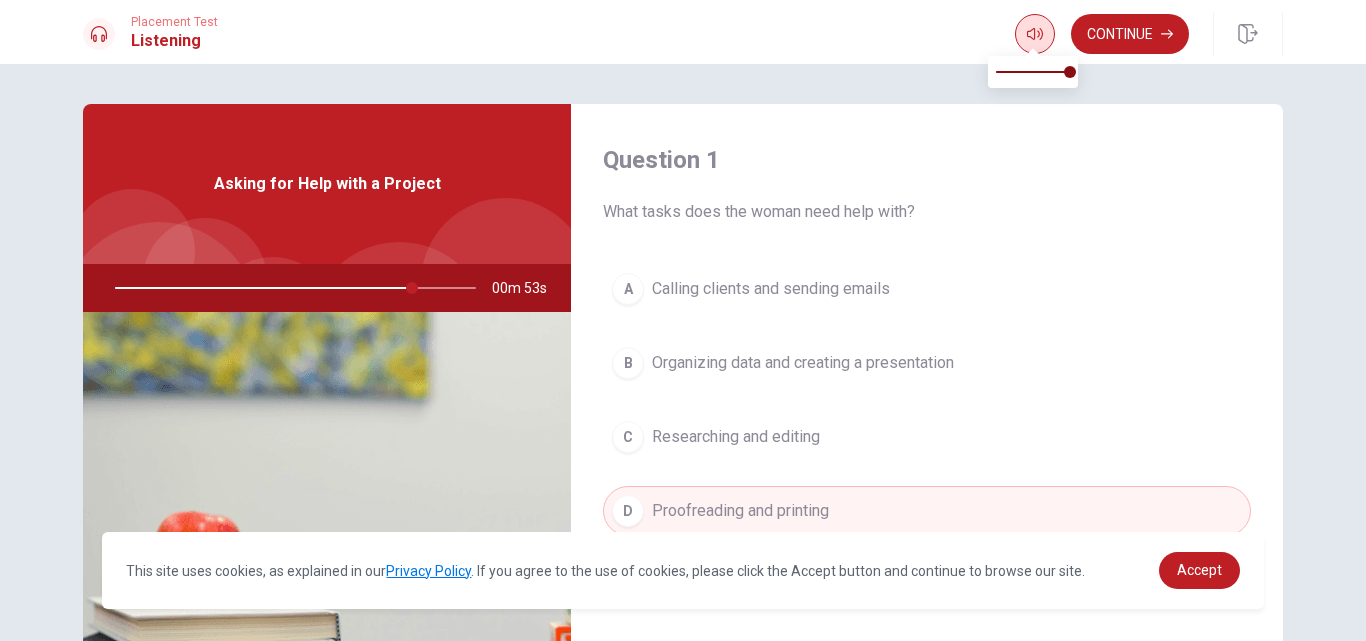 click at bounding box center [1035, 34] 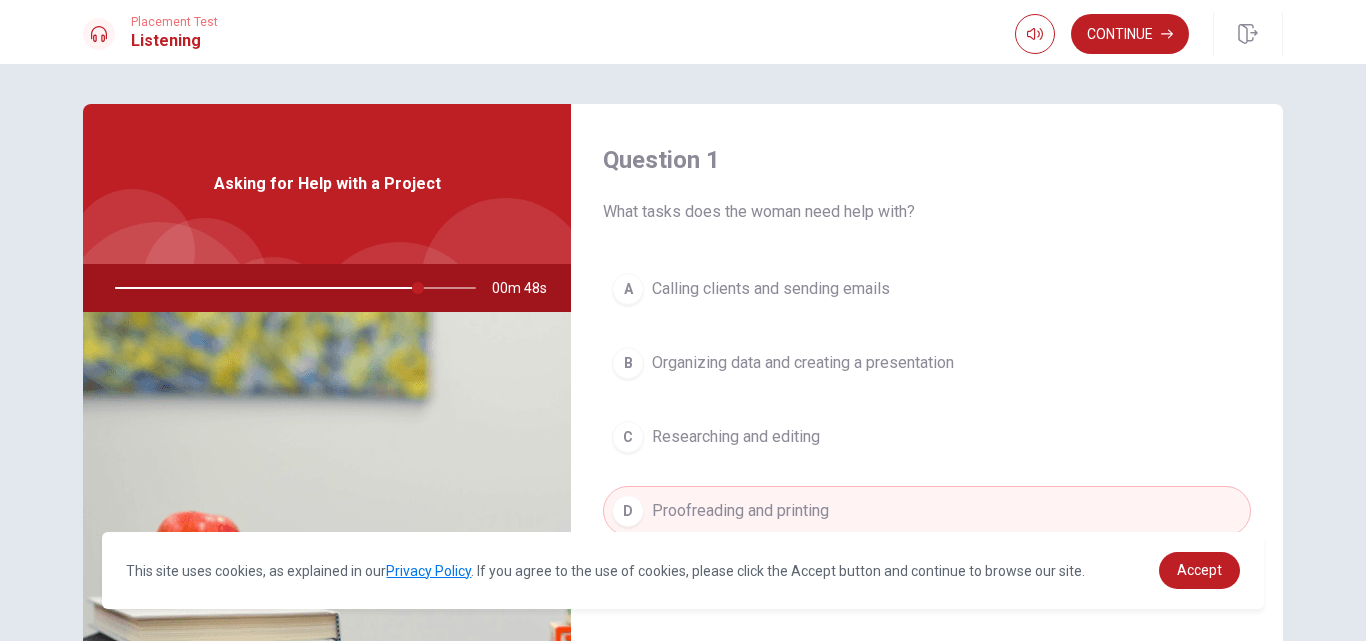 click at bounding box center [291, 288] 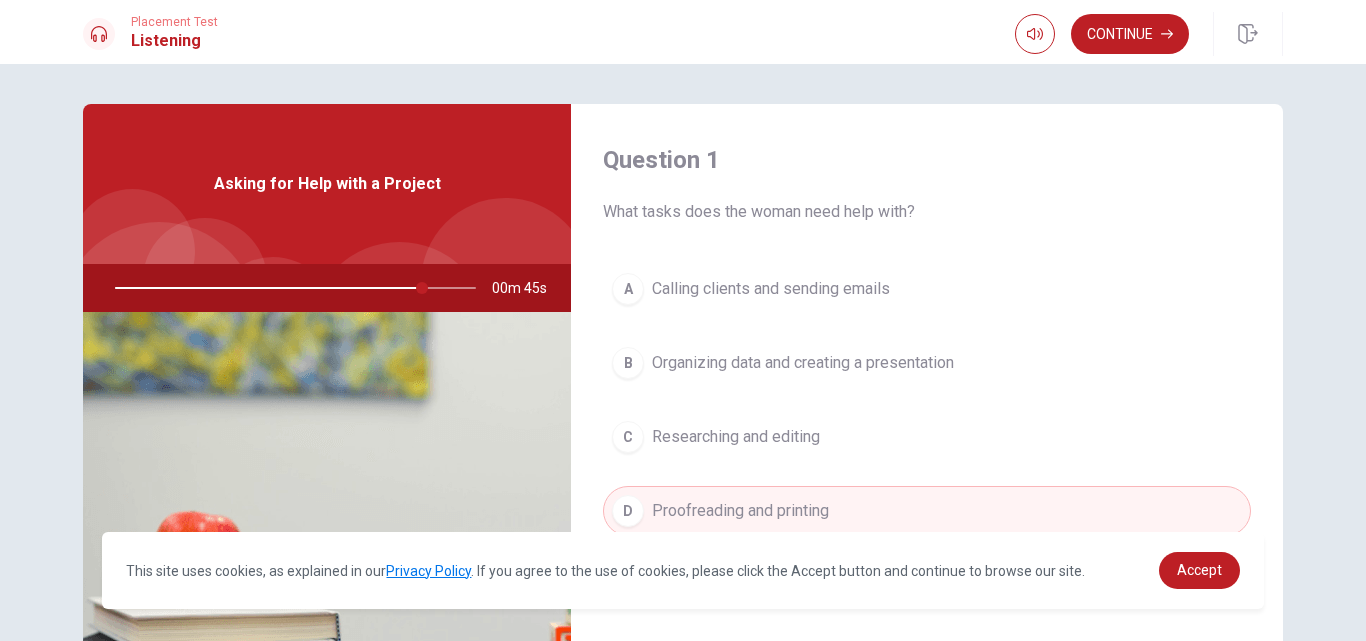 click on "Question 1 What tasks does the woman need help with? A Calling clients and sending emails B Organizing data and creating a presentation C Researching and editing D Proofreading and printing" at bounding box center [927, 360] 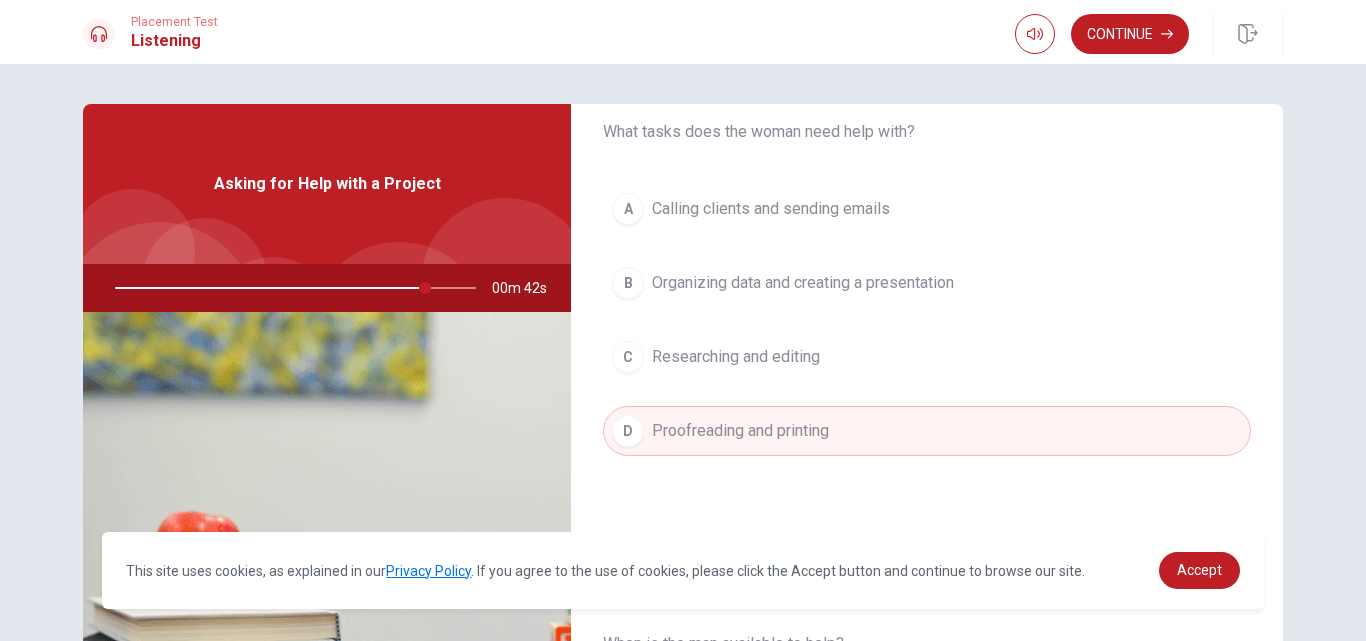 scroll, scrollTop: 120, scrollLeft: 0, axis: vertical 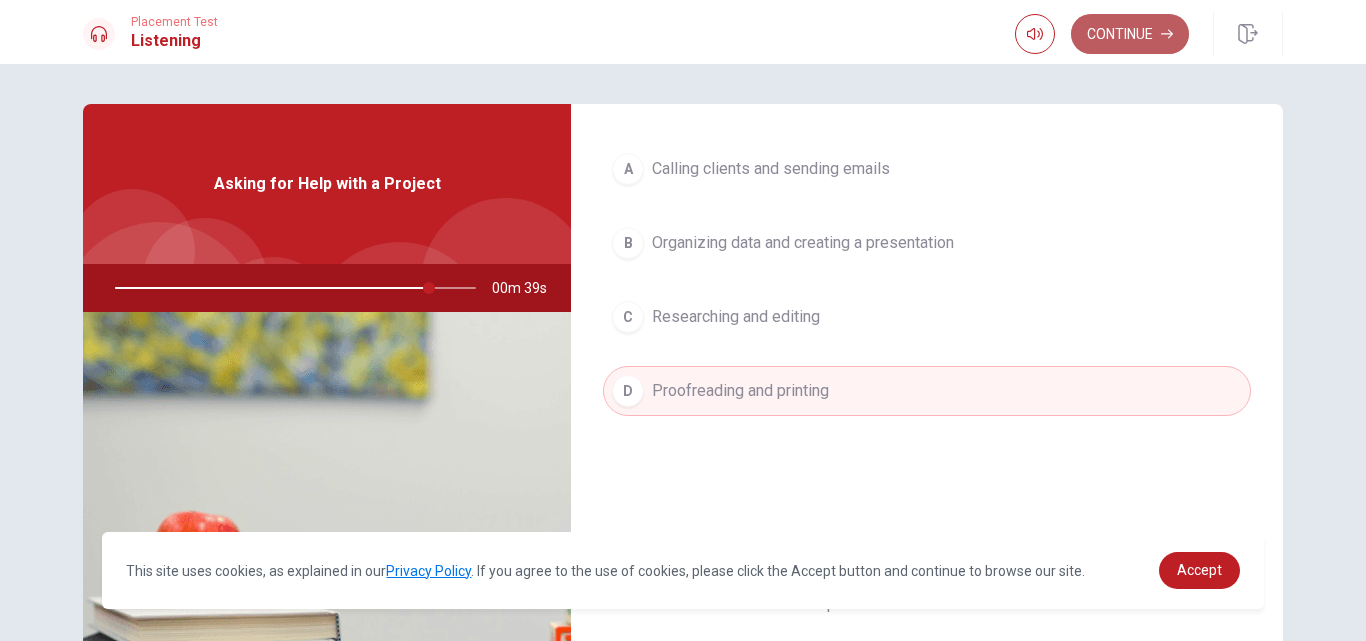 click on "Continue" at bounding box center [1130, 34] 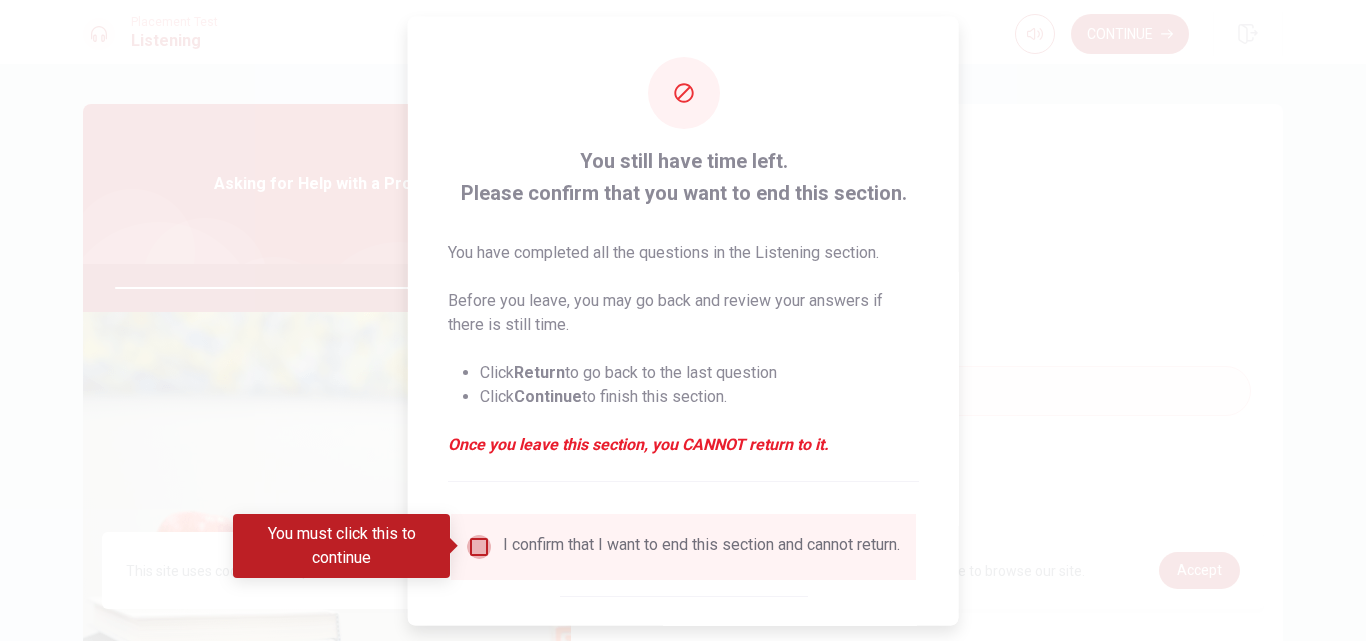 click at bounding box center [479, 546] 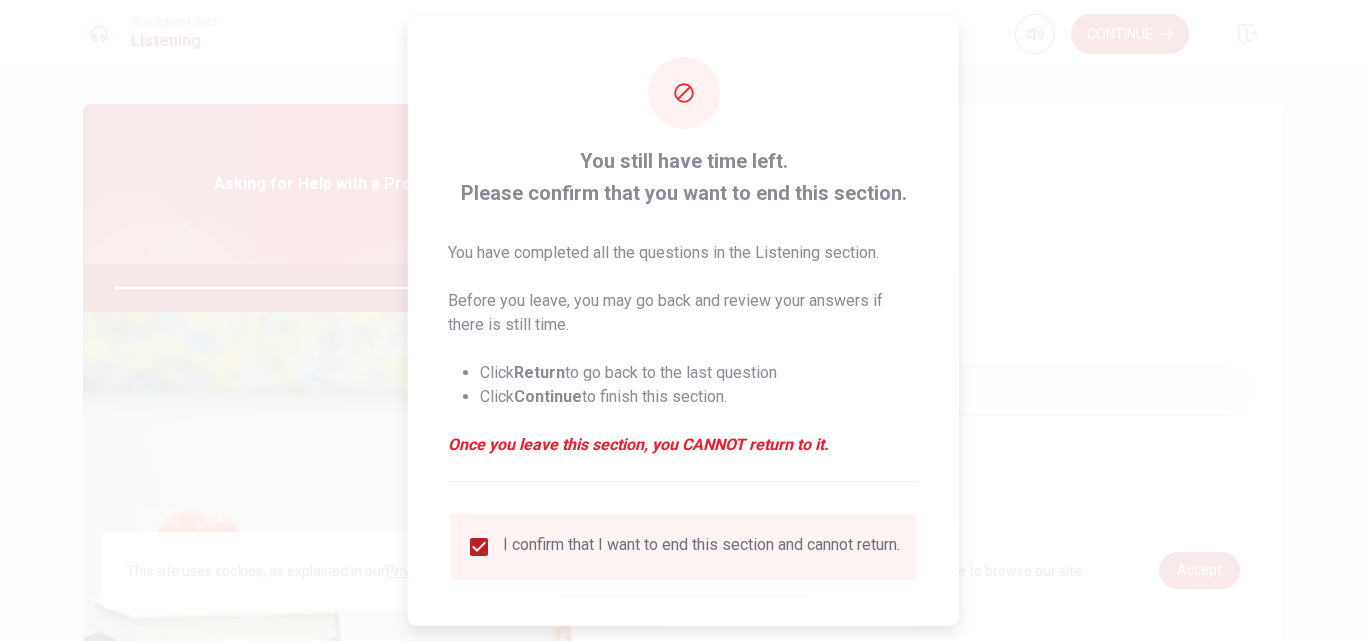 click on "You still have time left.   Please confirm that you want to end this section. You have completed all the questions in the Listening section. Before you leave, you may go back and review your answers if there is still time. Click  Return  to go back to the last question Click  Continue  to finish this section. Once you leave this section, you CANNOT return to it. I confirm that I want to end this section and cannot return. Return Continue" at bounding box center [683, 366] 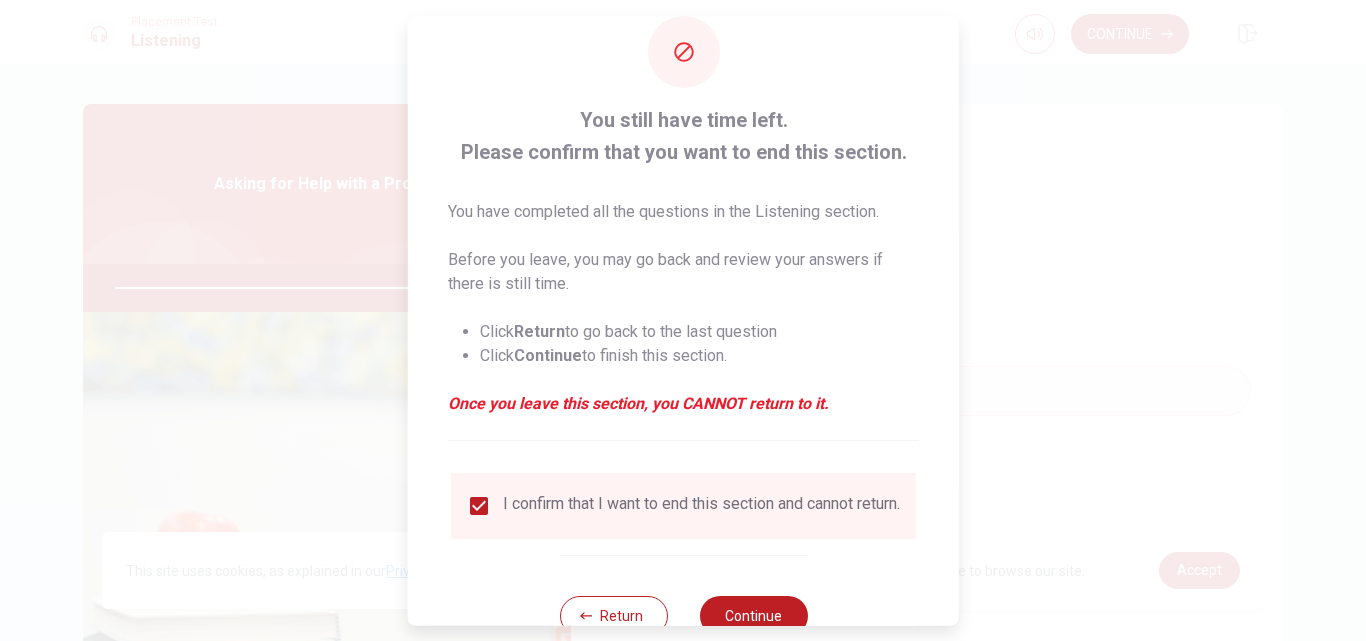 scroll, scrollTop: 105, scrollLeft: 0, axis: vertical 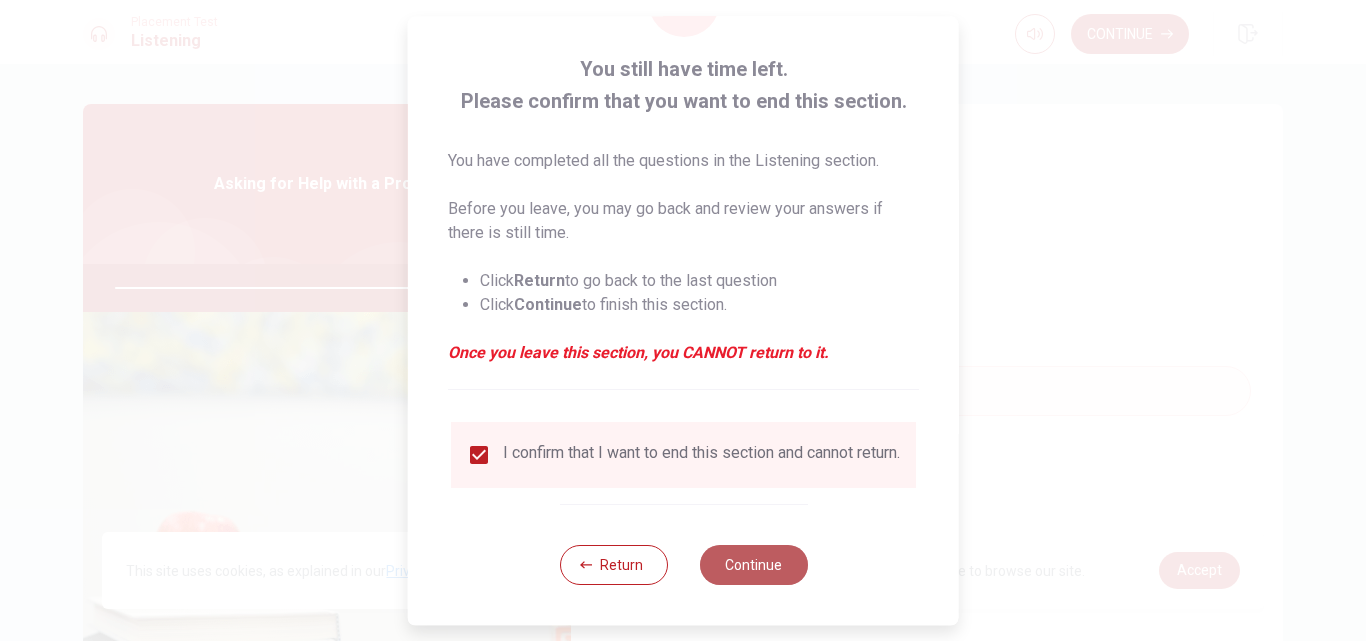 click on "Continue" at bounding box center [753, 565] 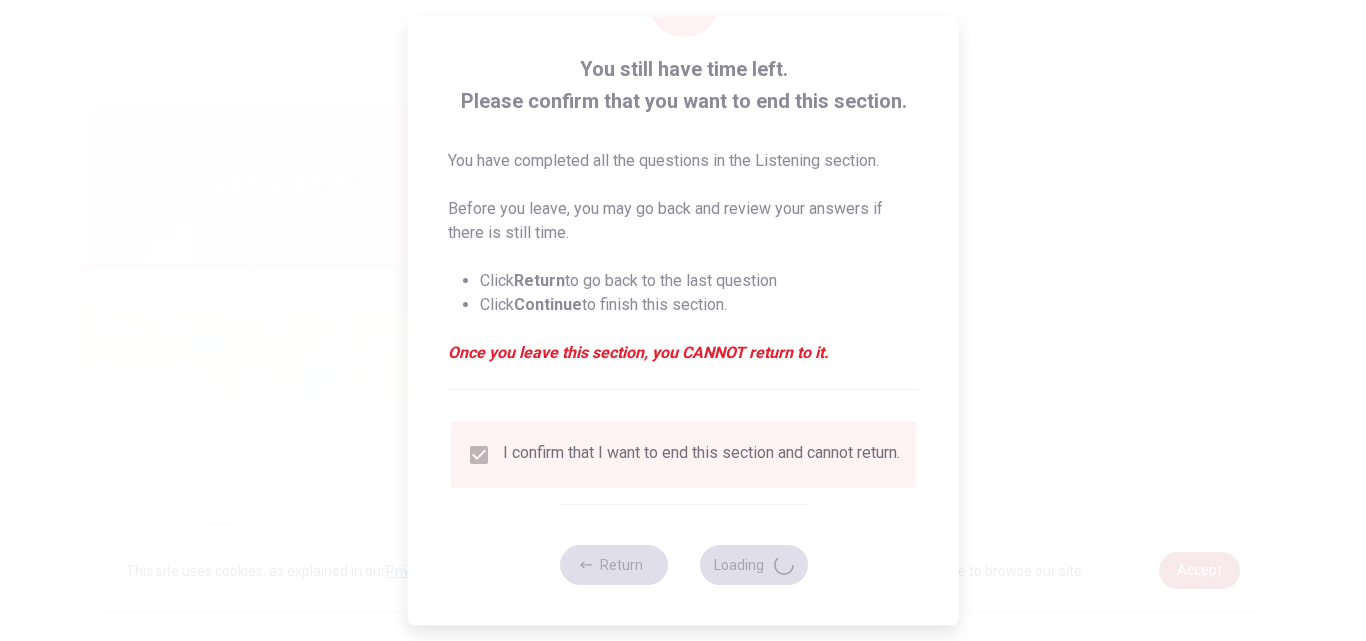 type on "90" 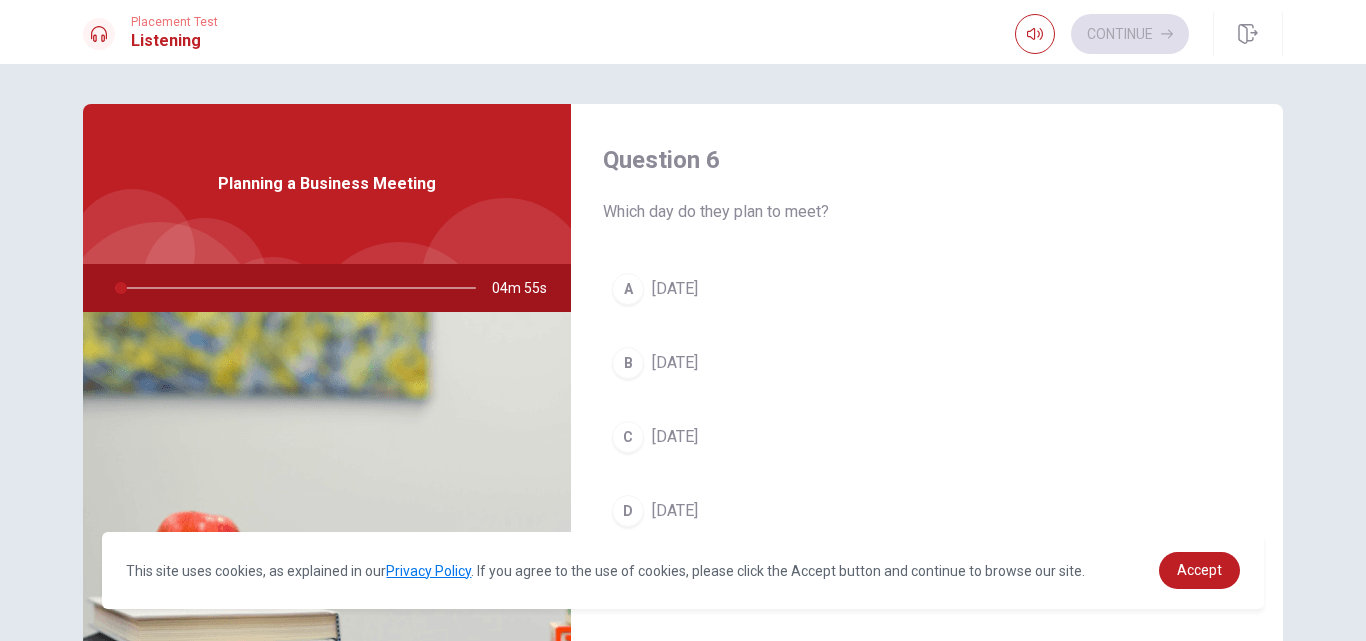 click on "Question 6 Which day do they plan to meet? A [DATE] B [DATE] C [DATE] D [DATE]" at bounding box center (927, 360) 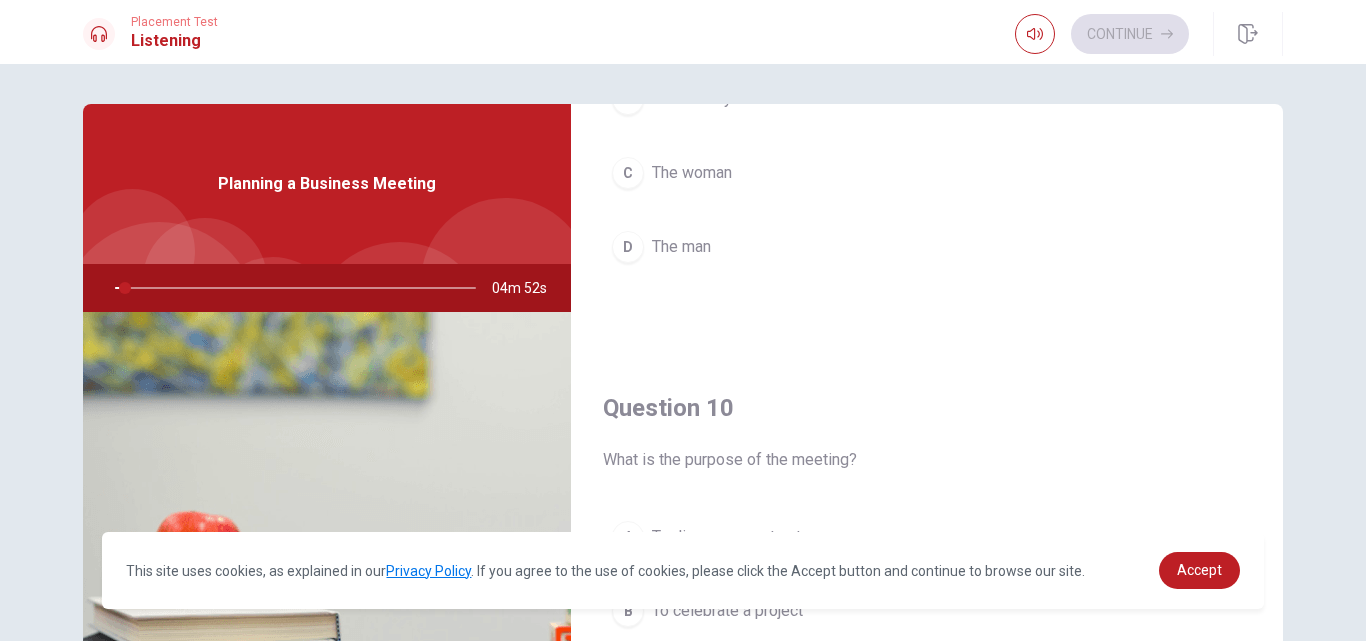 scroll, scrollTop: 1865, scrollLeft: 0, axis: vertical 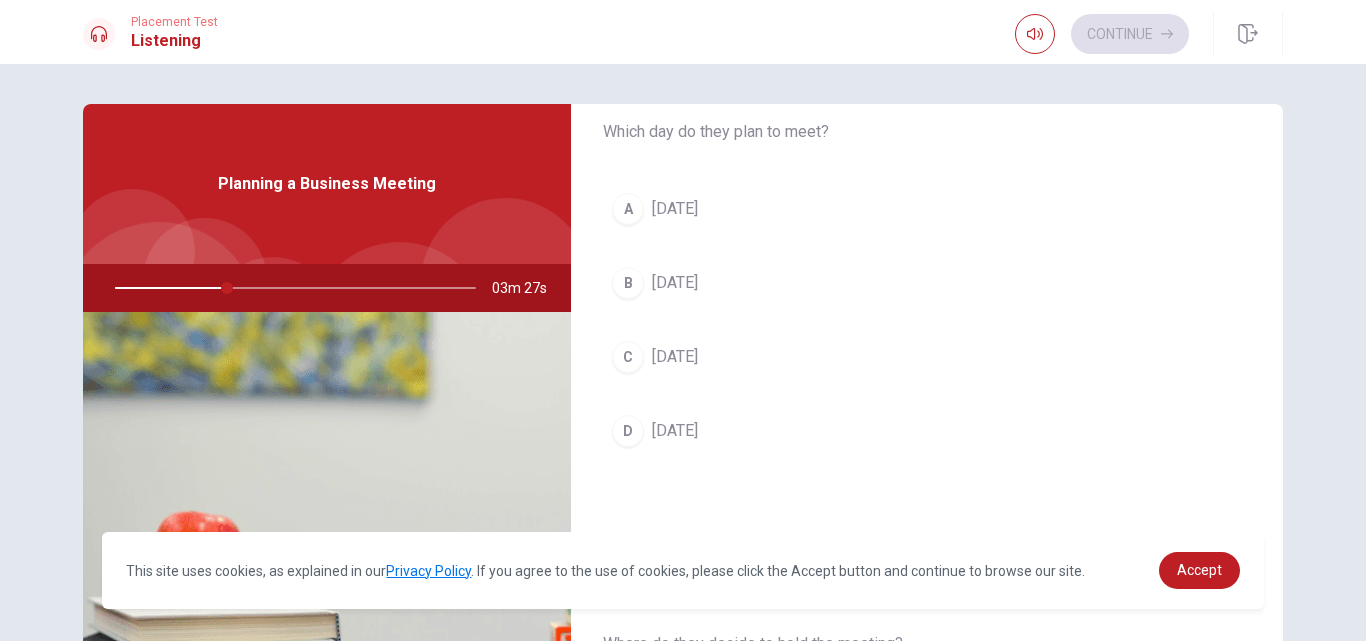 click on "[DATE]" at bounding box center [675, 283] 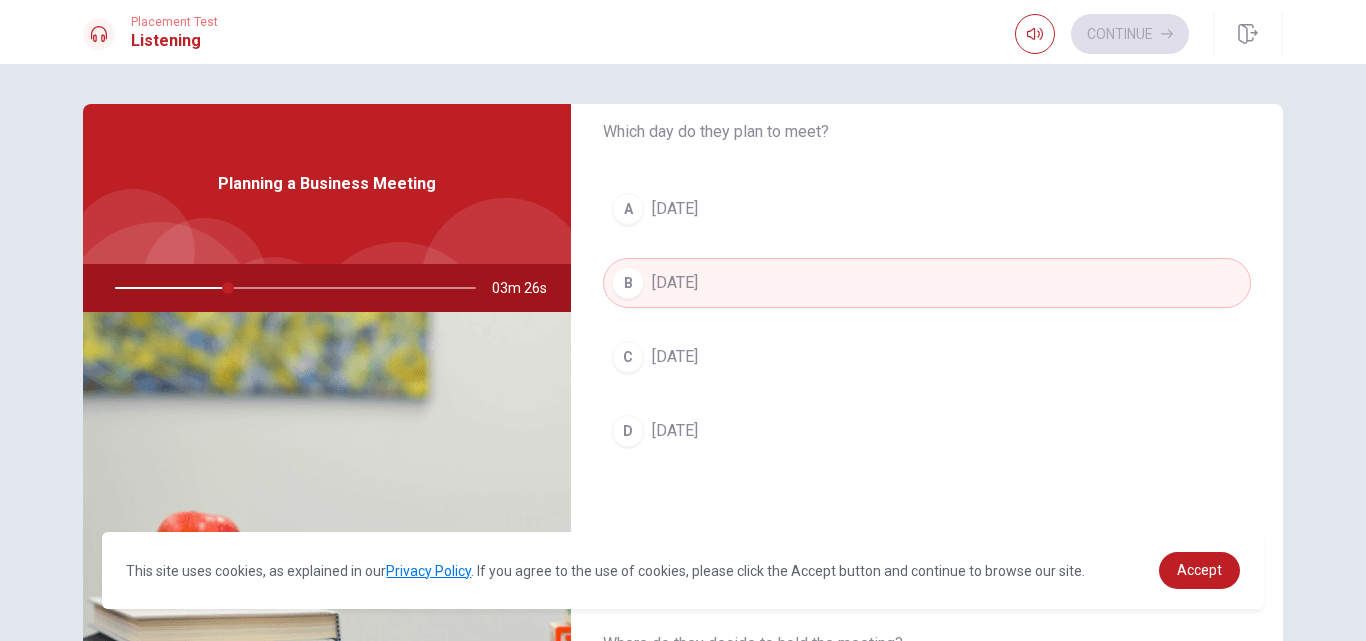 type on "32" 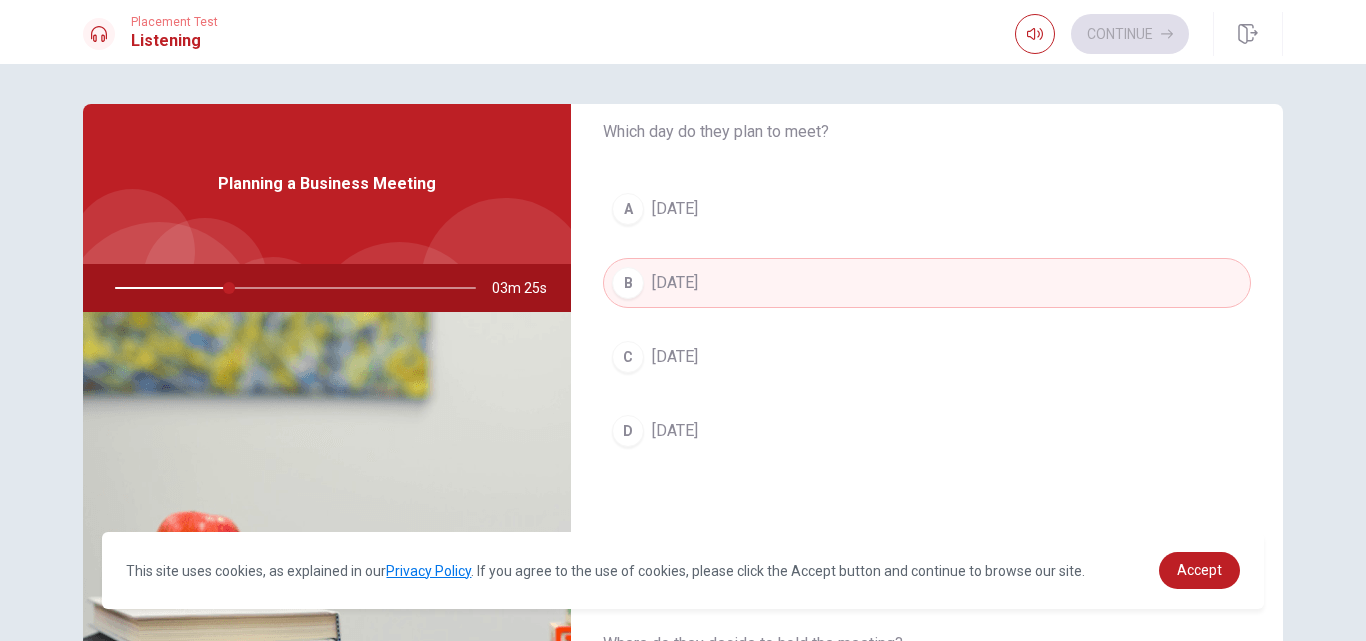 type 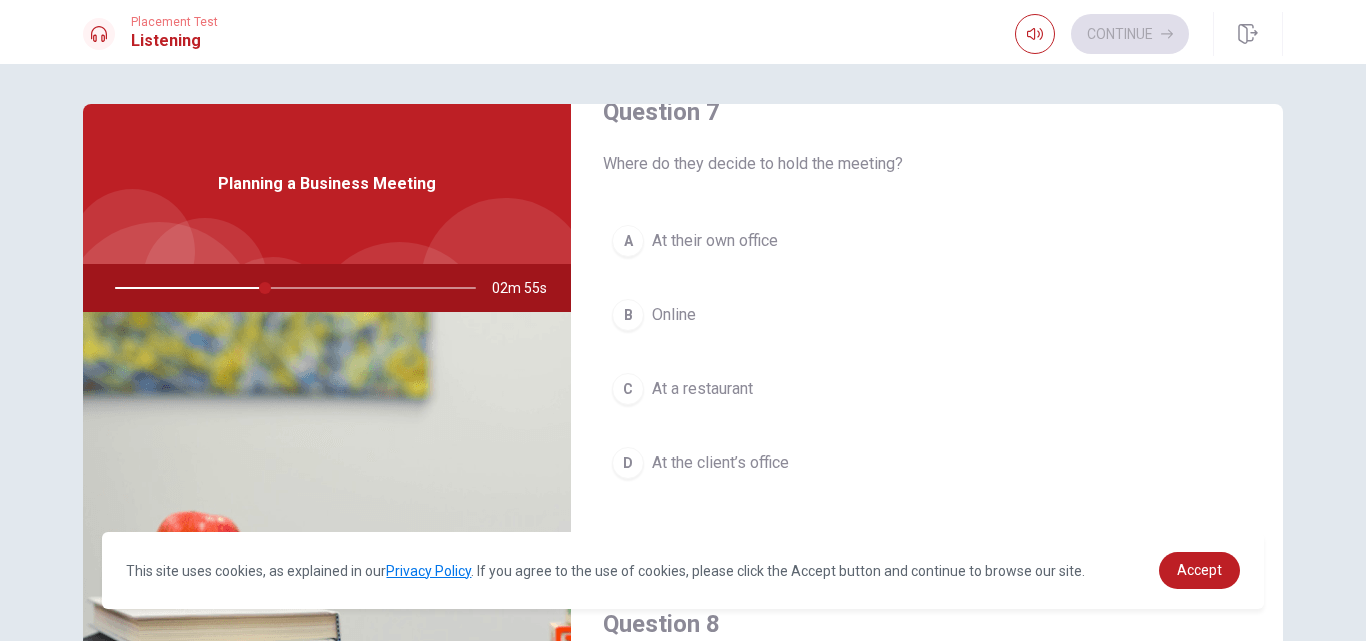 scroll, scrollTop: 600, scrollLeft: 0, axis: vertical 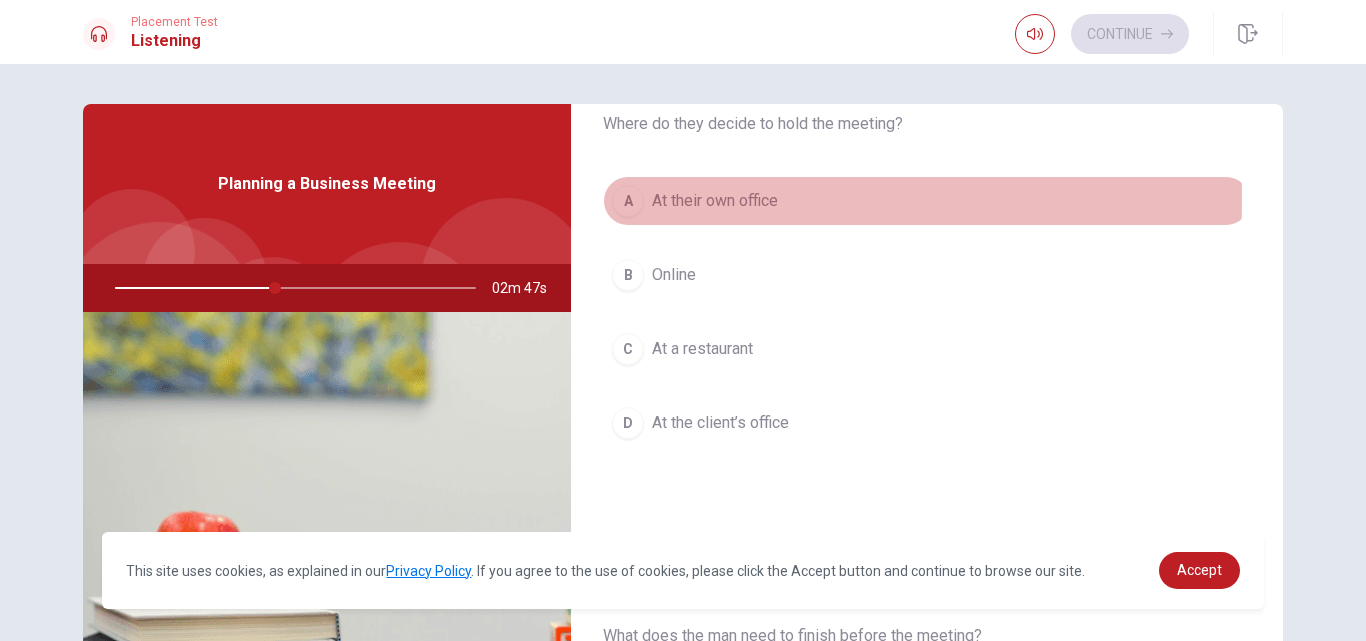click on "At their own office" at bounding box center (715, 201) 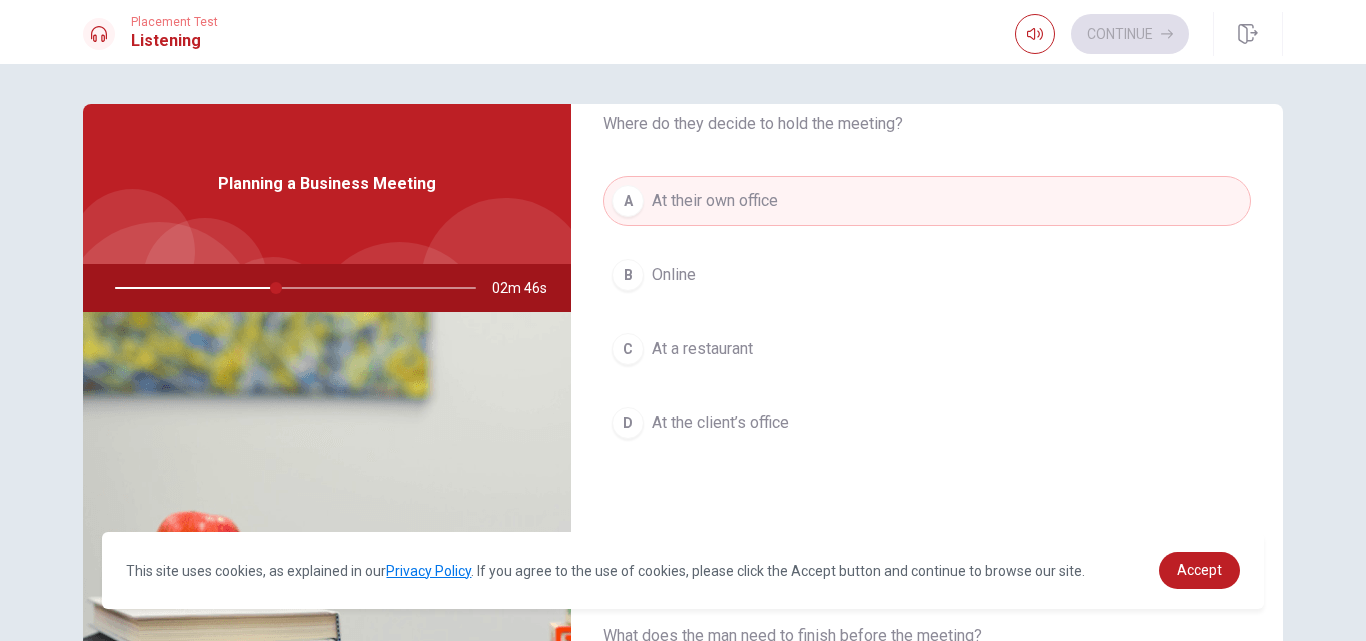type 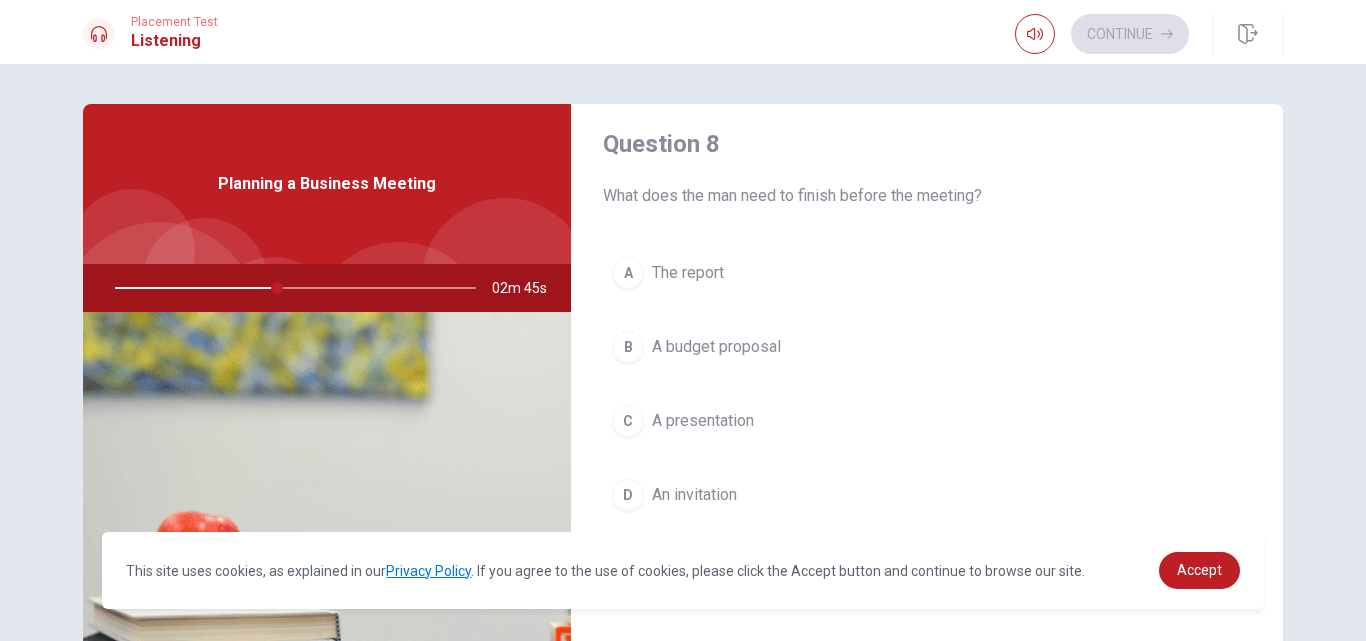 scroll, scrollTop: 1080, scrollLeft: 0, axis: vertical 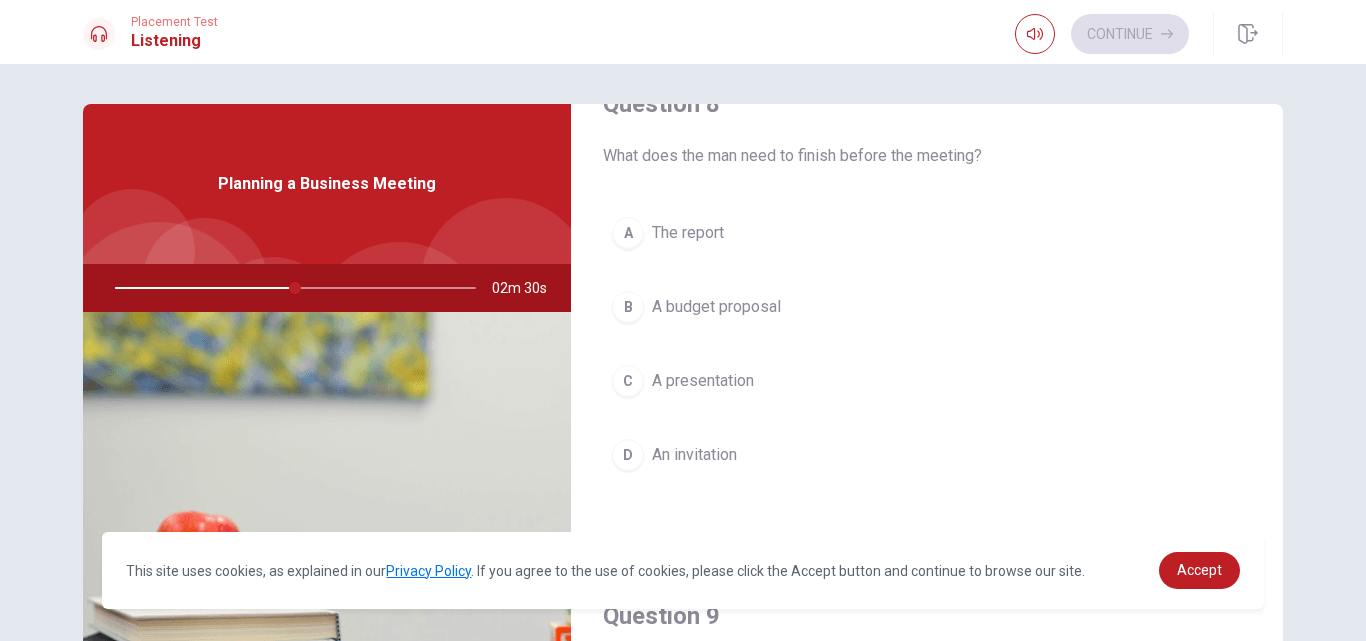 click on "A presentation" at bounding box center [703, 381] 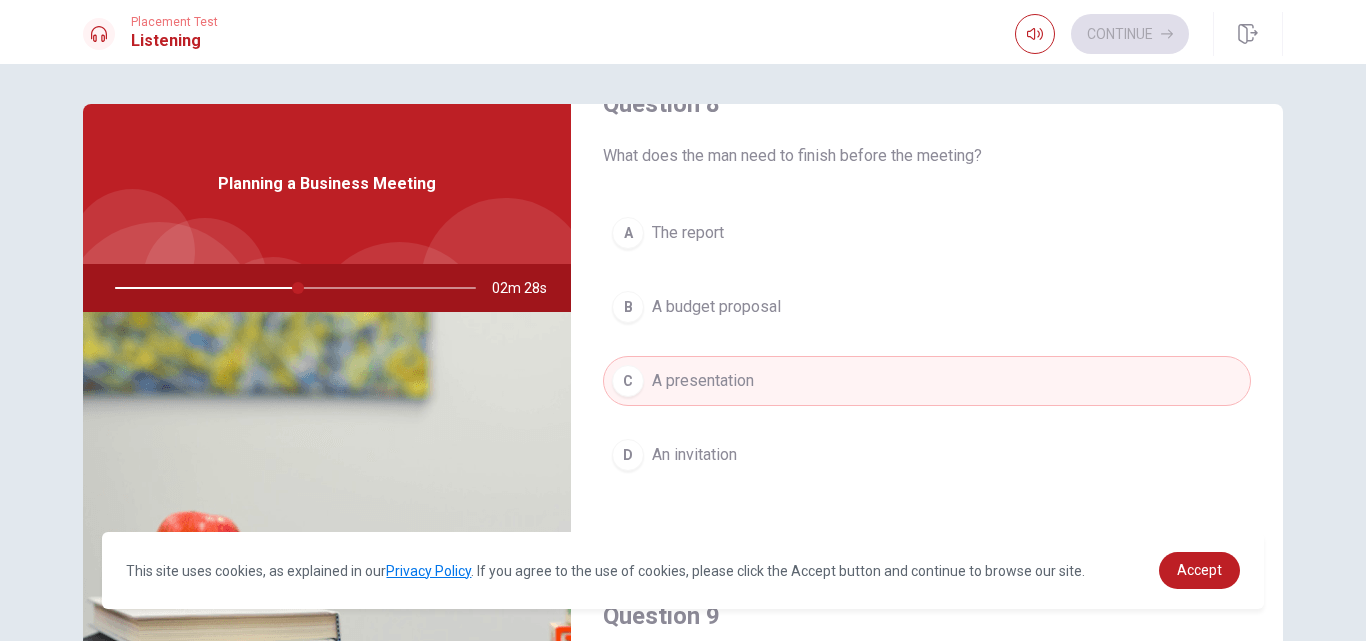 click on "Question 8 What does the man need to finish before the meeting? A The report B A budget proposal C A presentation D An invitation" at bounding box center [927, 304] 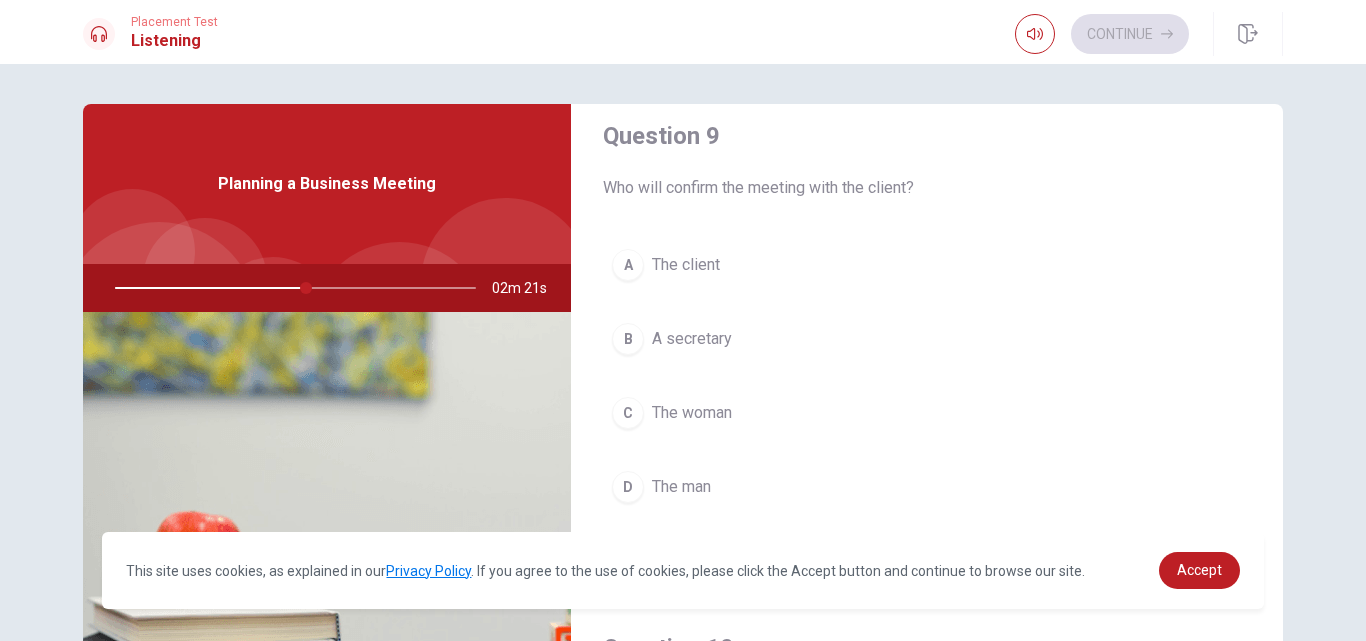scroll, scrollTop: 1600, scrollLeft: 0, axis: vertical 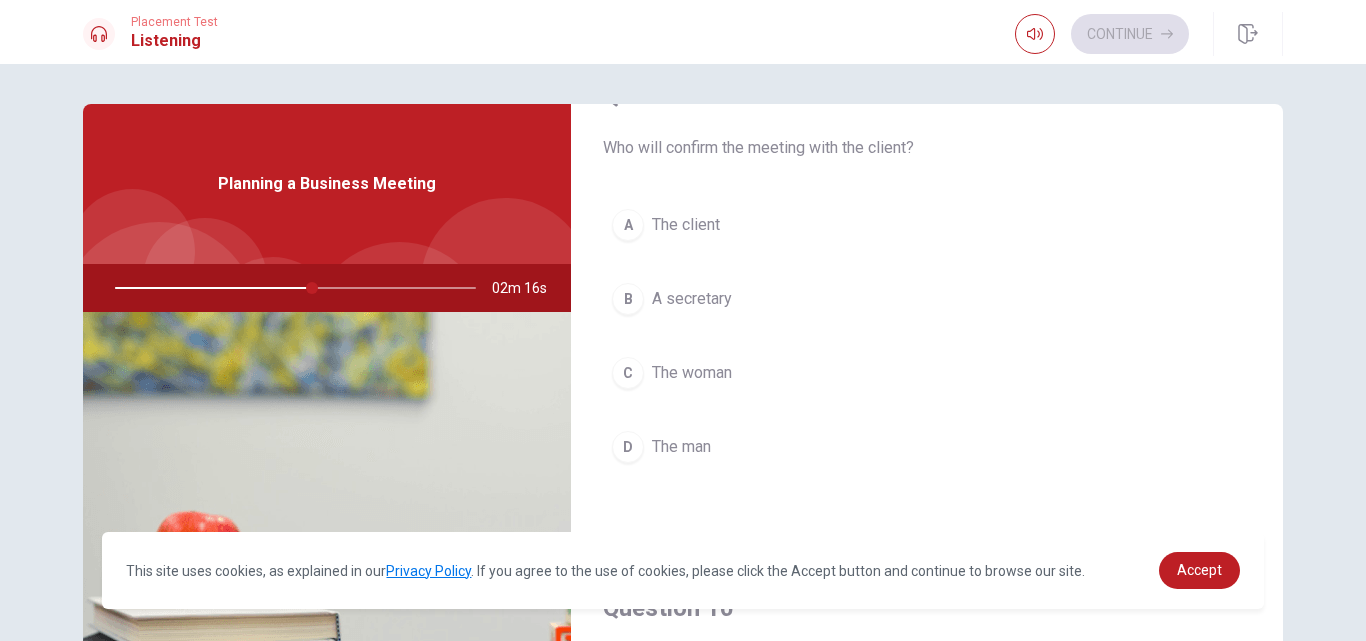 click on "Question 9 Who will confirm the meeting with the client? A The client B A secretary C The woman D The man" at bounding box center [927, 296] 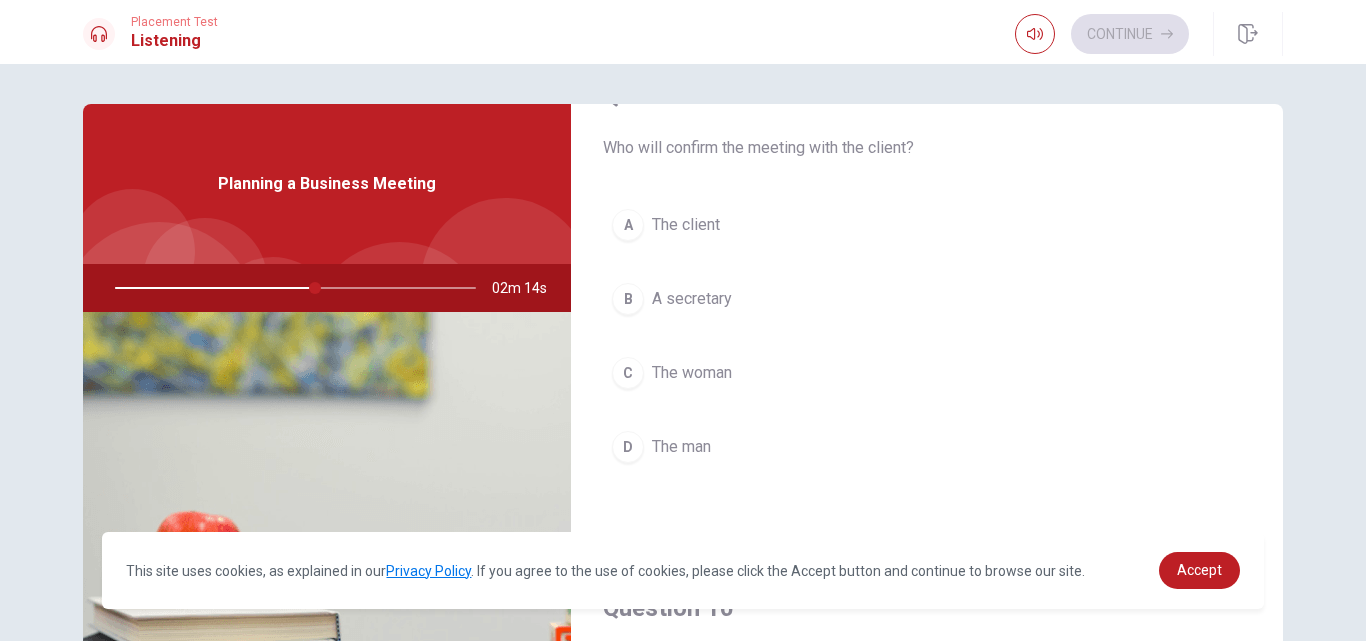 click on "C" at bounding box center [628, 373] 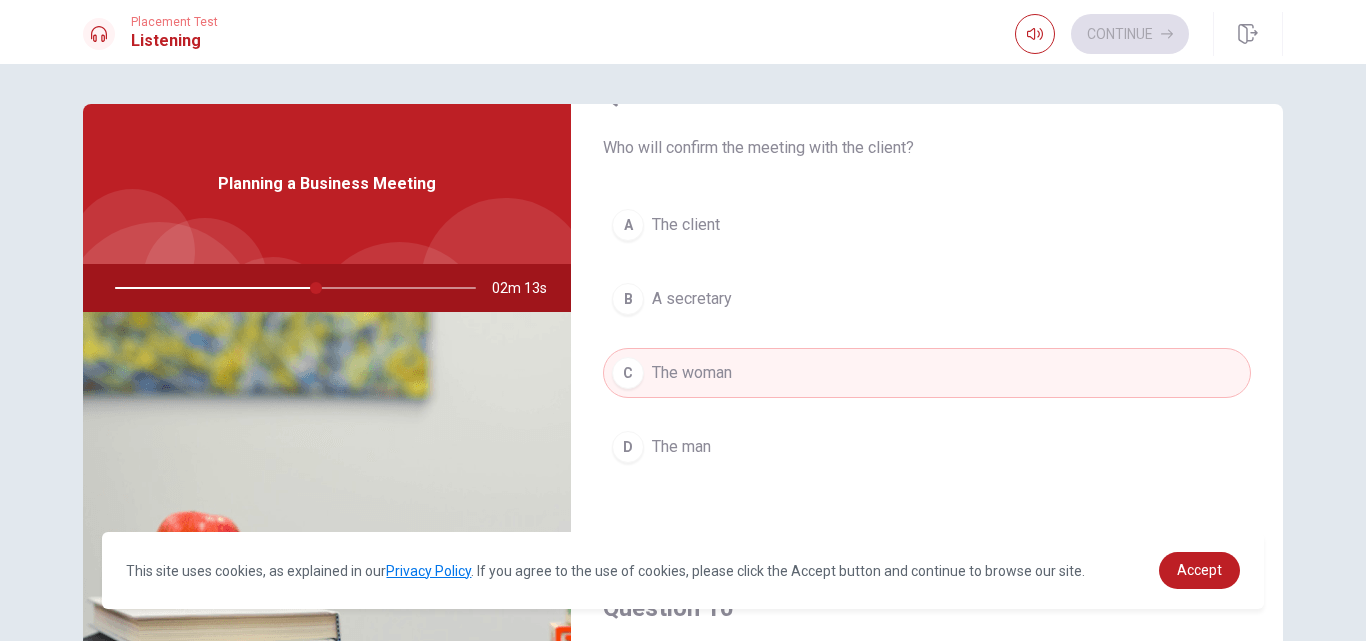 click on "Question 9 Who will confirm the meeting with the client? A The client B A secretary C The woman D The man" at bounding box center (927, 296) 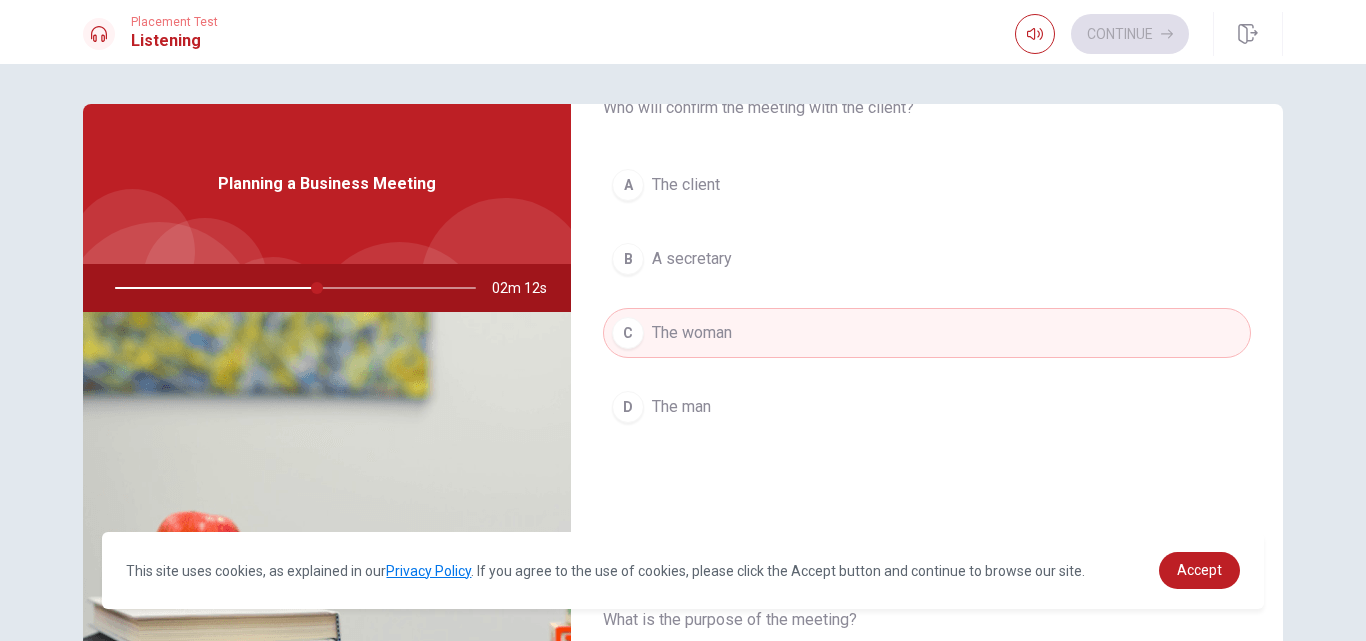scroll, scrollTop: 1865, scrollLeft: 0, axis: vertical 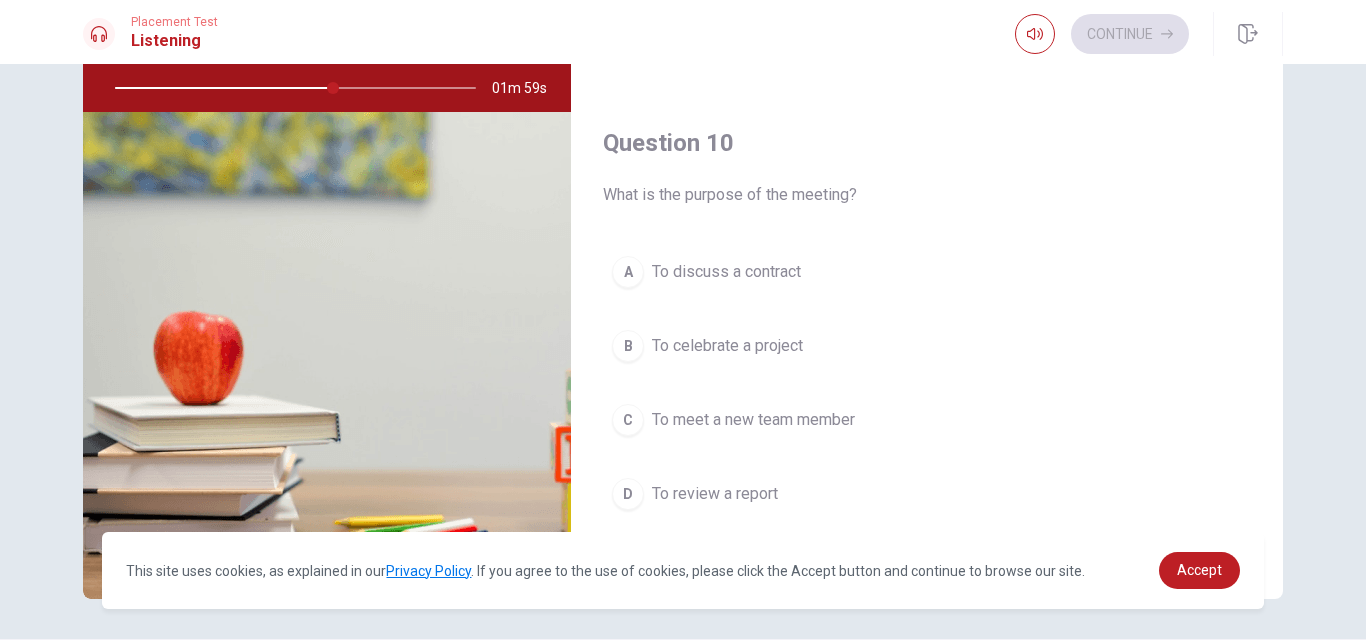 click on "To meet a new team member" at bounding box center [753, 420] 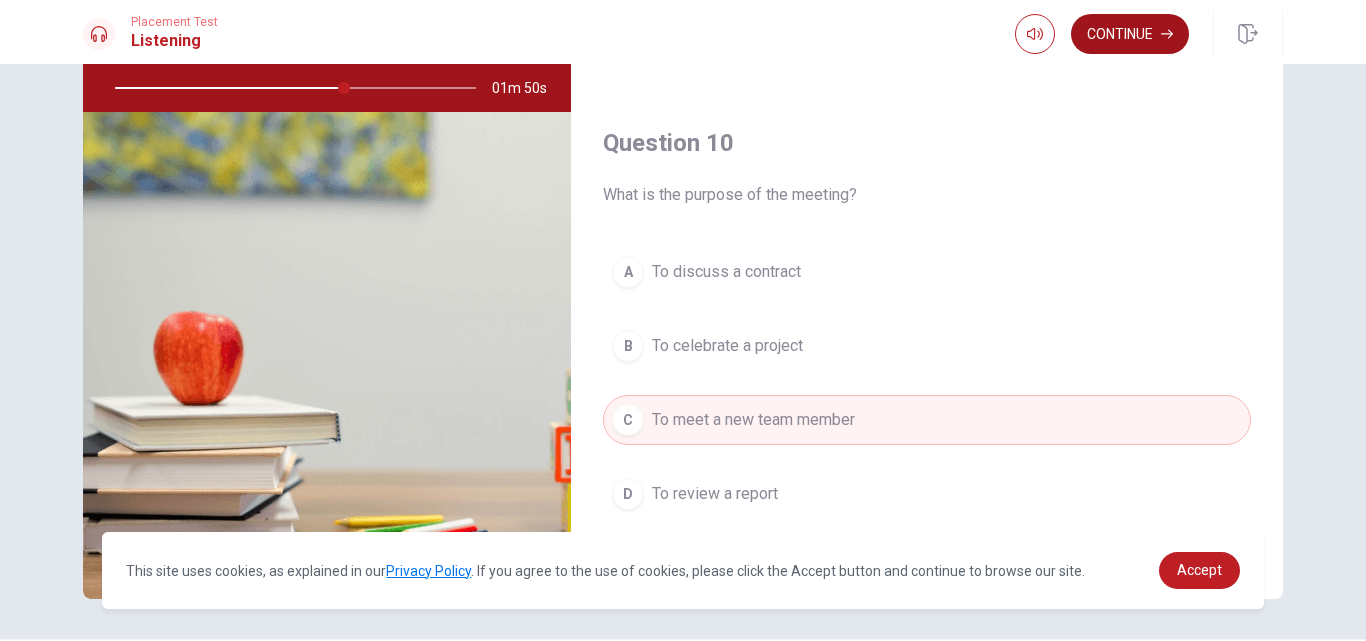 click on "Continue" at bounding box center (1130, 34) 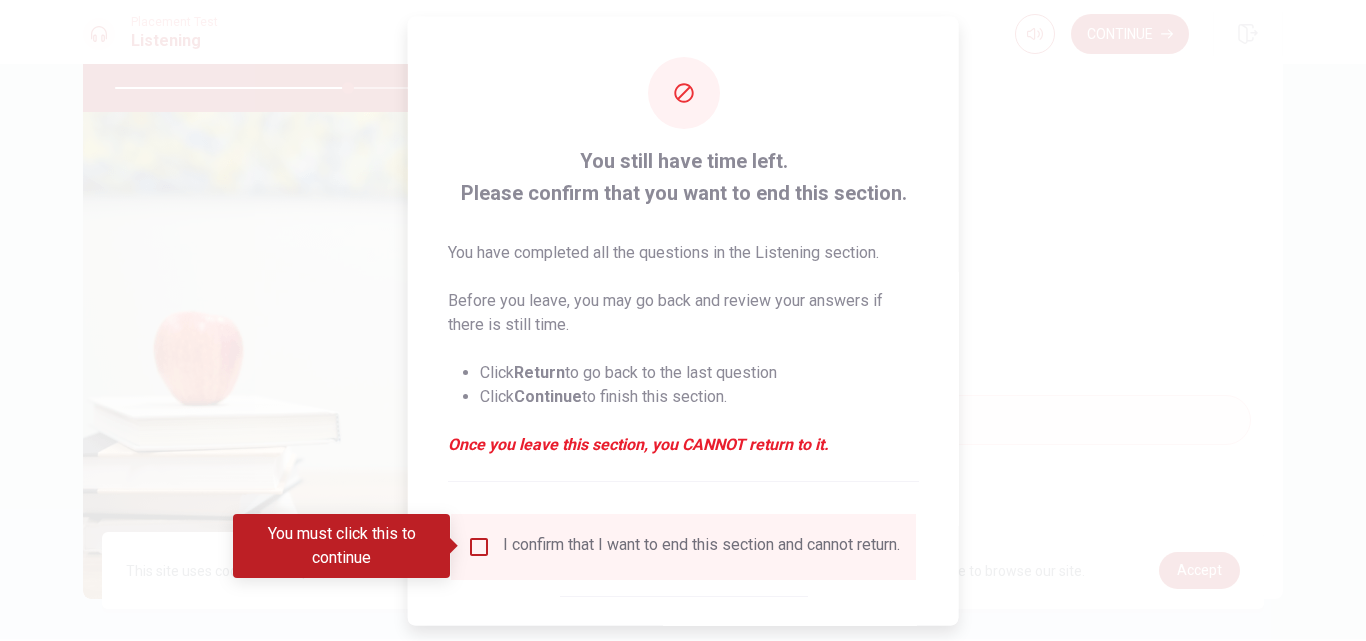 click at bounding box center [479, 546] 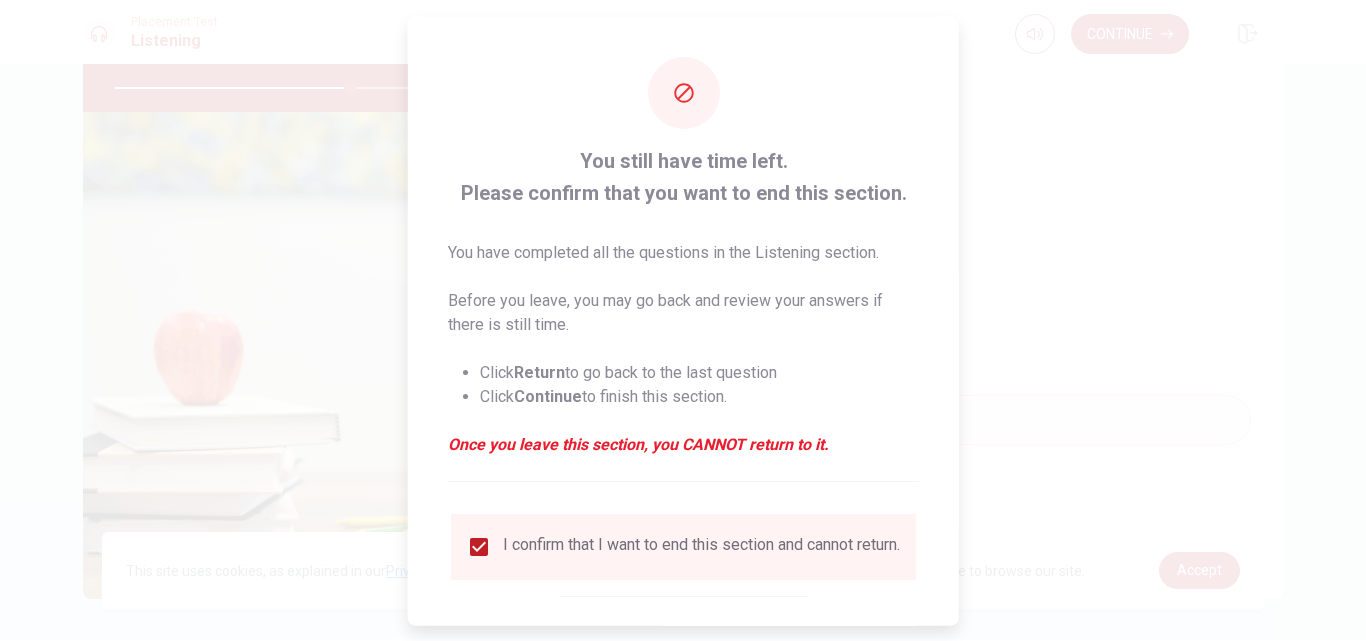 click on "You still have time left.   Please confirm that you want to end this section. You have completed all the questions in the Listening section. Before you leave, you may go back and review your answers if there is still time. Click  Return  to go back to the last question Click  Continue  to finish this section. Once you leave this section, you CANNOT return to it. I confirm that I want to end this section and cannot return. Return Continue" at bounding box center (683, 366) 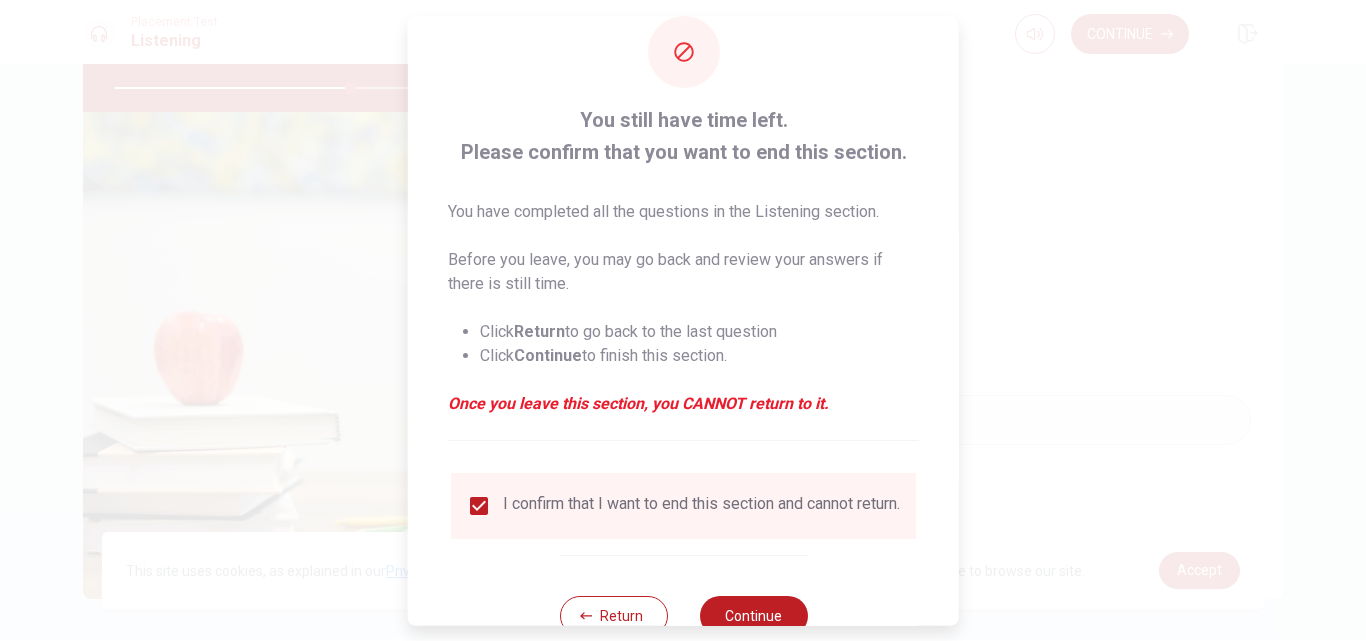 scroll, scrollTop: 105, scrollLeft: 0, axis: vertical 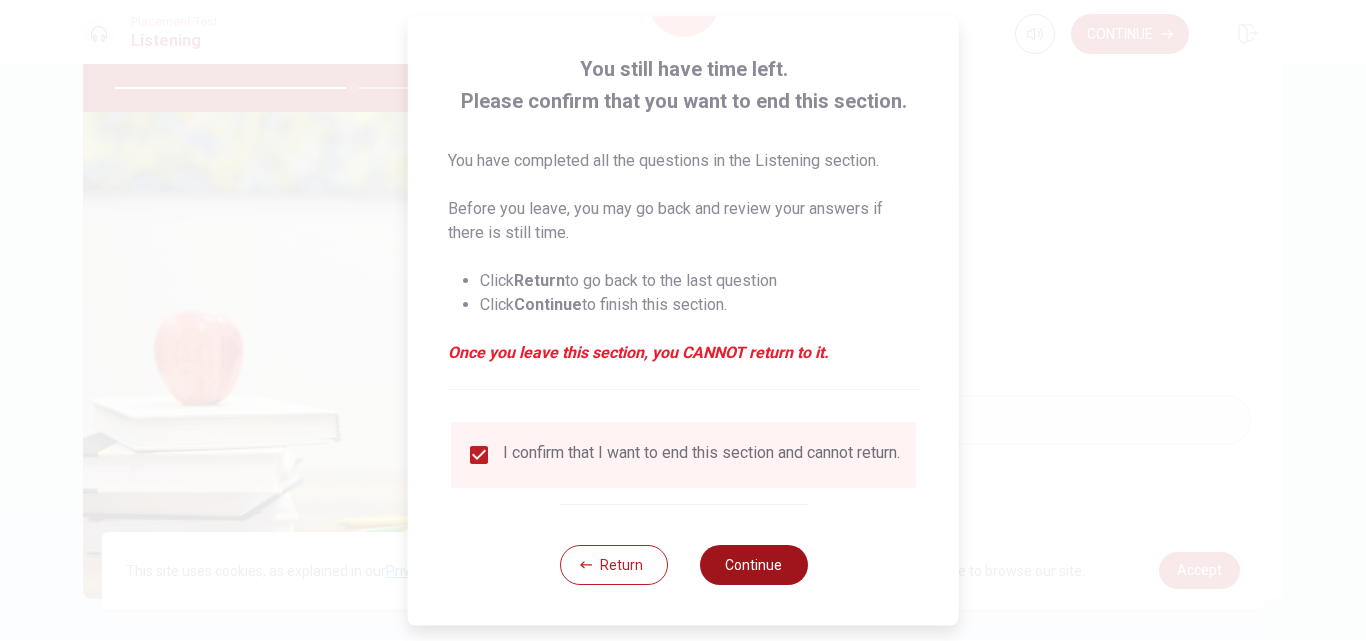 click on "Continue" at bounding box center (753, 565) 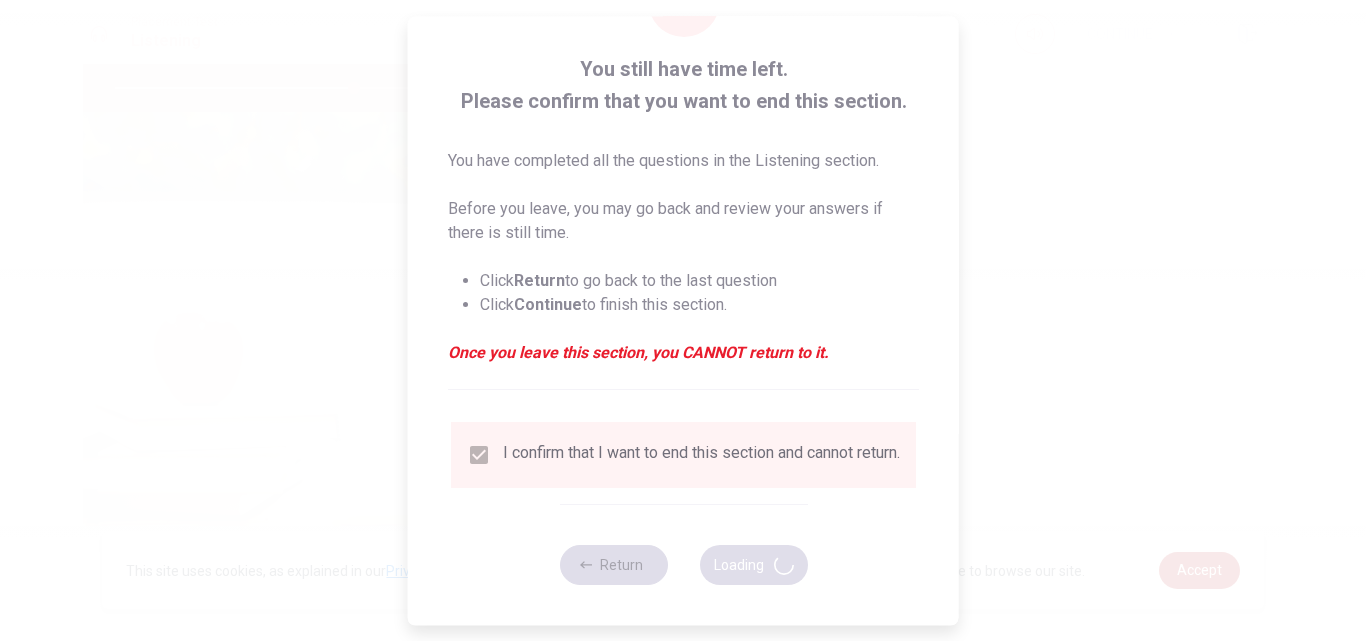 type on "67" 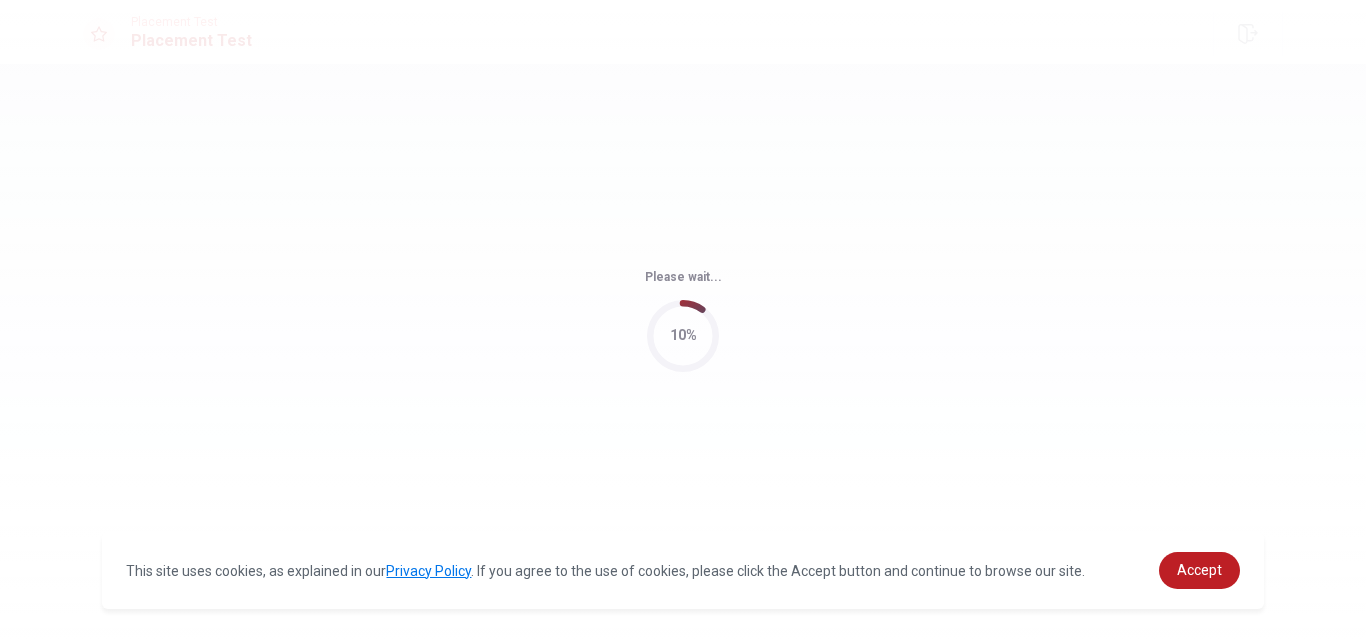 scroll, scrollTop: 0, scrollLeft: 0, axis: both 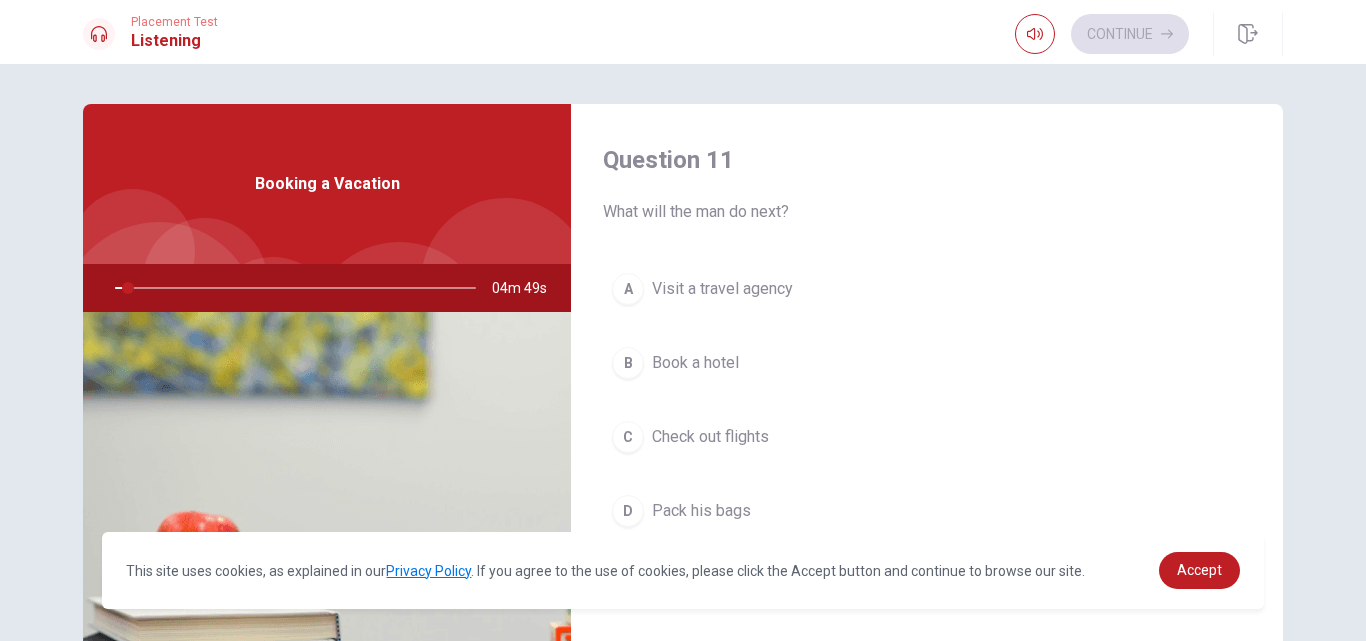 click on "Question 11 What will the man do next? A Visit a travel agency B Book a hotel C Check out flights D Pack his bags" at bounding box center [927, 360] 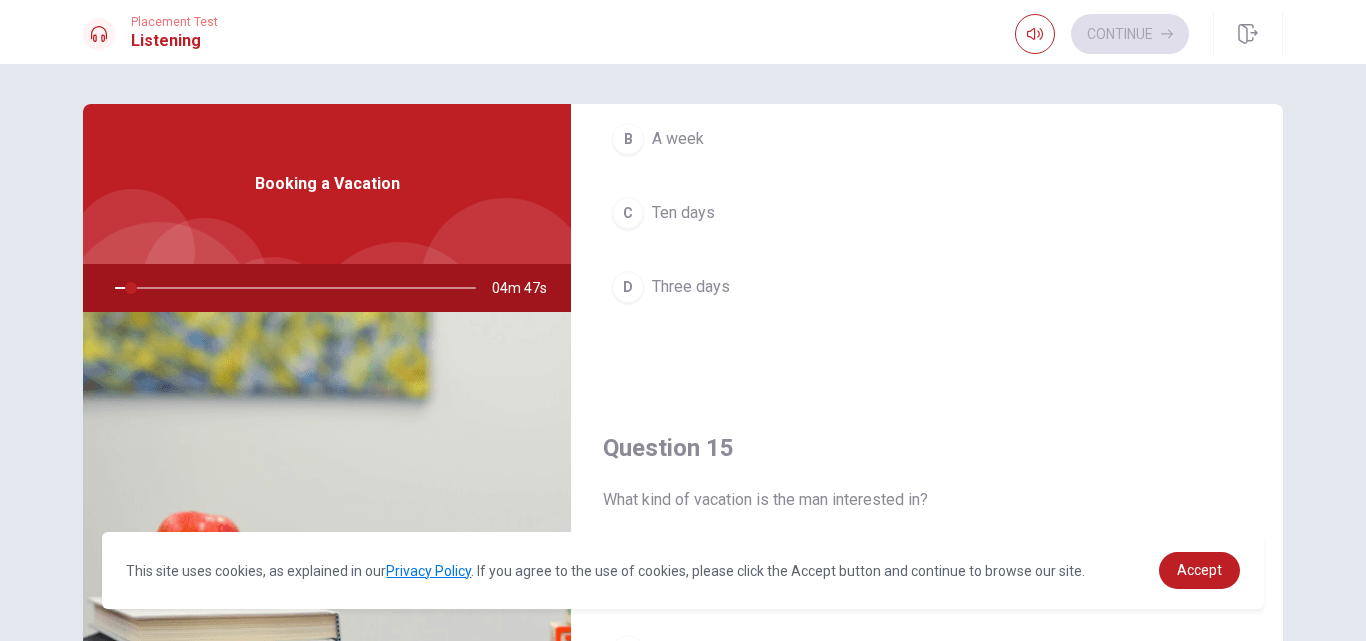 scroll, scrollTop: 1865, scrollLeft: 0, axis: vertical 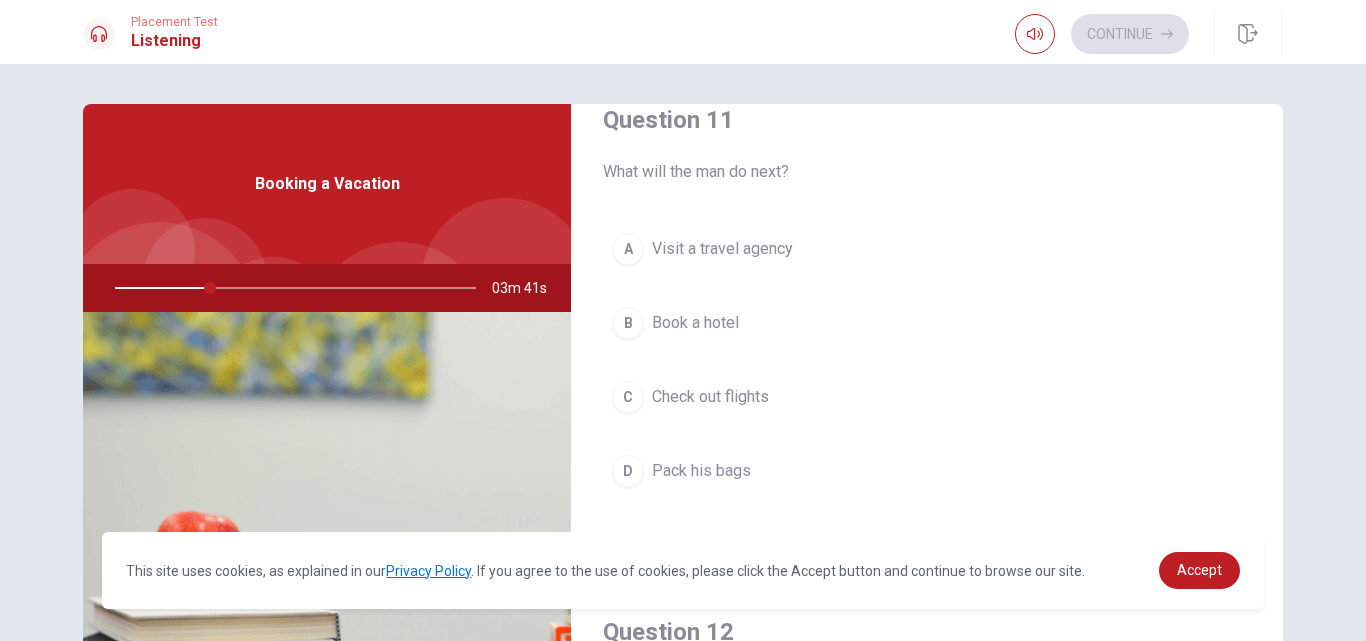 click on "Question 11 What will the man do next? A Visit a travel agency B Book a hotel C Check out flights D Pack his bags" at bounding box center (927, 320) 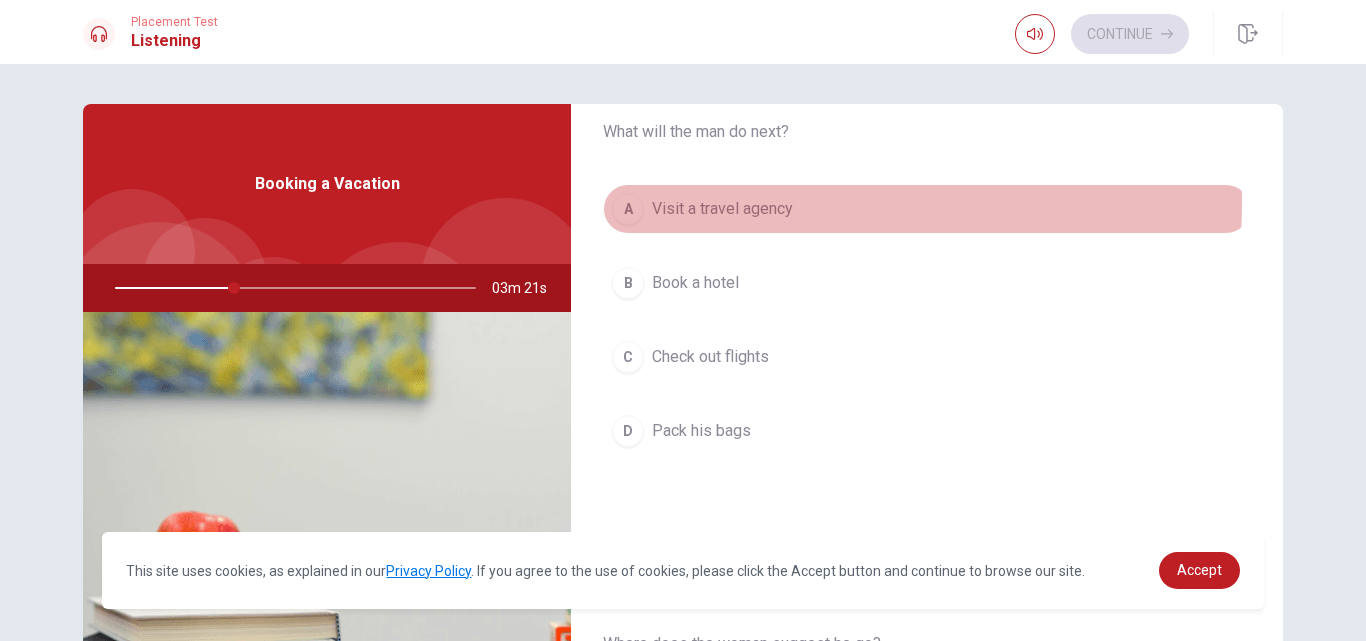 click on "Visit a travel agency" at bounding box center [722, 209] 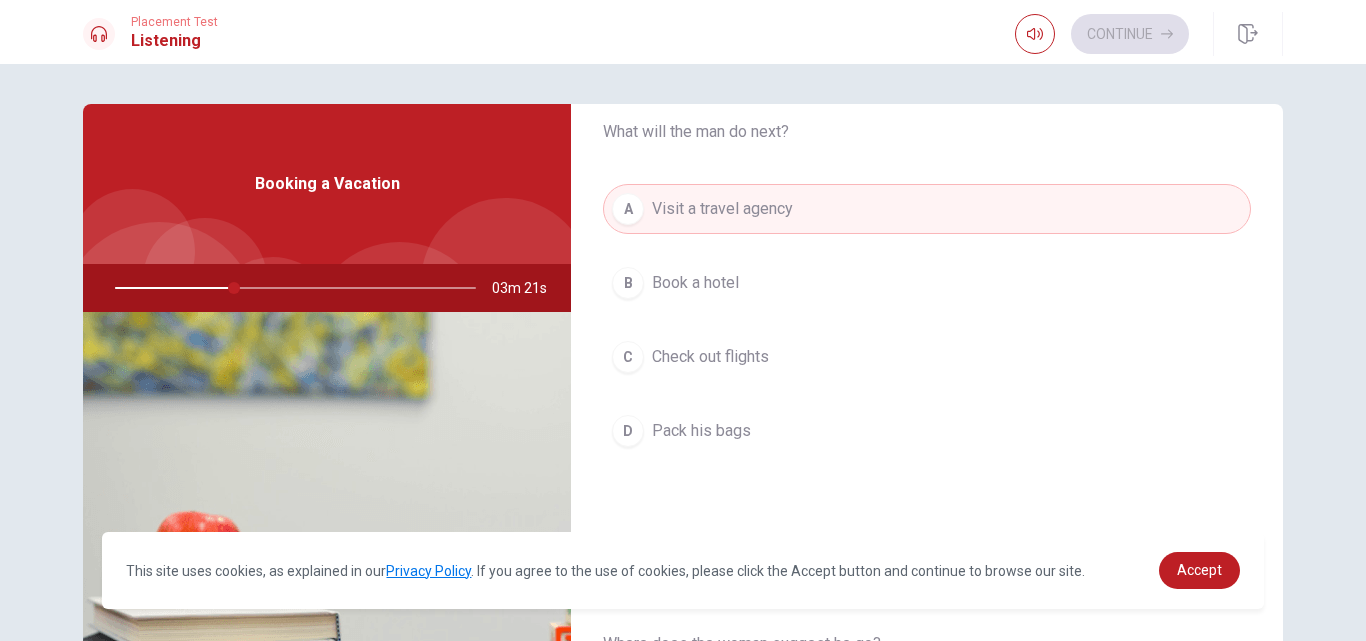 type on "33" 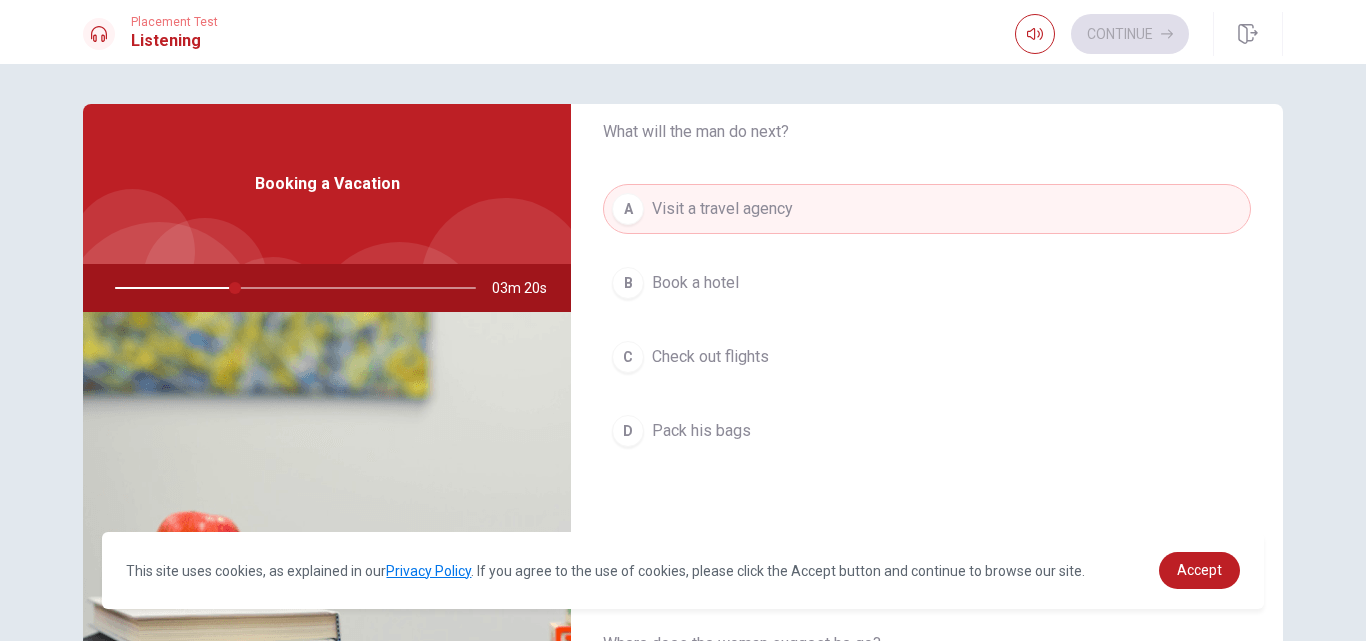 type 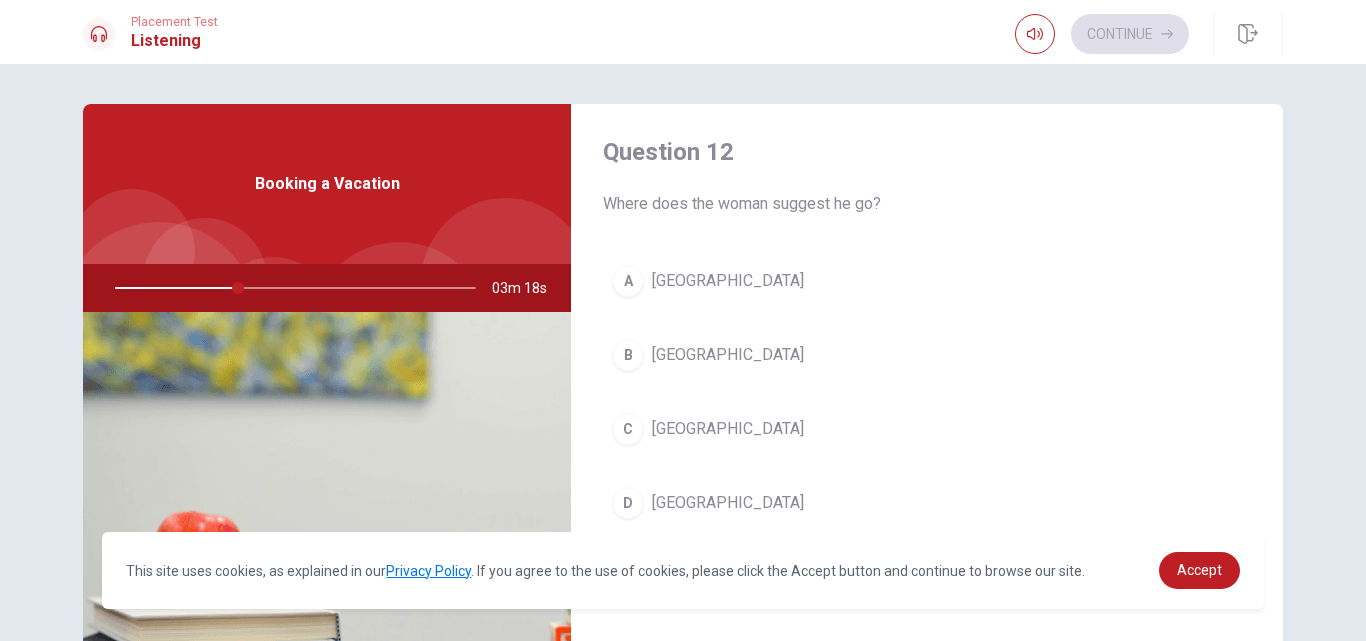 scroll, scrollTop: 560, scrollLeft: 0, axis: vertical 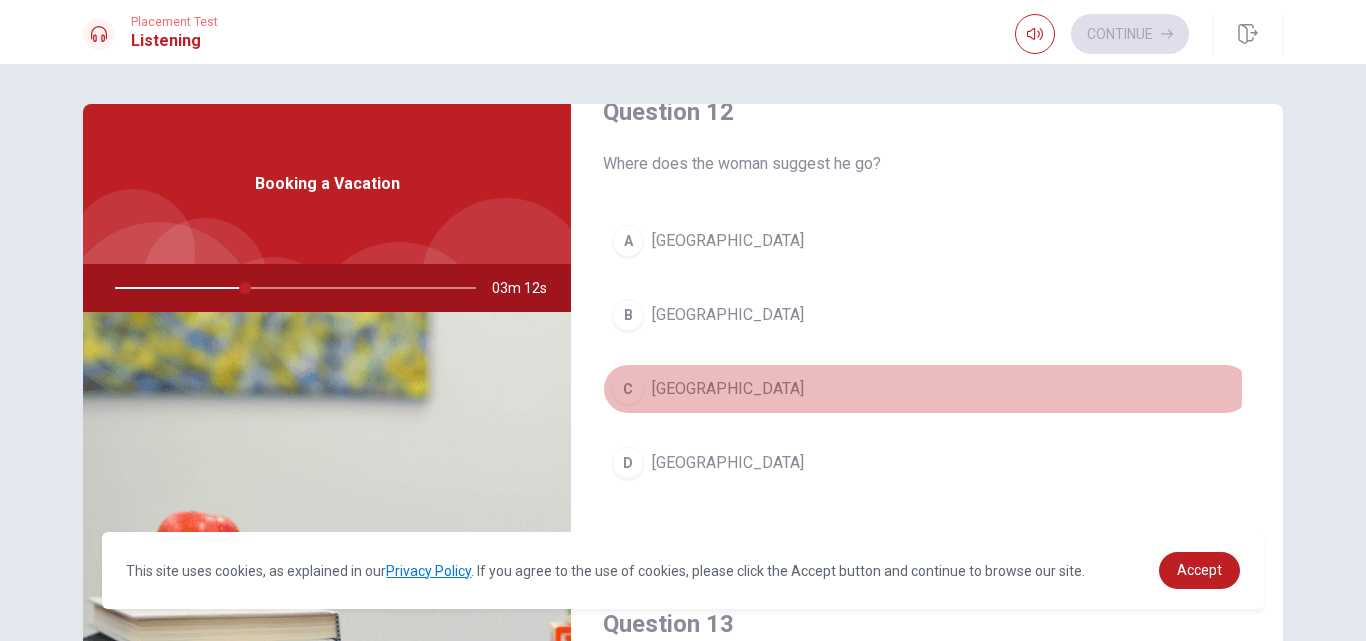 click on "[GEOGRAPHIC_DATA]" at bounding box center [728, 389] 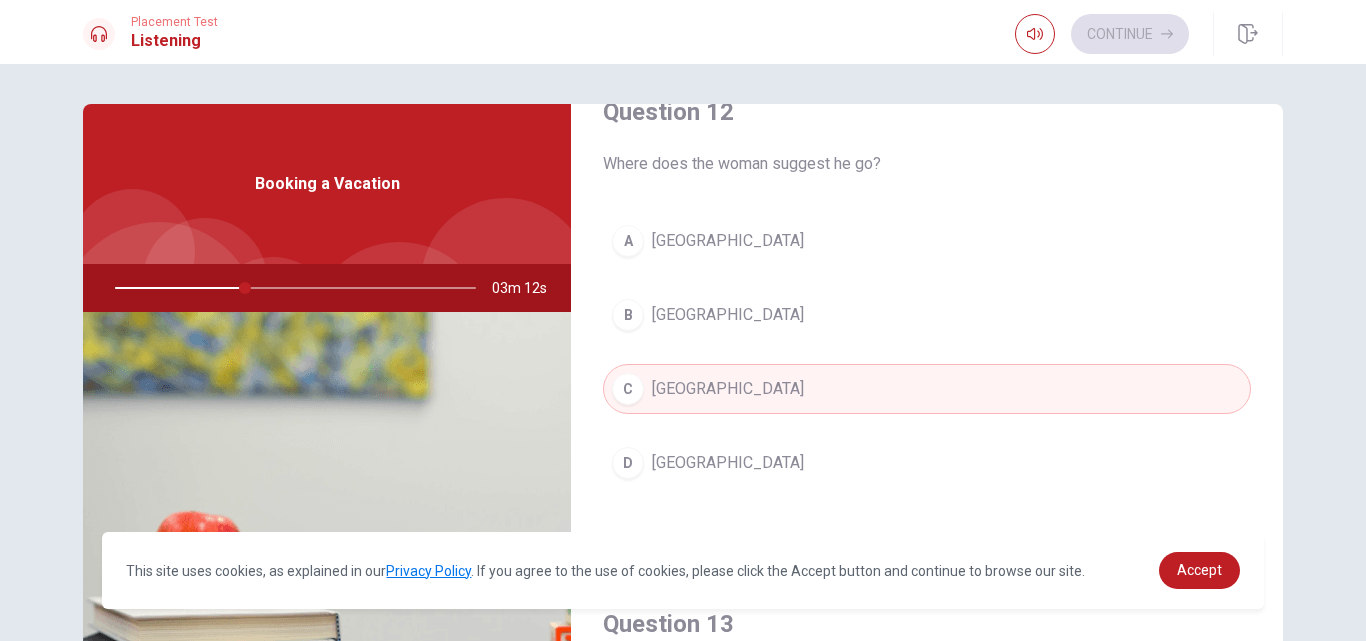 type 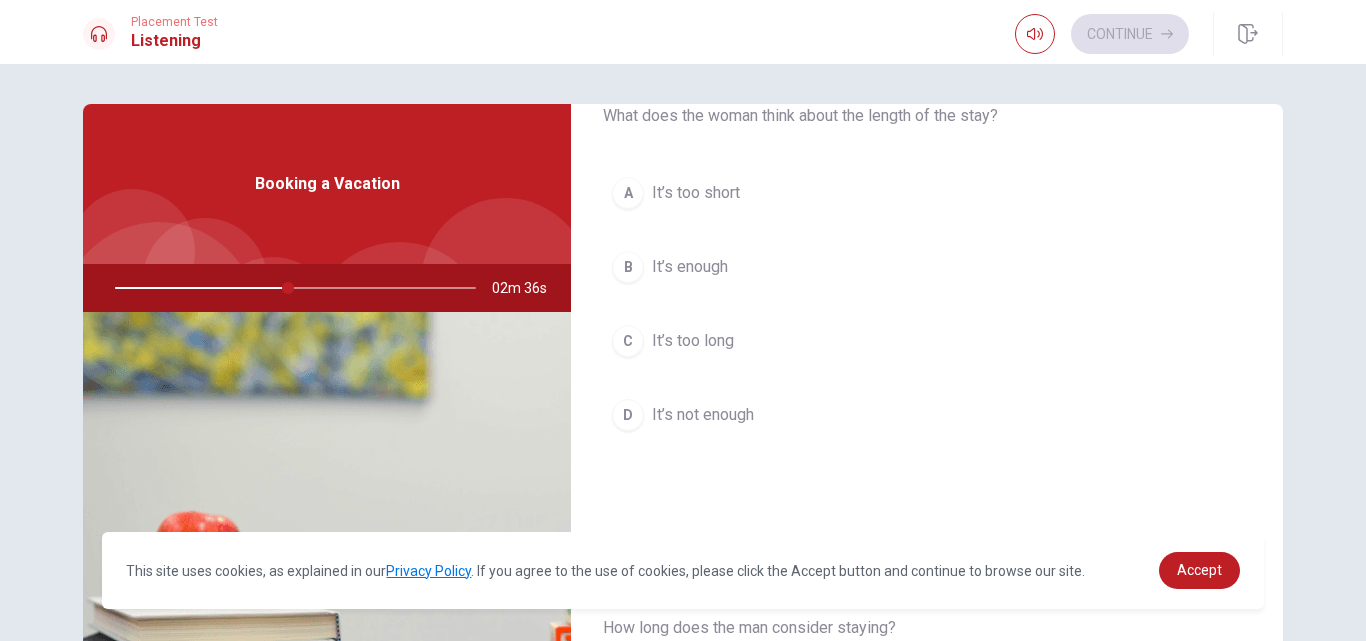 scroll, scrollTop: 1080, scrollLeft: 0, axis: vertical 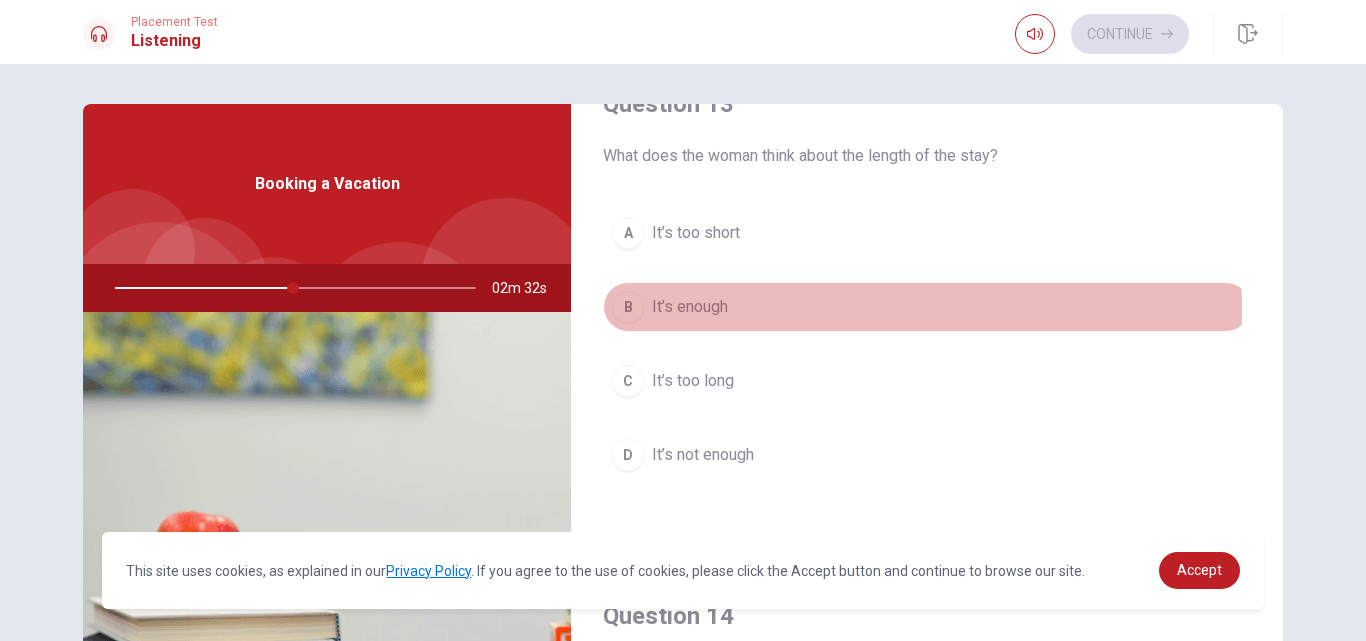 click on "It’s enough" at bounding box center (690, 307) 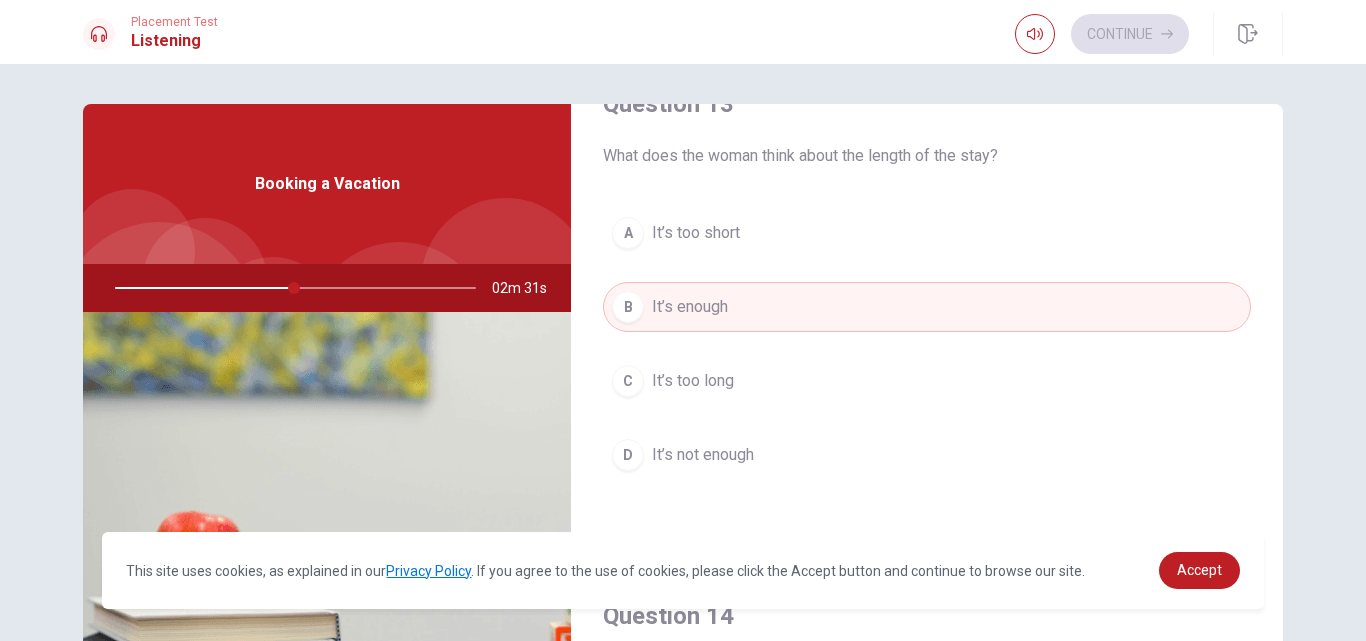 click on "Question 13 What does the woman think about the length of the stay? A It’s too short B It’s enough C It’s too long D It’s not enough" at bounding box center (927, 304) 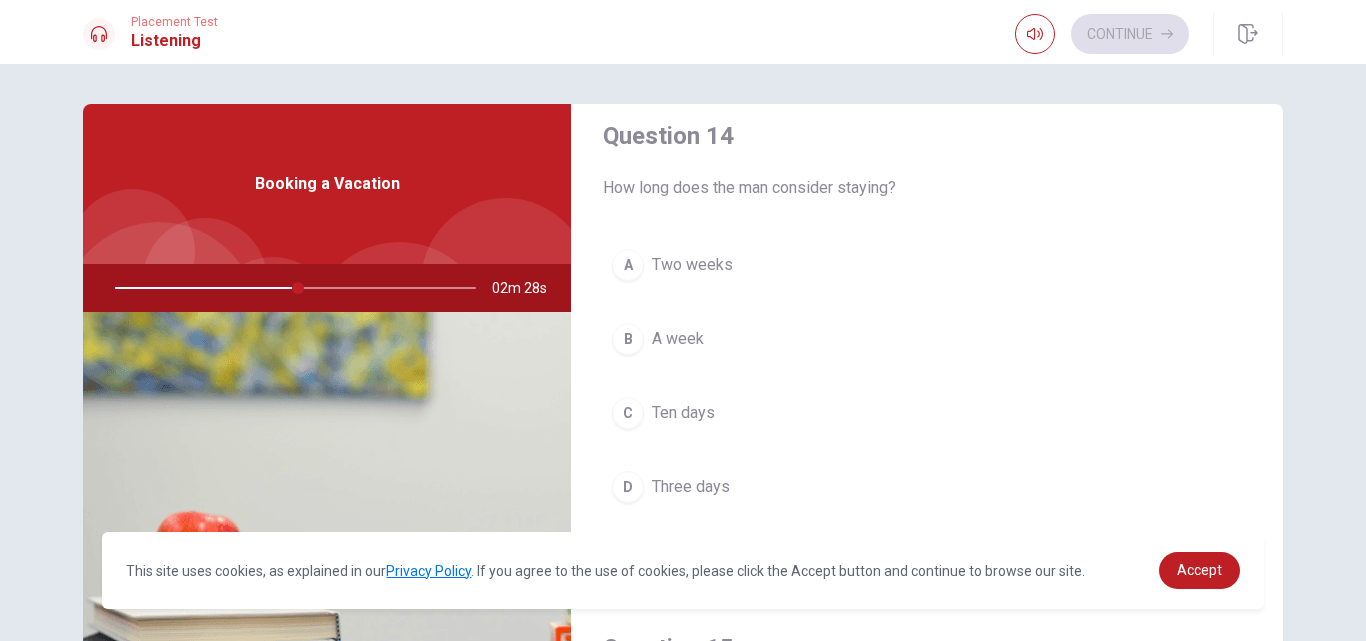 scroll, scrollTop: 1600, scrollLeft: 0, axis: vertical 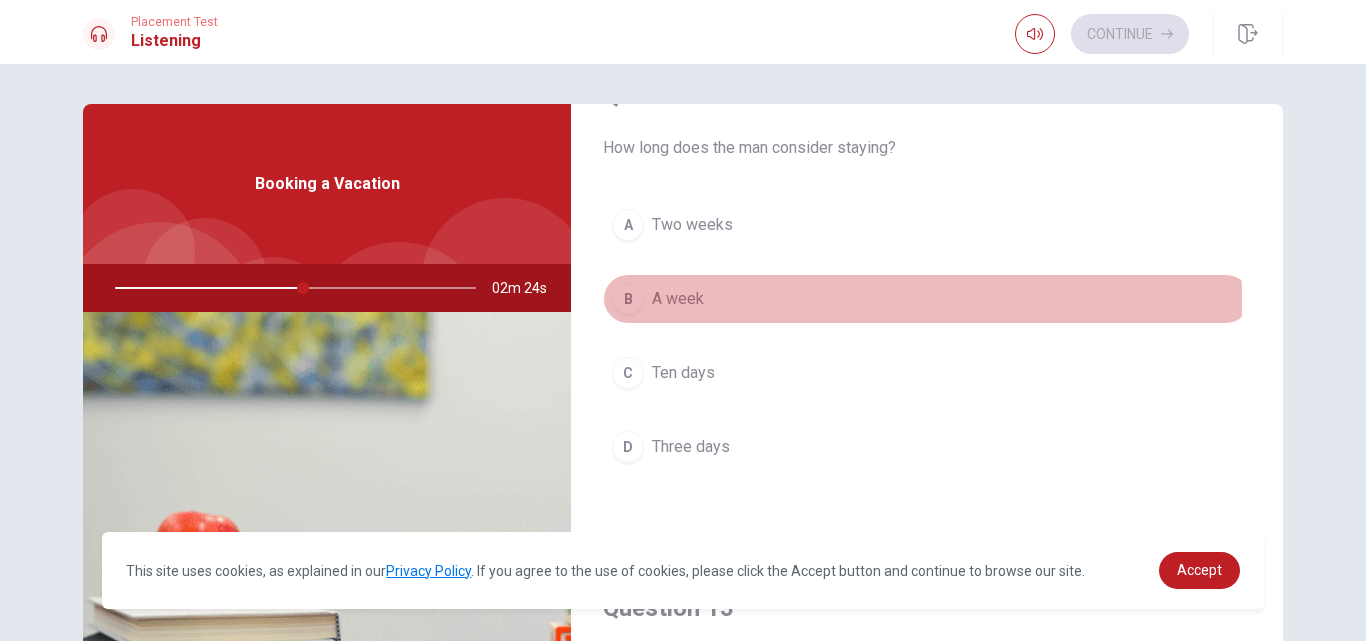 click on "A week" at bounding box center (678, 299) 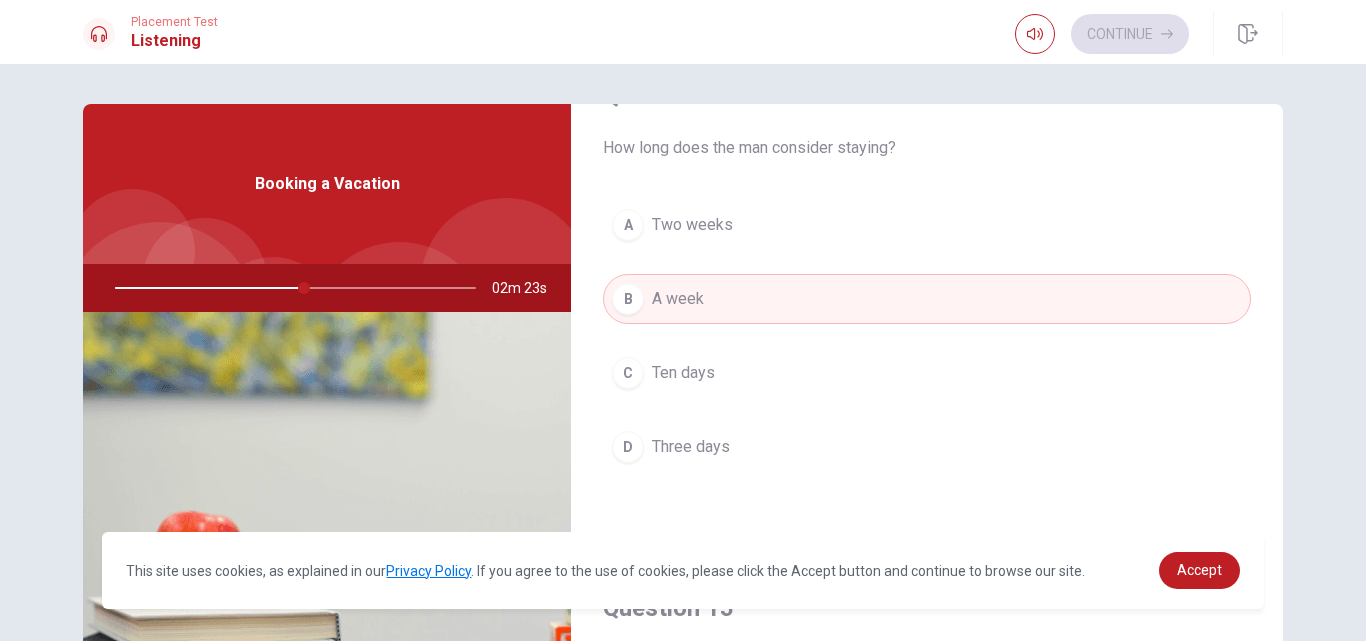 type on "53" 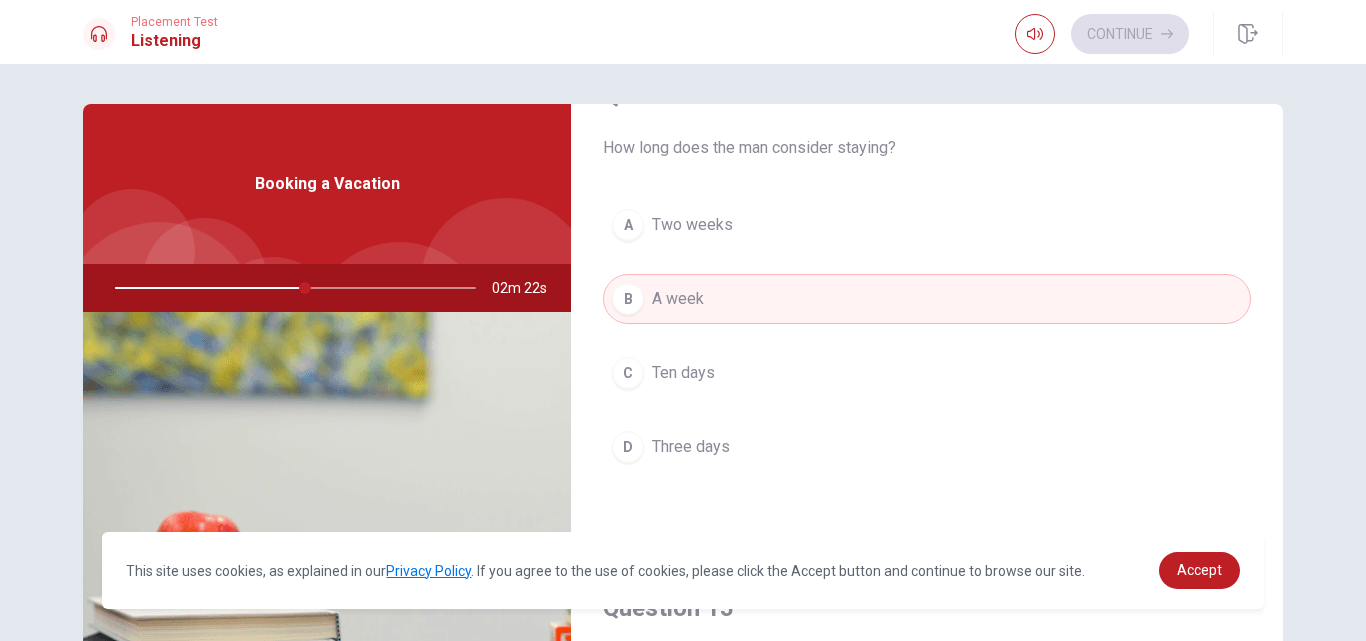 type 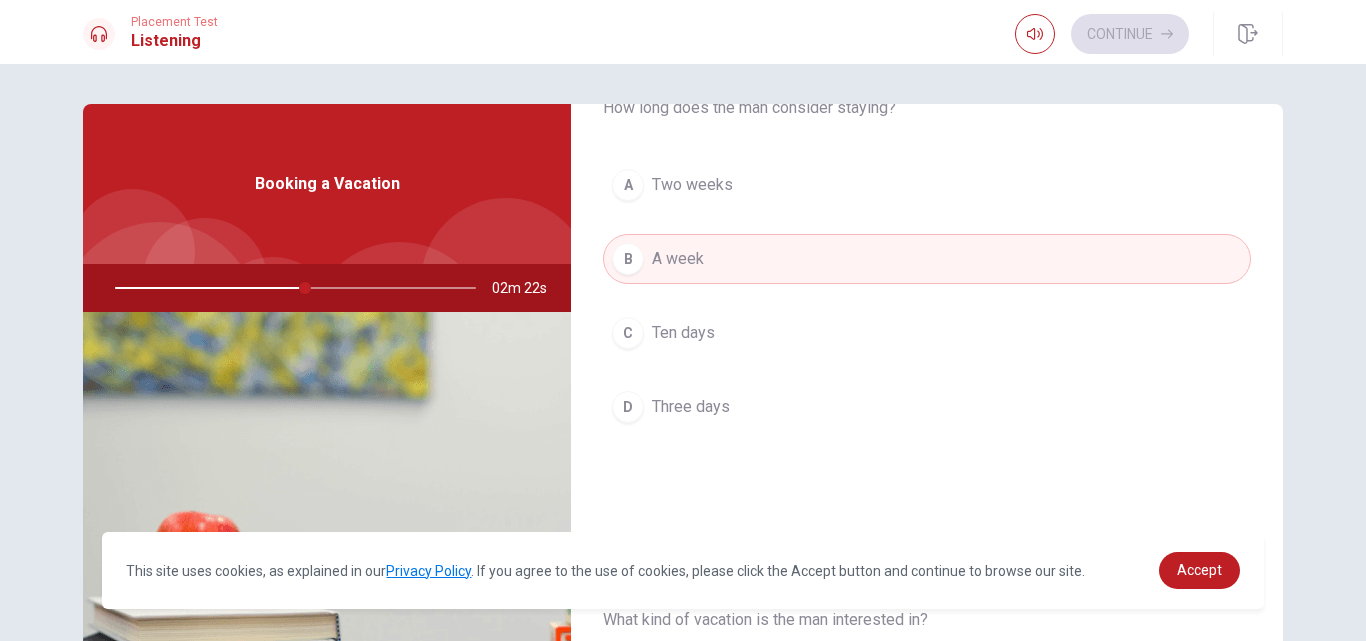 scroll, scrollTop: 1865, scrollLeft: 0, axis: vertical 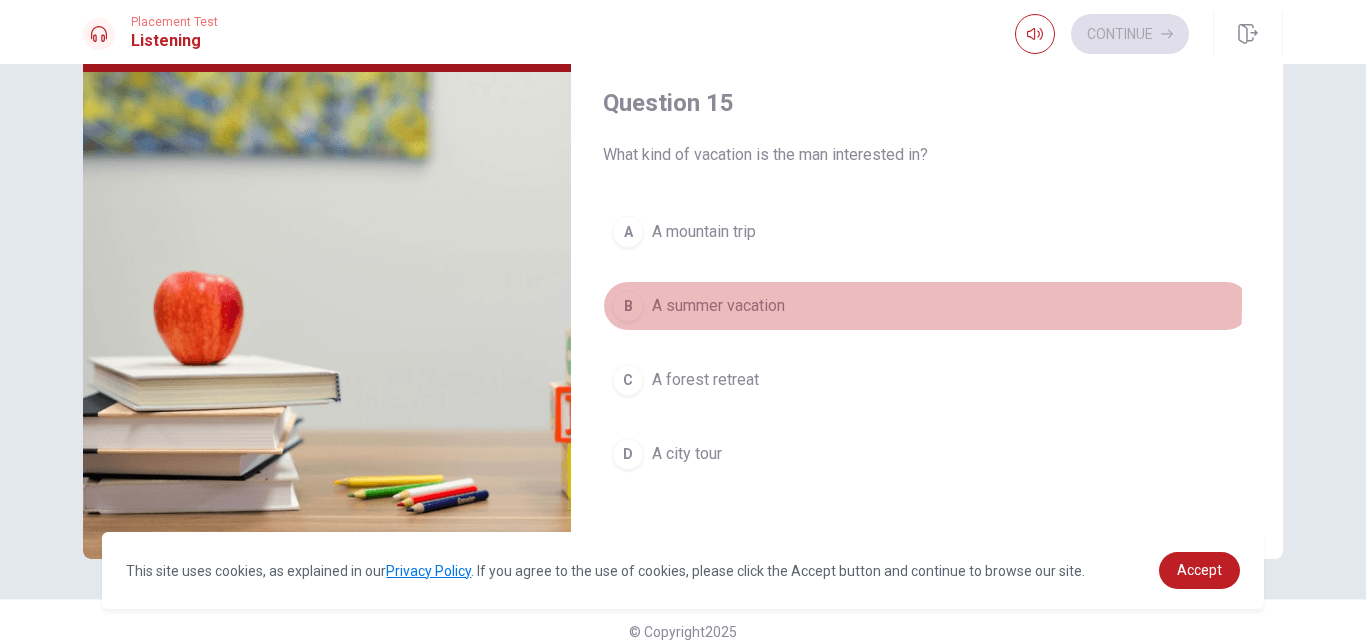click on "B" at bounding box center [628, 306] 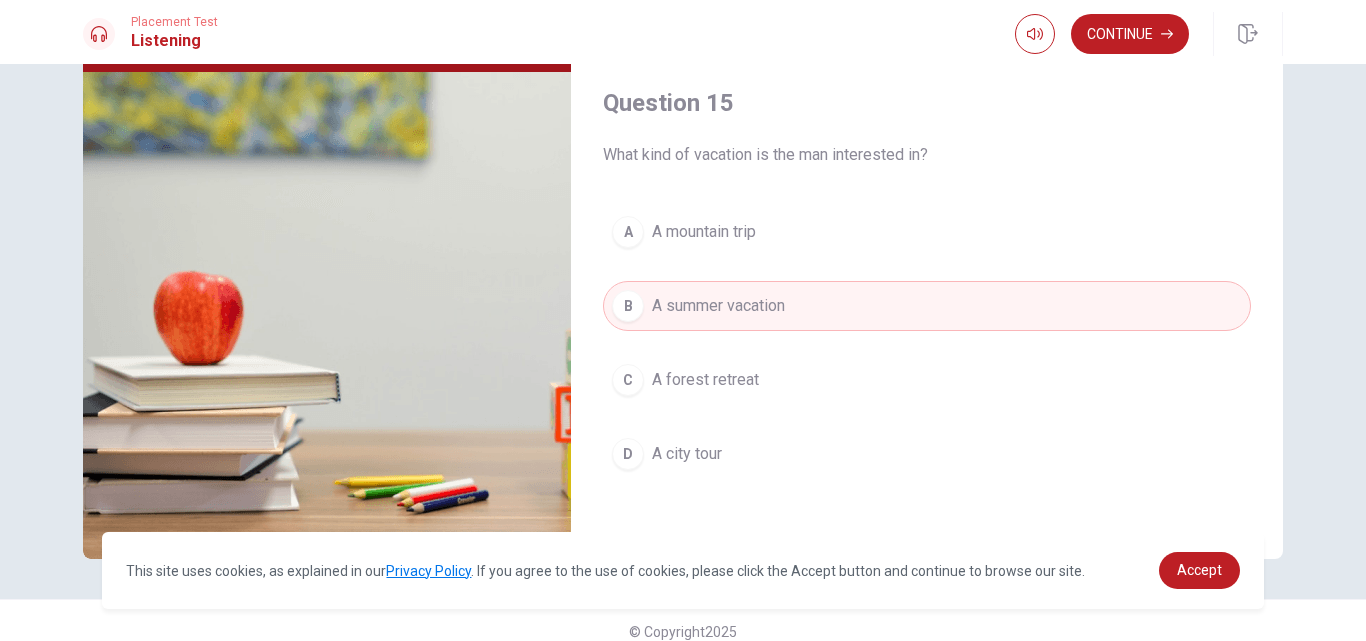 type on "54" 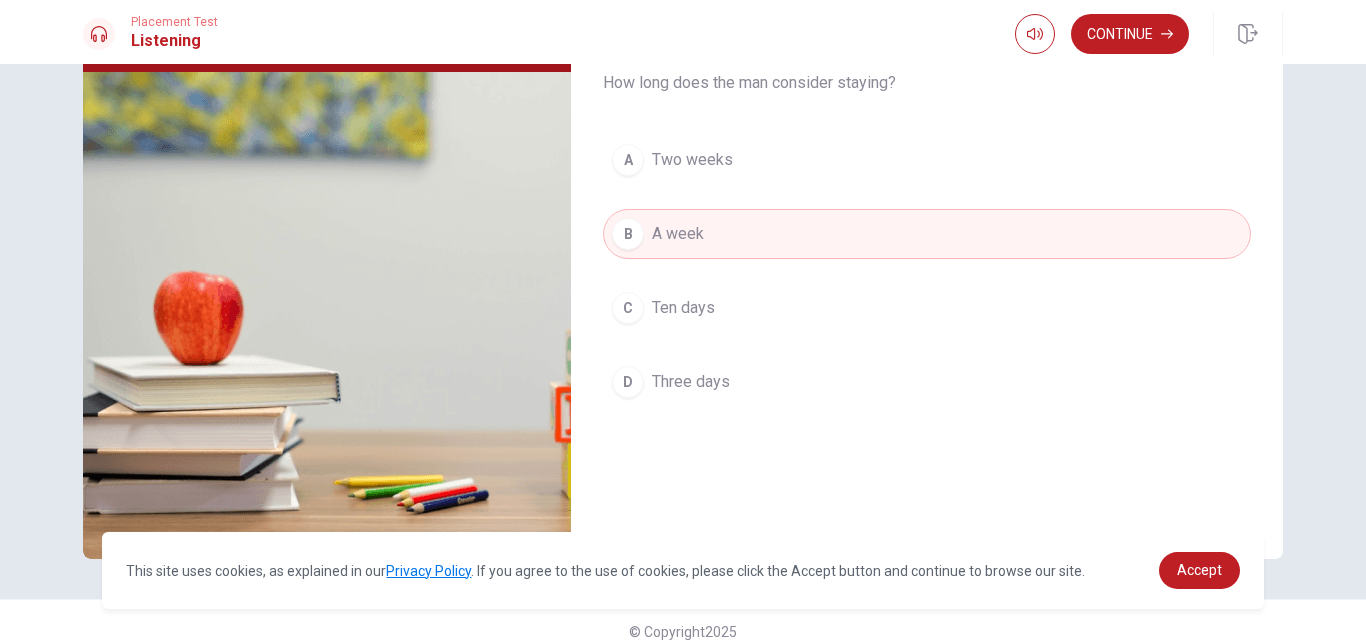 scroll, scrollTop: 1385, scrollLeft: 0, axis: vertical 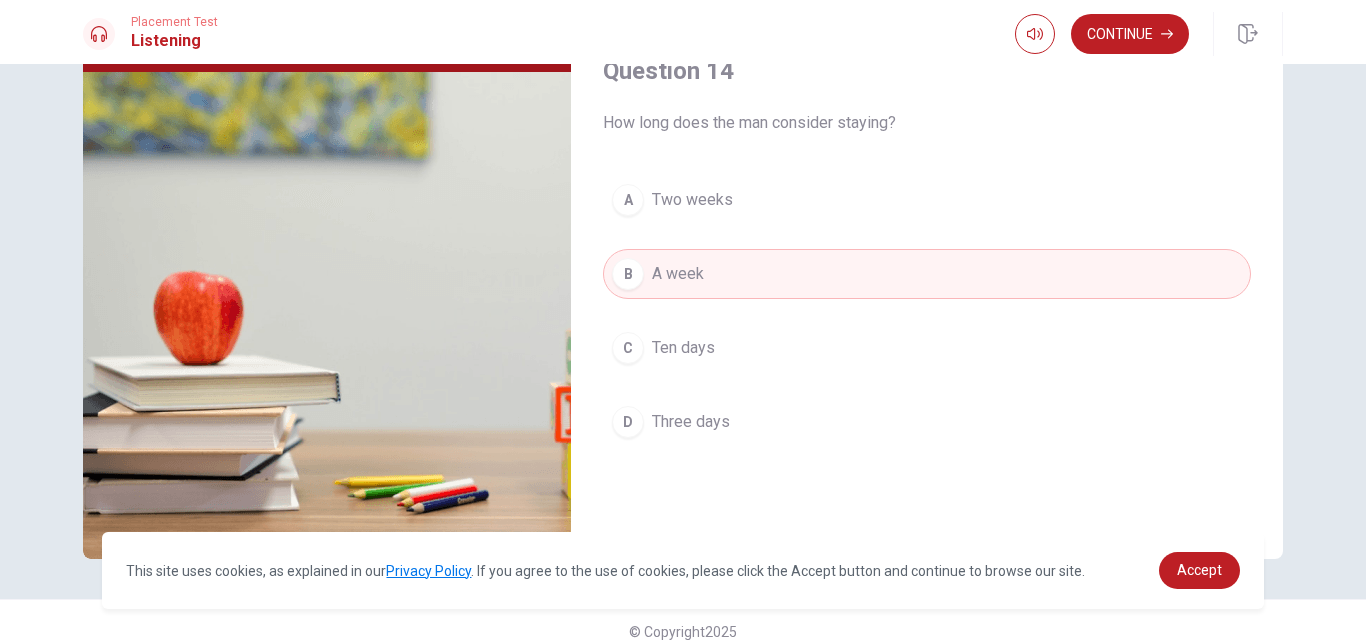 click on "Question 14 How long does the man consider staying? A Two weeks B A week C Ten days D Three days" at bounding box center (927, 271) 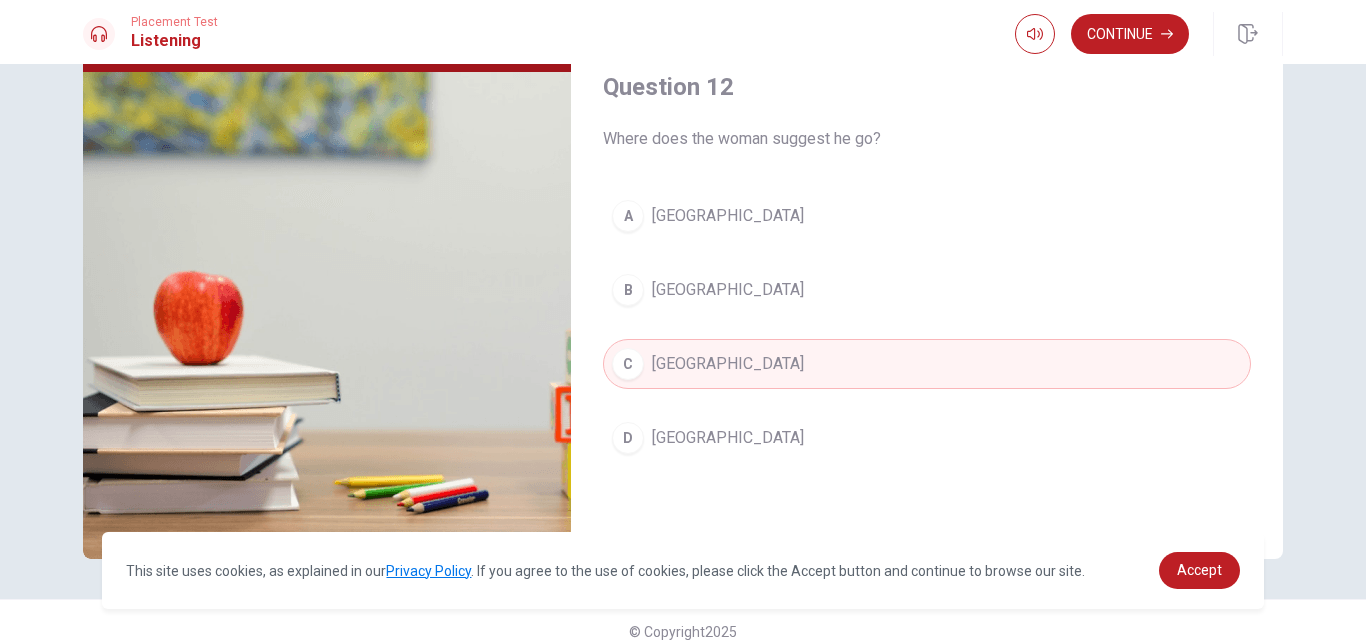 scroll, scrollTop: 305, scrollLeft: 0, axis: vertical 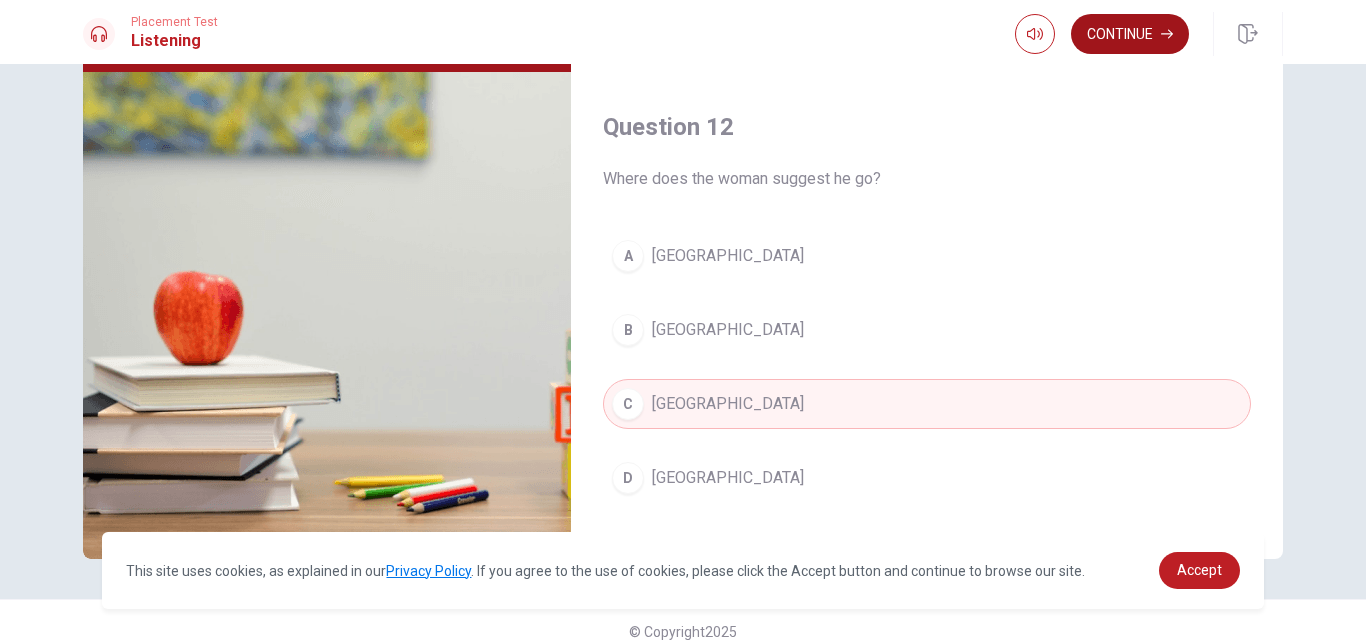 click on "Continue" at bounding box center [1130, 34] 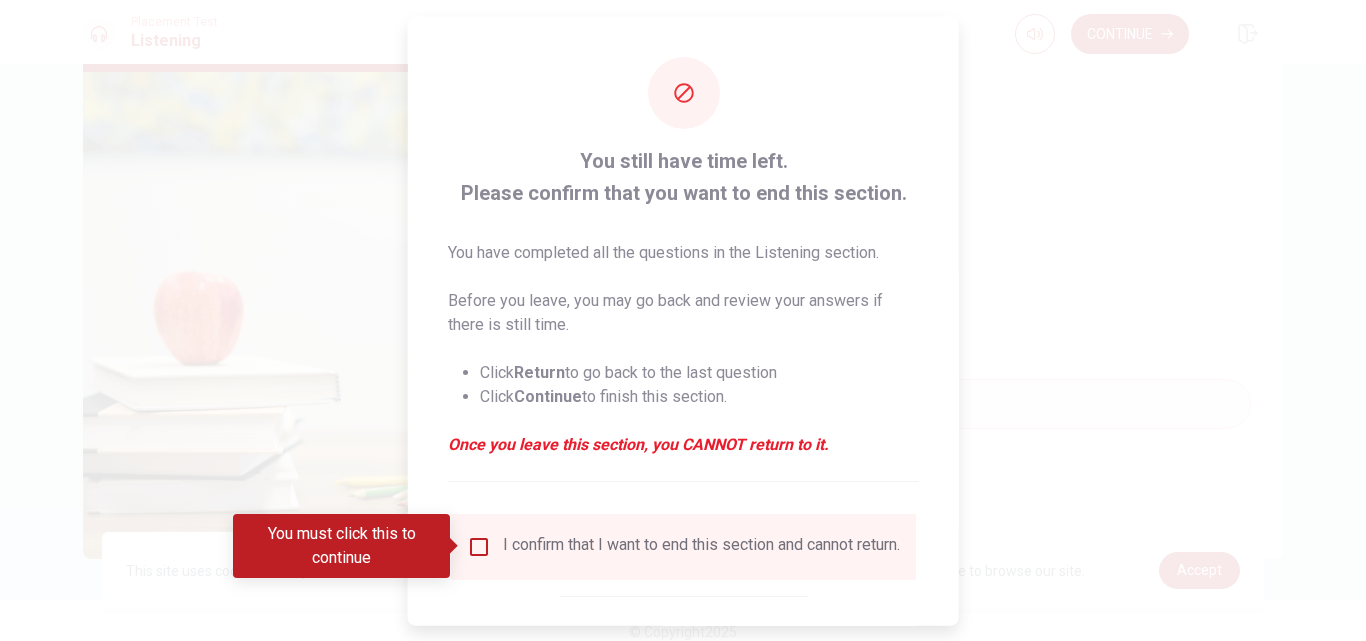 click at bounding box center (479, 546) 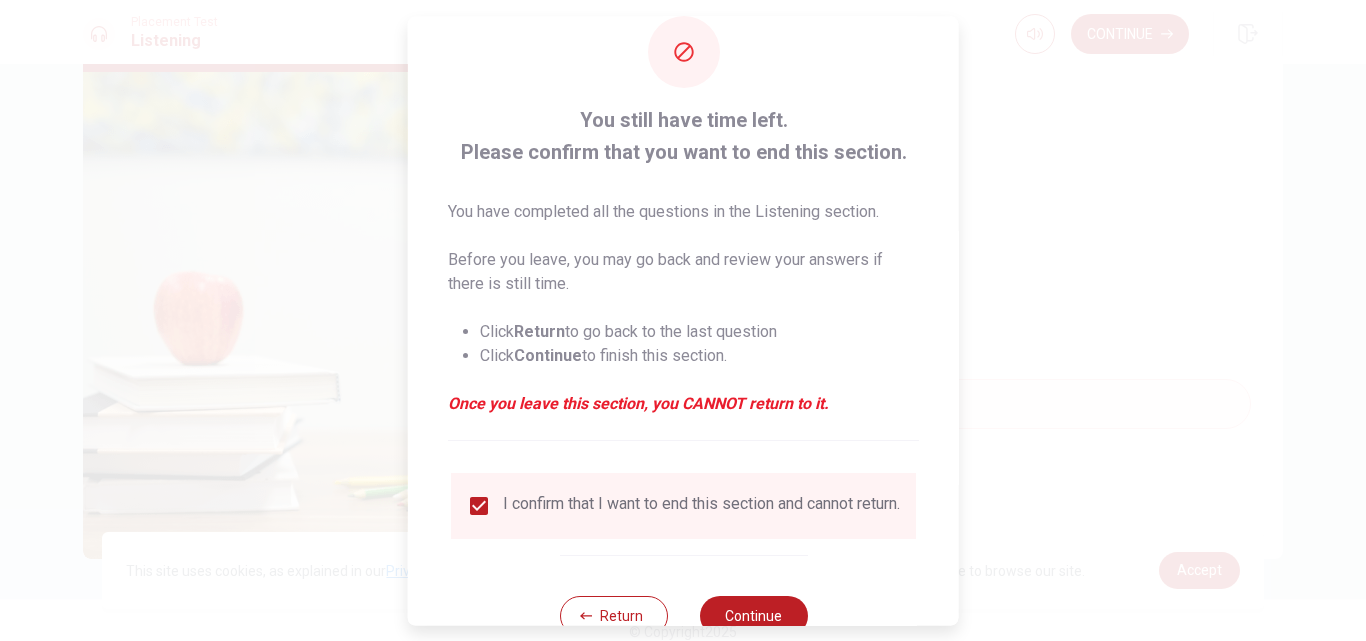 scroll, scrollTop: 105, scrollLeft: 0, axis: vertical 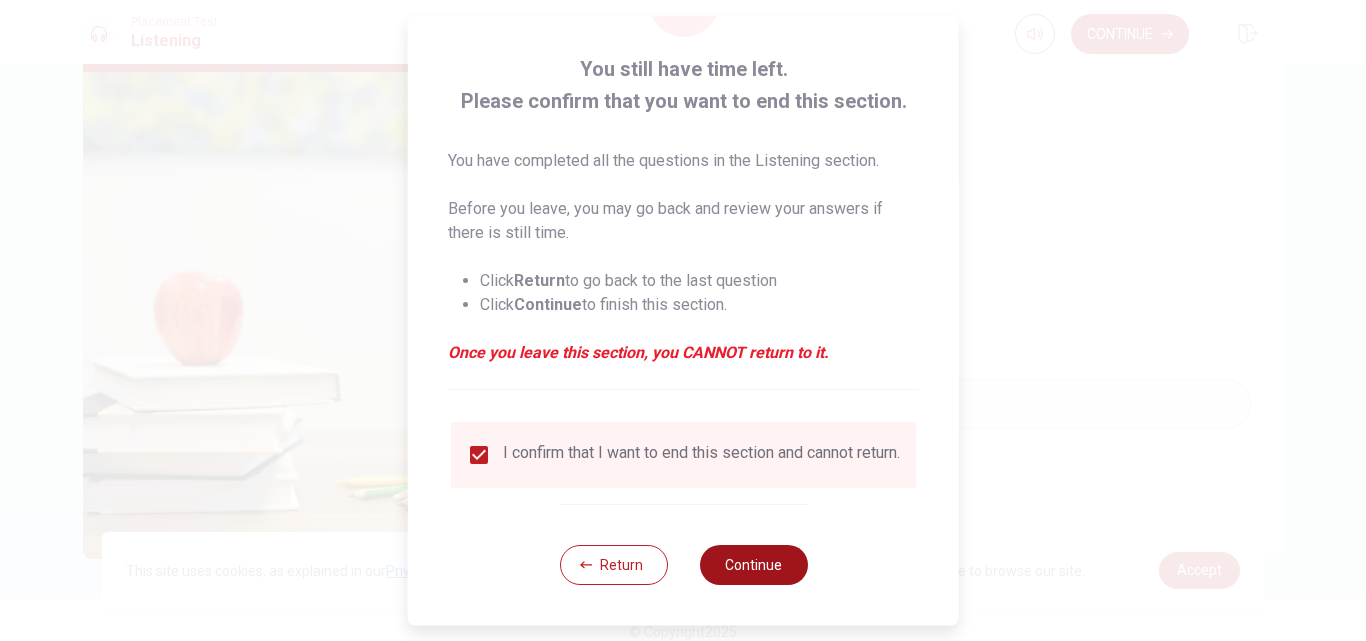 click on "Continue" at bounding box center (753, 565) 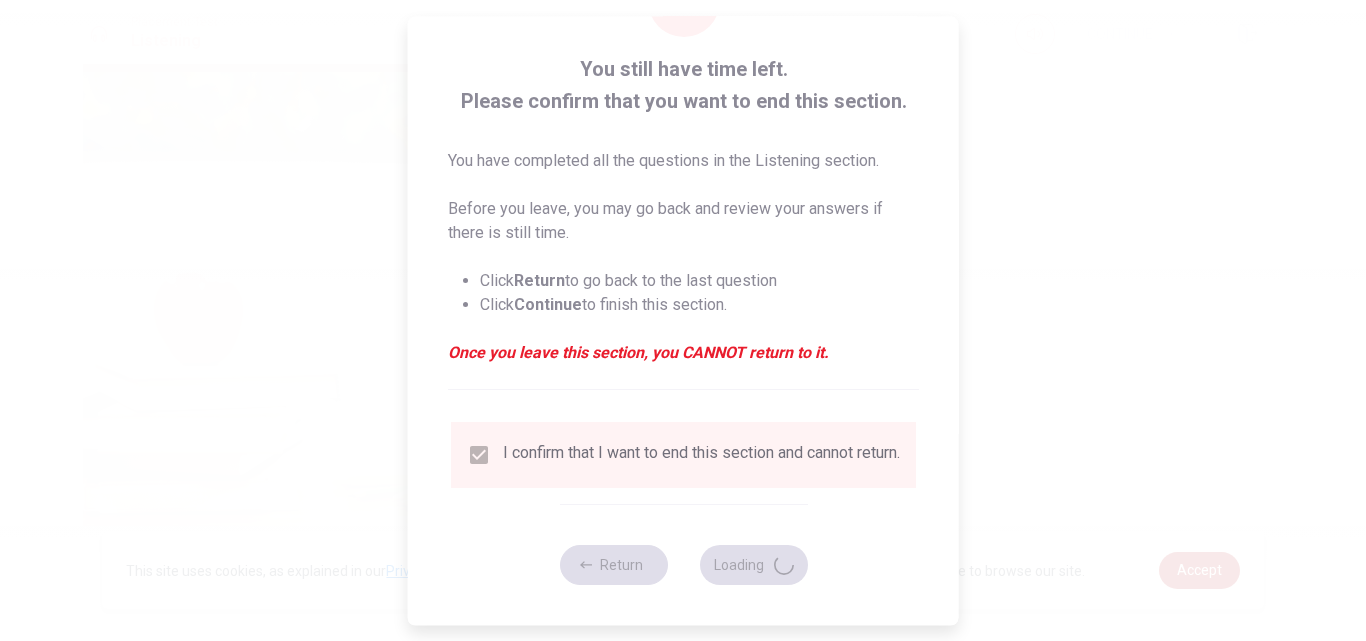type on "63" 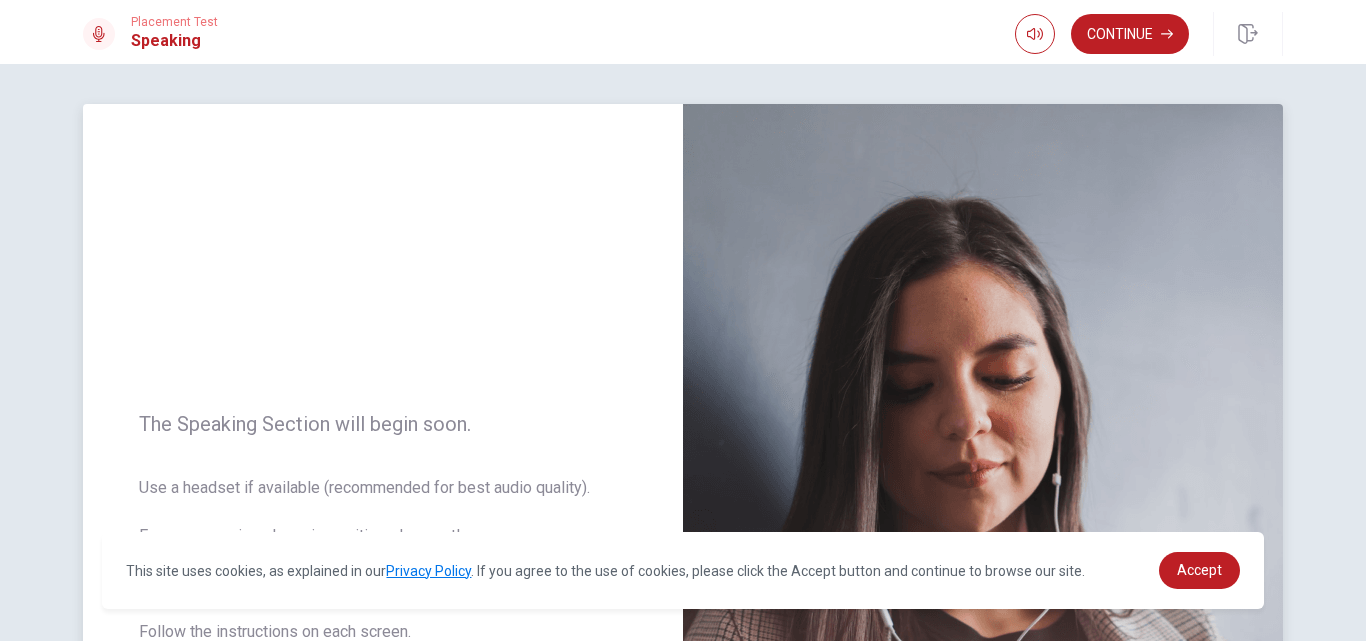 click on "The Speaking Section will begin soon. Use a headset if available (recommended for best audio quality).
Ensure your microphone is positioned correctly.
Speak at your normal volume.
Follow the instructions on each screen." at bounding box center [383, 540] 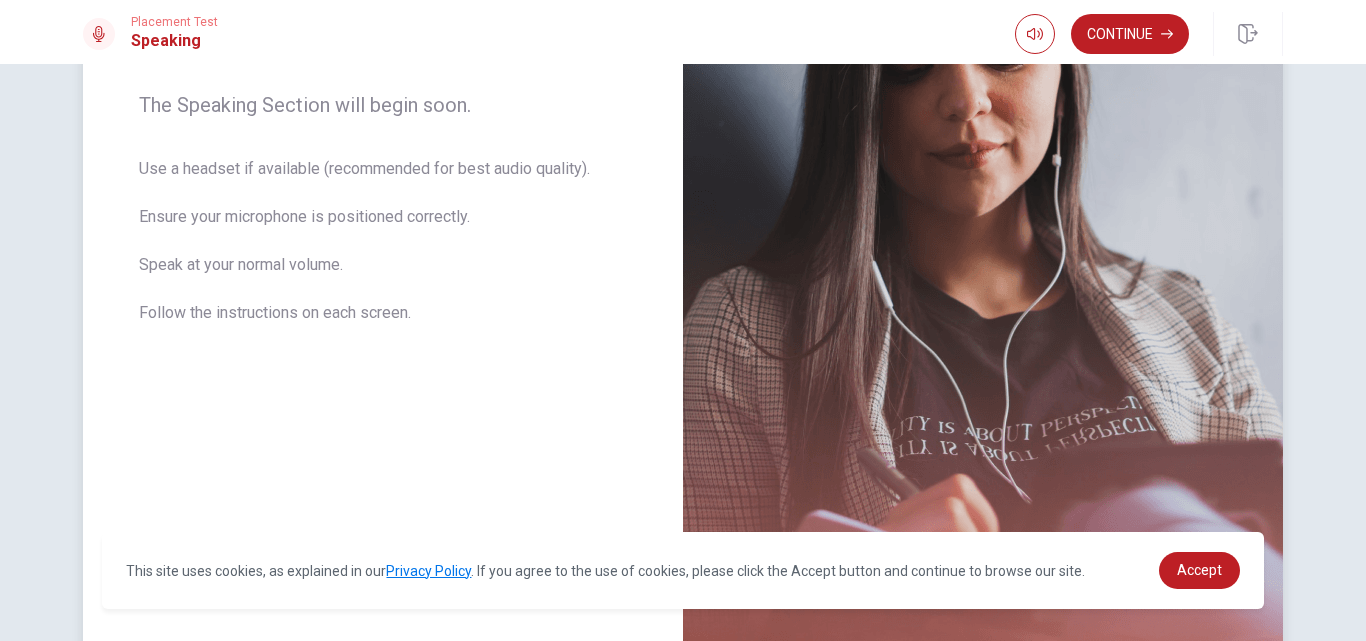 scroll, scrollTop: 279, scrollLeft: 0, axis: vertical 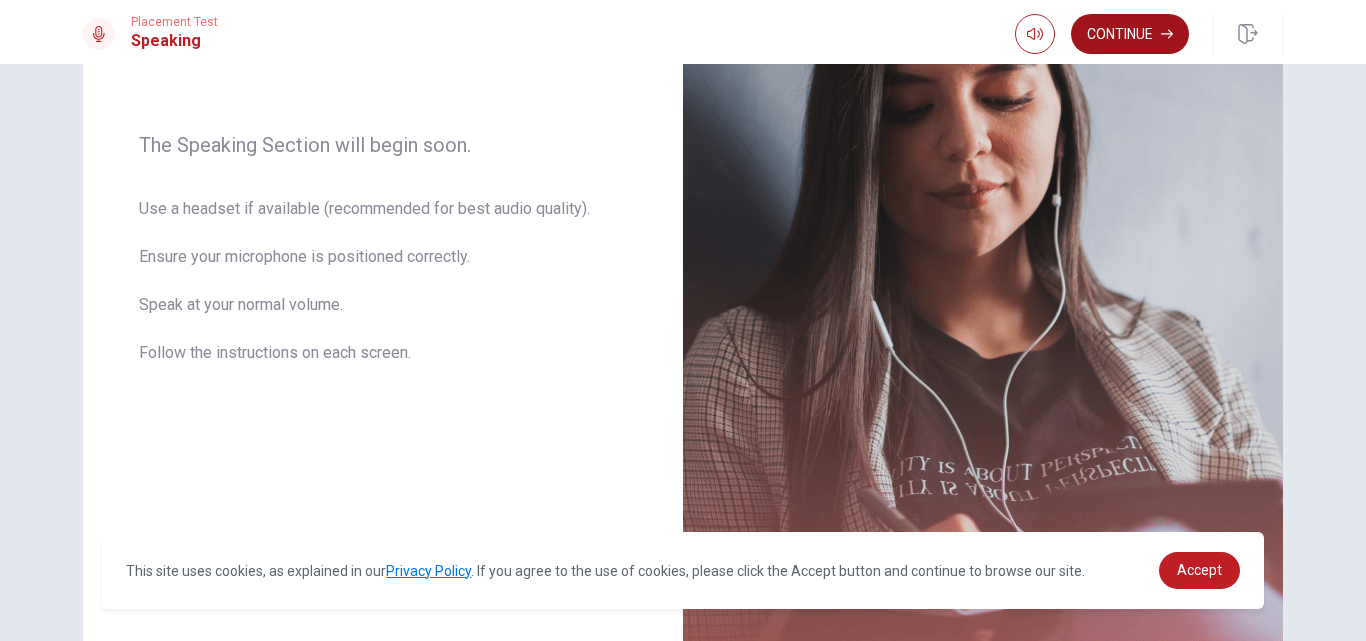 click on "Continue" at bounding box center [1130, 34] 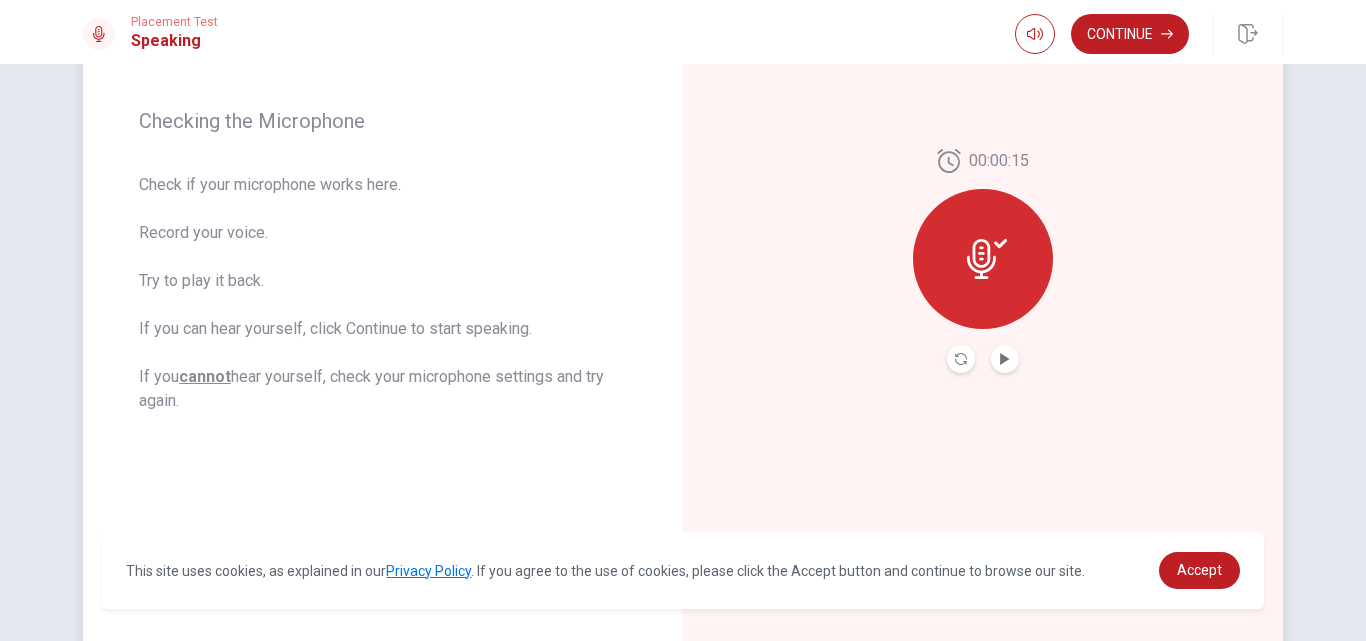 click at bounding box center (983, 259) 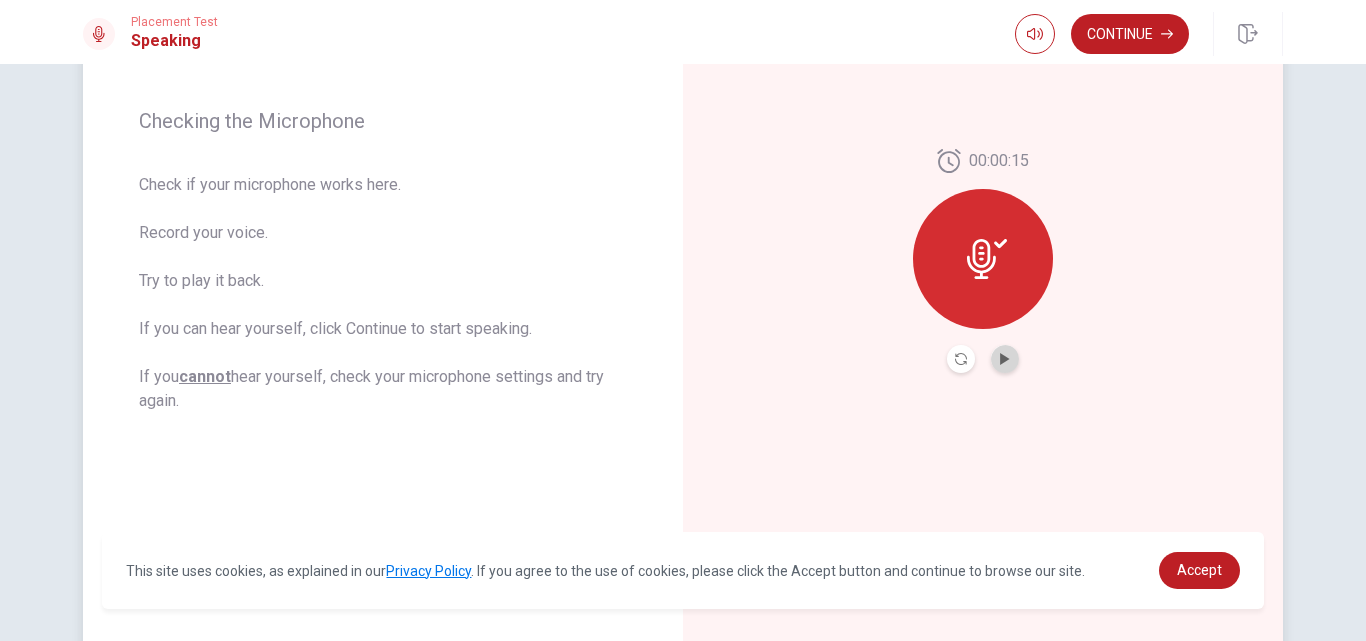 click at bounding box center [1005, 359] 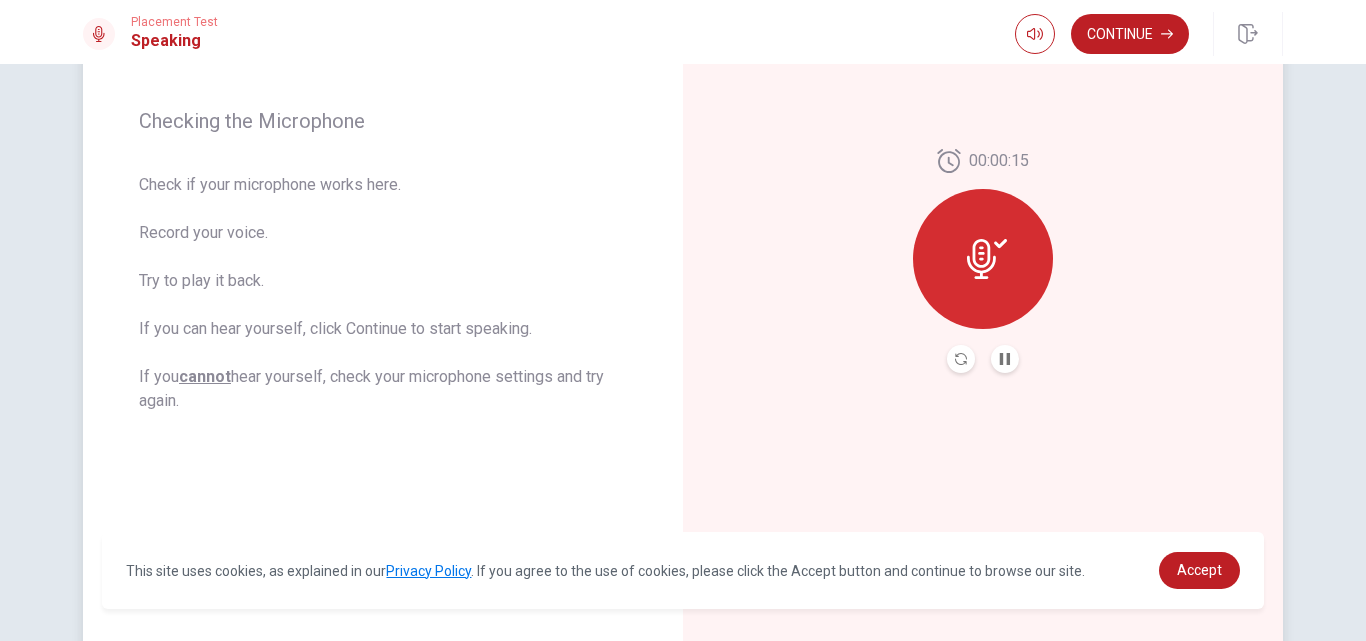 click on "00:00:15" at bounding box center (983, 261) 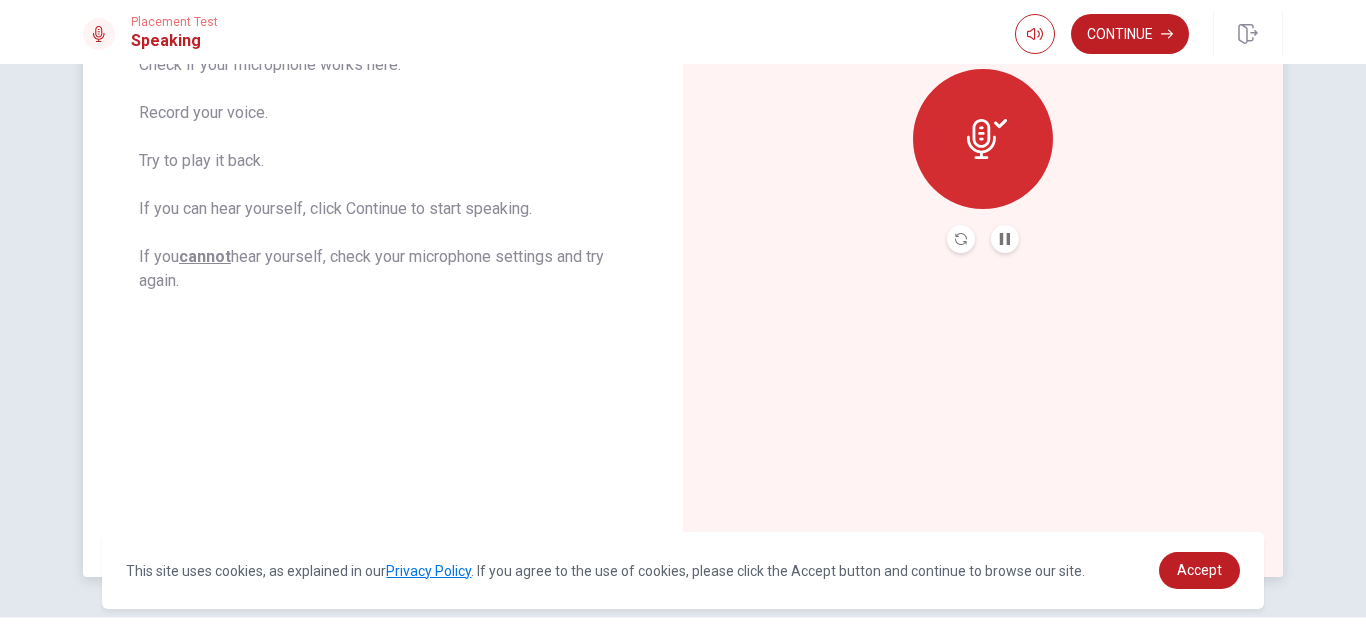 scroll, scrollTop: 439, scrollLeft: 0, axis: vertical 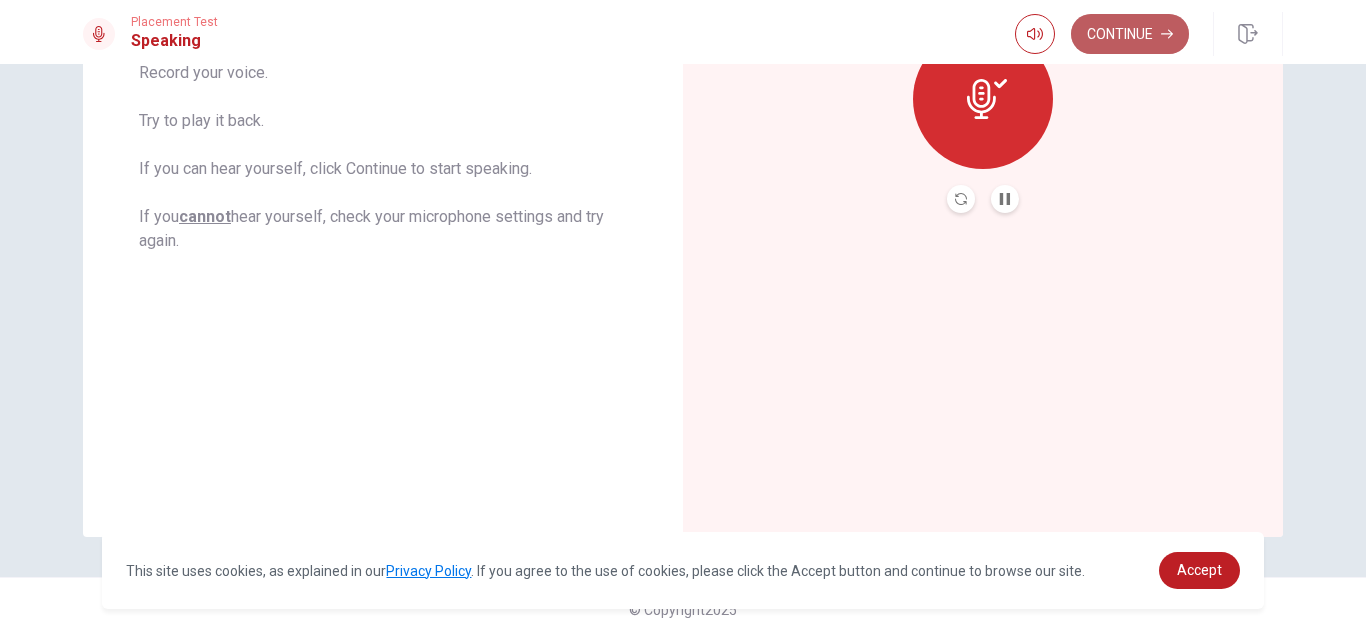 click on "Continue" at bounding box center [1130, 34] 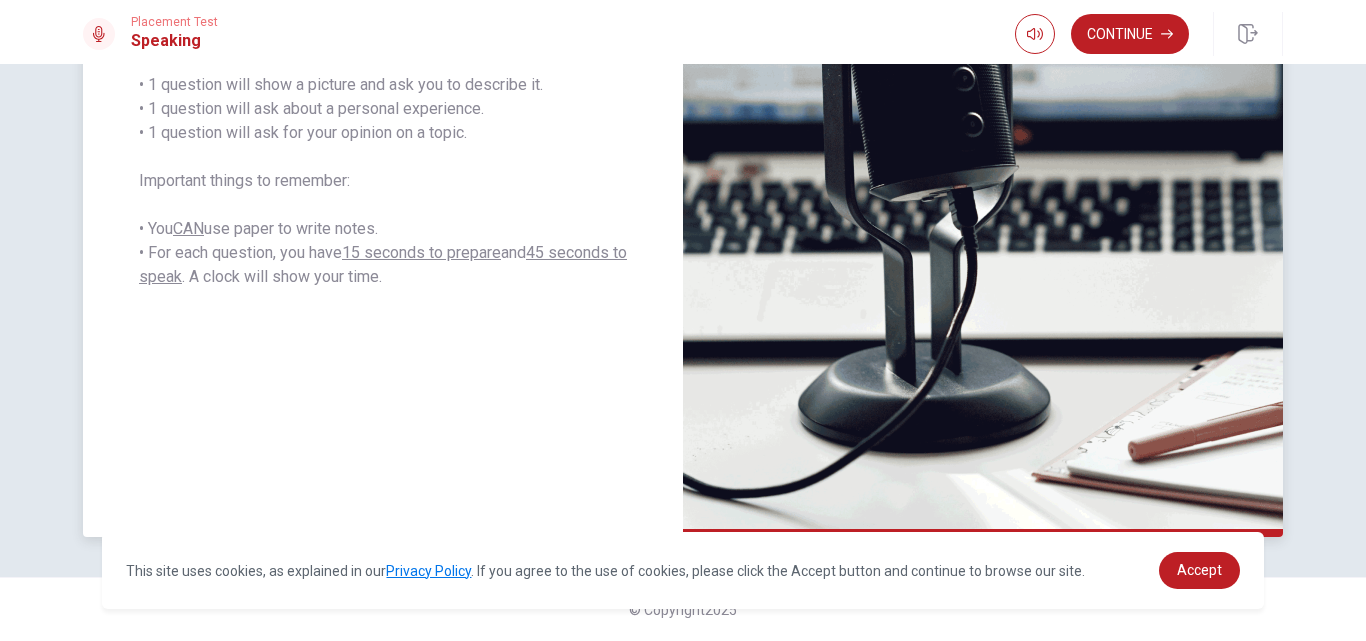 click on "Speaking Section Directions The Speaking Test will start now.
There are 3 questions in this section.
• 1 question will show a picture and ask you to describe it.
• 1 question will ask about a personal experience.
• 1 question will ask for your opinion on a topic.
Important things to remember:
• You  CAN  use paper to write notes.
• For each question, you have  15 seconds to prepare  and  45 seconds to speak . A clock will show your time." at bounding box center (383, 101) 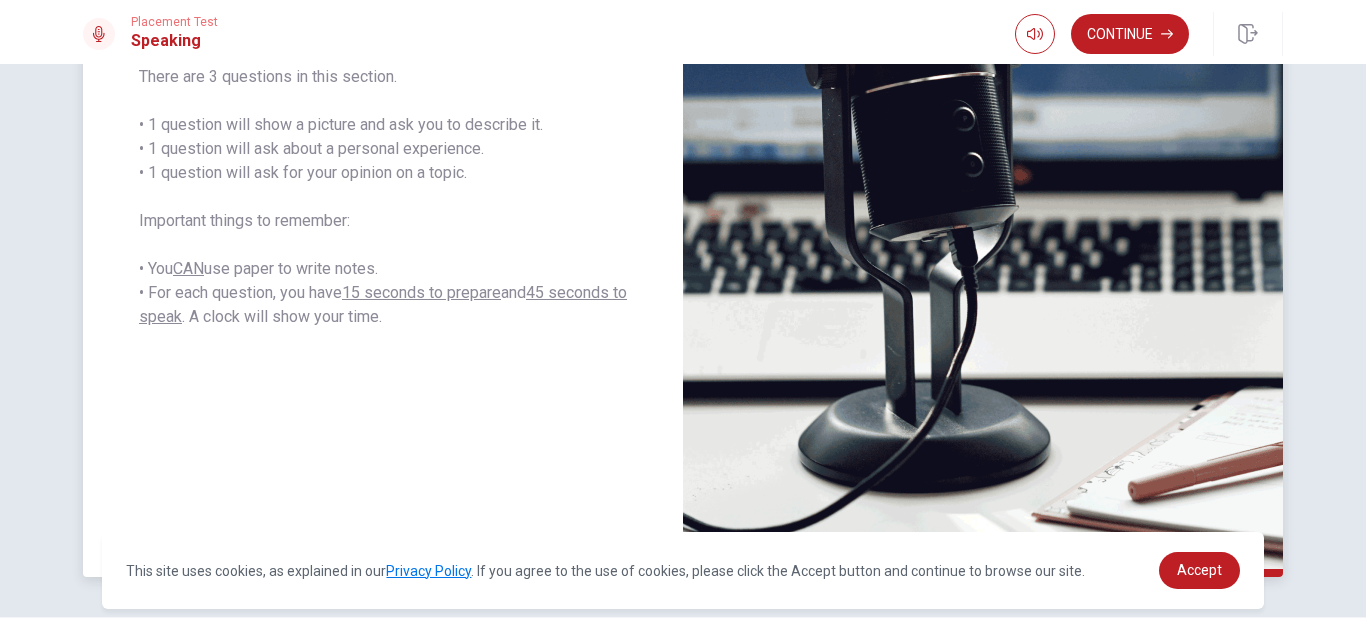 scroll, scrollTop: 319, scrollLeft: 0, axis: vertical 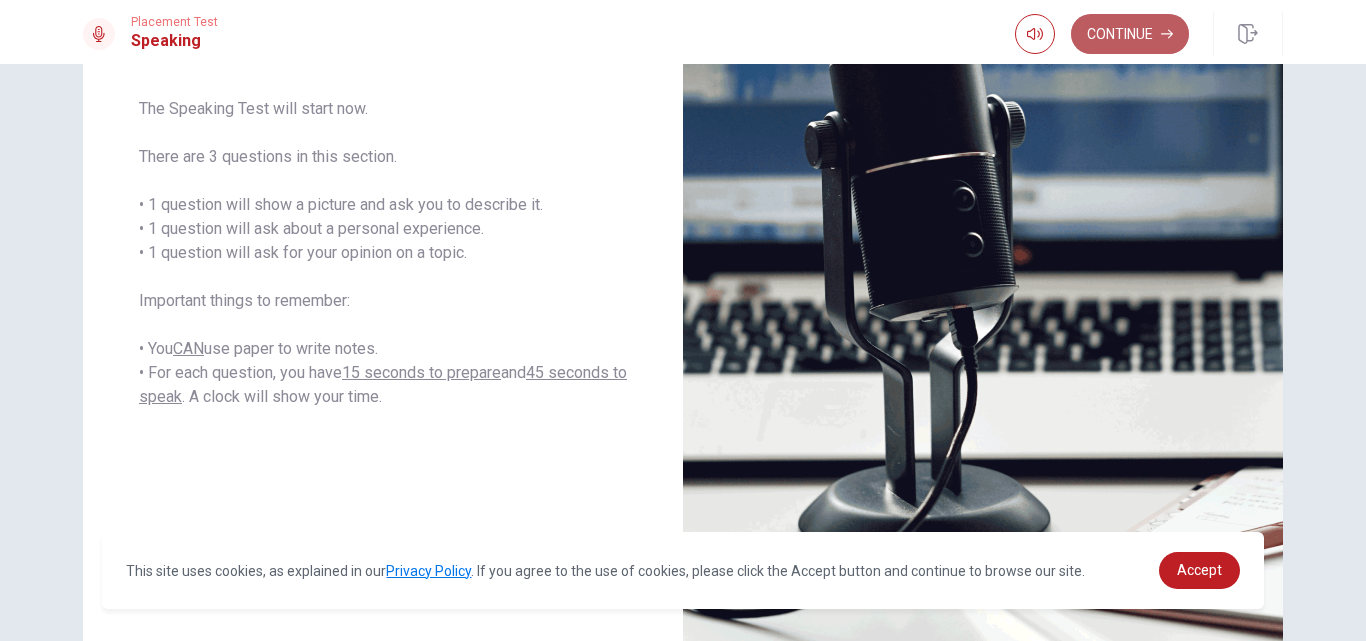 click on "Continue" at bounding box center (1130, 34) 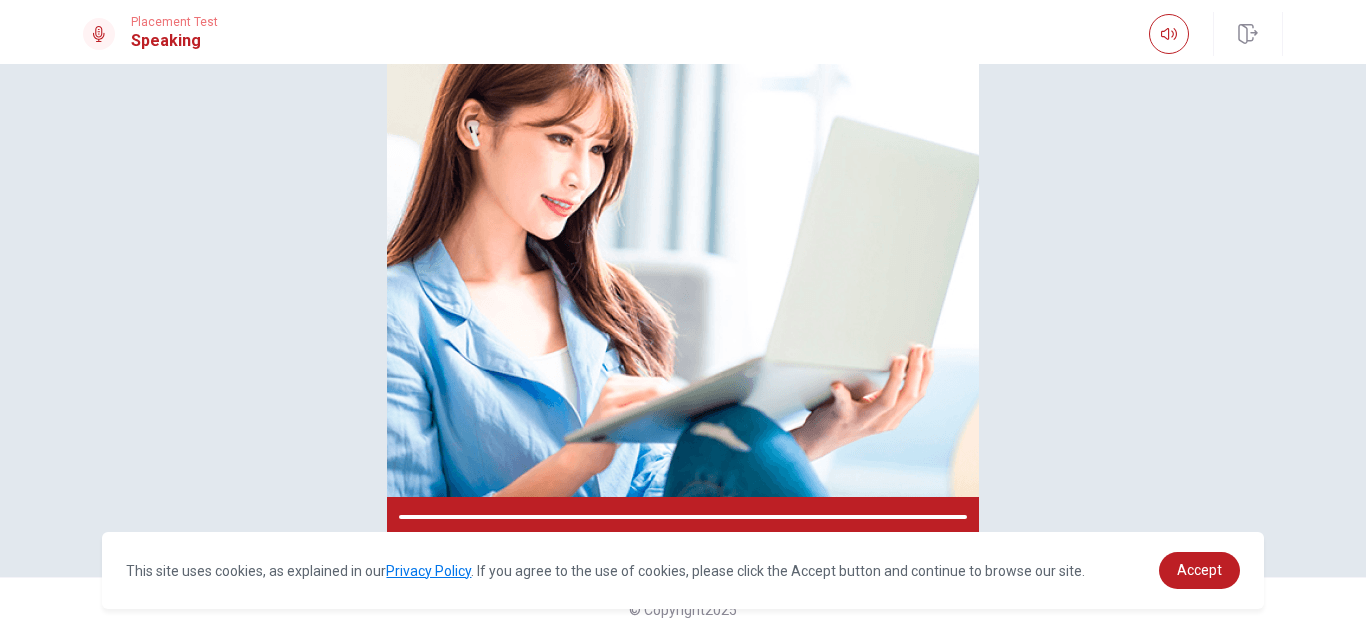 click on "Please Listen Carefully" at bounding box center [683, 202] 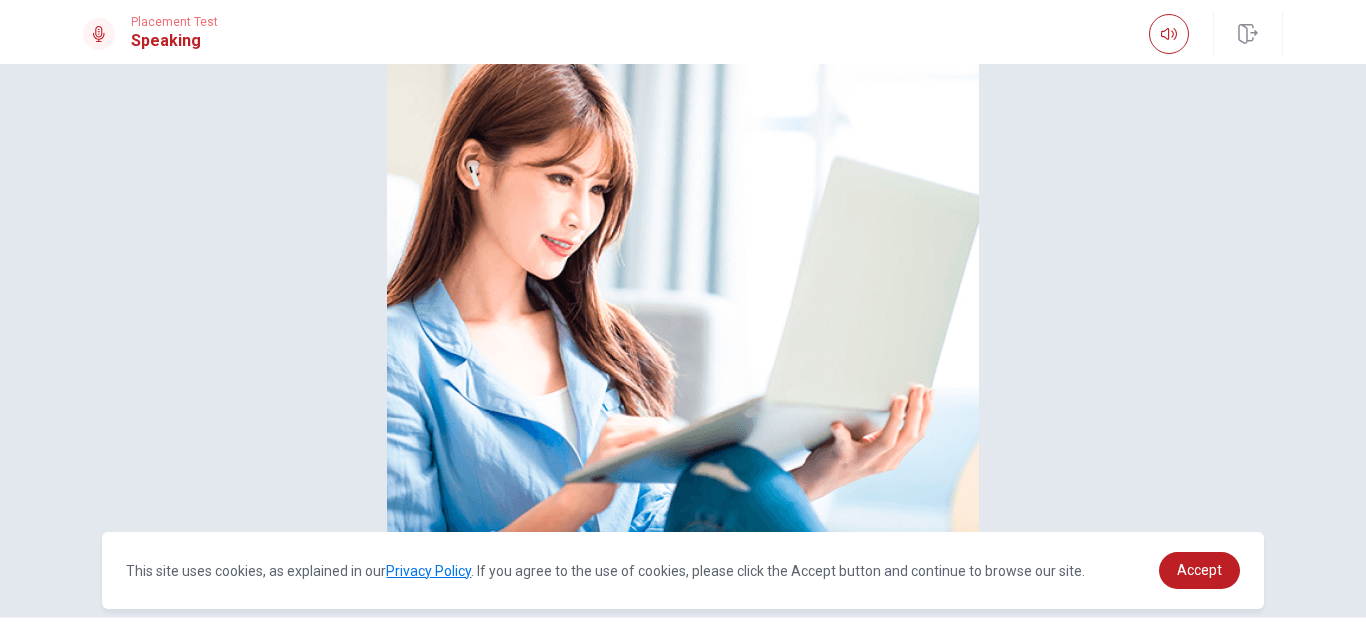 scroll, scrollTop: 236, scrollLeft: 0, axis: vertical 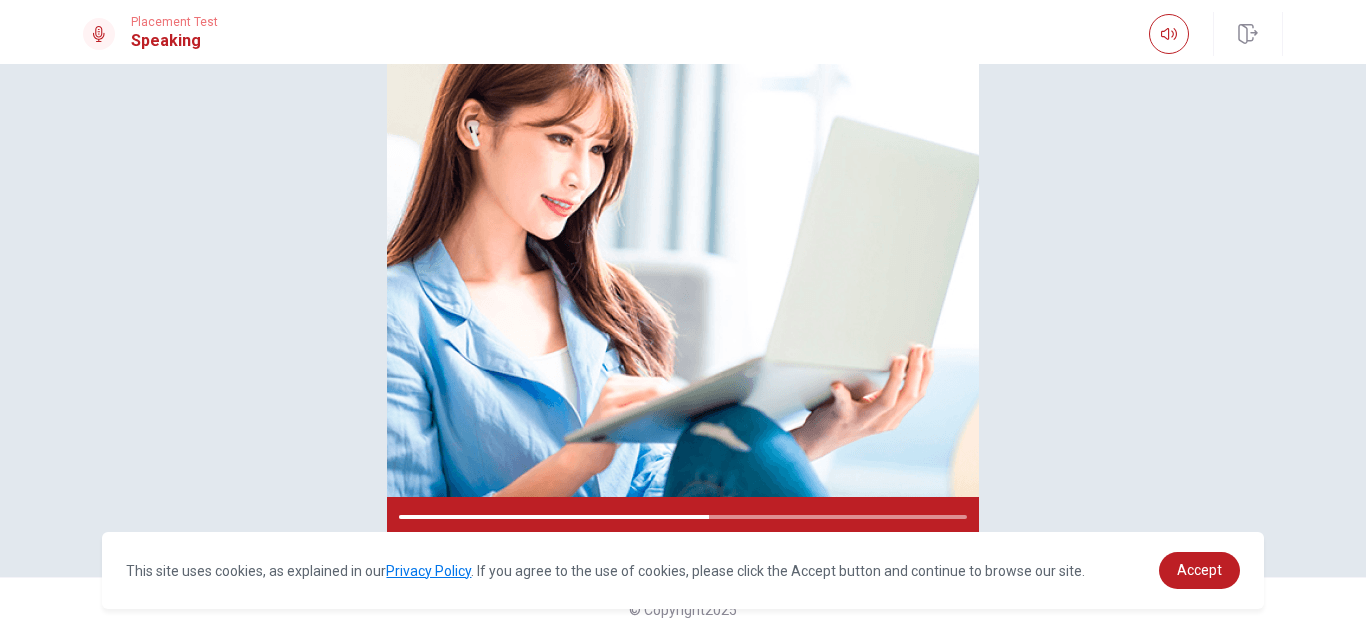 click on "Please Listen Carefully" at bounding box center (683, 202) 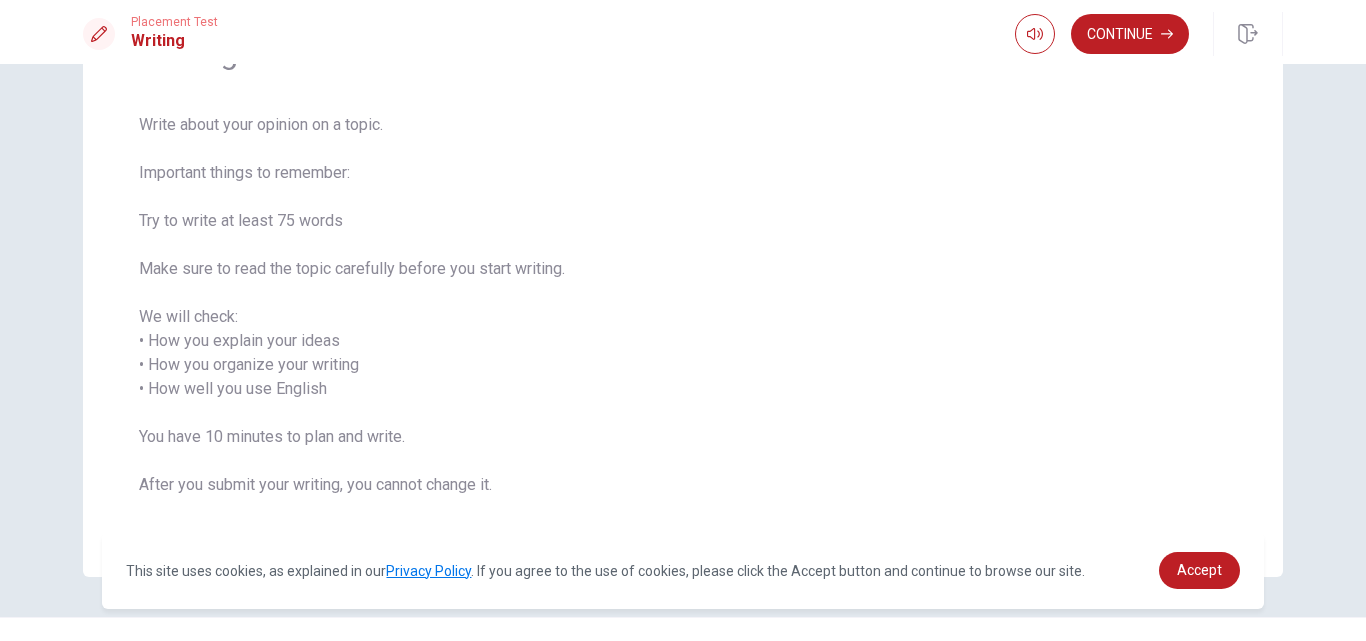 scroll, scrollTop: 87, scrollLeft: 0, axis: vertical 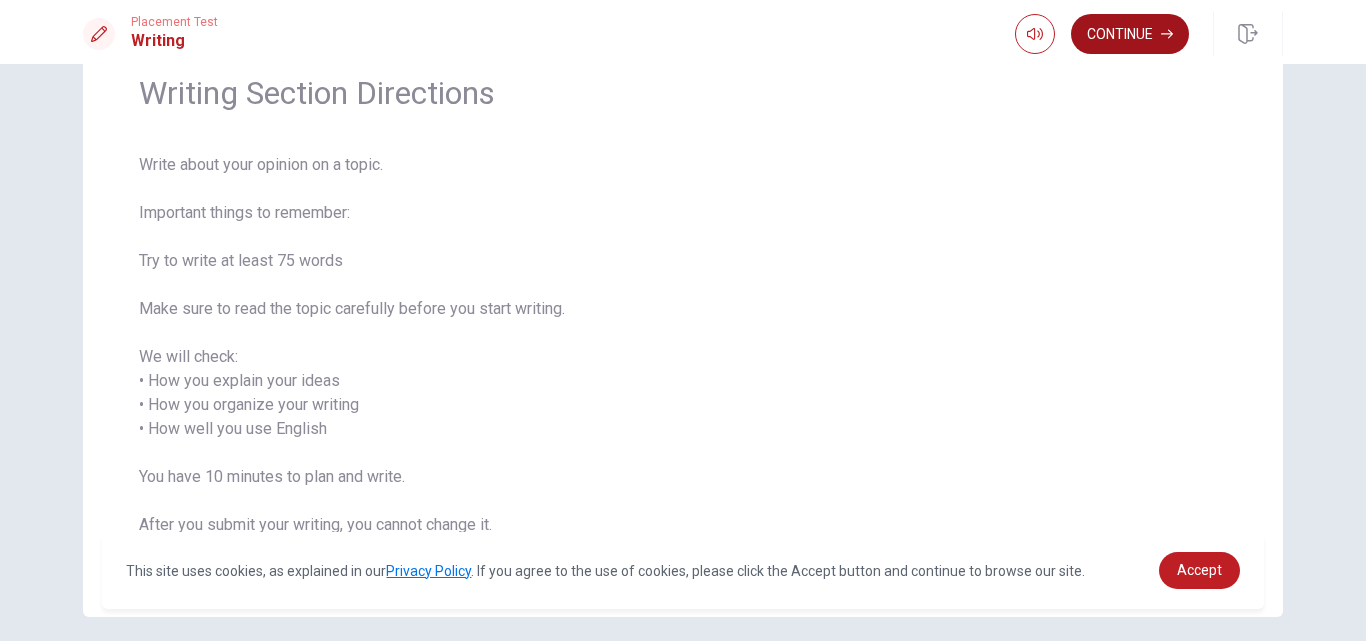 click on "Continue" at bounding box center [1130, 34] 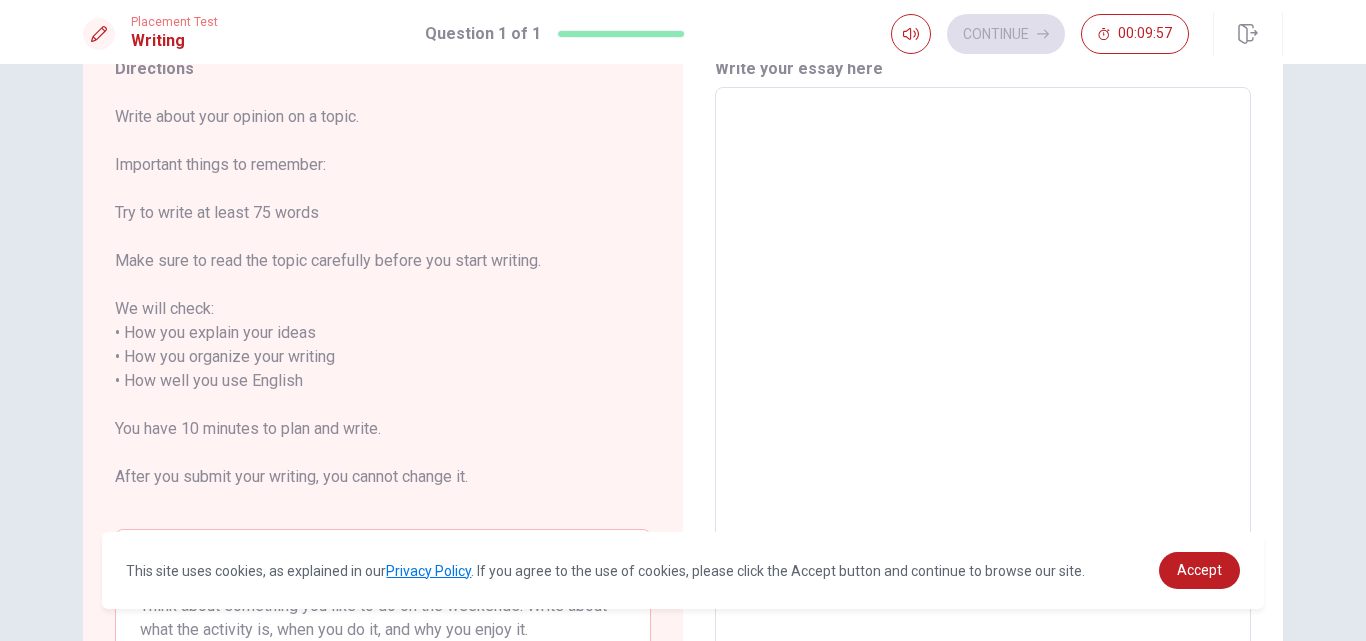 click at bounding box center (983, 381) 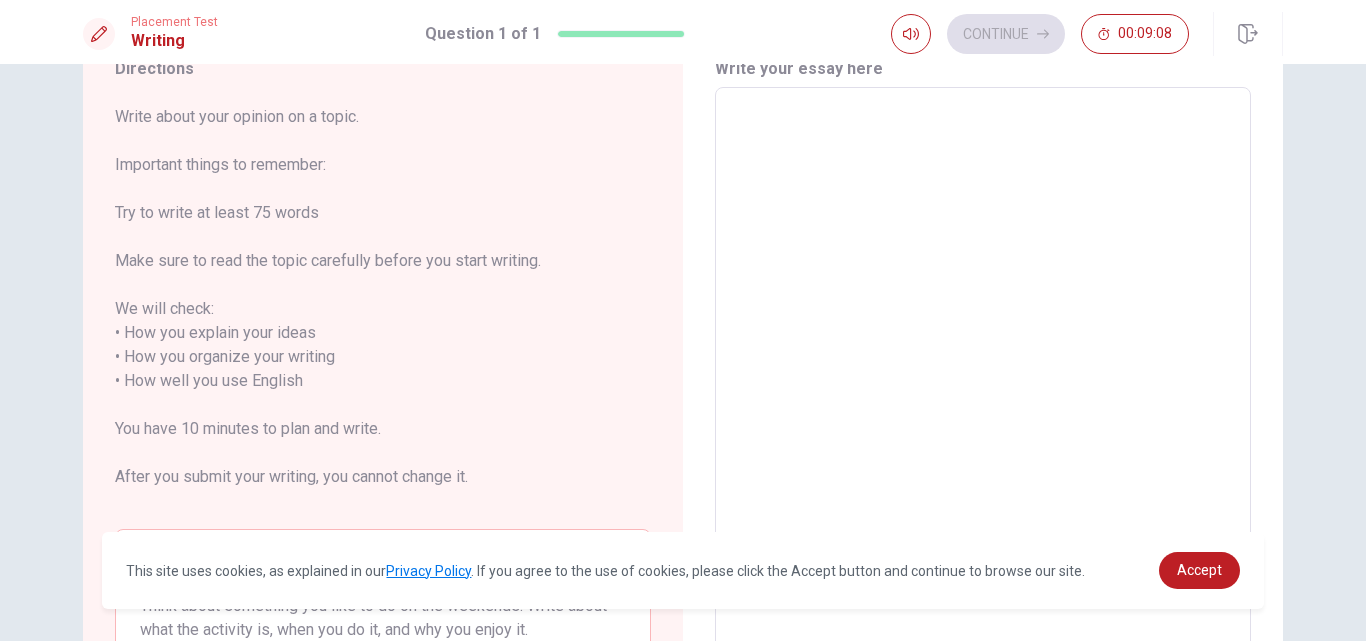 type on "U" 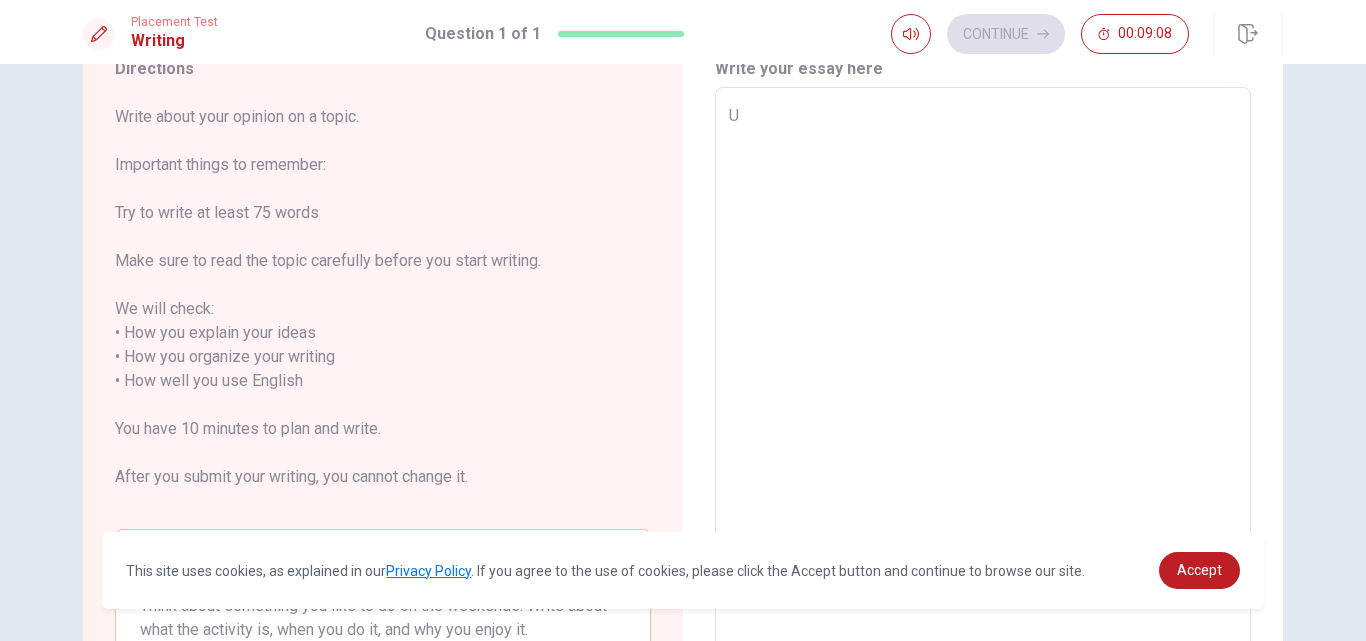 type on "x" 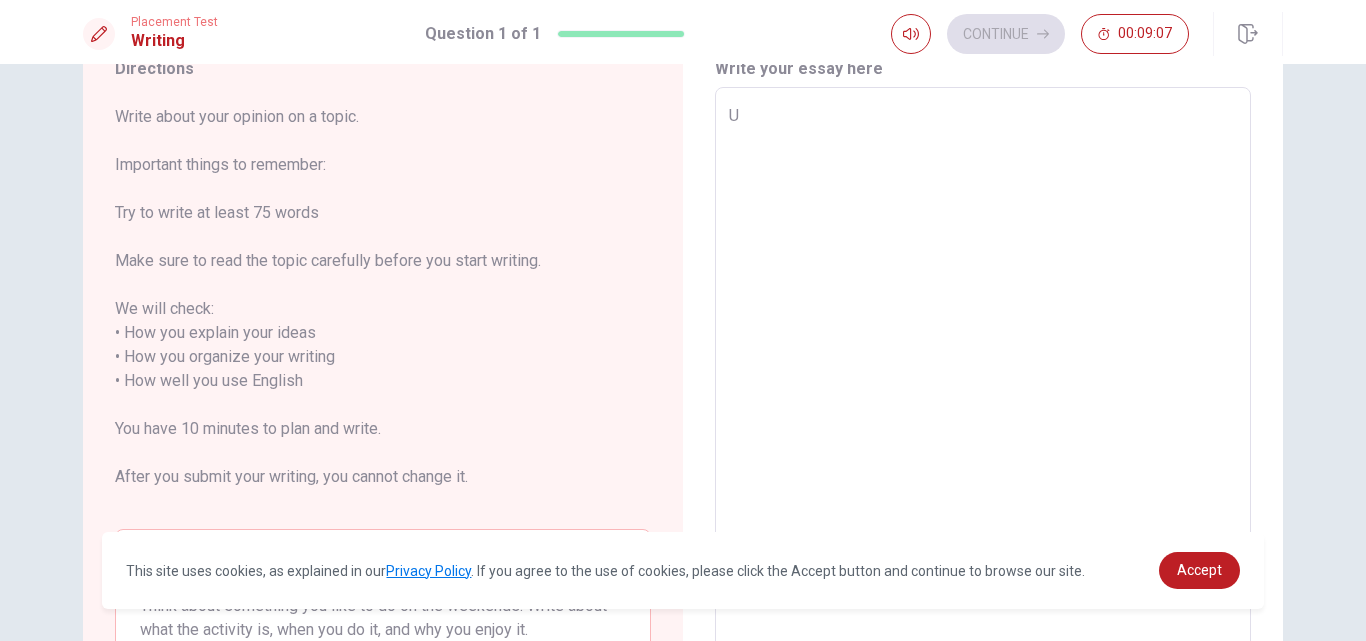 type on "UN" 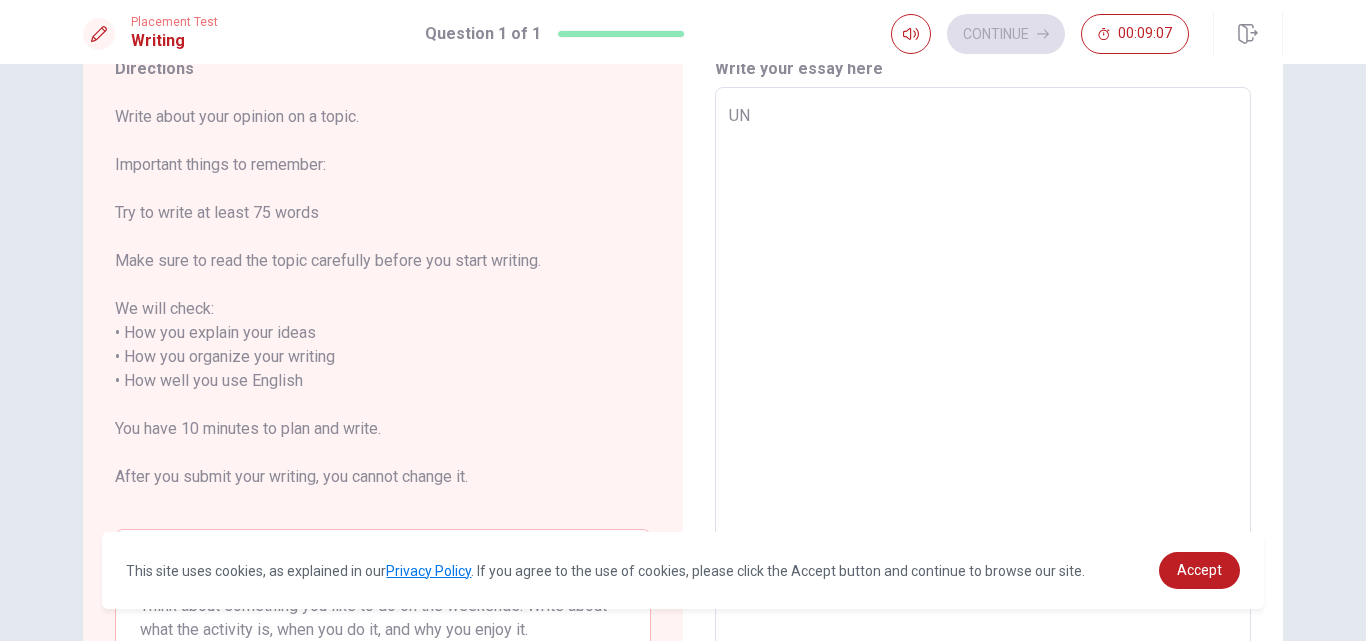 type on "x" 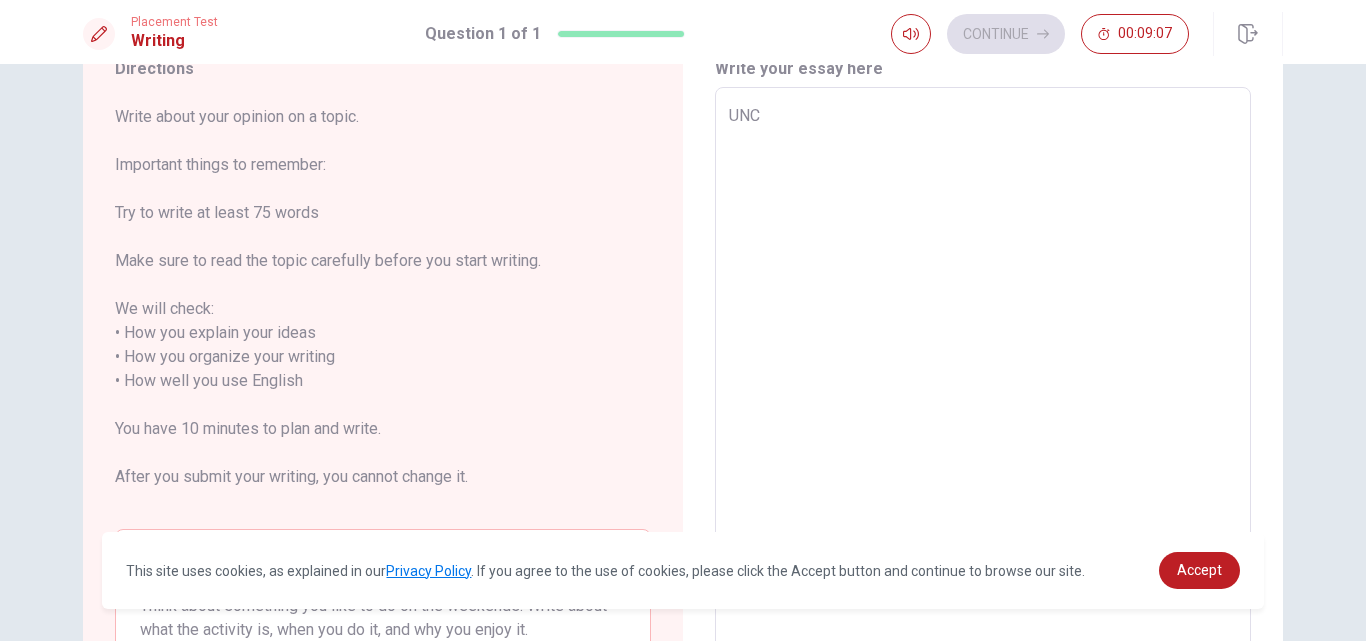 type on "x" 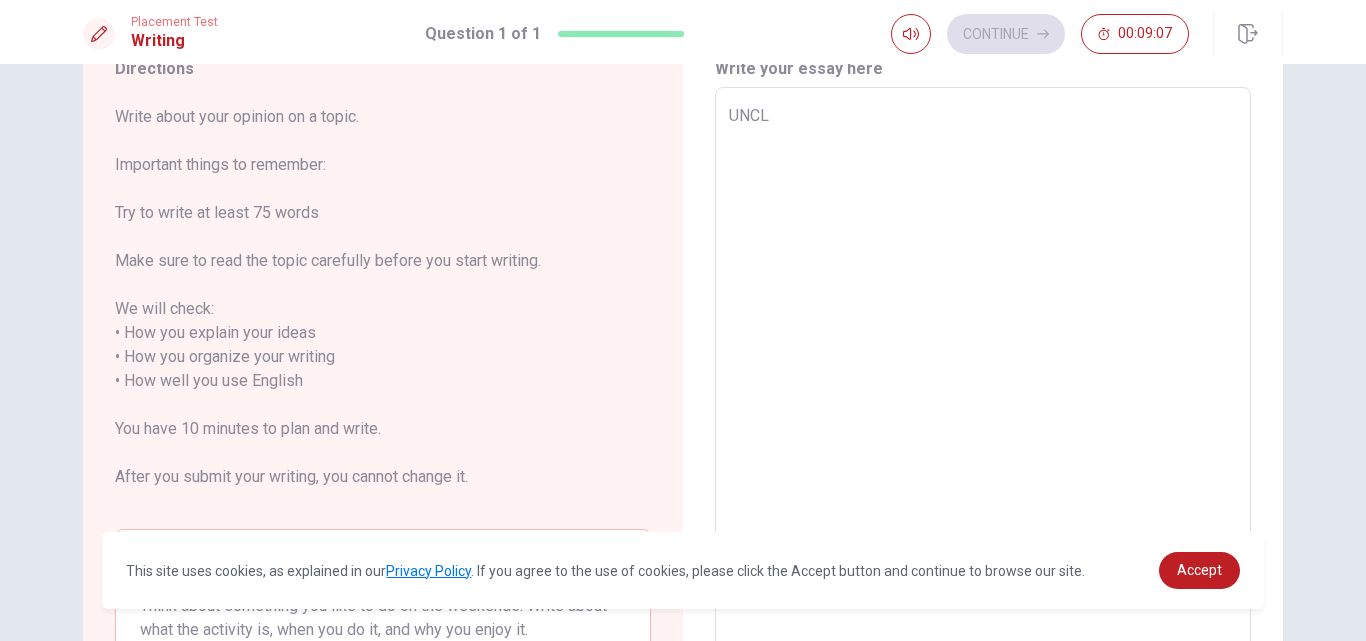 type on "x" 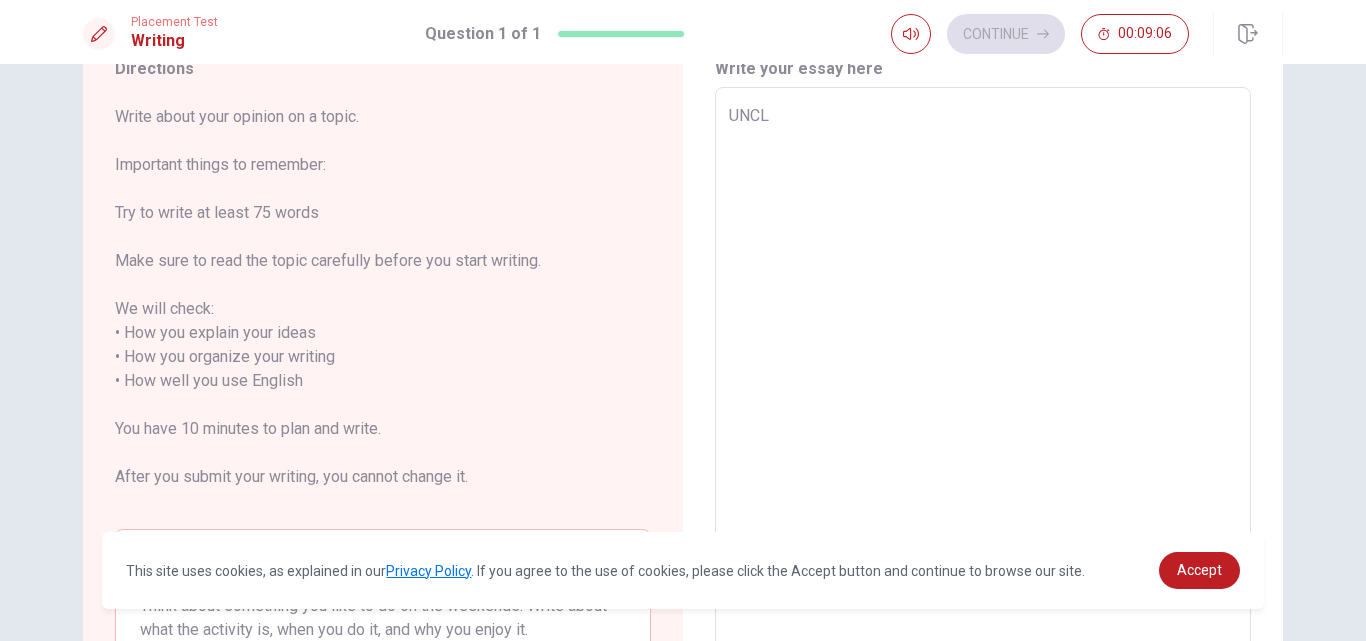 type on "UNCLE" 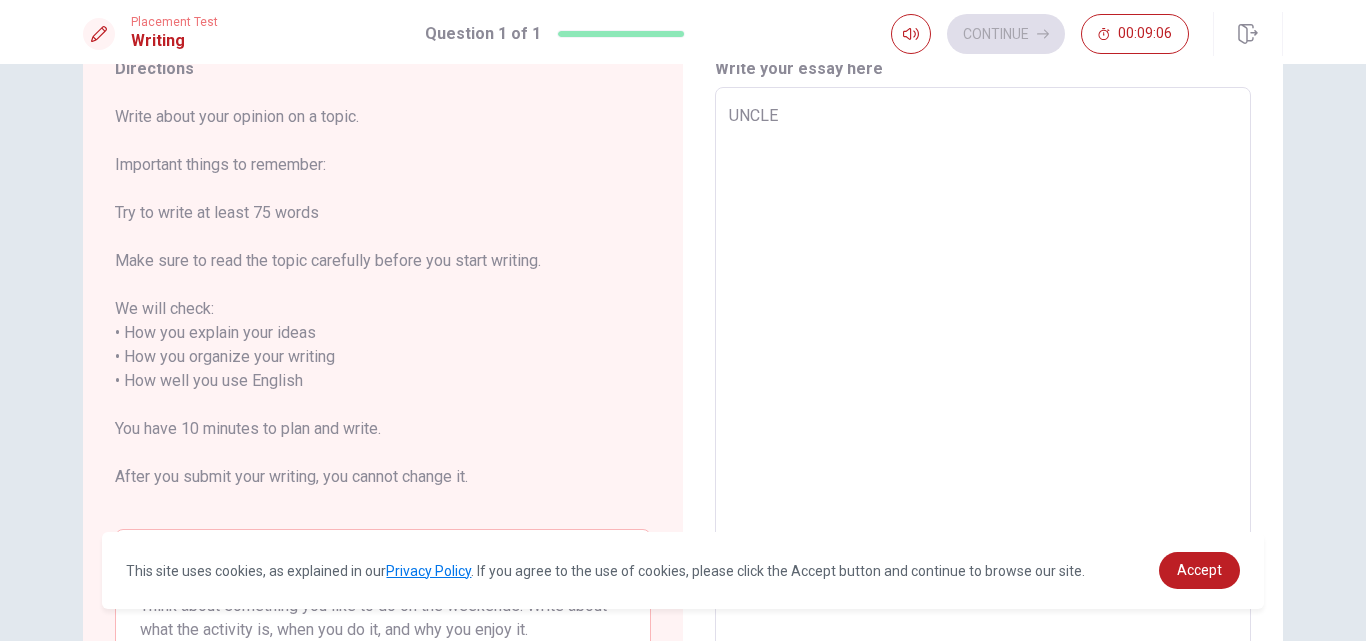 type on "x" 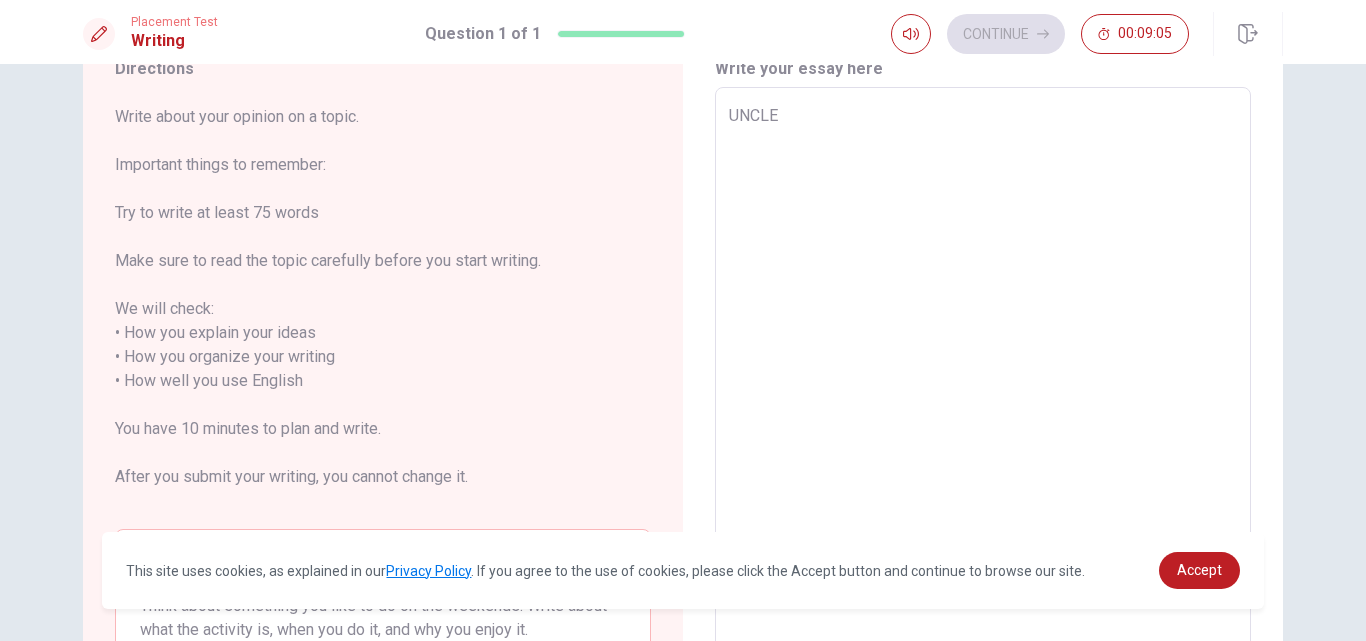type on "x" 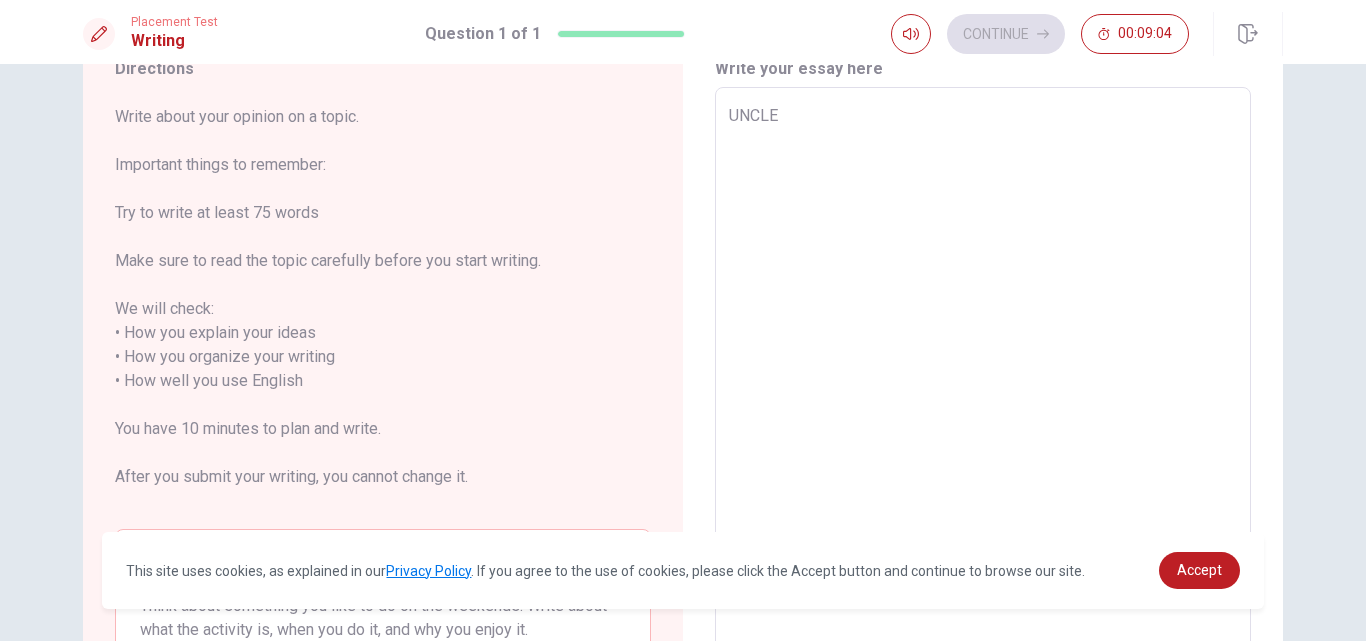 type on "UNCLE M" 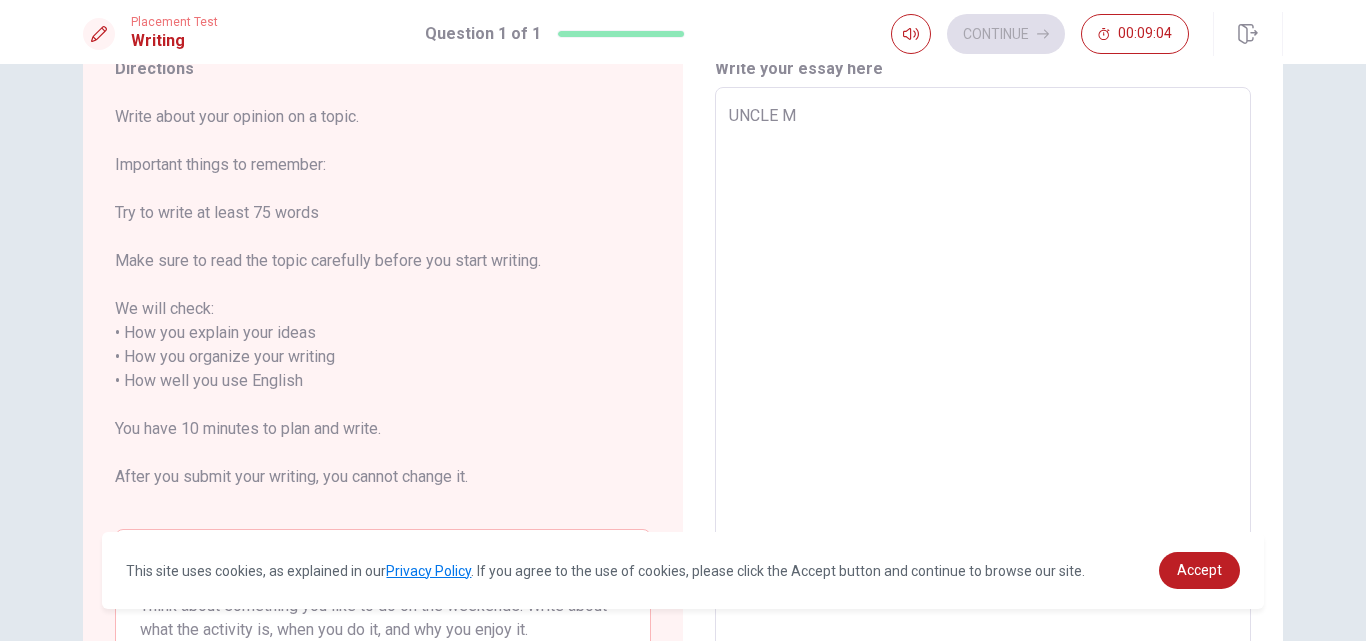 type on "x" 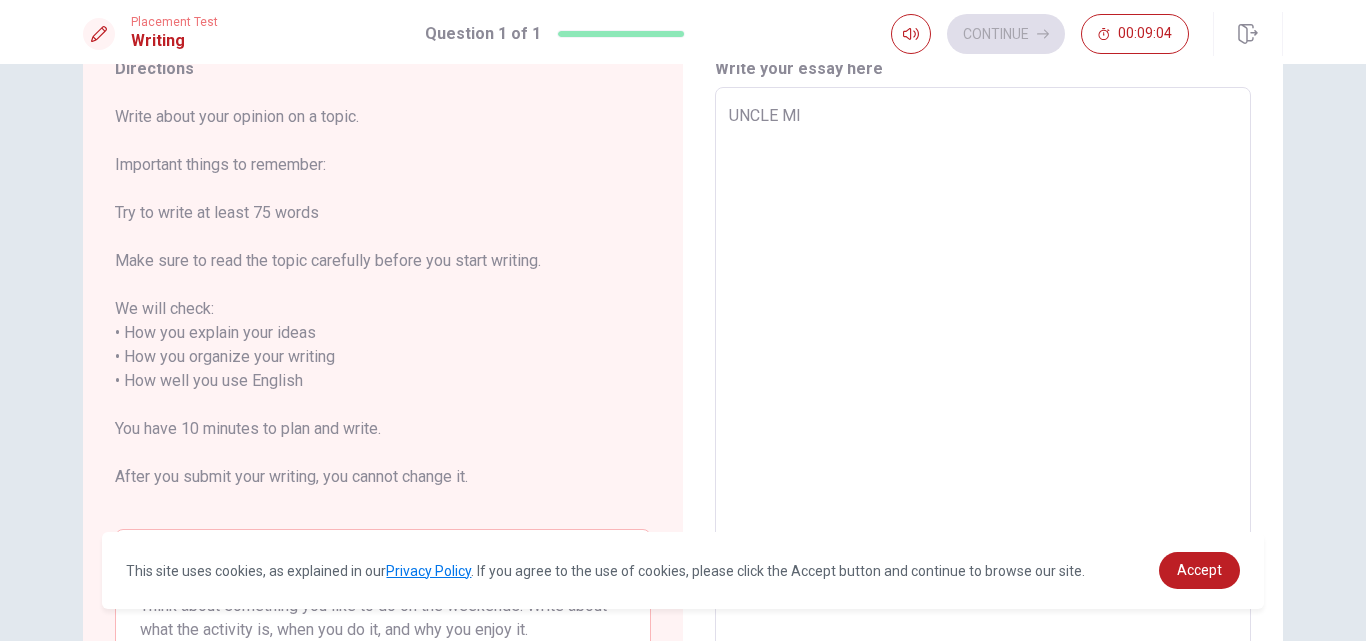 type on "x" 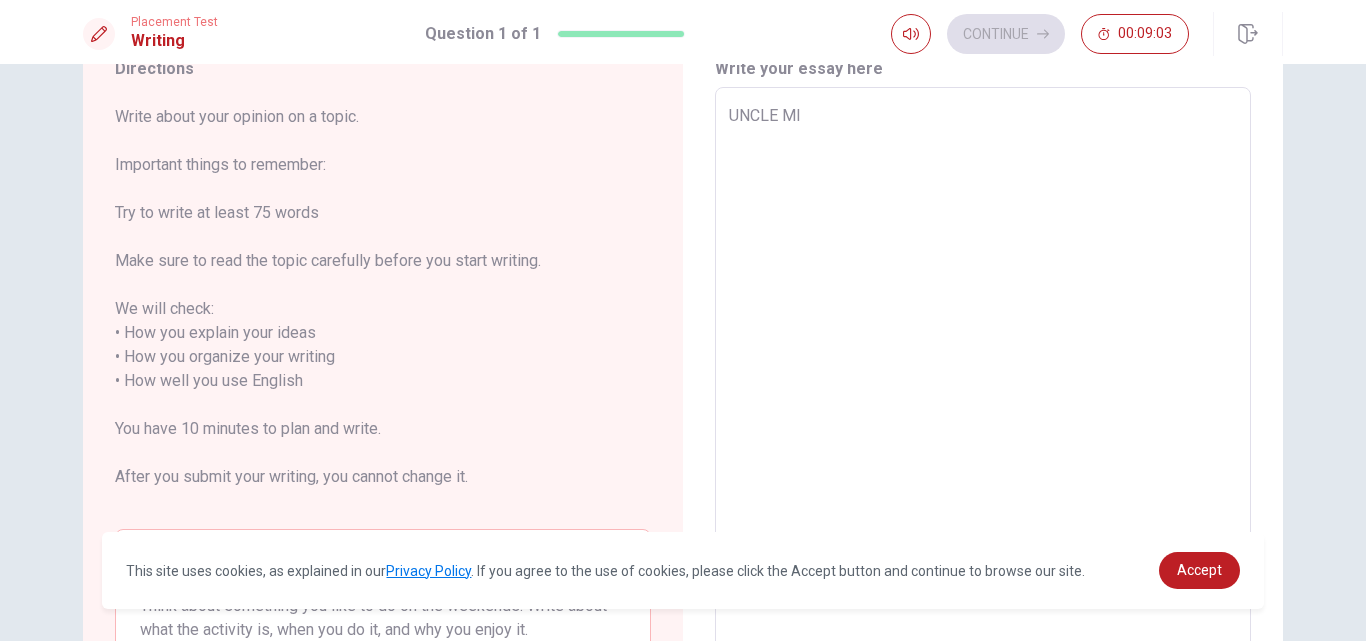 type on "UNCLE [PERSON_NAME]" 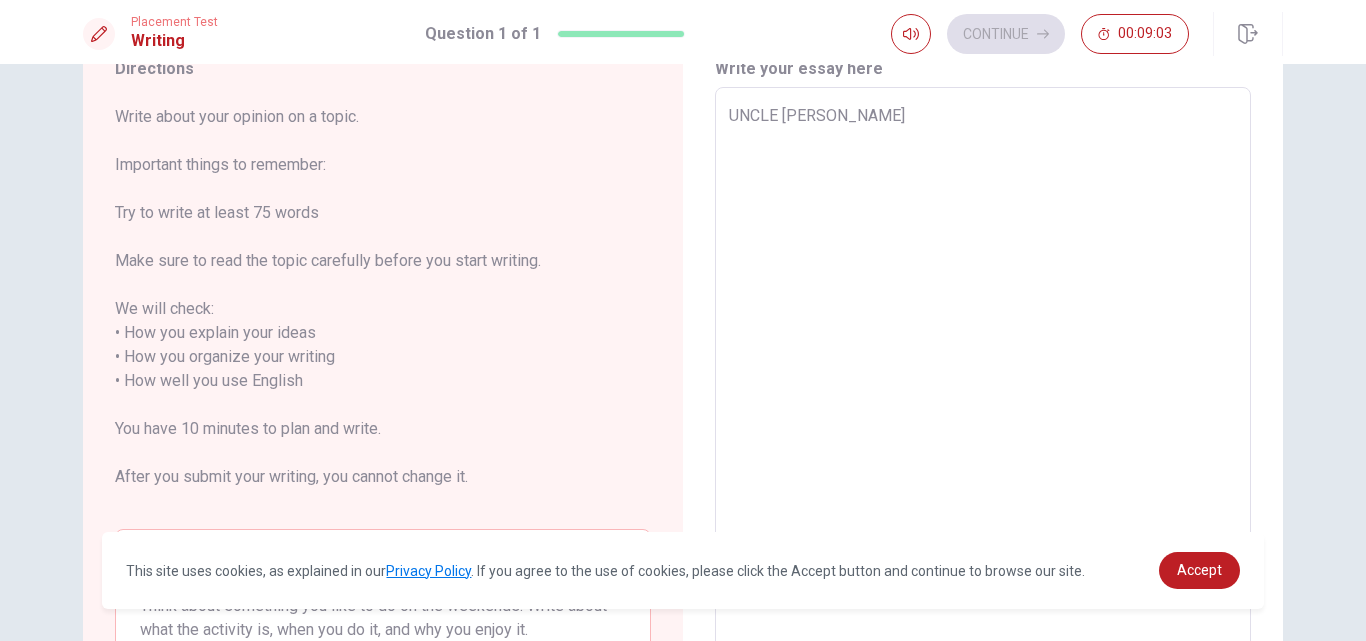 type on "x" 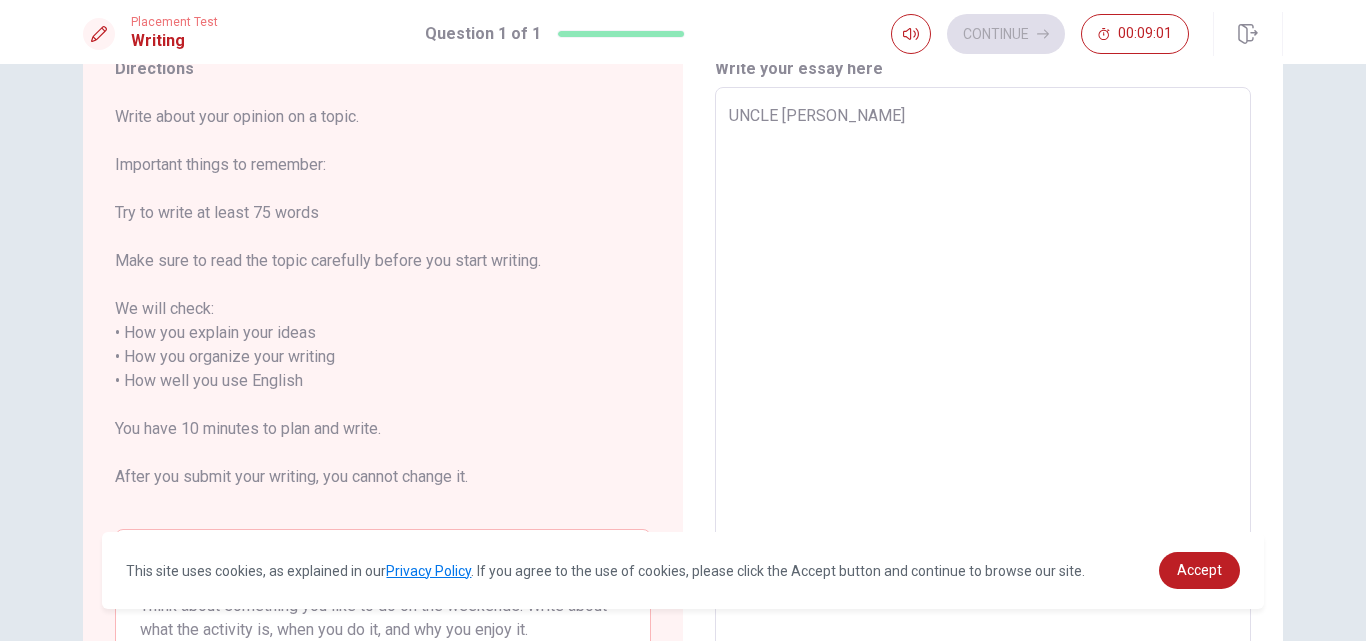 type on "x" 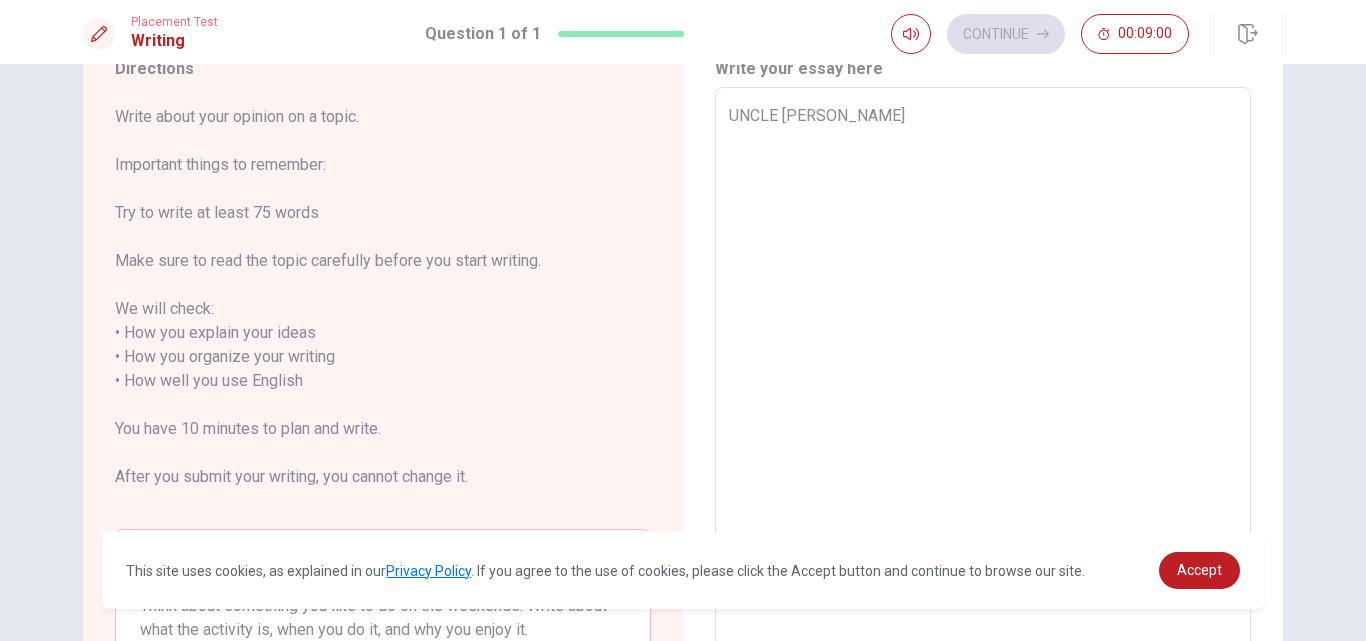 type on "UNCLE [PERSON_NAME]" 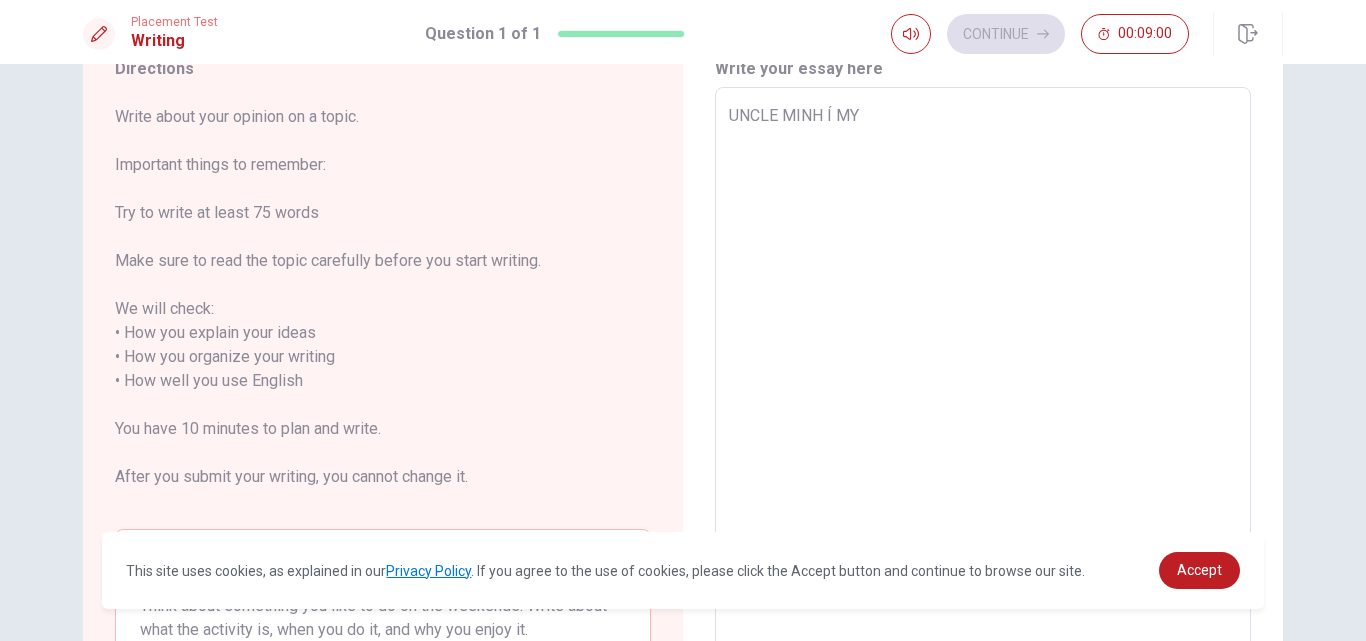 type on "x" 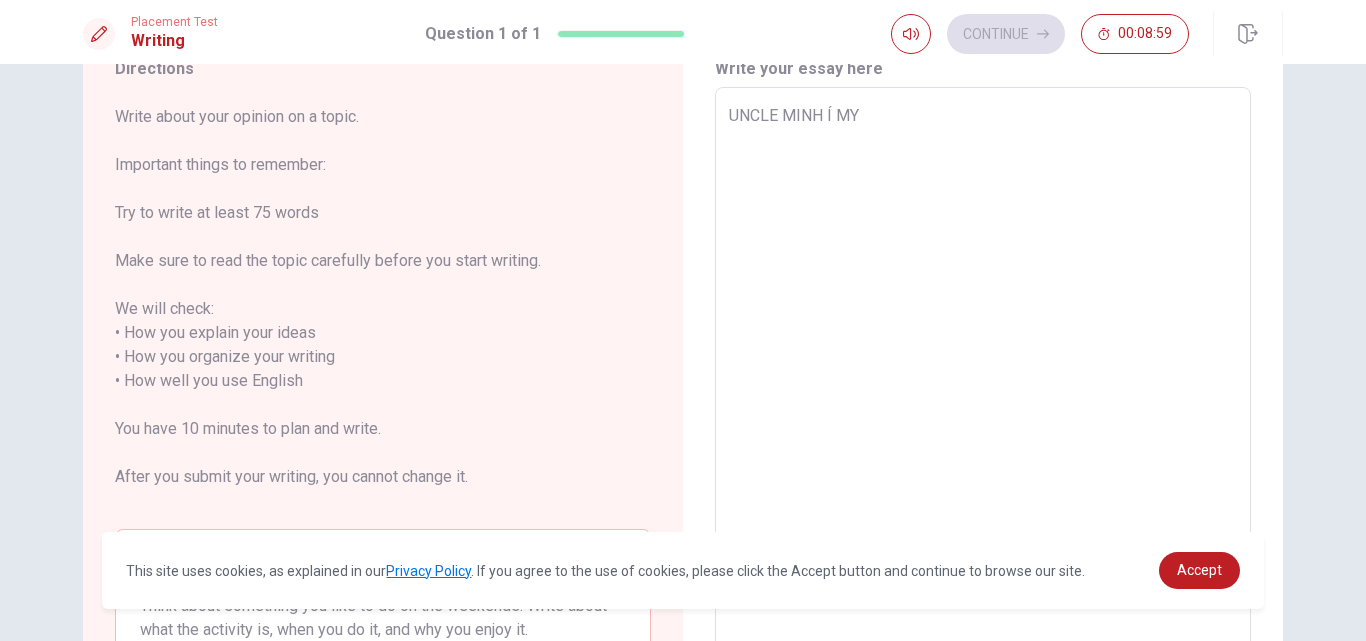 type on "UNCLE MINH Í MY" 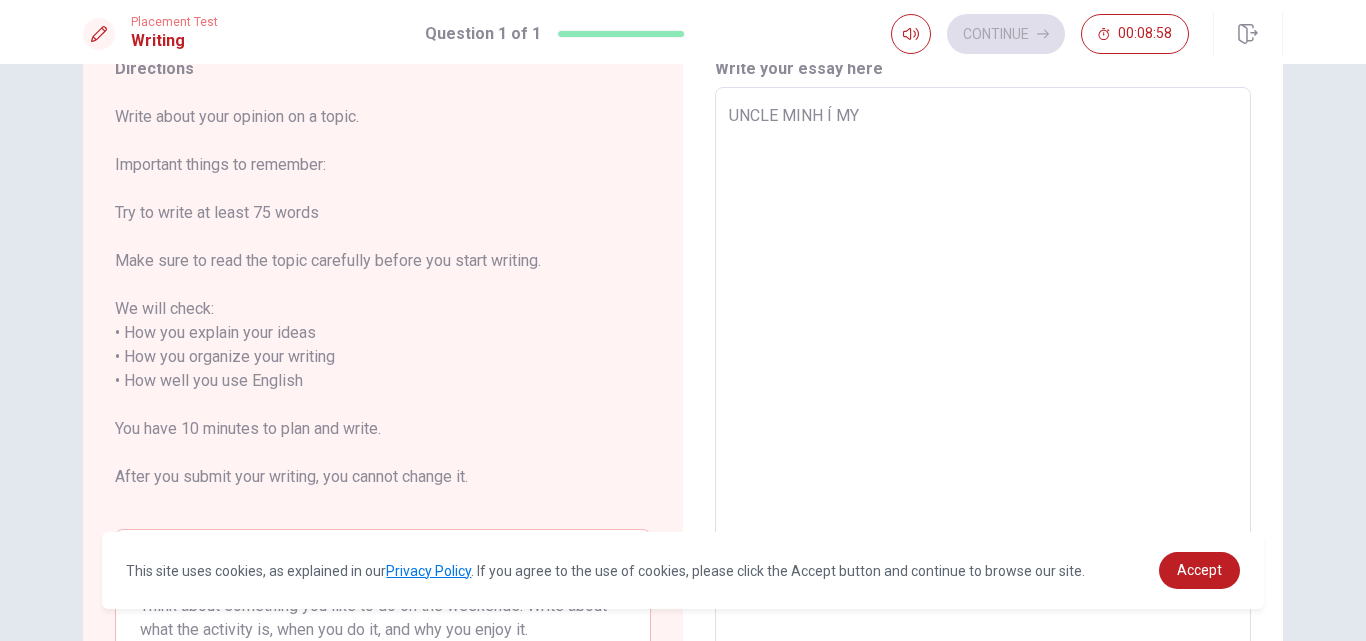 type on "UNCLE [PERSON_NAME]" 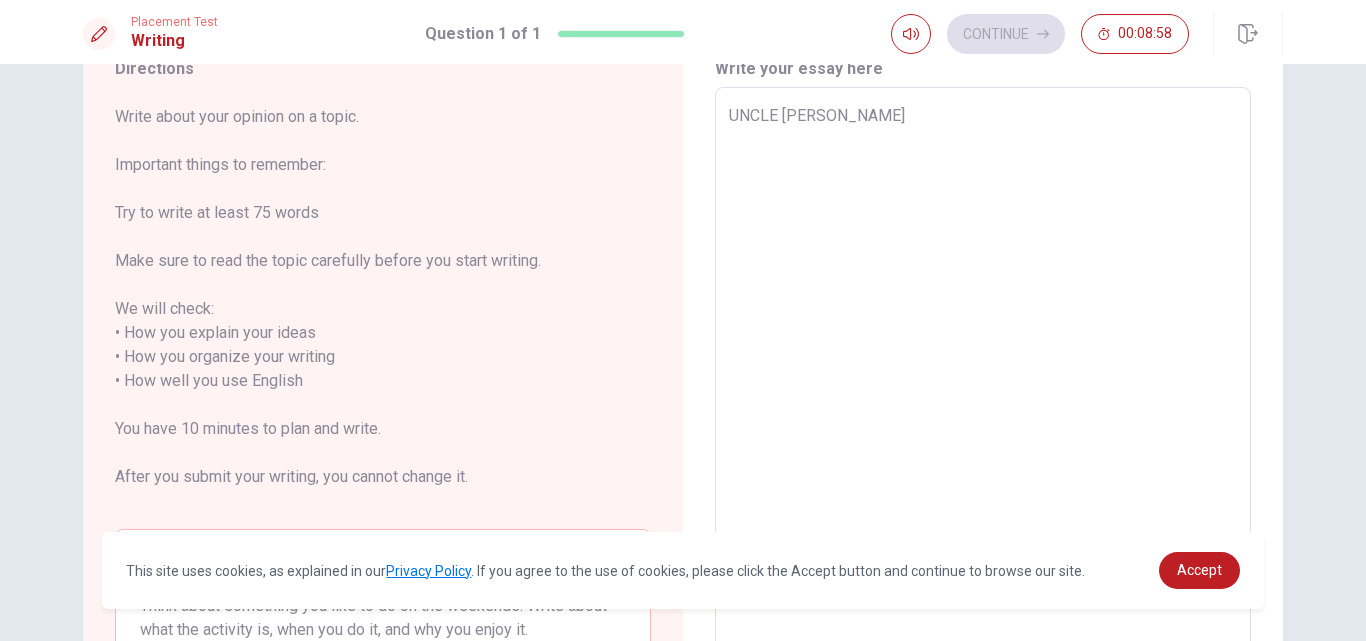 type on "x" 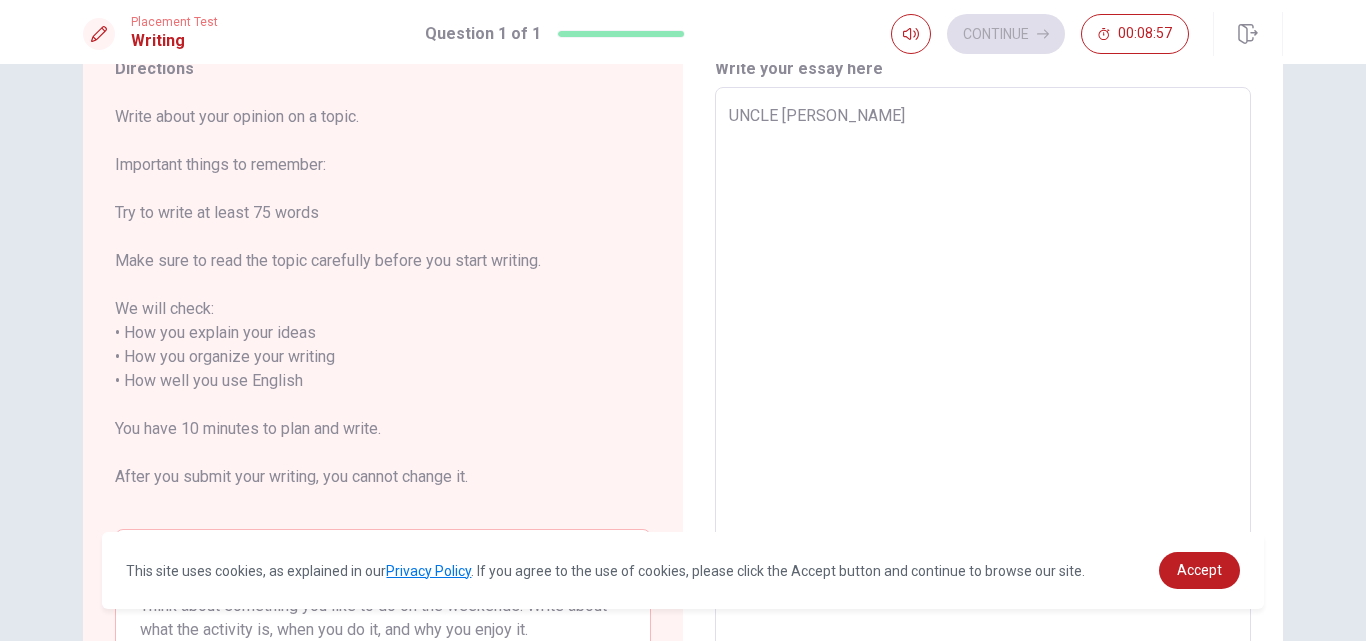 type on "x" 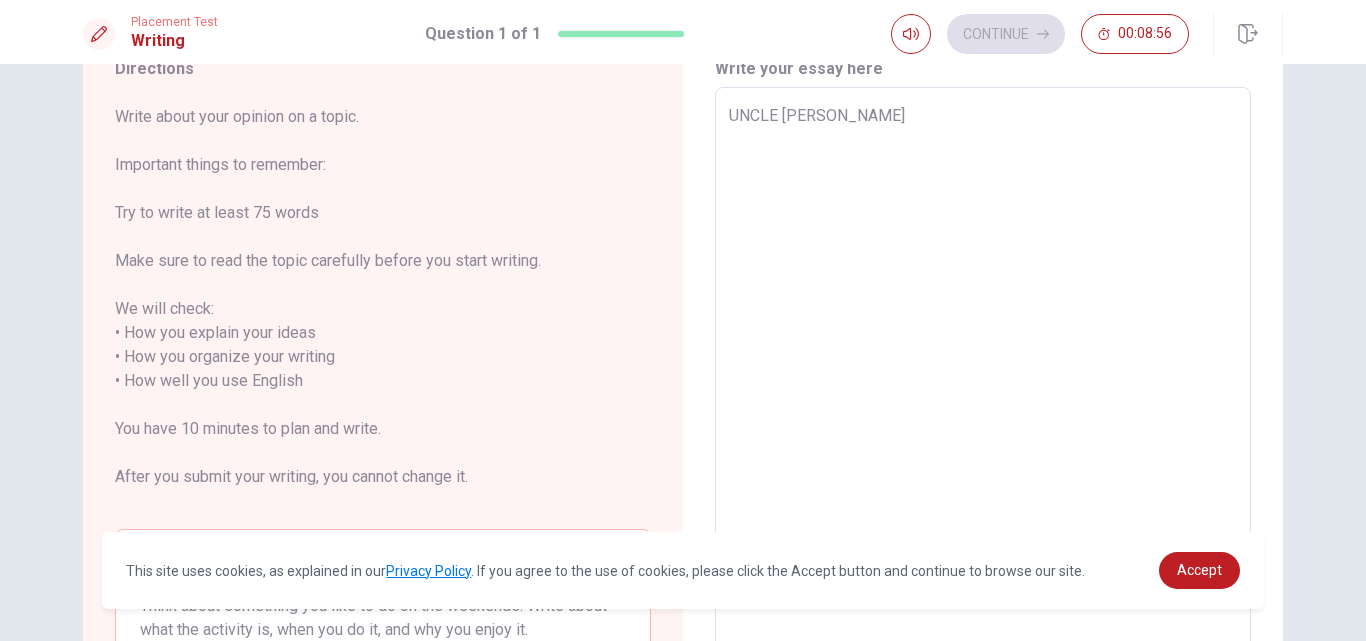 type on "UNCLE [PERSON_NAME]" 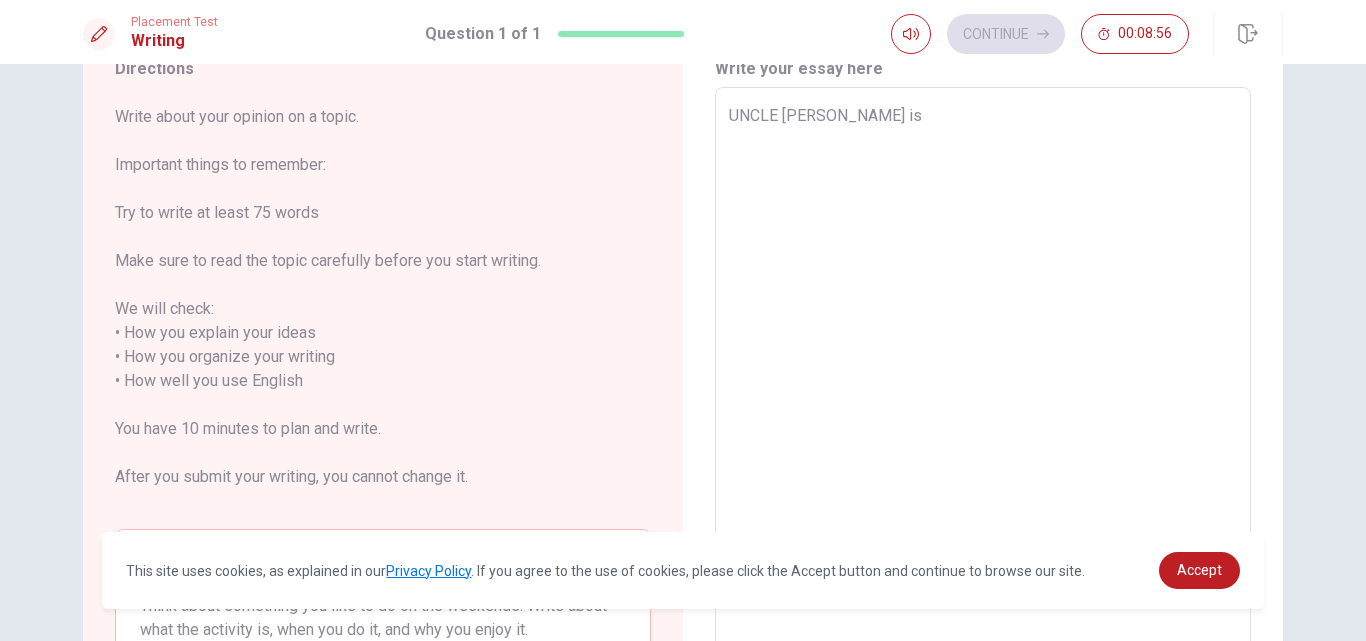 type on "x" 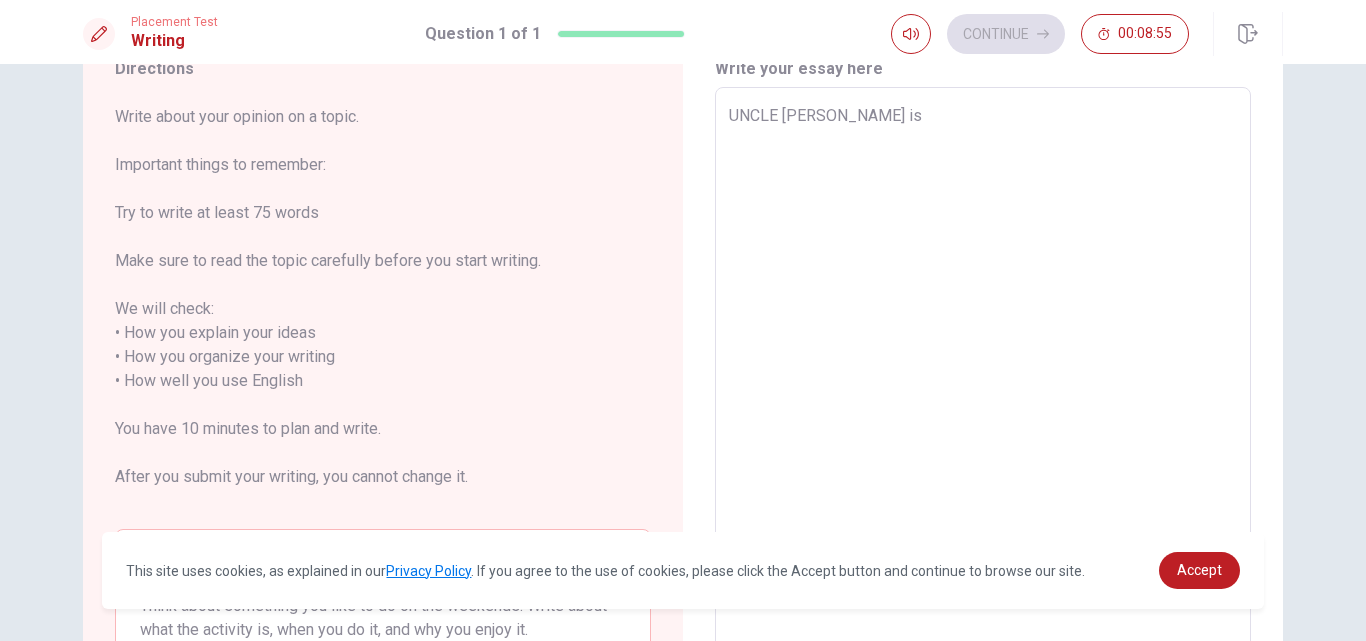 type on "UNCLE [PERSON_NAME] is" 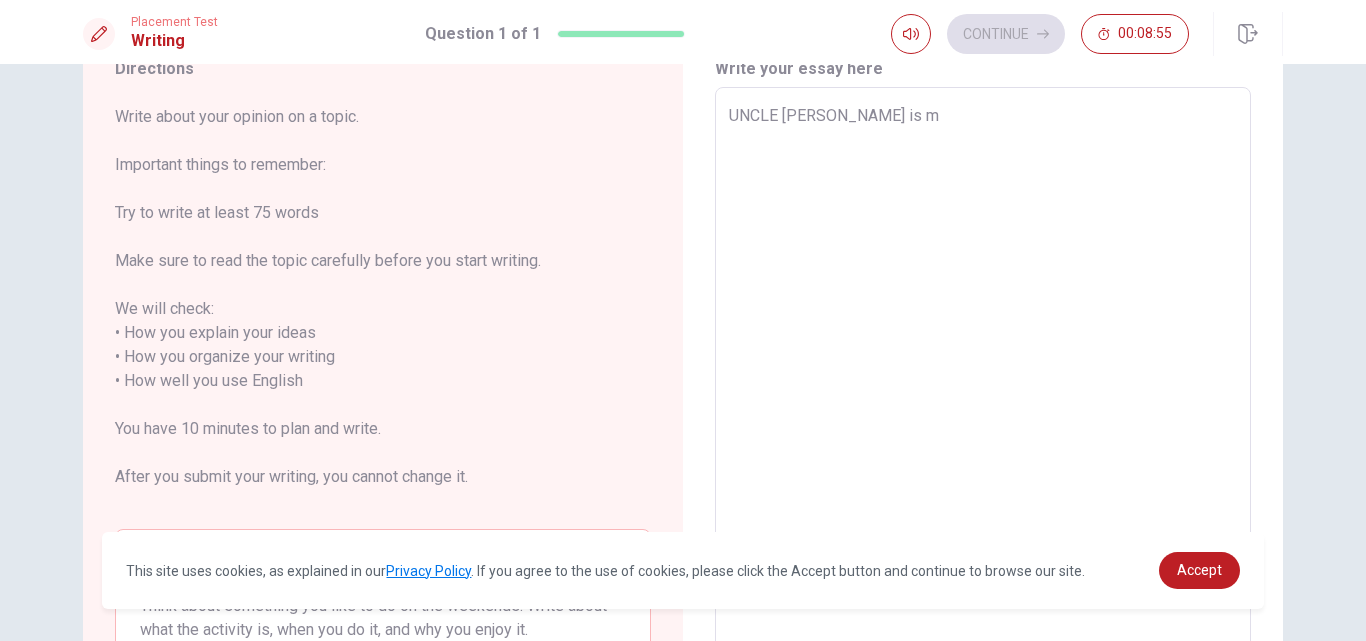 type on "x" 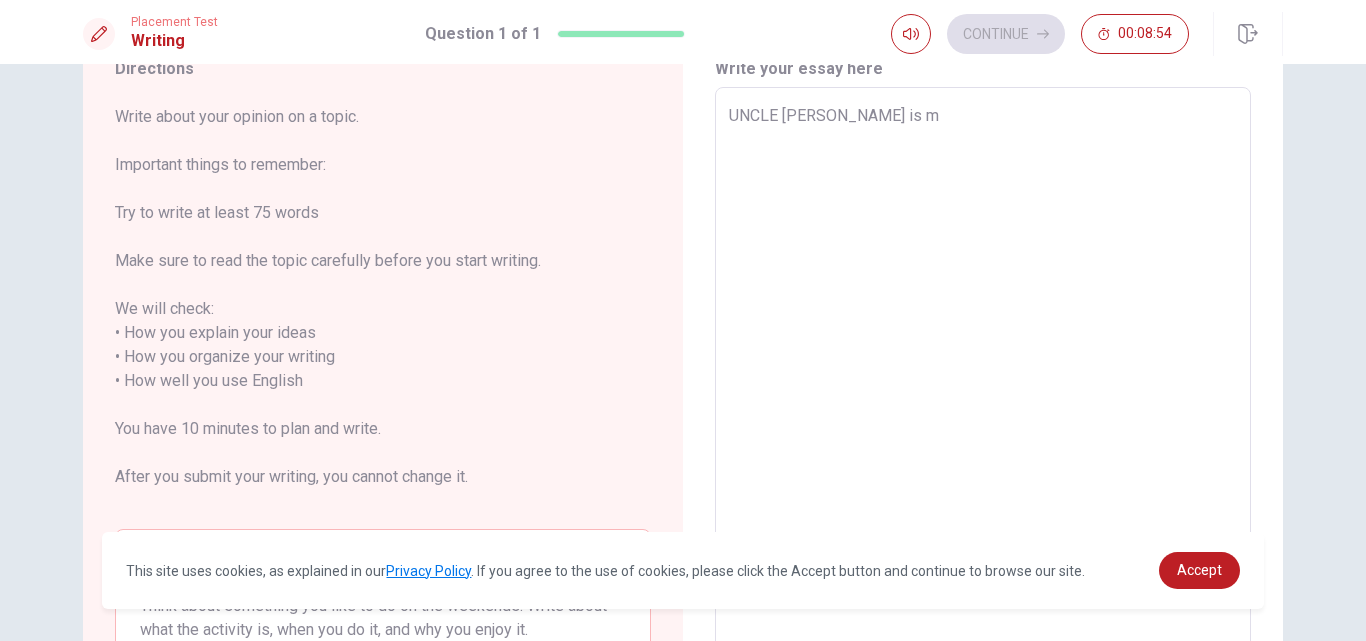 type on "UNCLE [PERSON_NAME] is my" 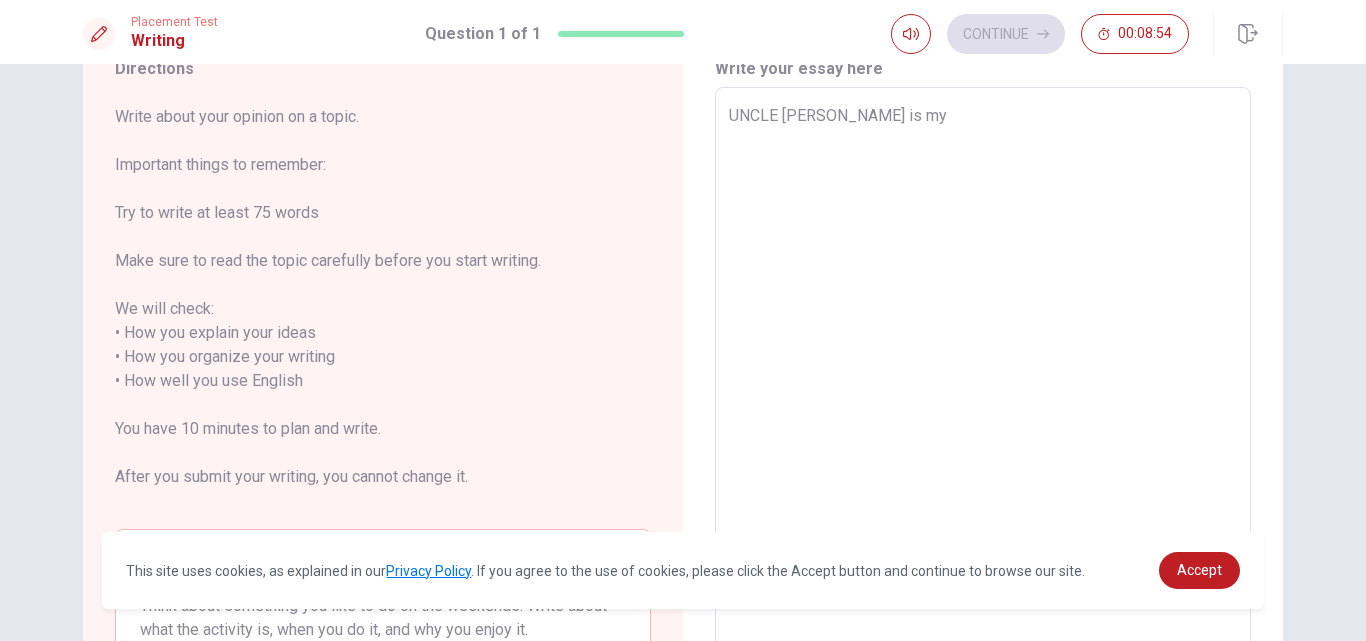 type on "x" 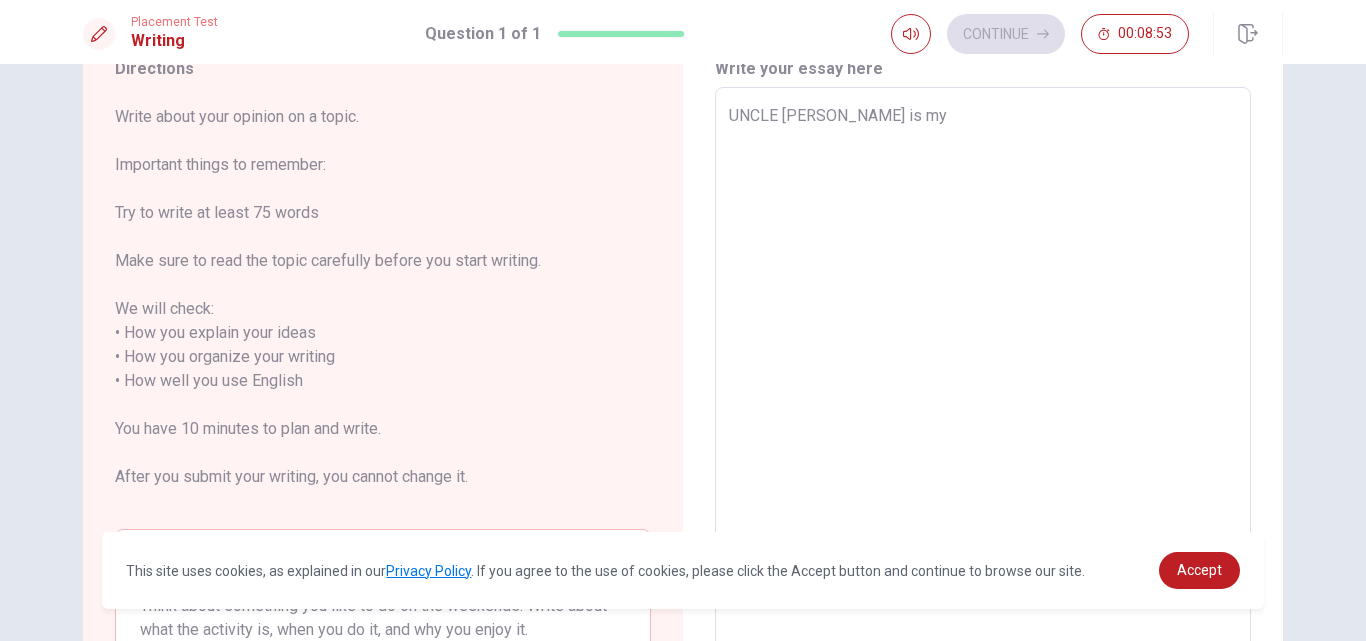 type on "x" 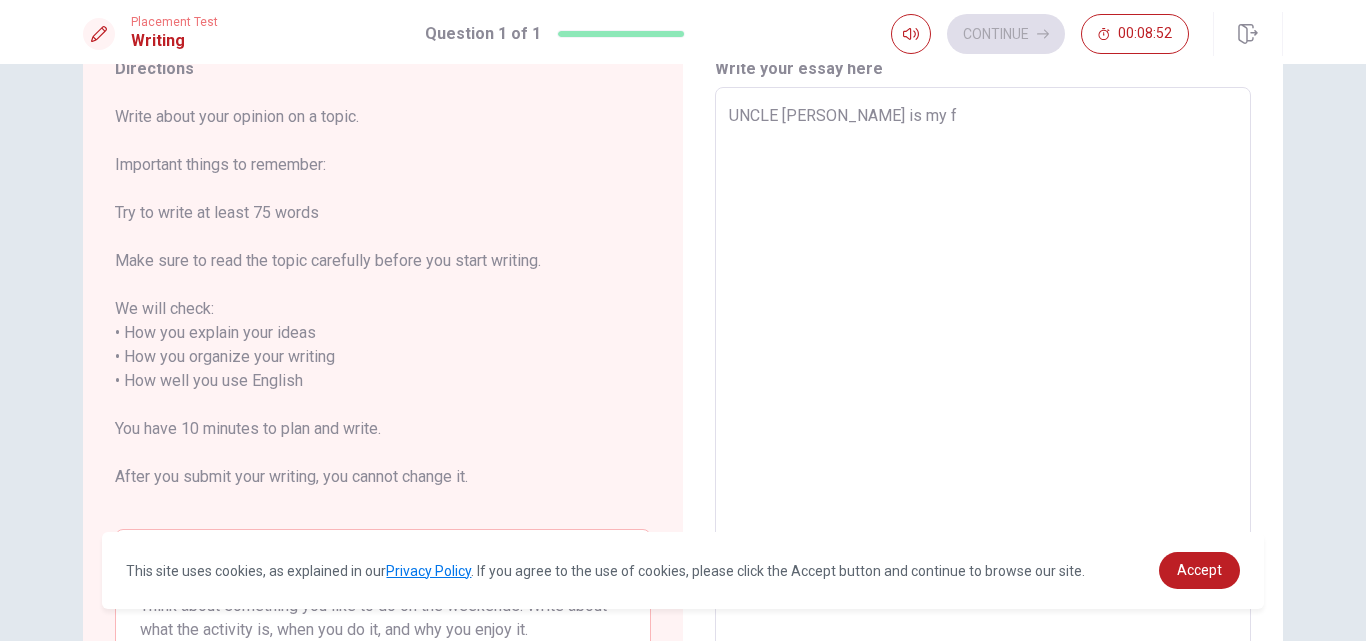 type on "x" 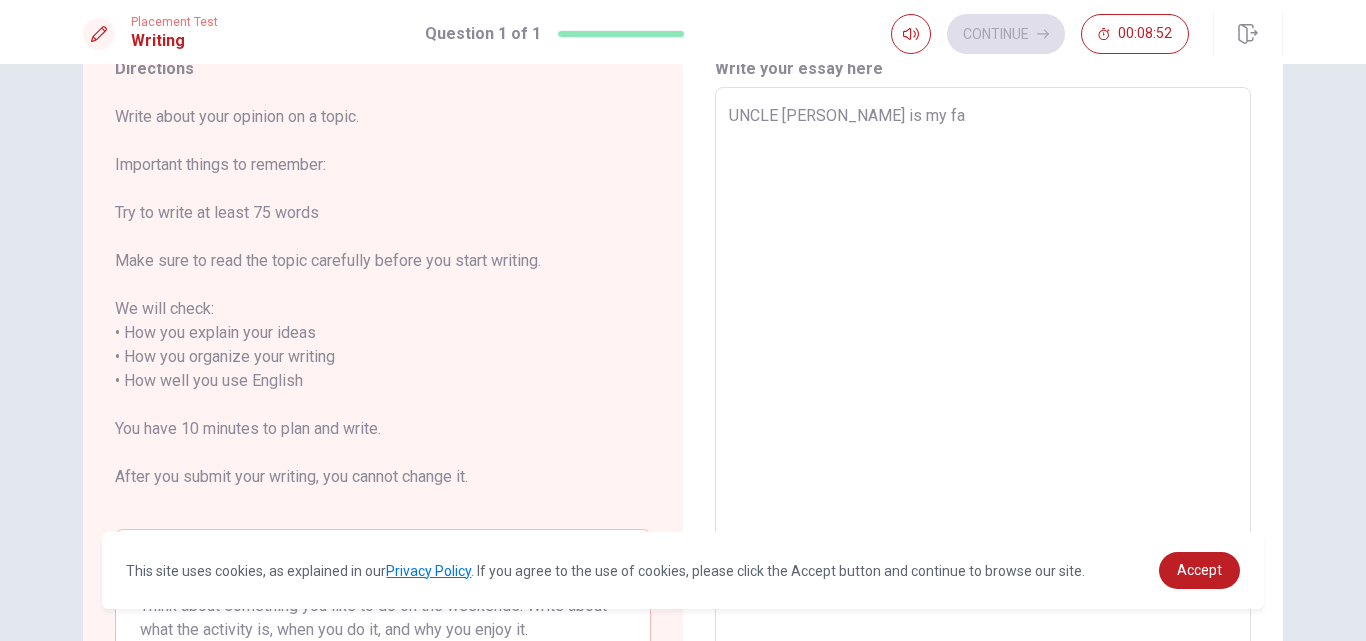 type on "x" 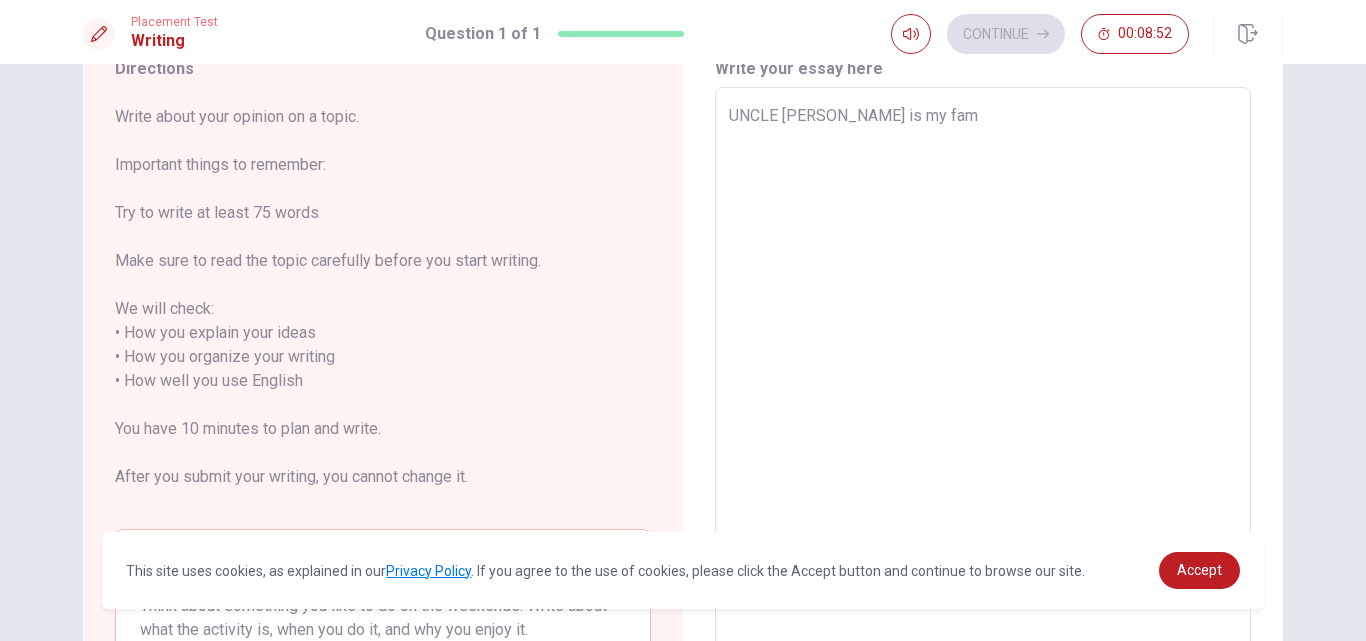type on "x" 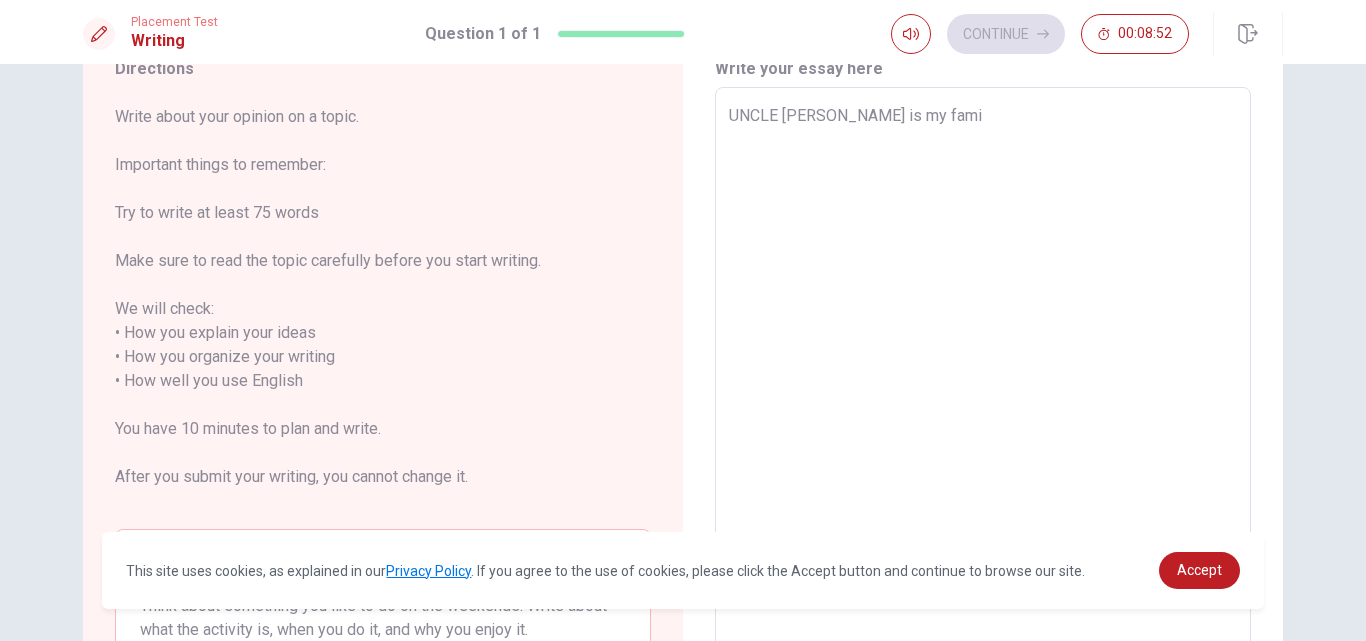 type on "x" 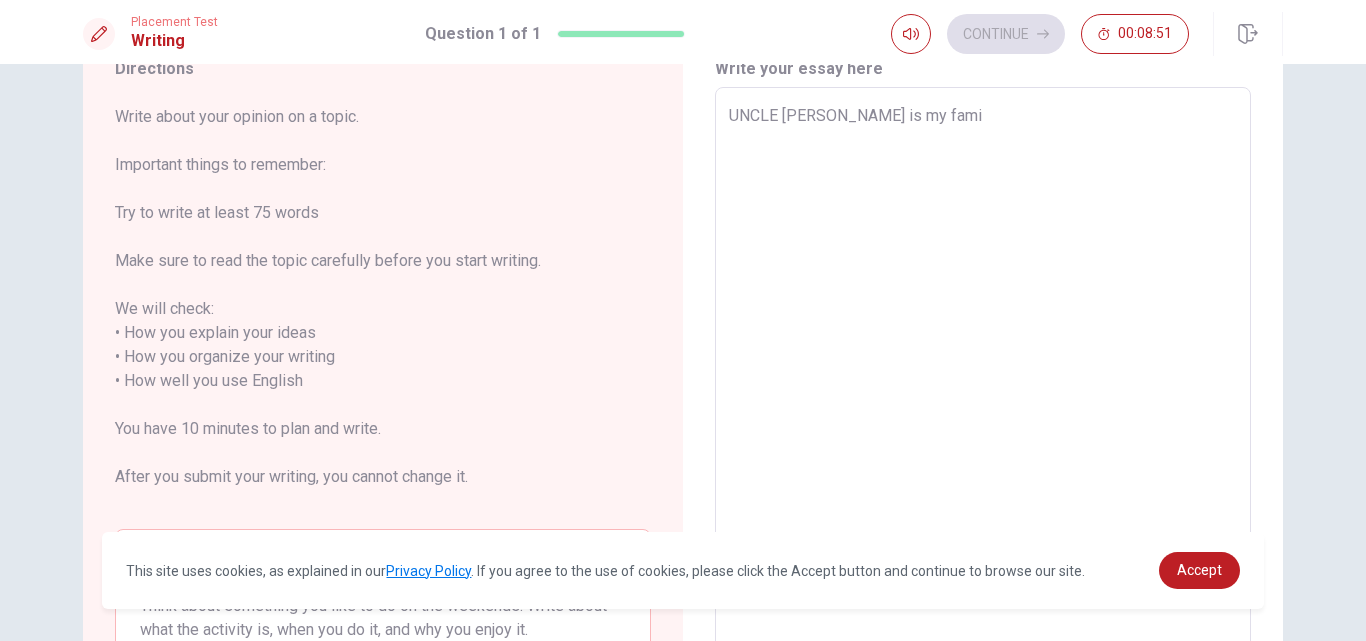 type on "UNCLE [PERSON_NAME] is my famil" 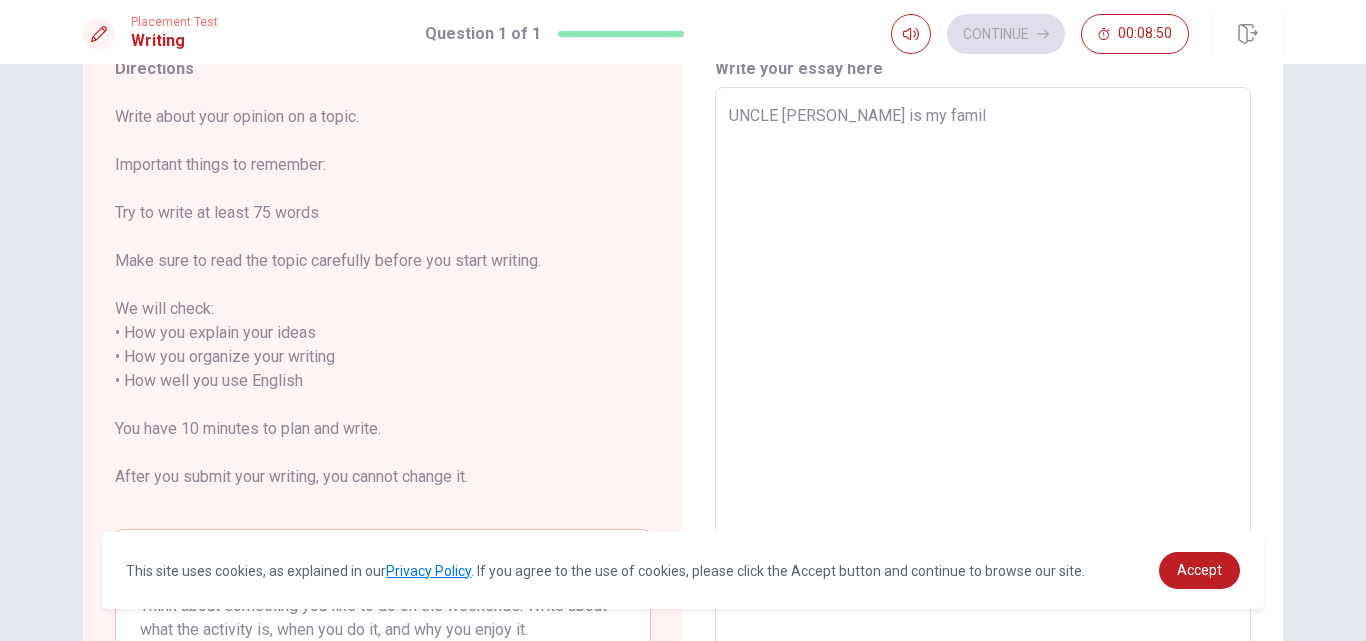 type on "x" 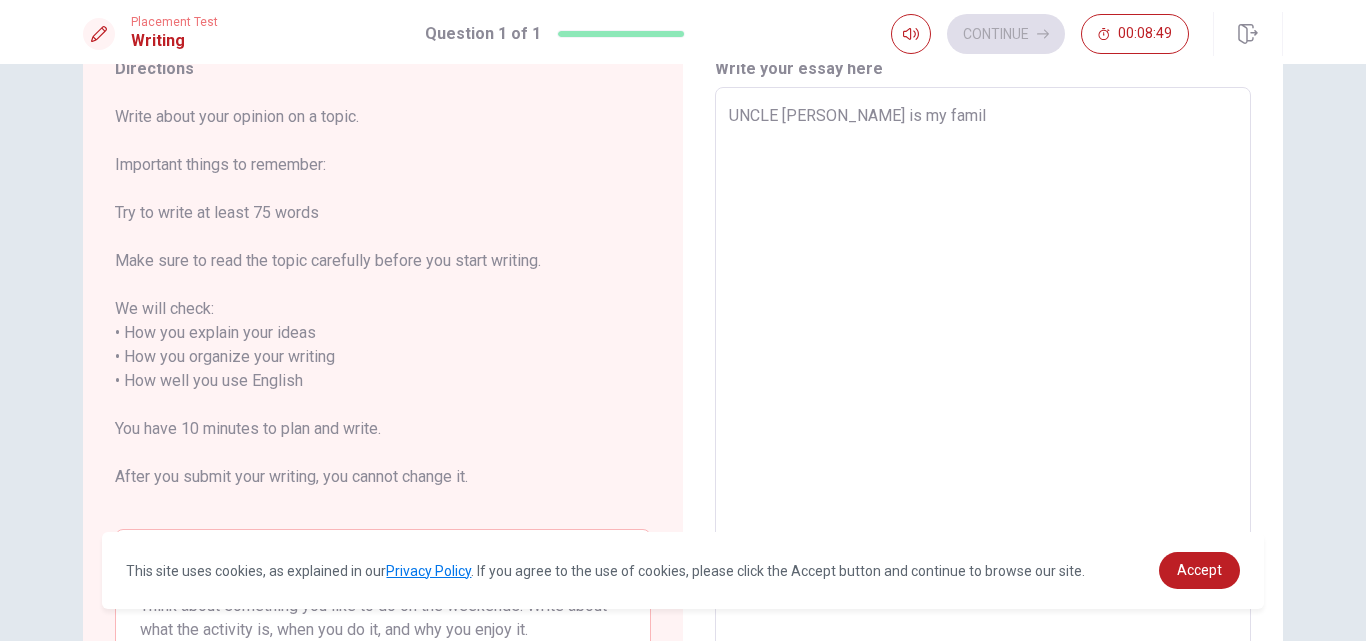 type on "UNCLE [PERSON_NAME] is my family" 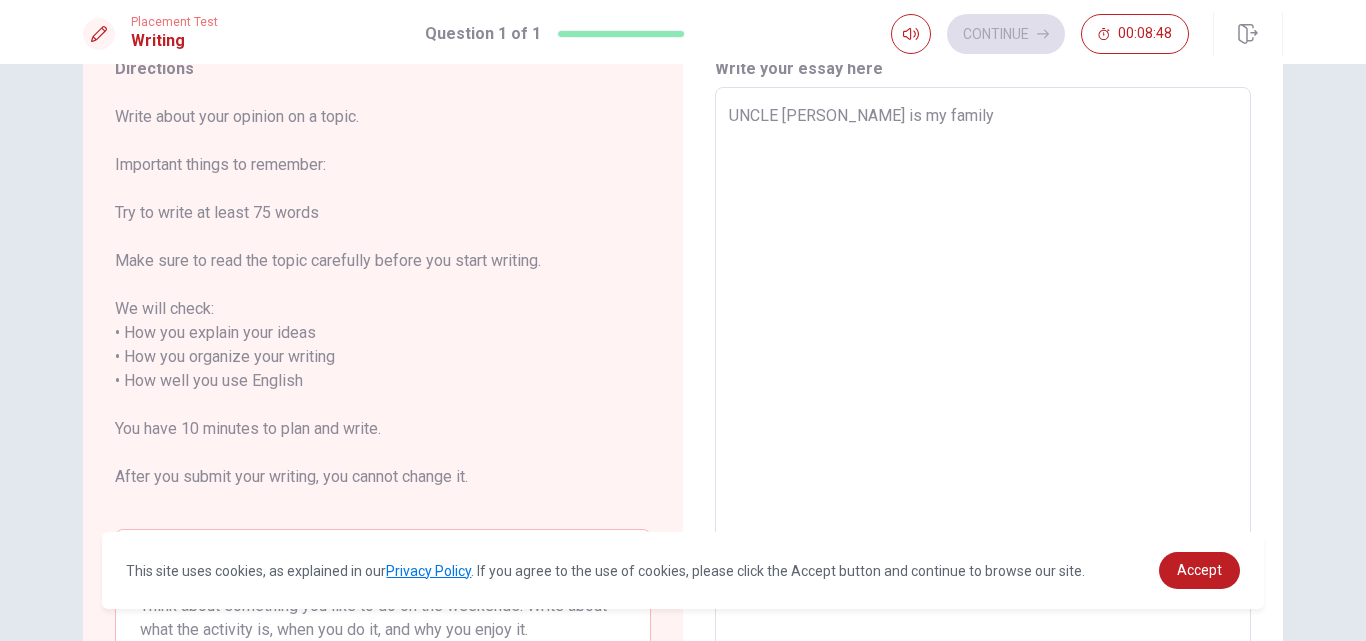 type on "x" 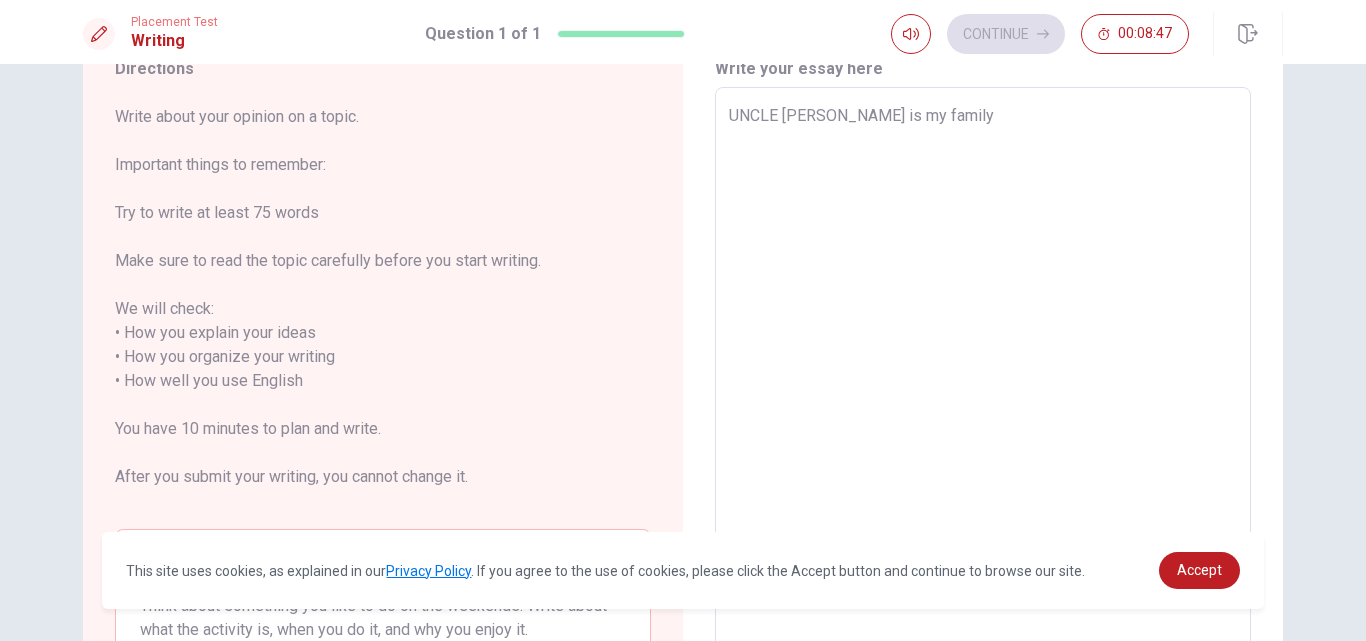 type on "UNCLE [PERSON_NAME] is my family'" 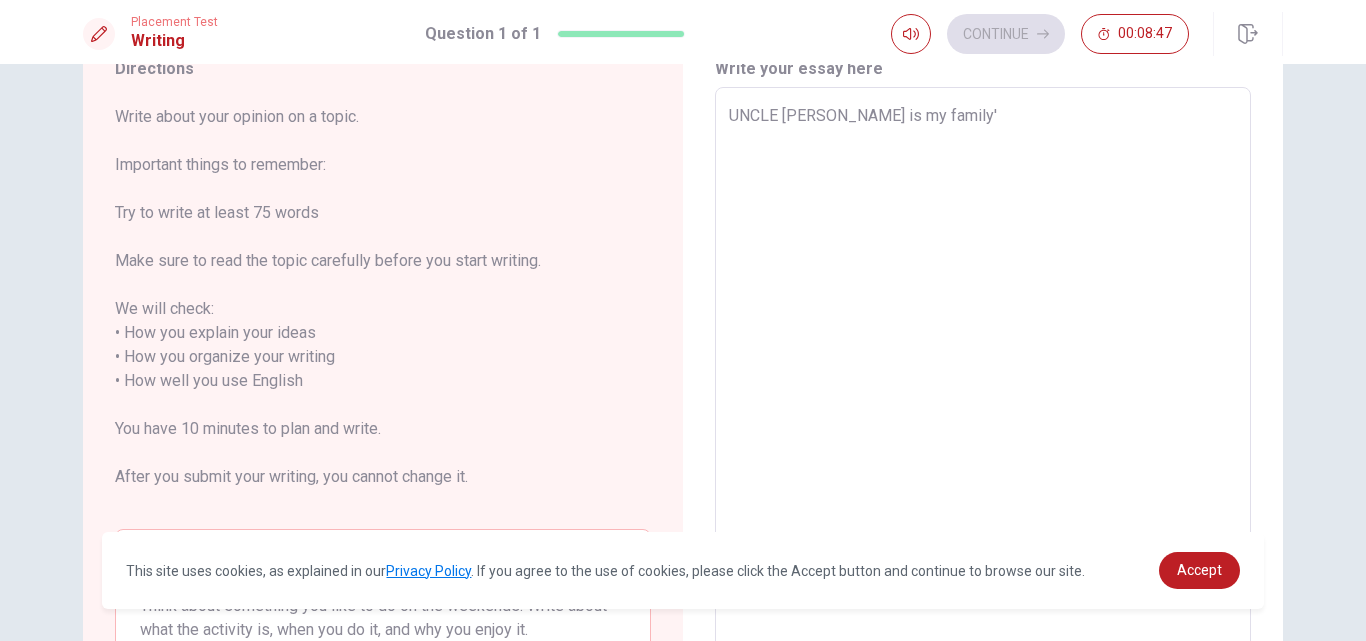 type on "x" 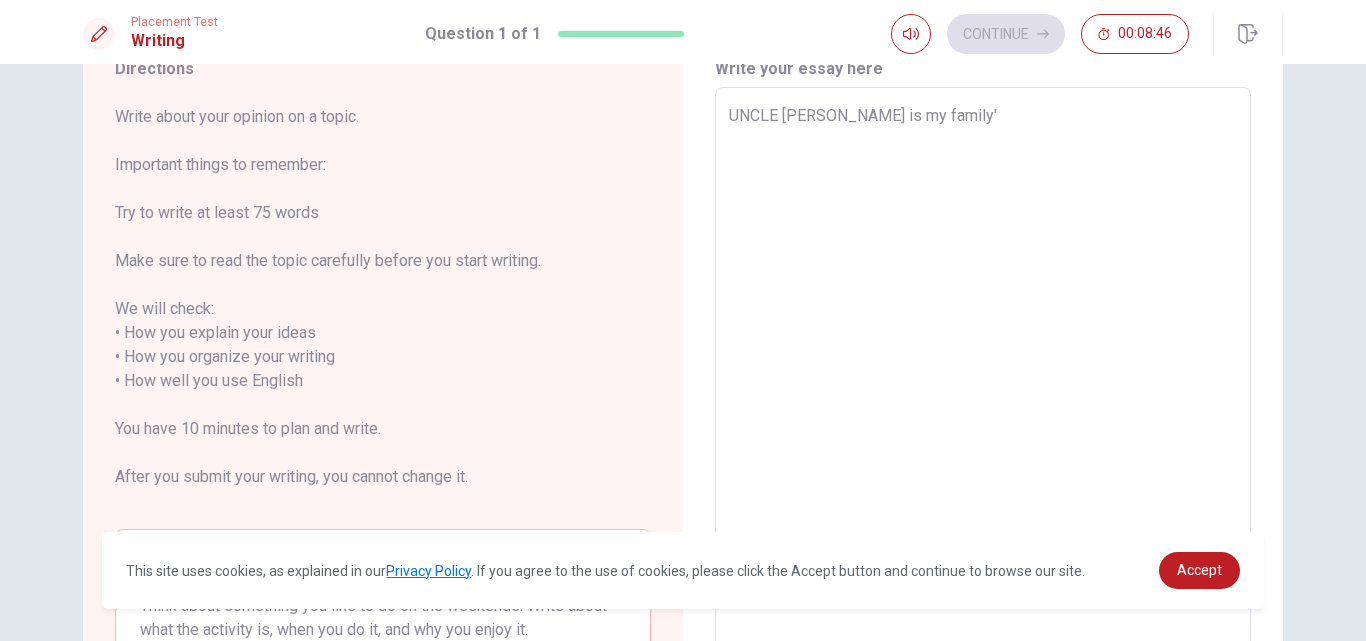 type on "UNCLE [PERSON_NAME] is my family's" 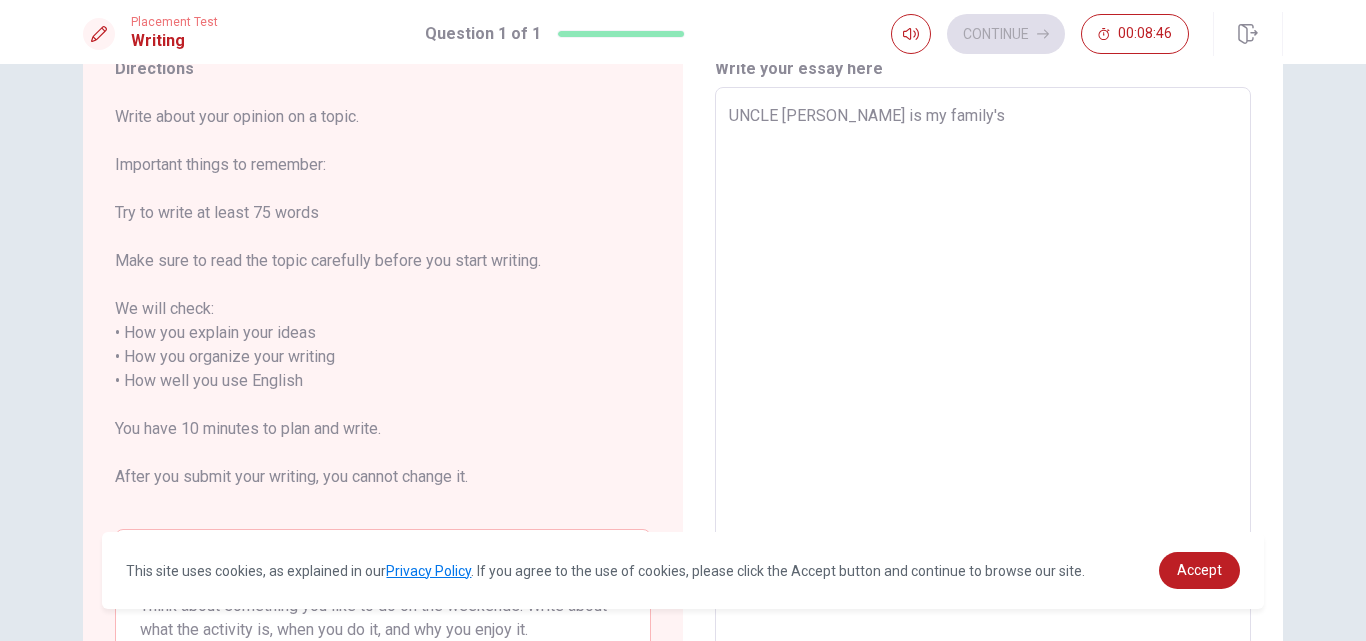 type on "x" 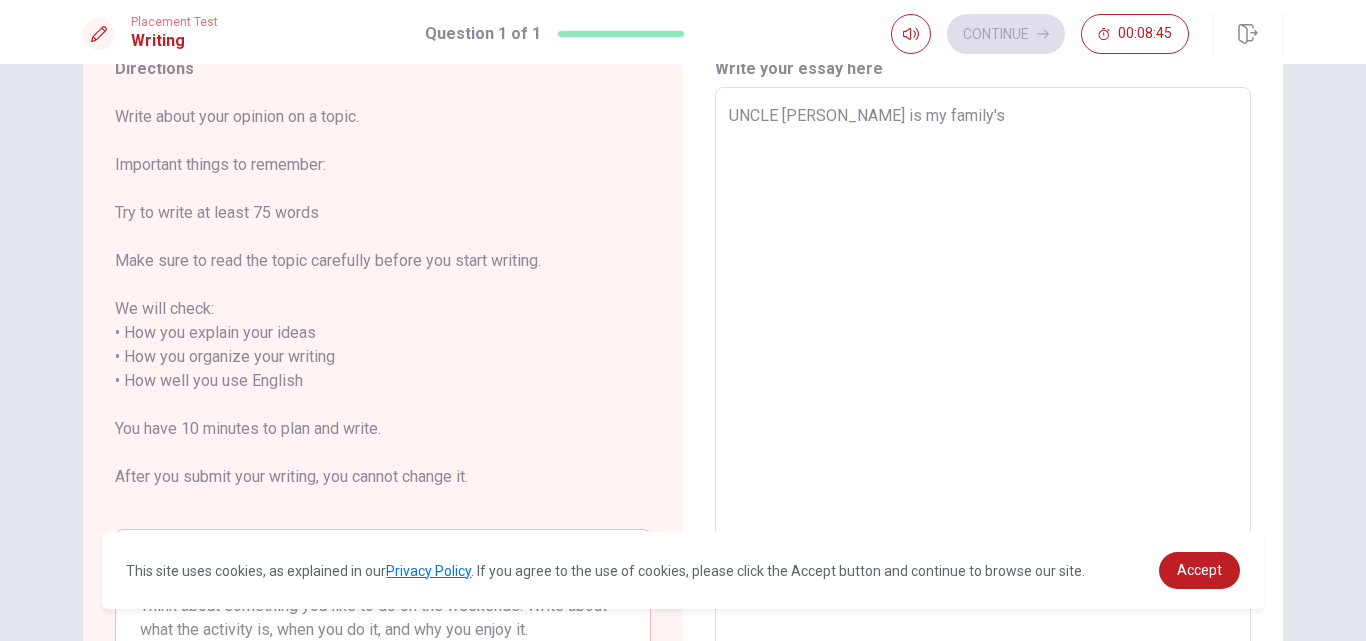 type on "UNCLE [PERSON_NAME] is my family's" 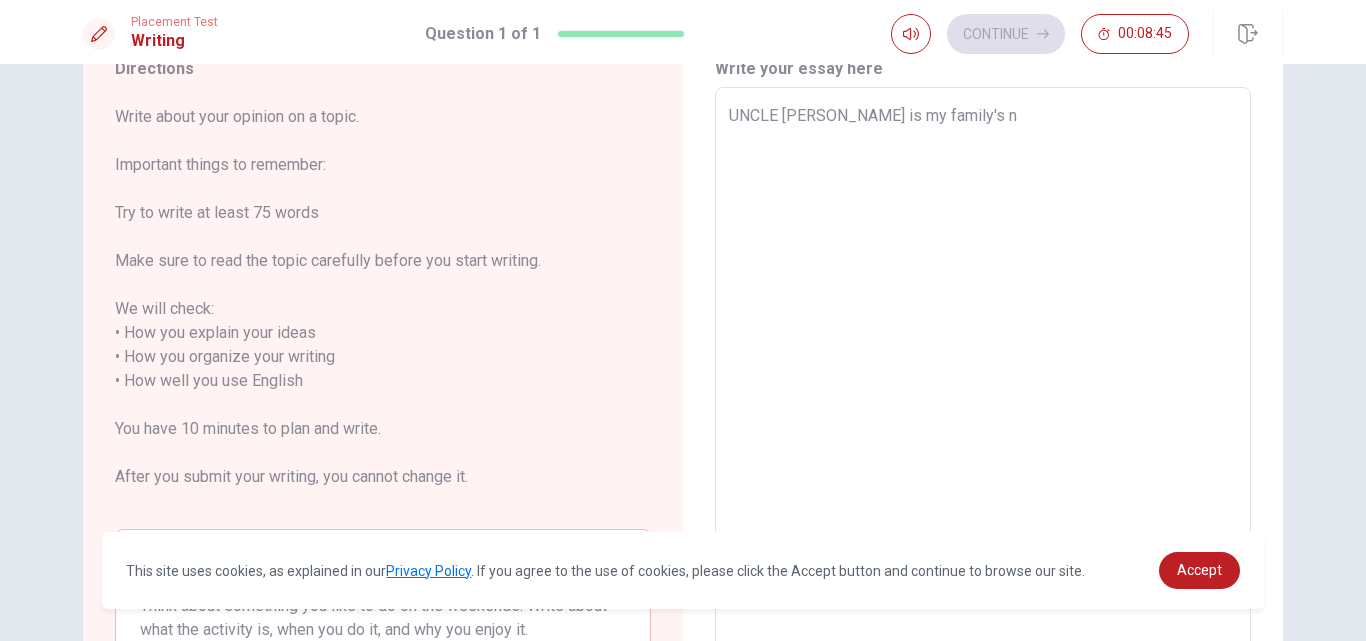 type on "x" 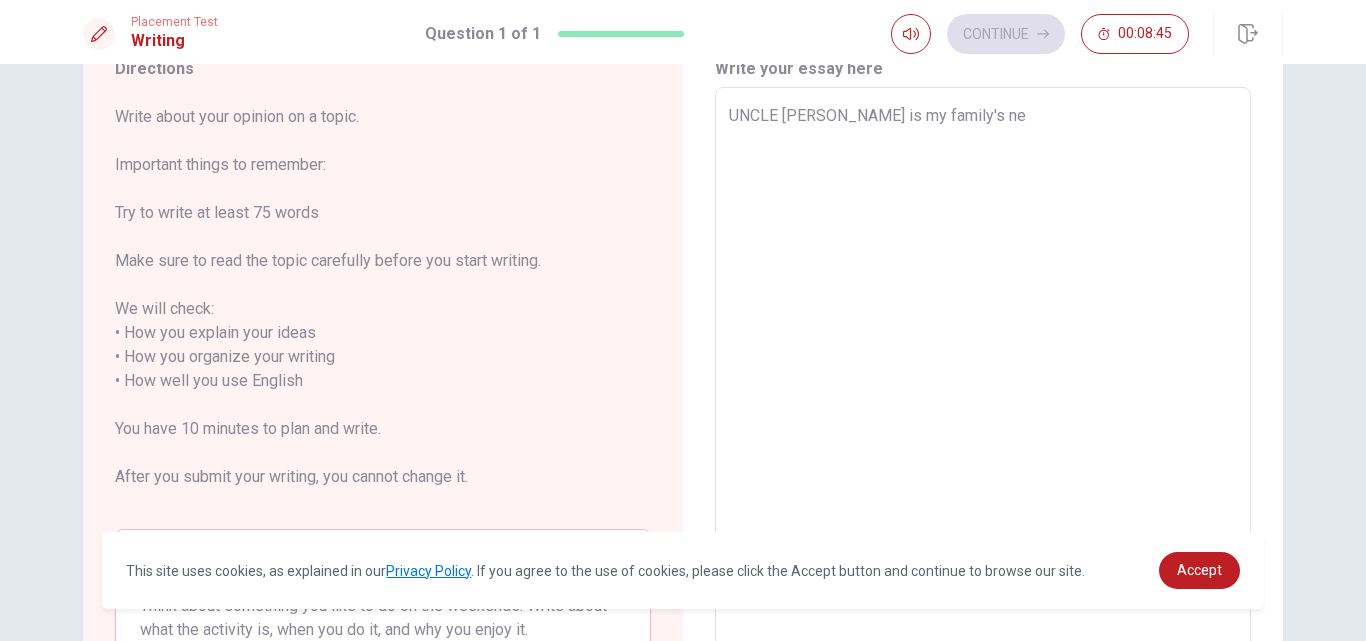 type on "x" 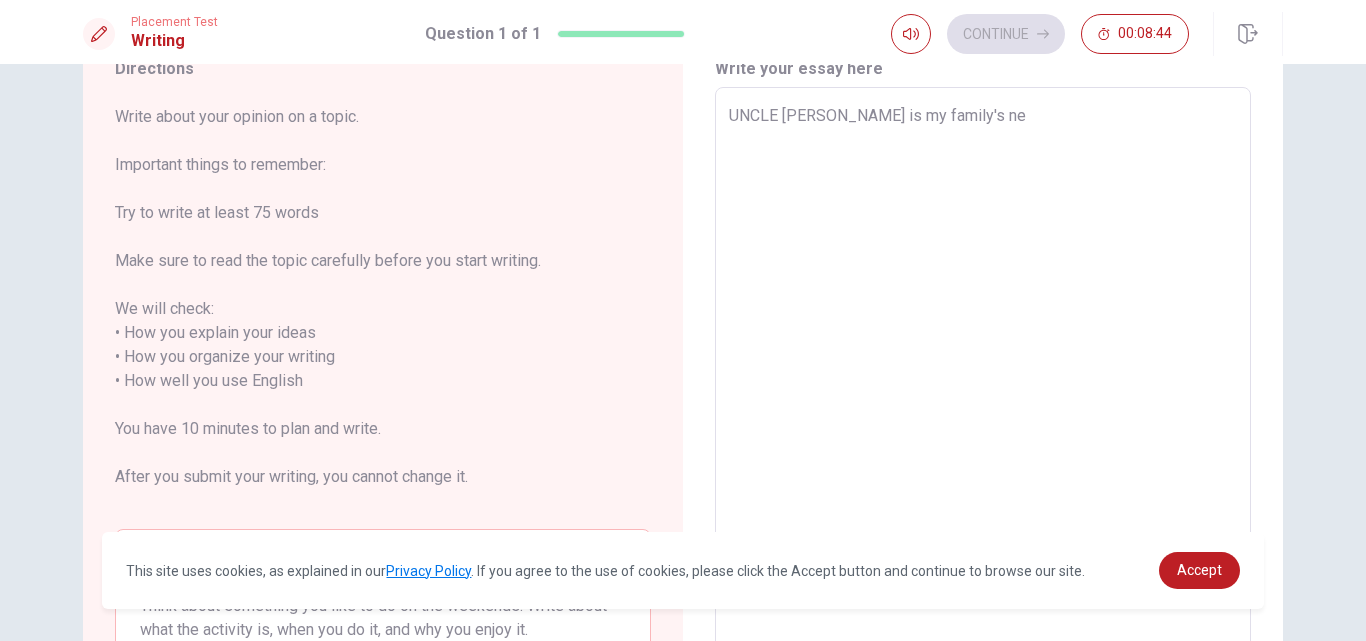 type on "UNCLE [PERSON_NAME] is my family's nei" 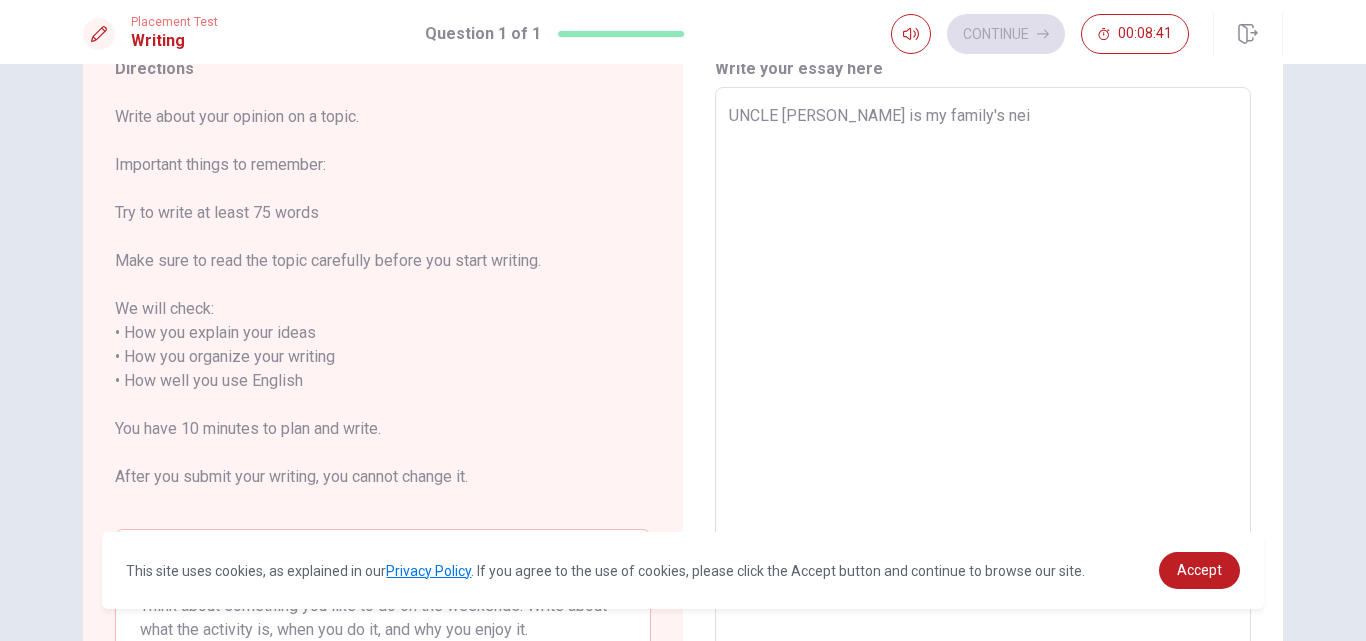 type on "x" 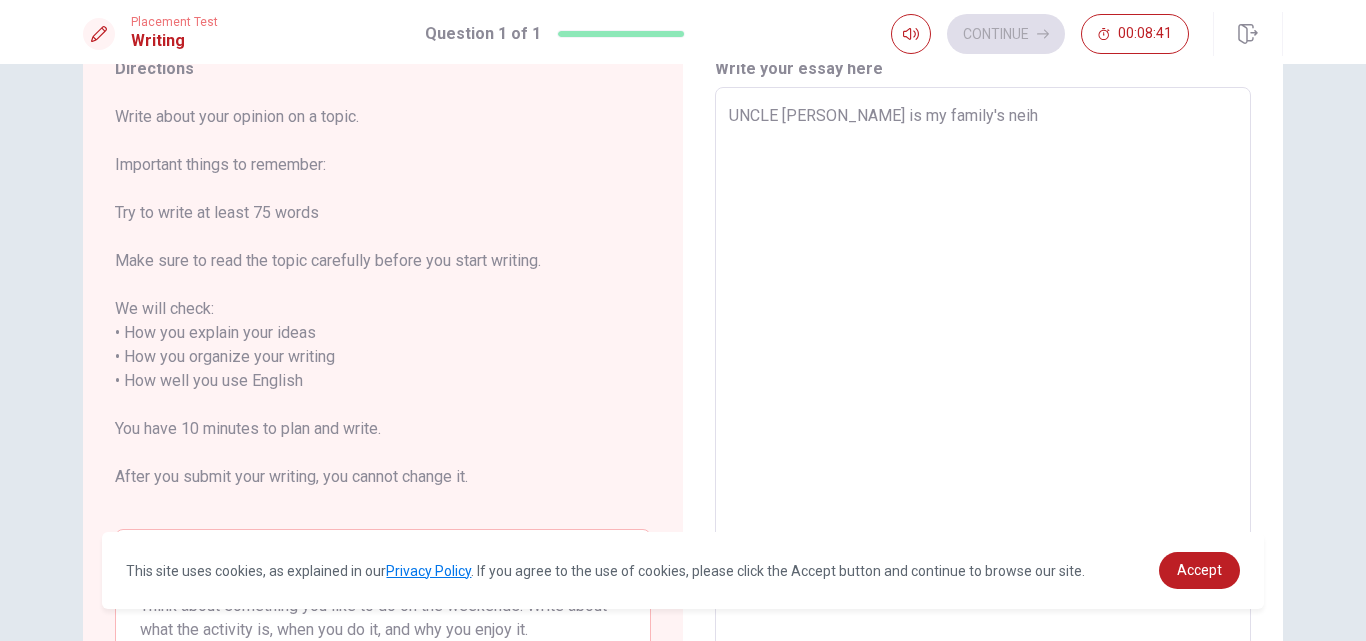 type on "x" 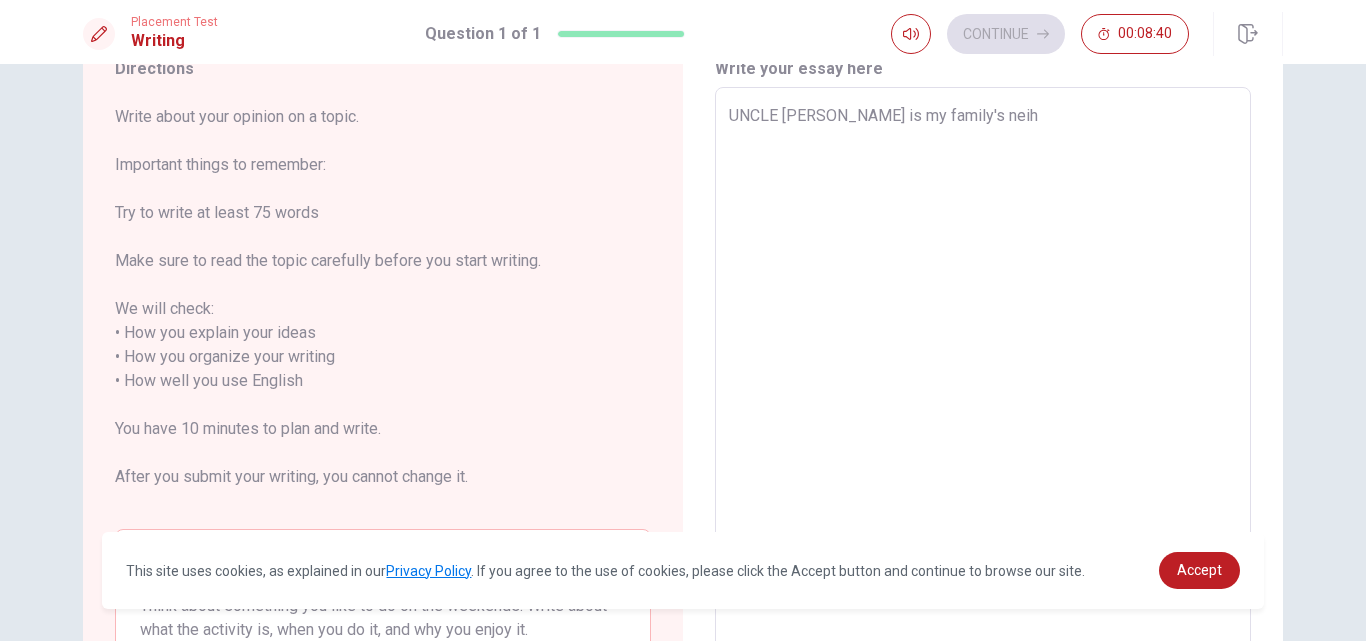 type on "UNCLE [PERSON_NAME] is my family's nei" 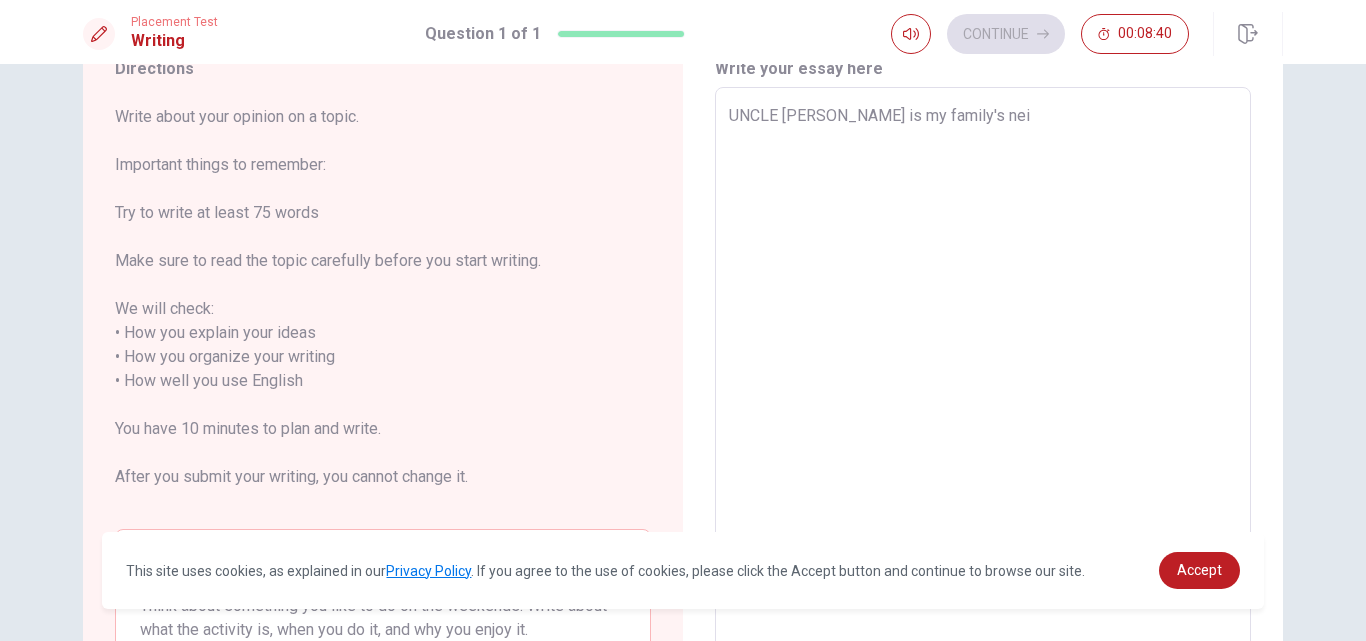 type on "x" 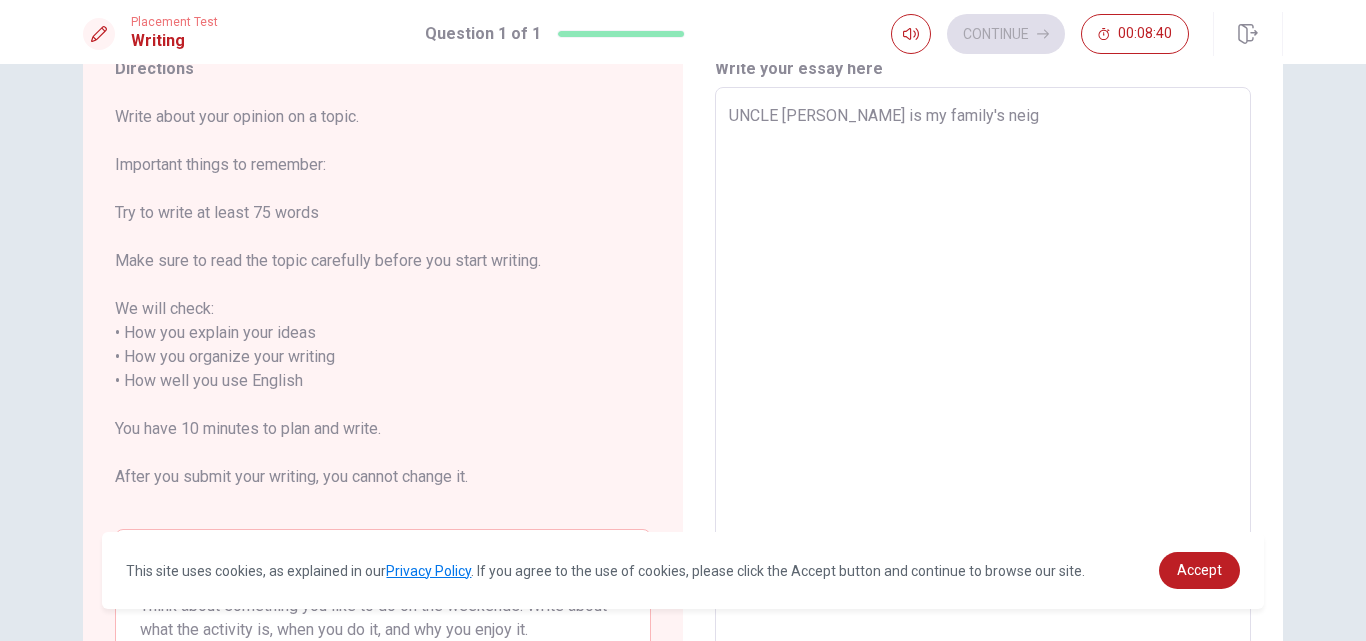 type on "x" 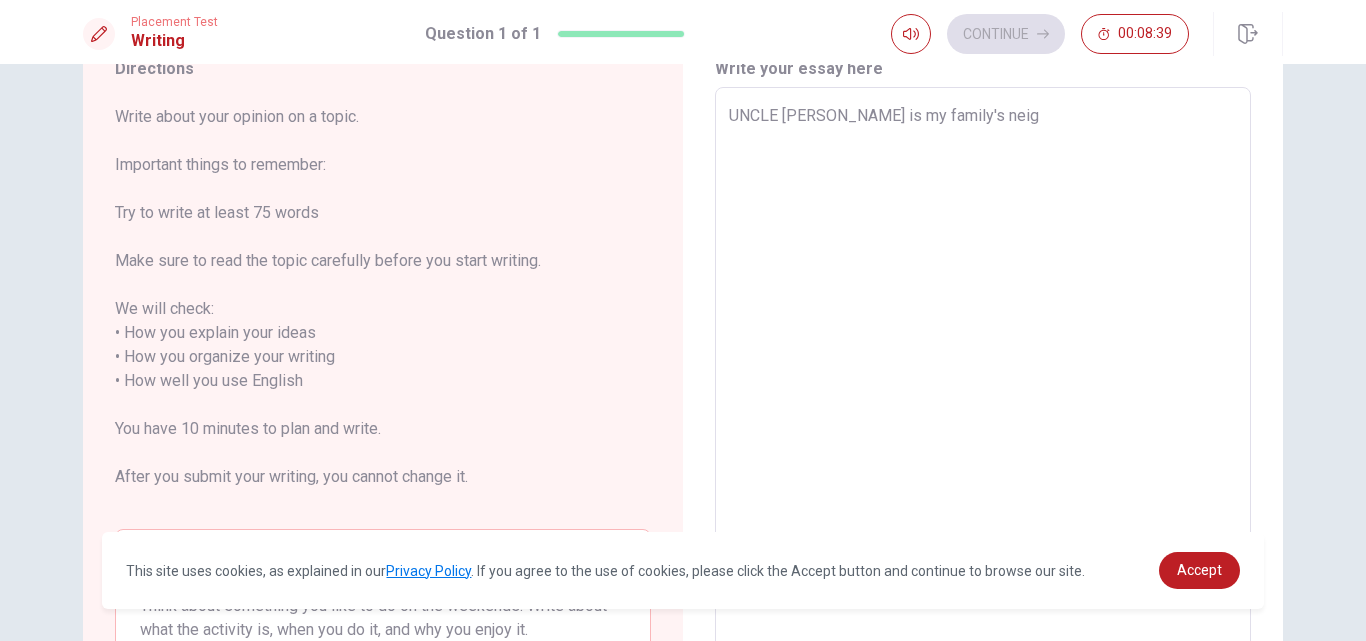 type on "UNCLE [PERSON_NAME] is my family's neigh" 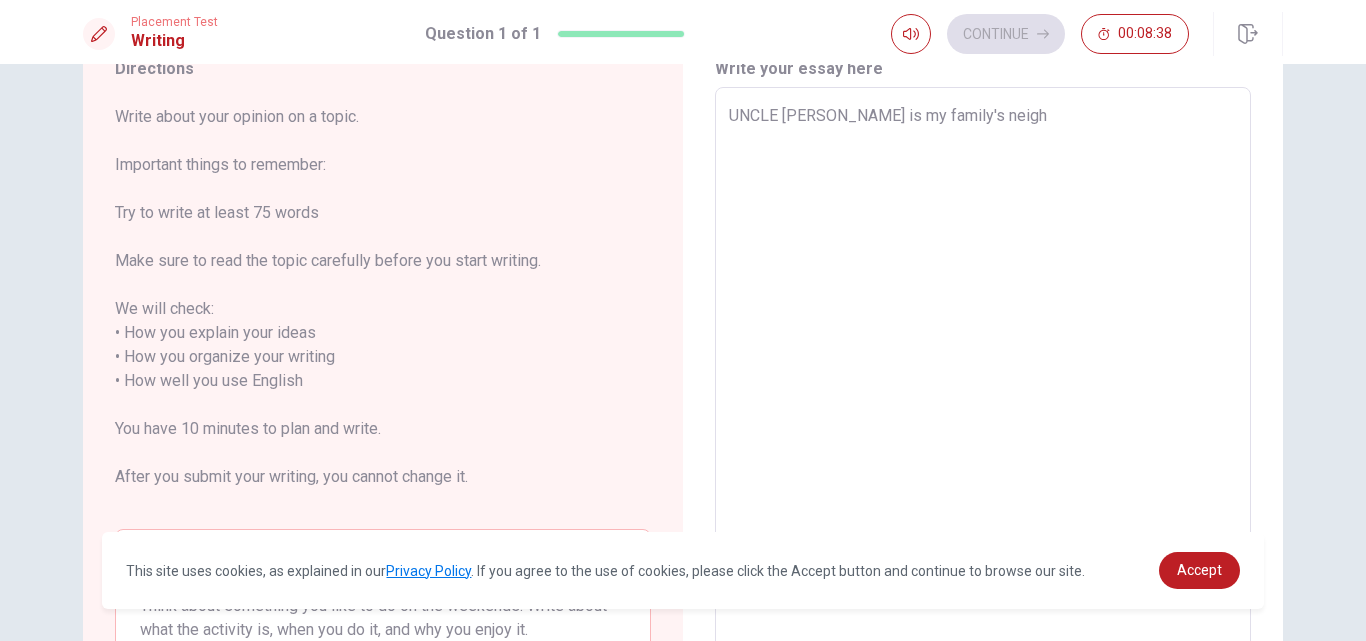 type on "x" 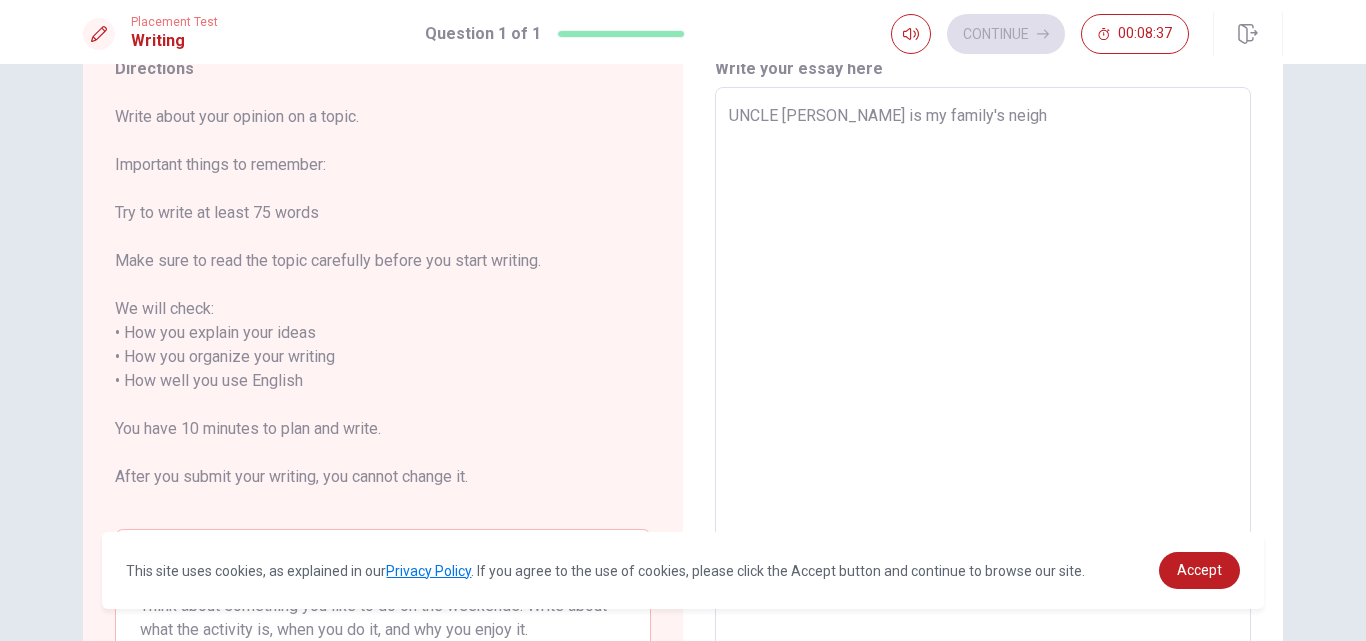type on "UNCLE [PERSON_NAME] is my family's neighb" 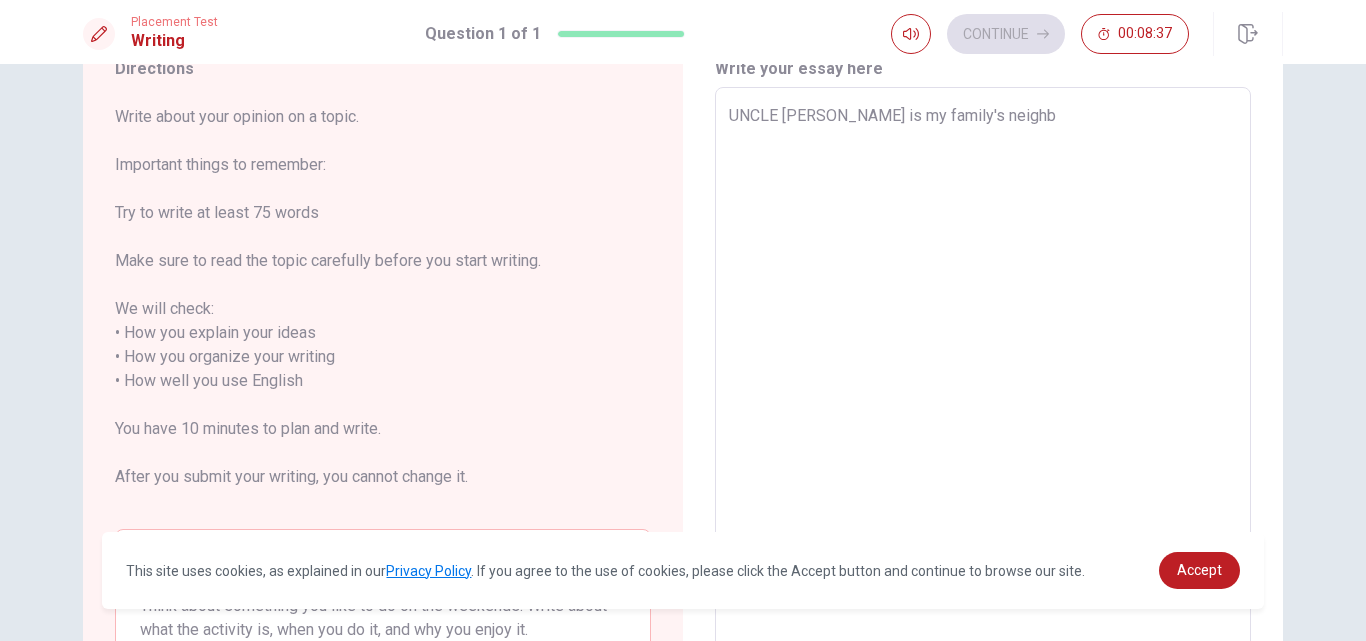 type on "x" 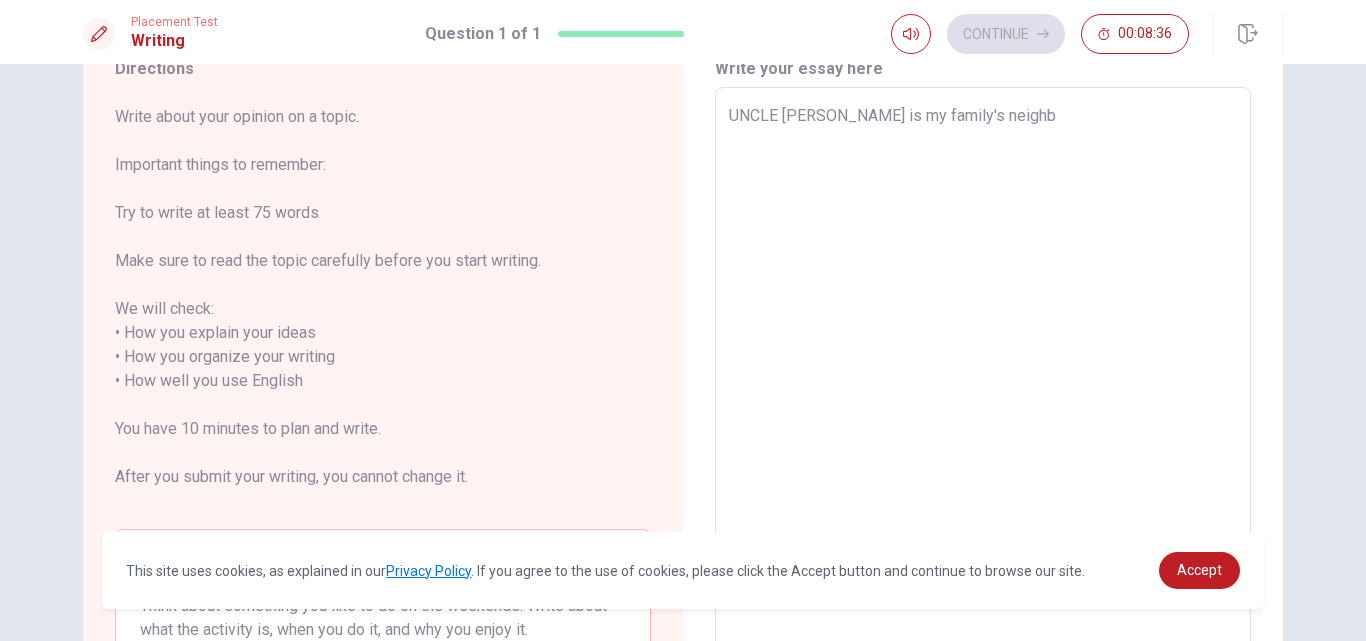 type on "UNCLE [PERSON_NAME] is my family's neighbo" 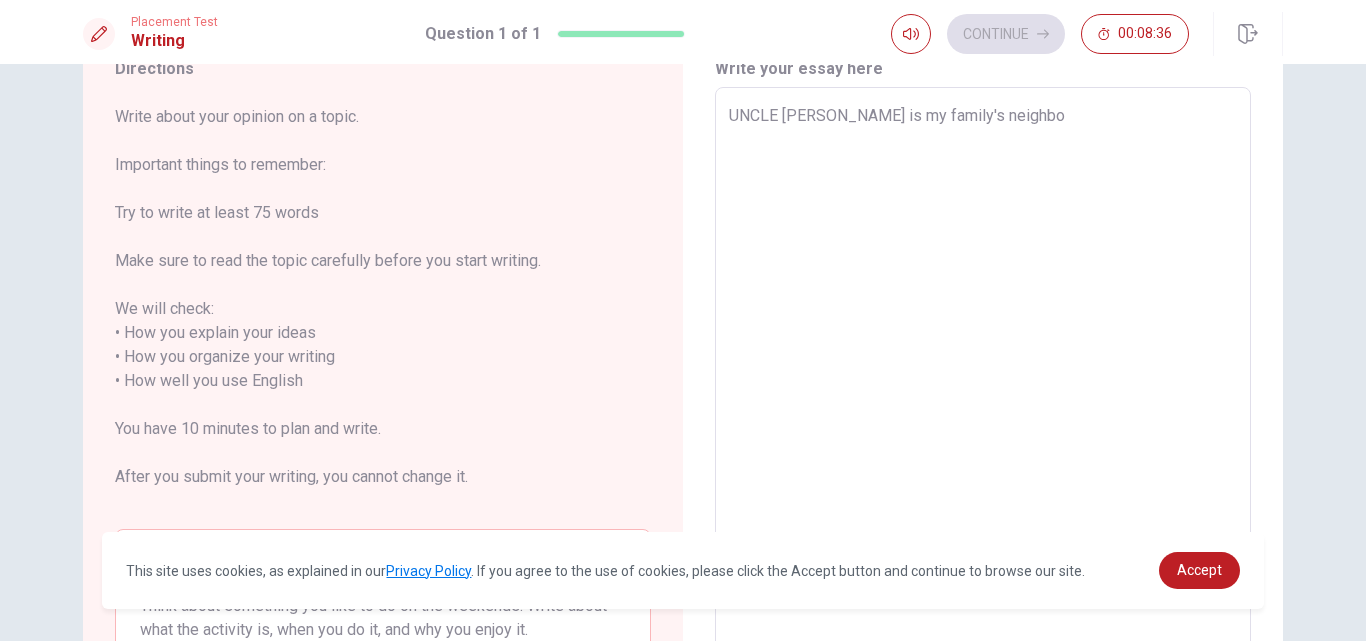 type on "x" 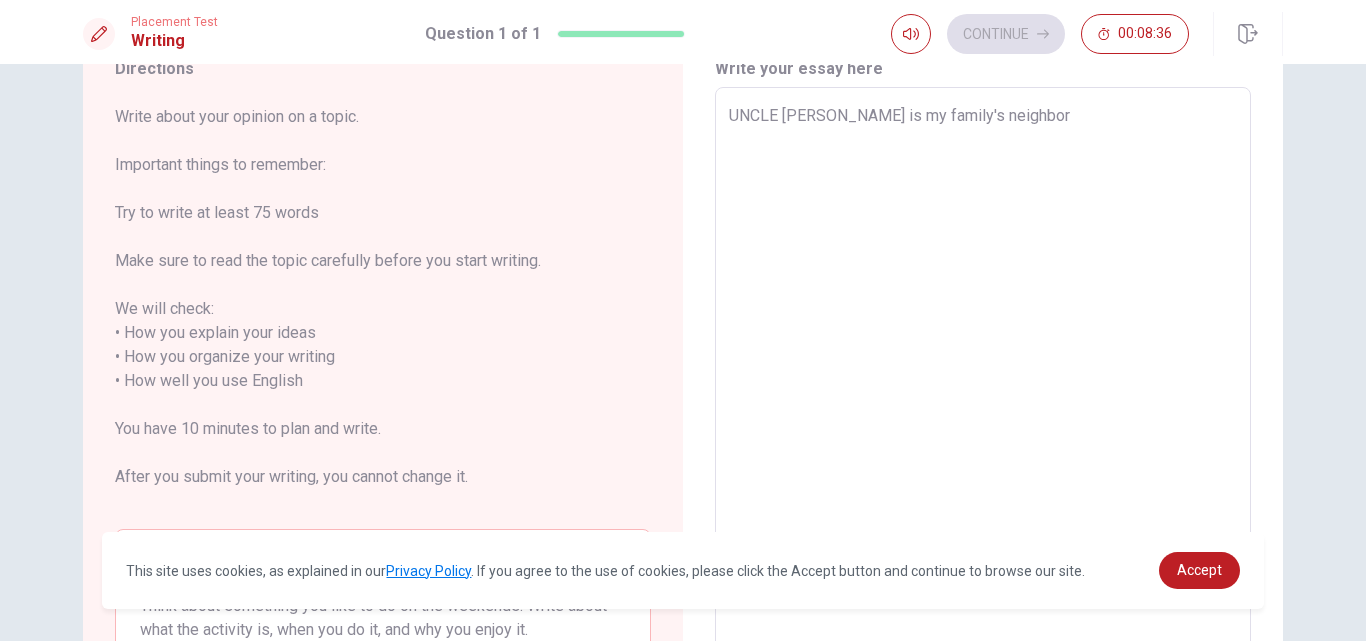type on "x" 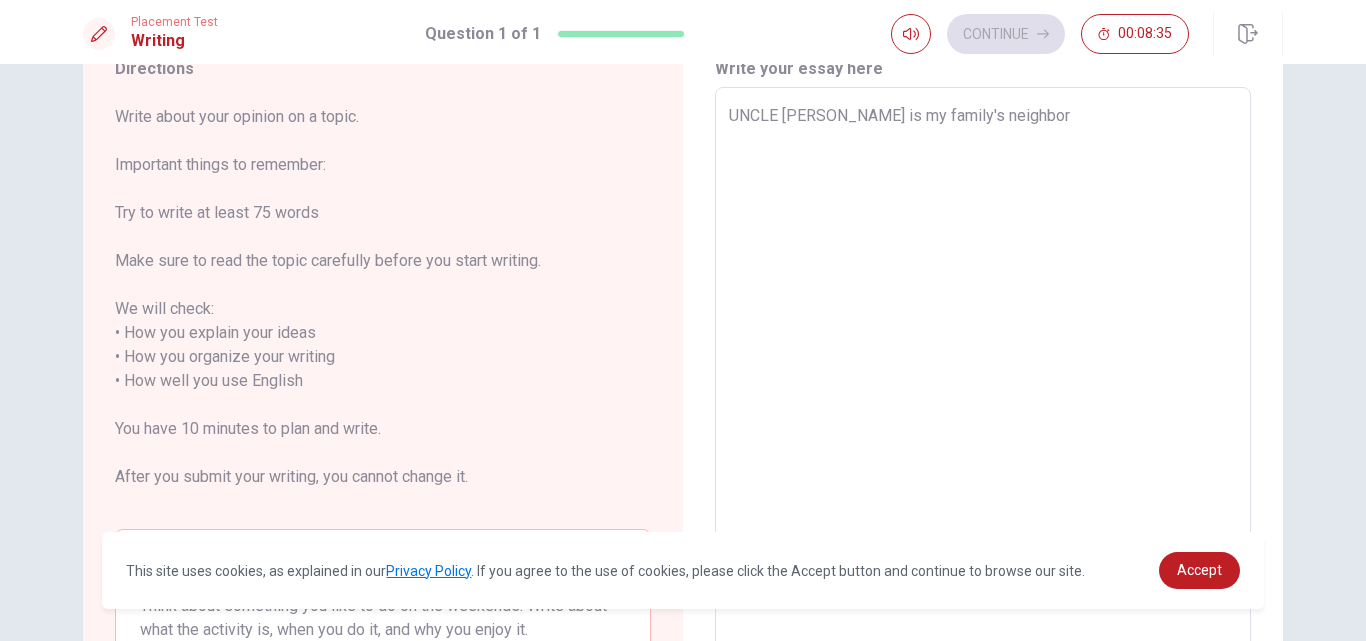 type on "x" 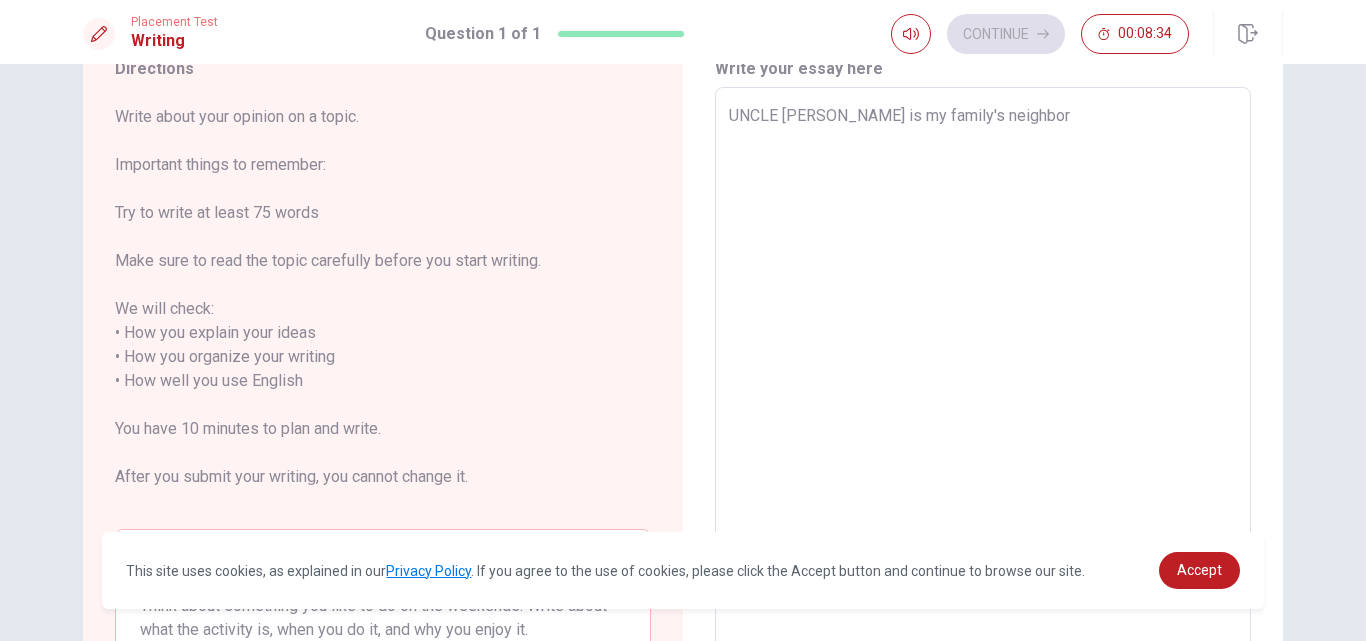 type on "UNCLE [PERSON_NAME] is my family's neighbor" 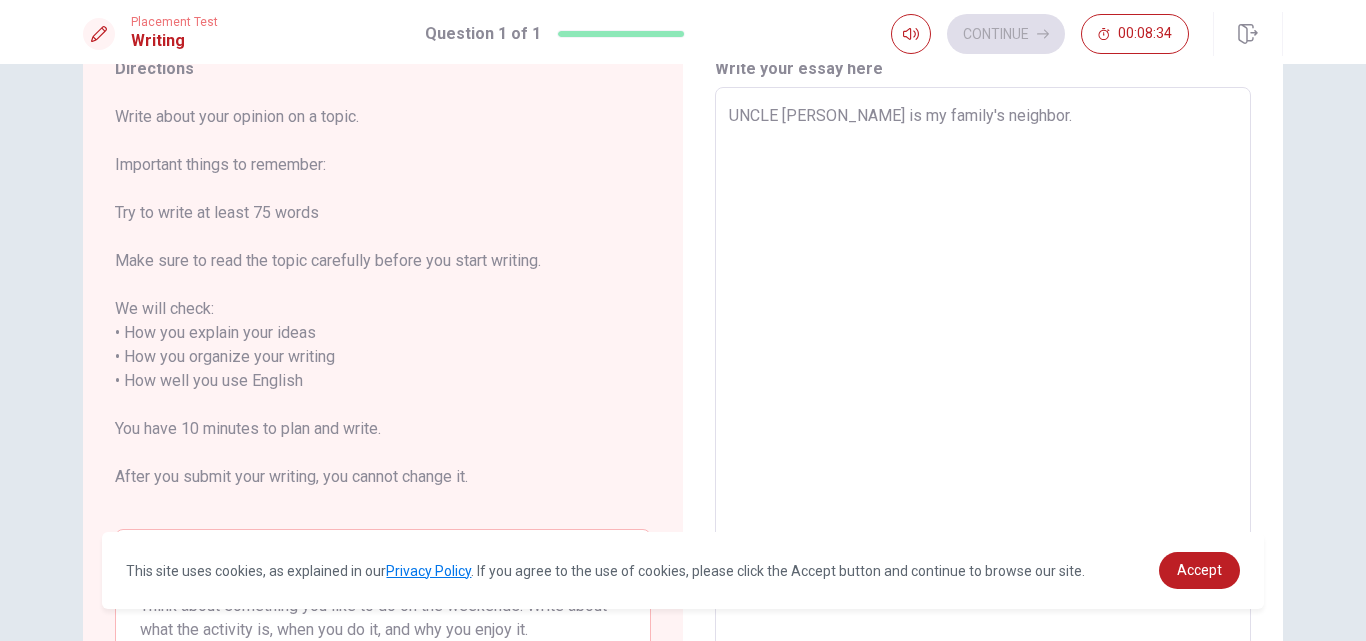 type on "x" 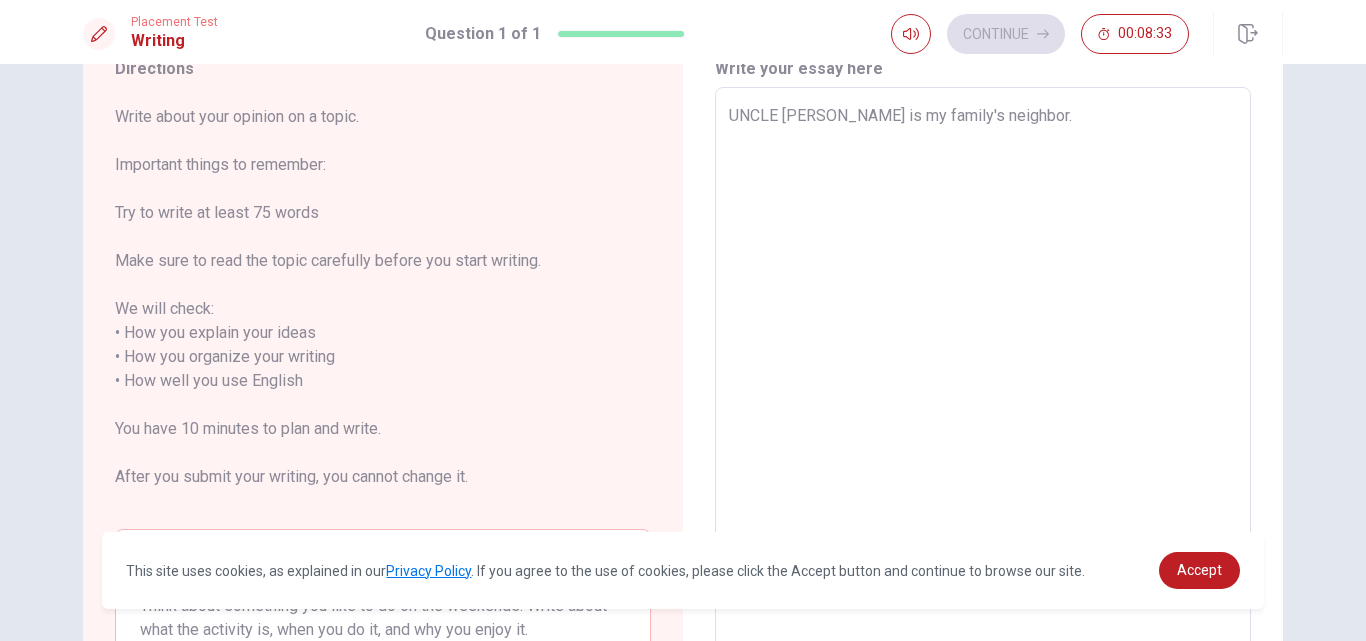 type on "UNCLE [PERSON_NAME] is my family's neighbor." 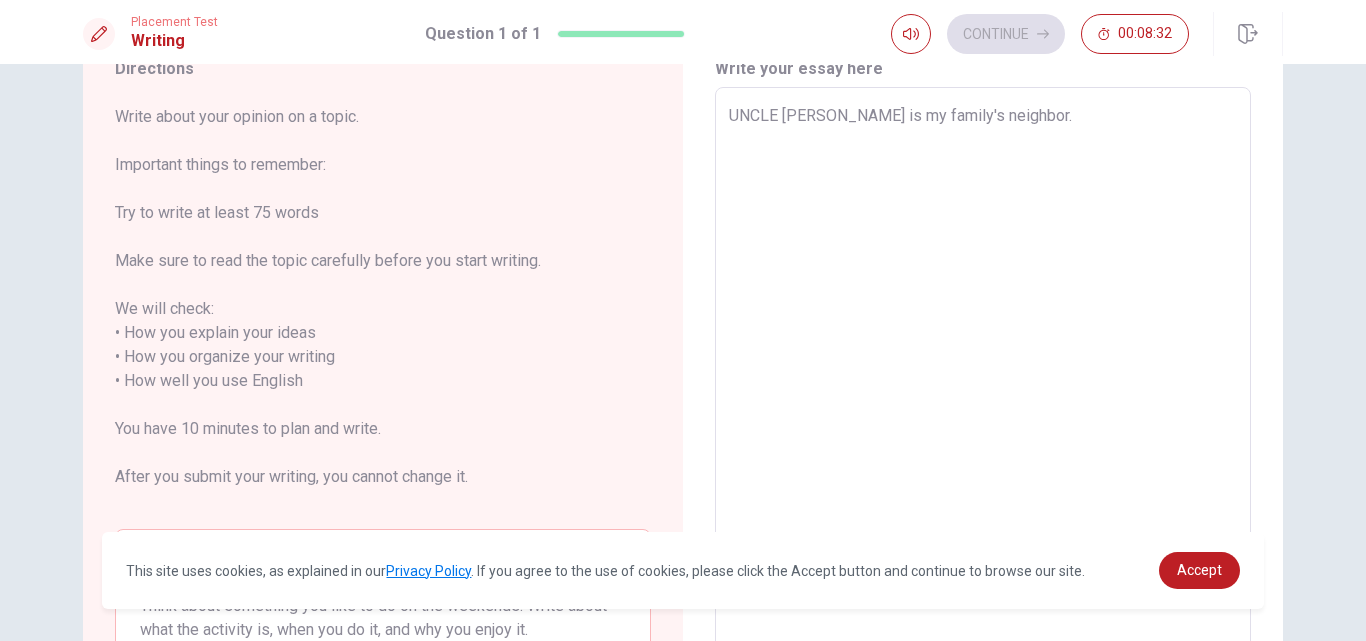 type on "x" 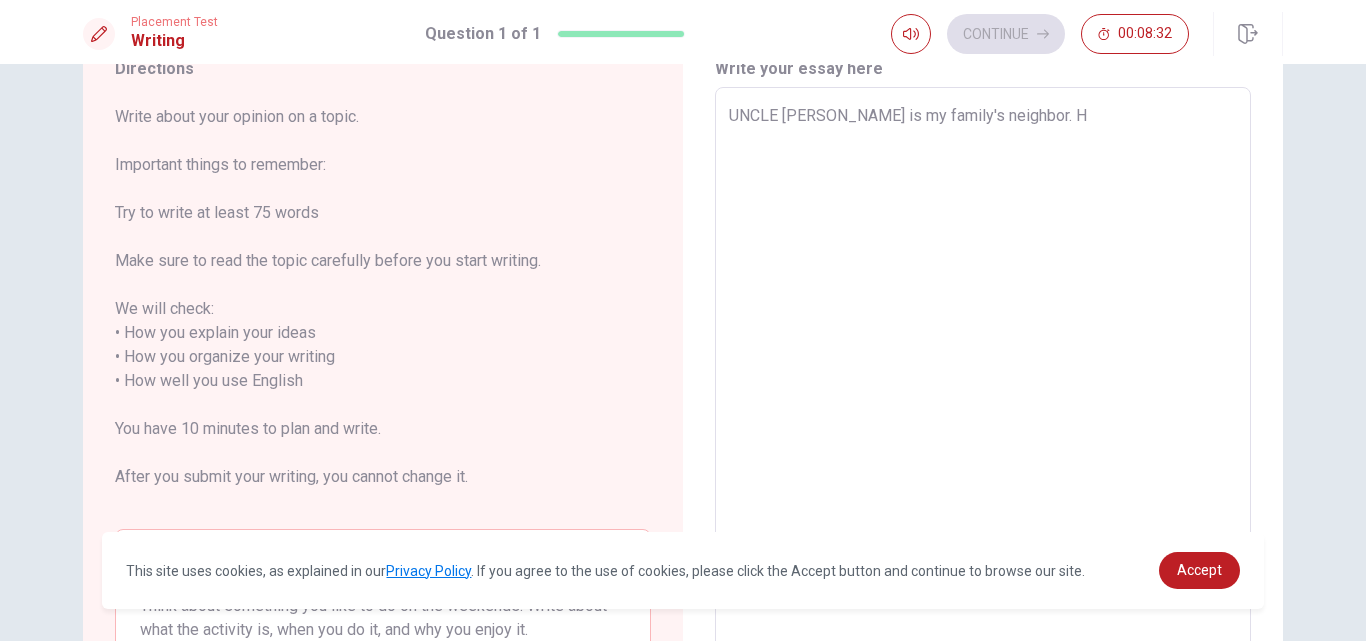 type on "x" 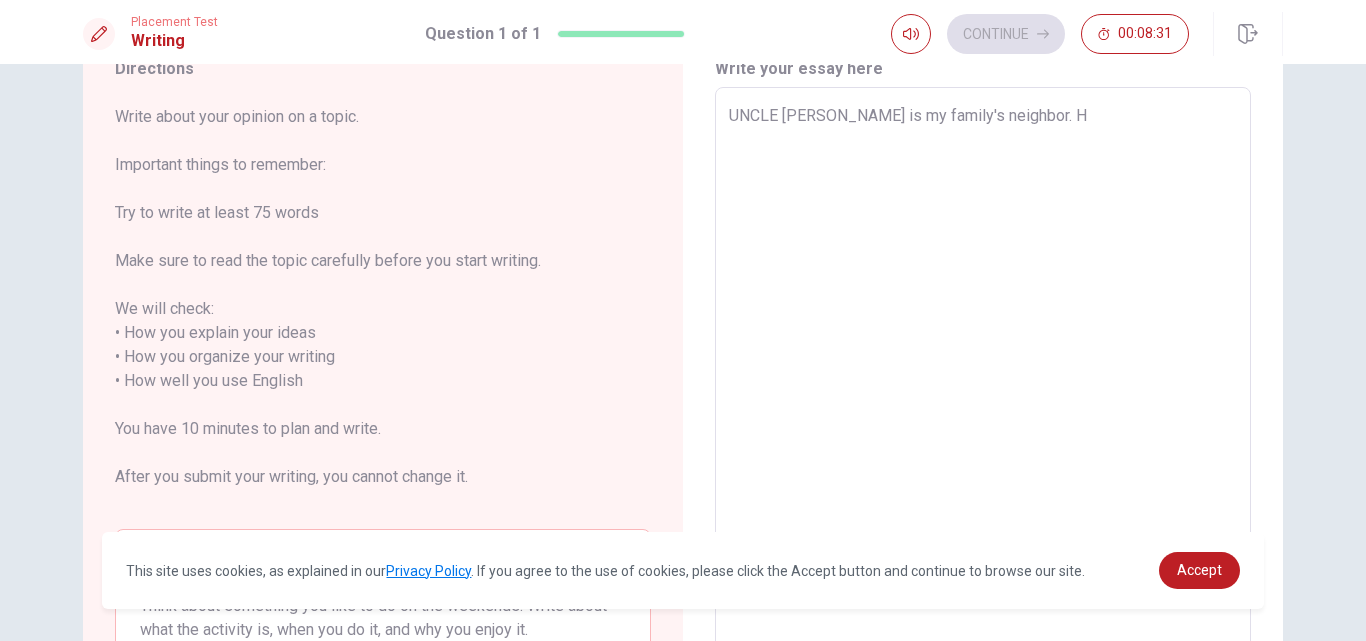 type on "UNCLE [PERSON_NAME] is my family's neighbor. He" 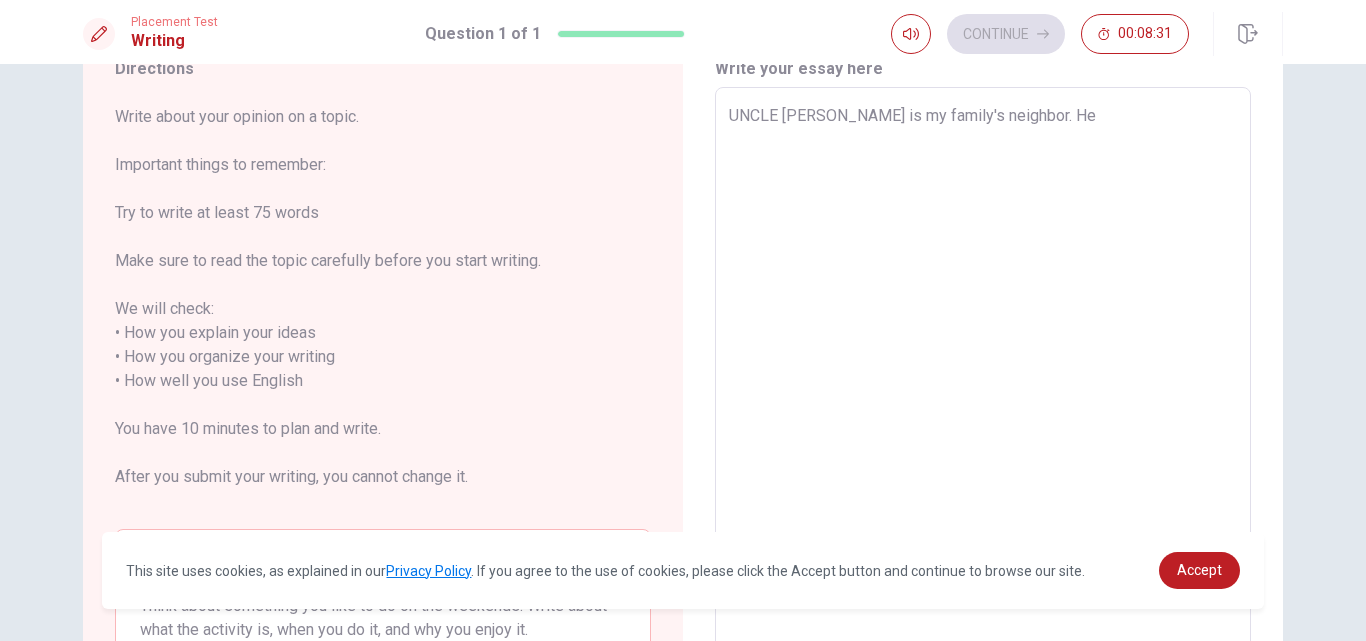 type on "x" 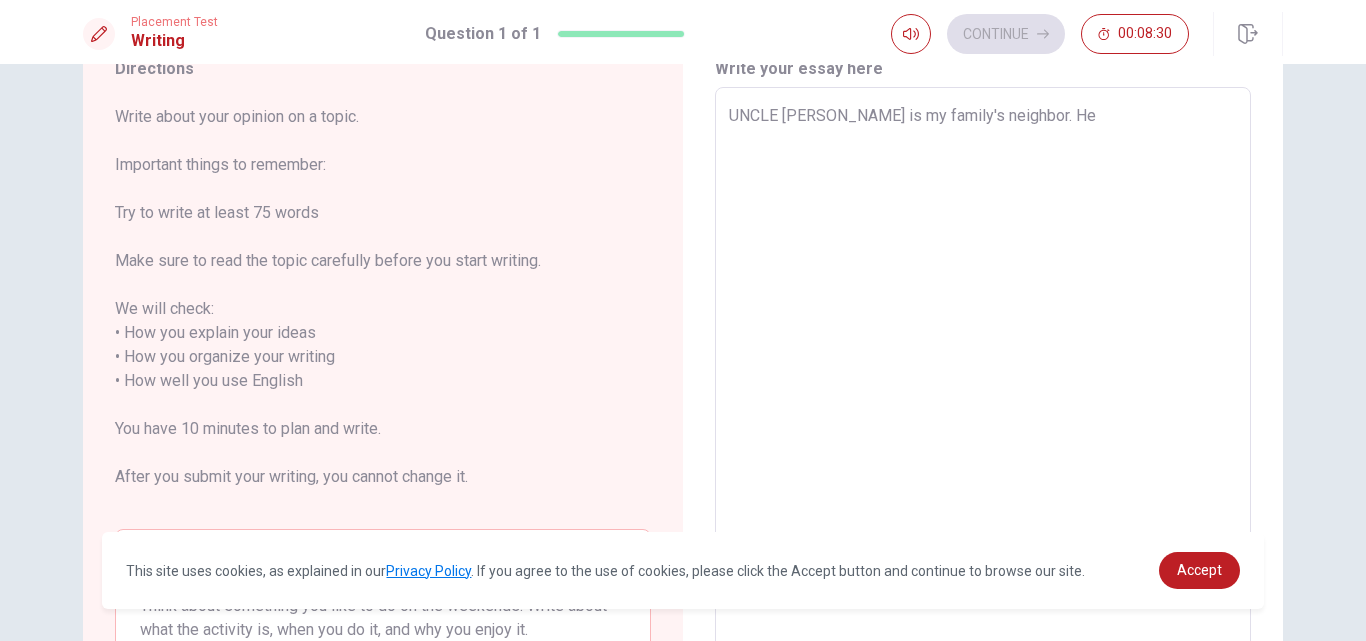 type on "UNCLE [PERSON_NAME] is my family's neighbor. He i" 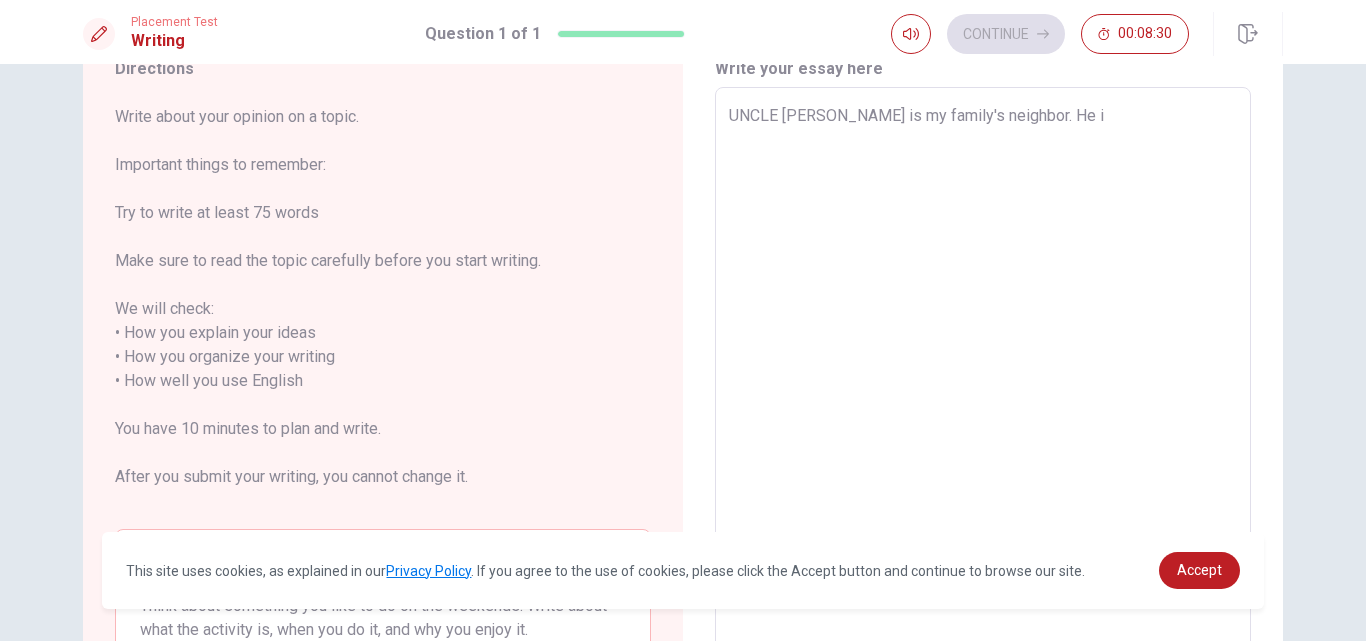 type on "x" 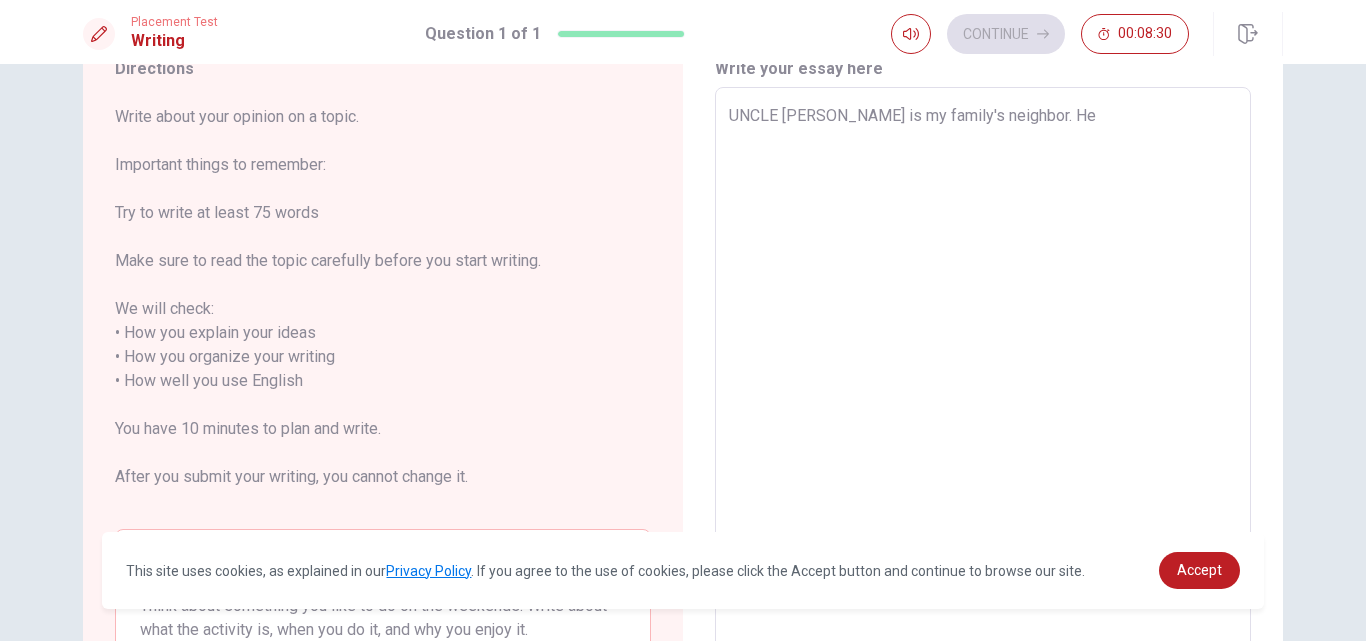 type on "UNCLE [PERSON_NAME] is my family's neighbor. He í" 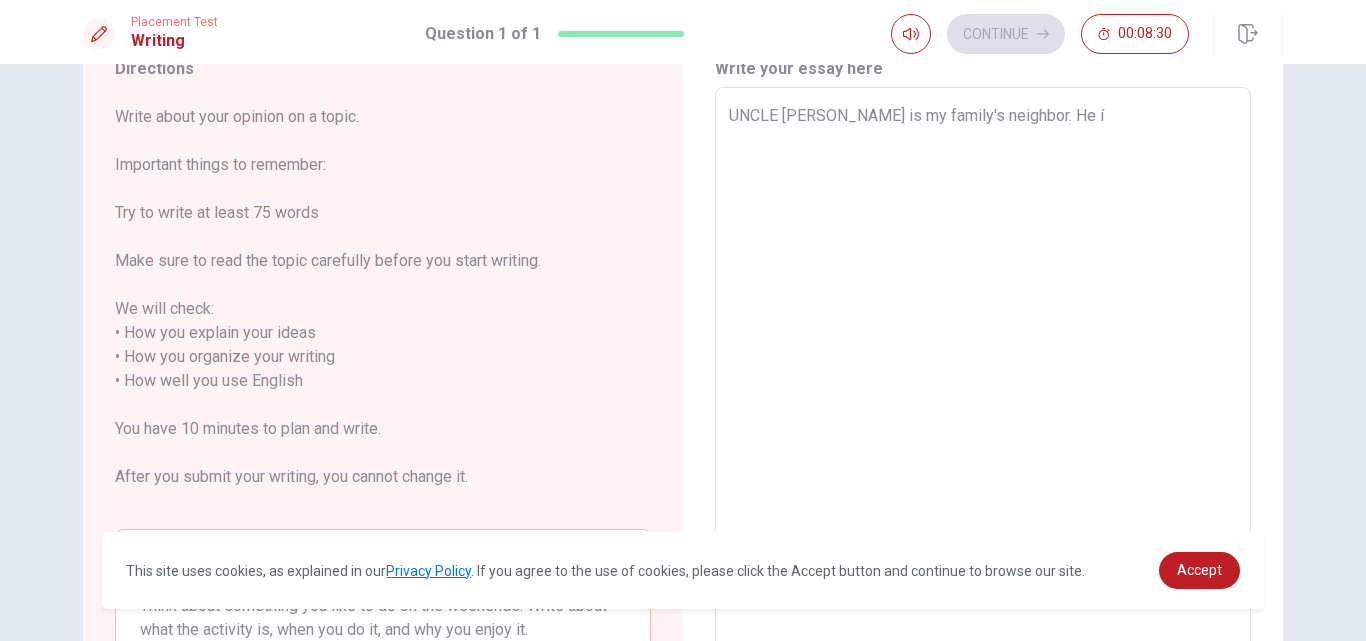 type on "x" 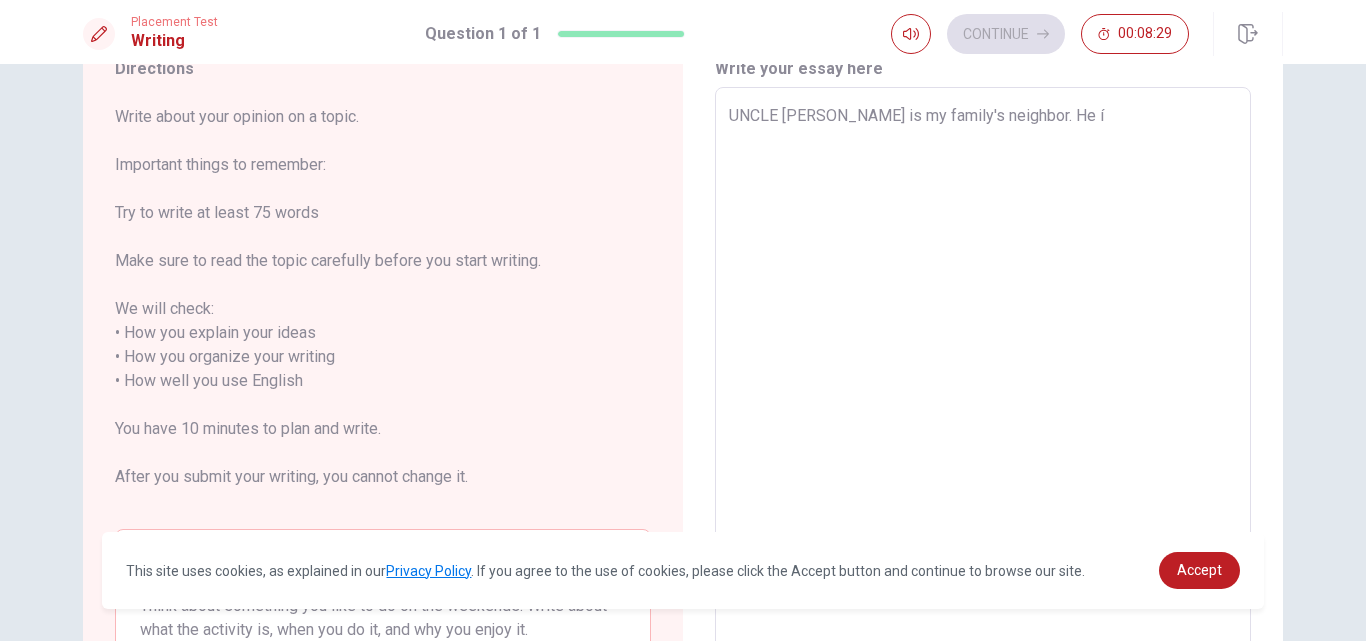 type on "UNCLE [PERSON_NAME] is my family's neighbor. He í t" 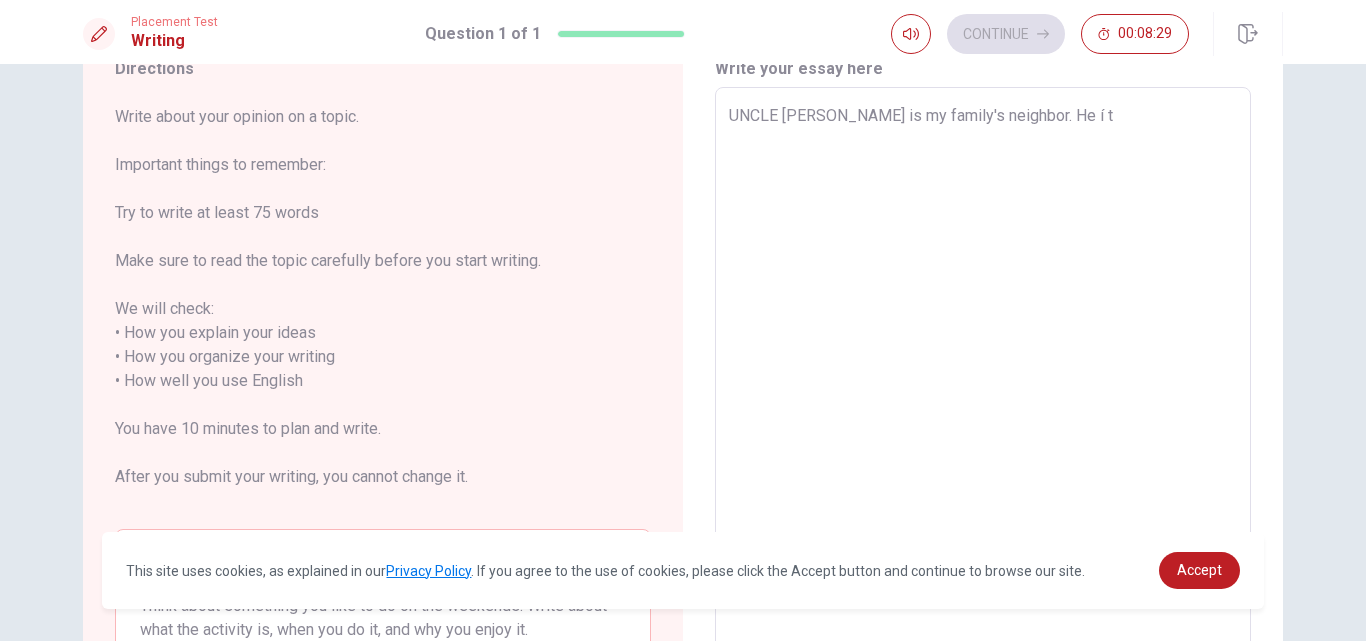 type on "x" 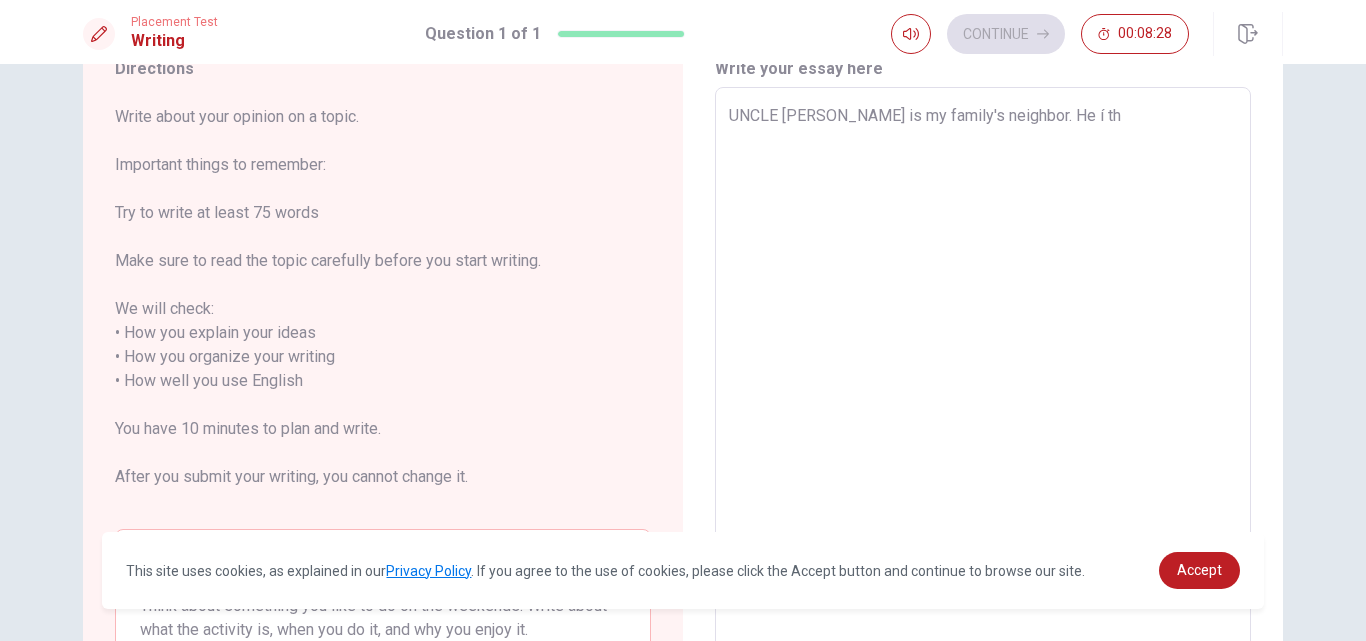 type on "x" 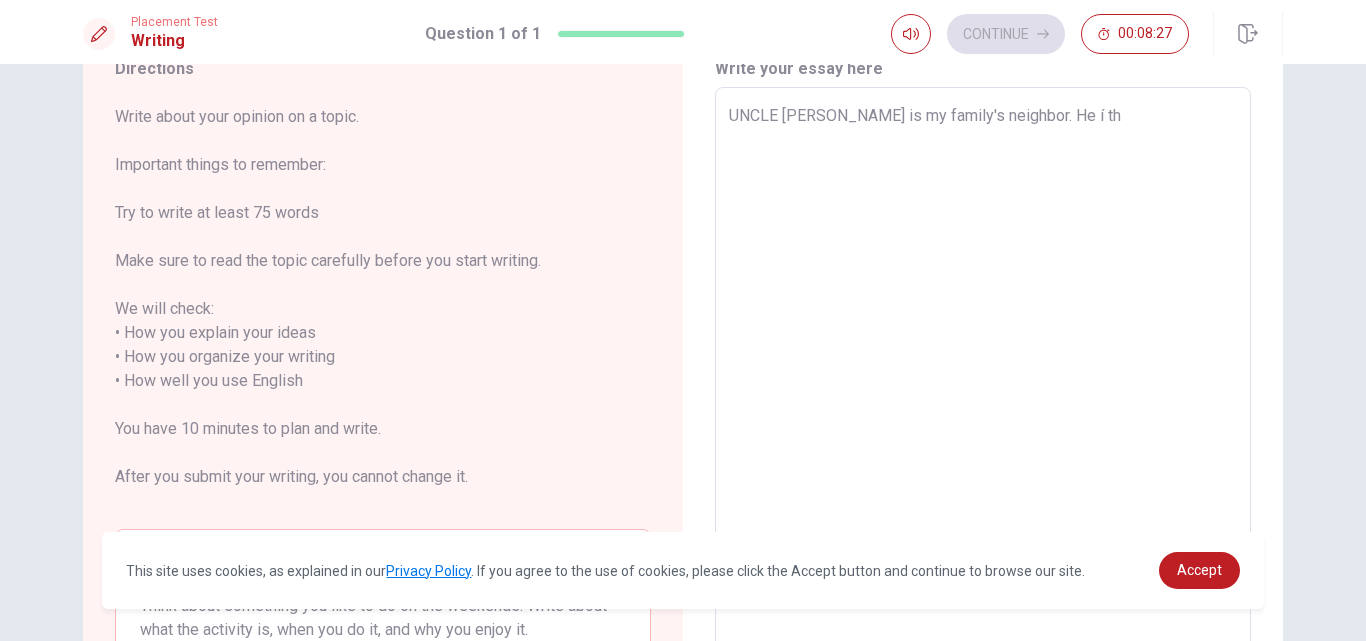 type on "UNCLE [PERSON_NAME] is my family's neighbor. He í t" 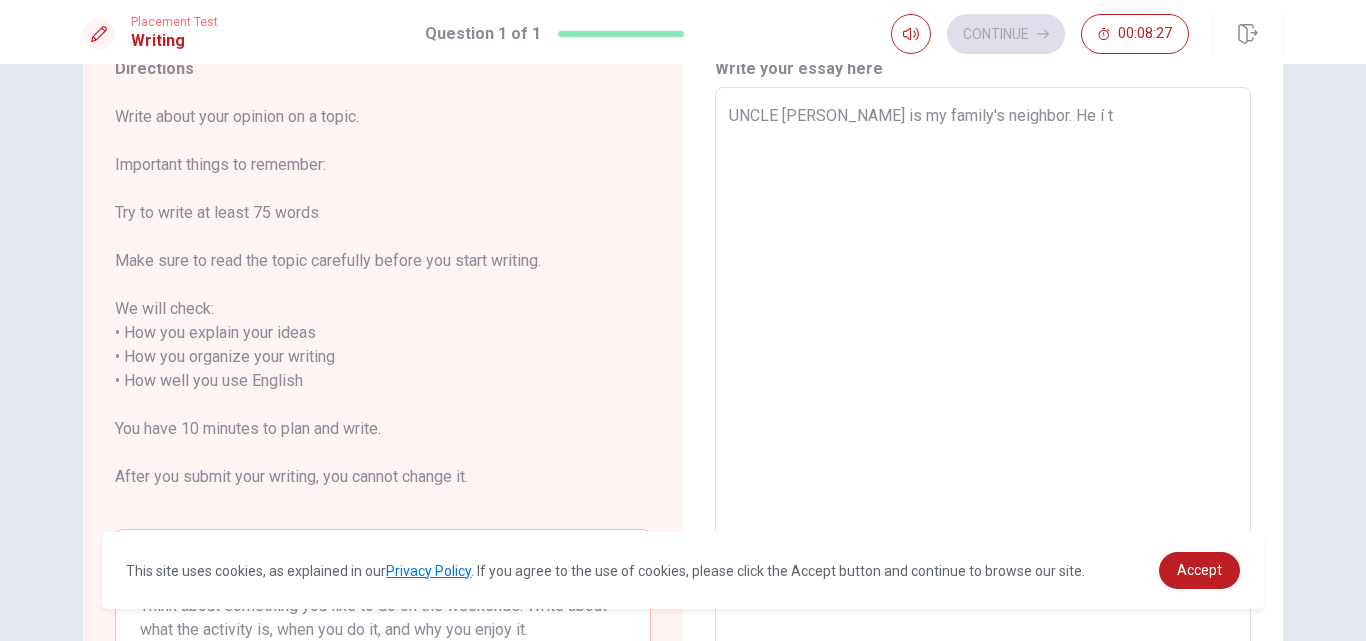 type on "x" 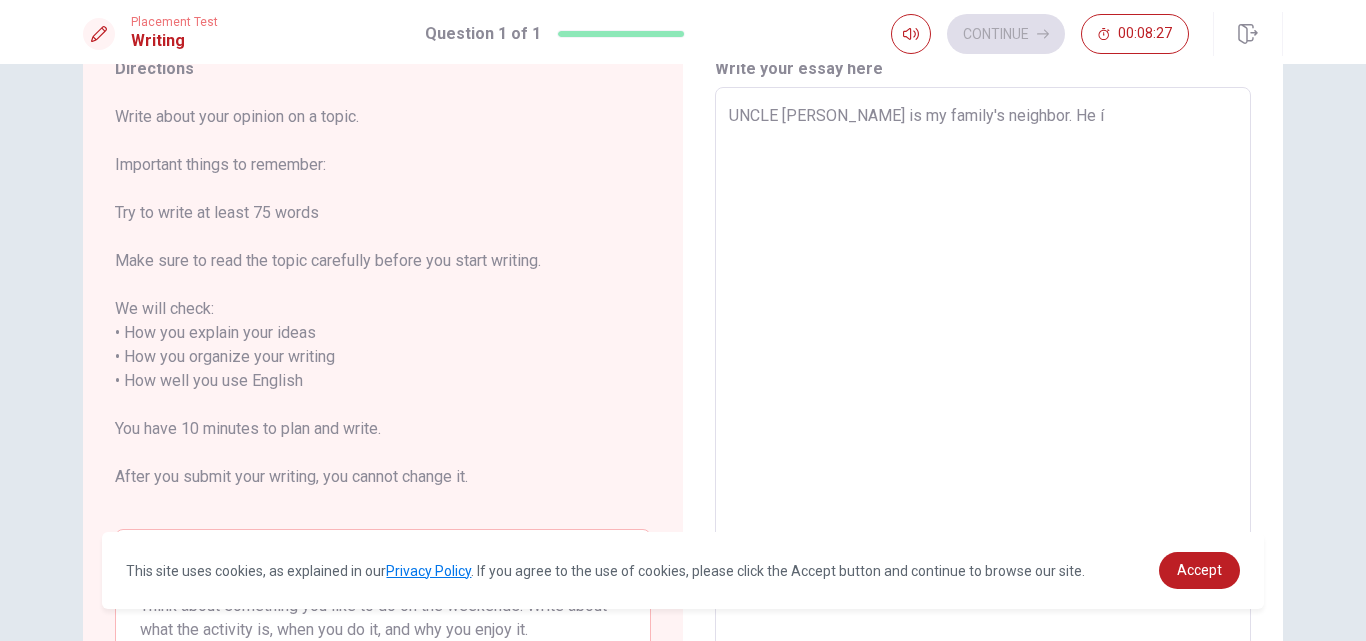 type on "x" 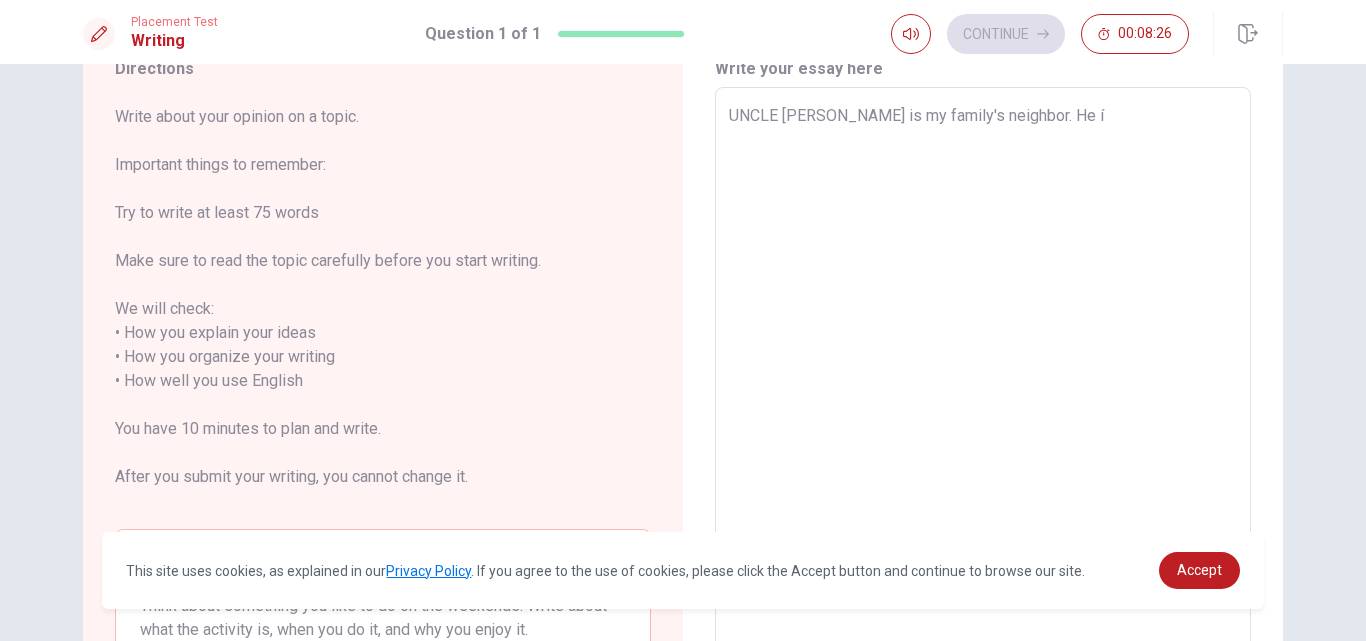 type on "UNCLE [PERSON_NAME] is my family's neighbor. He" 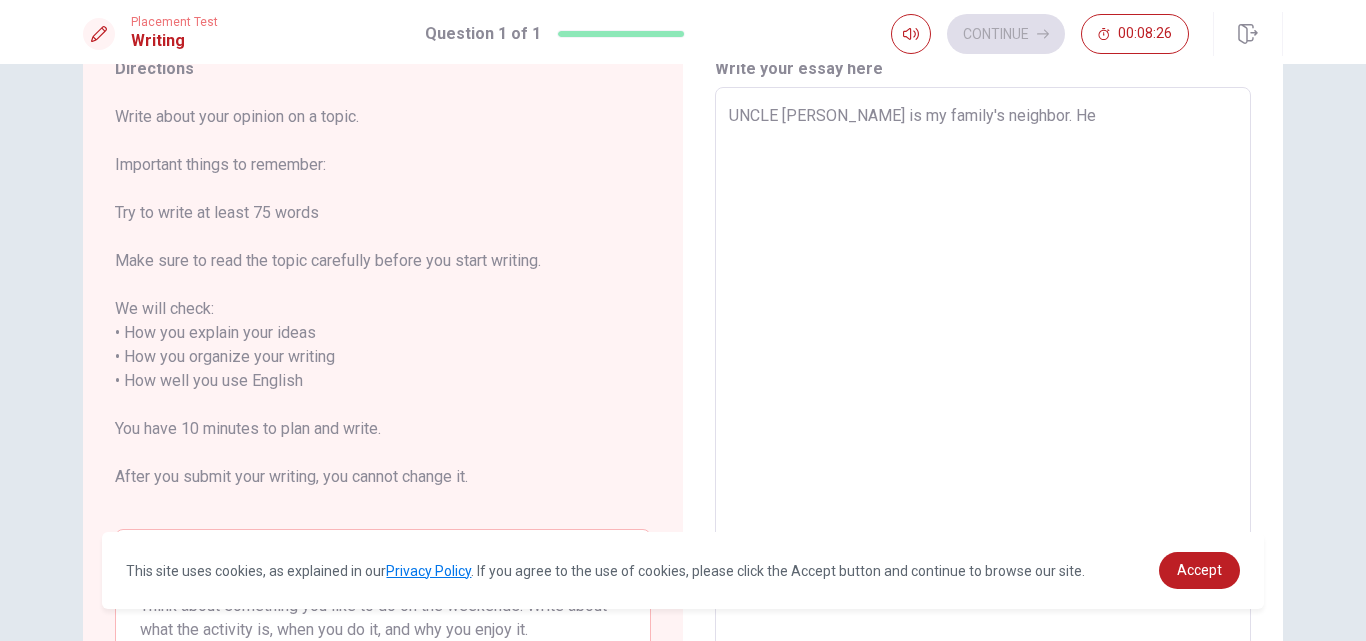 type on "x" 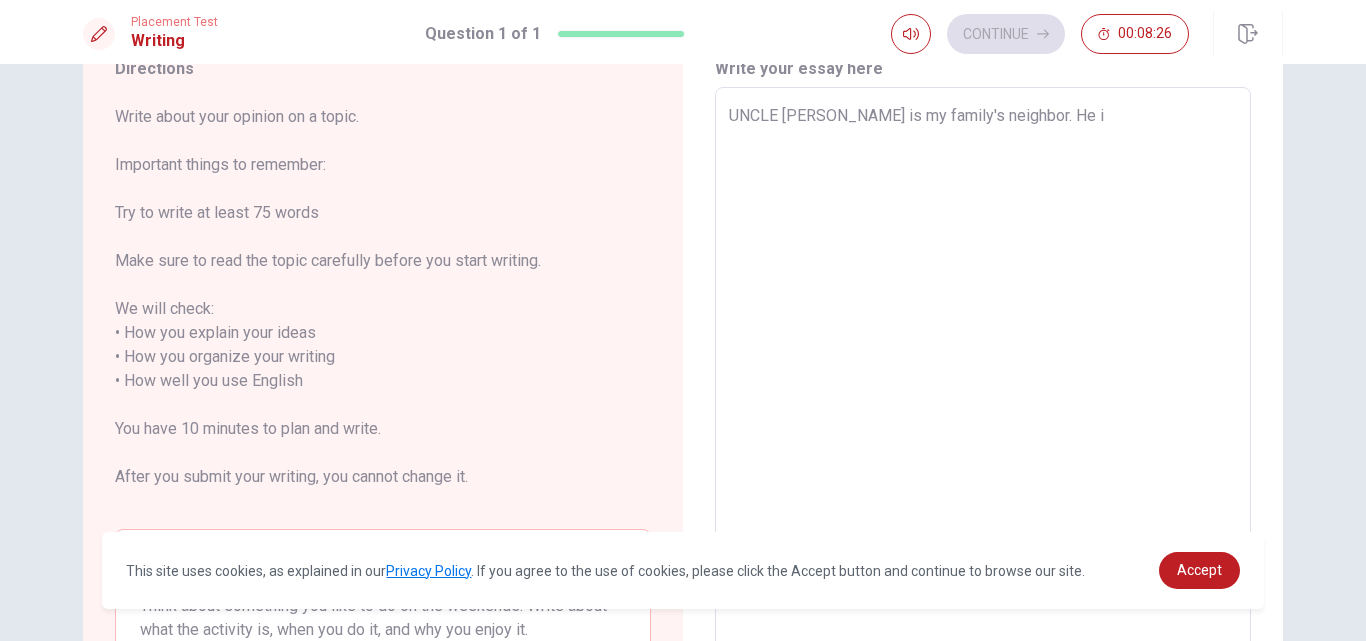 type on "x" 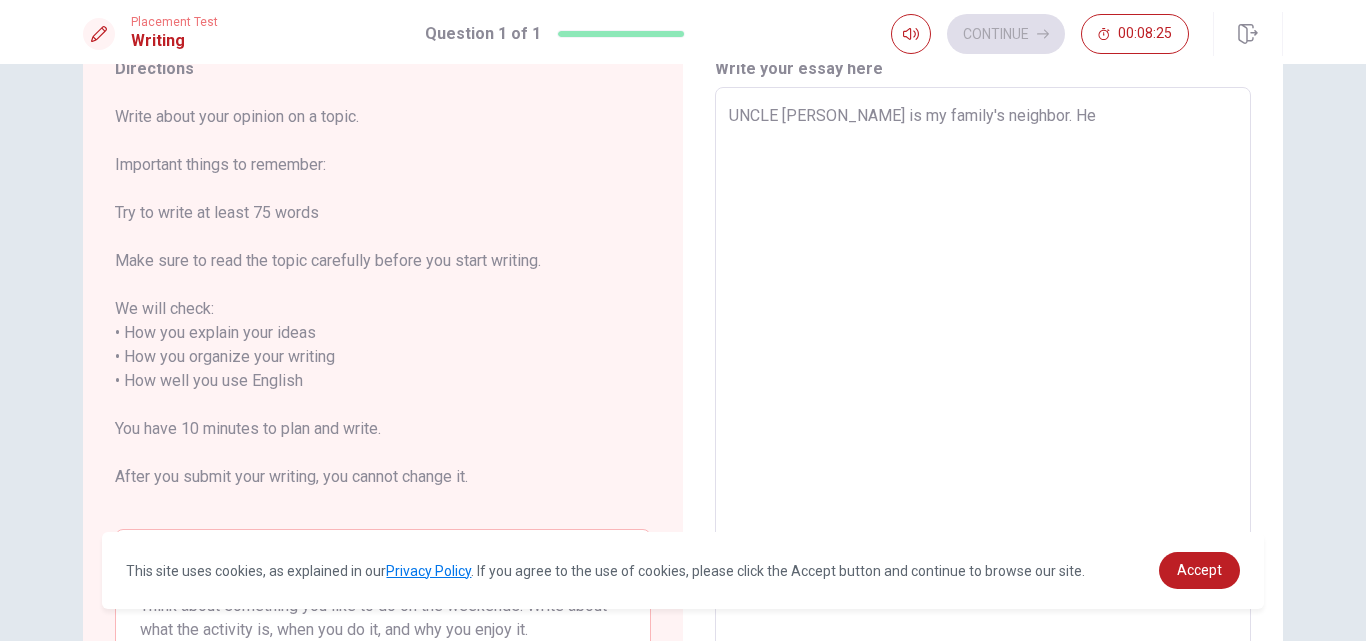 type on "UNCLE [PERSON_NAME] is my family's neighbor. He í" 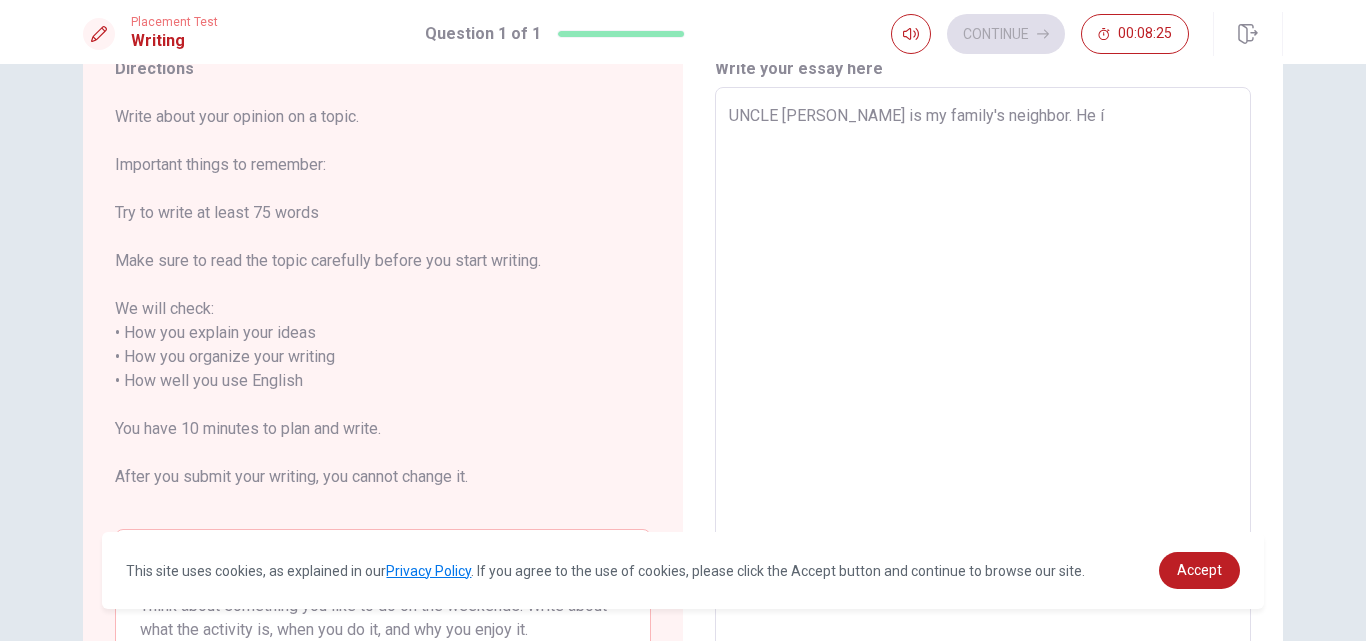 type on "x" 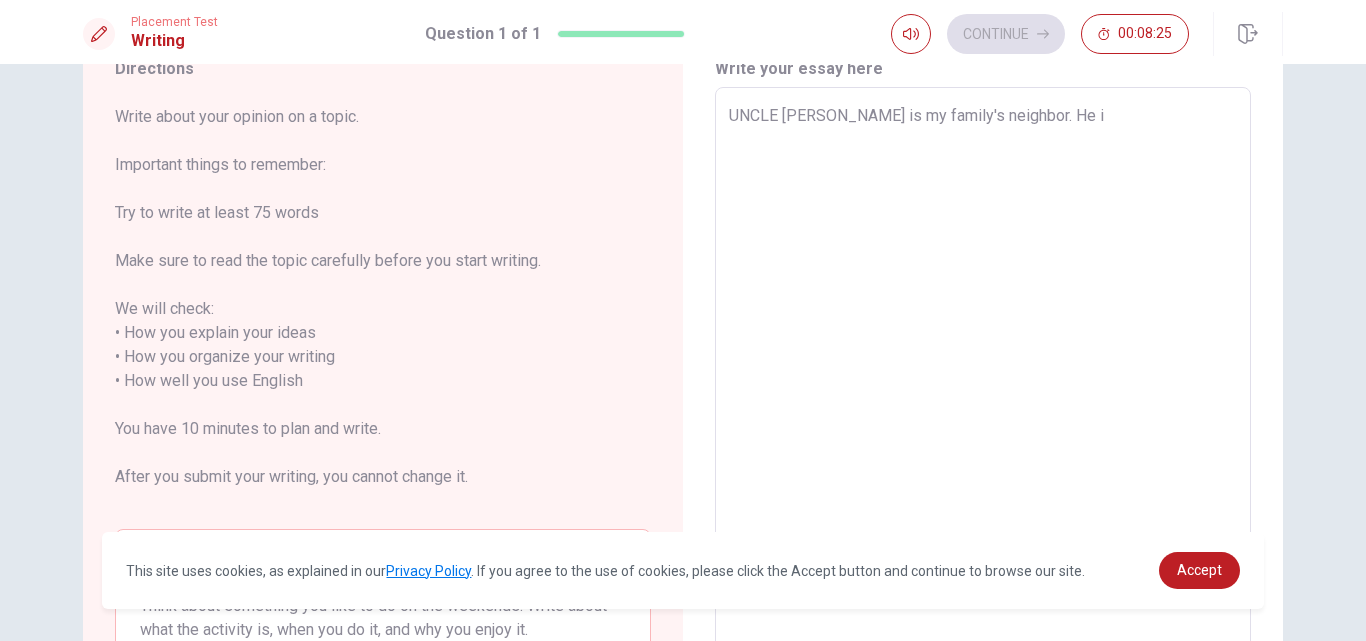 type on "UNCLE [PERSON_NAME] is my family's neighbor. He is" 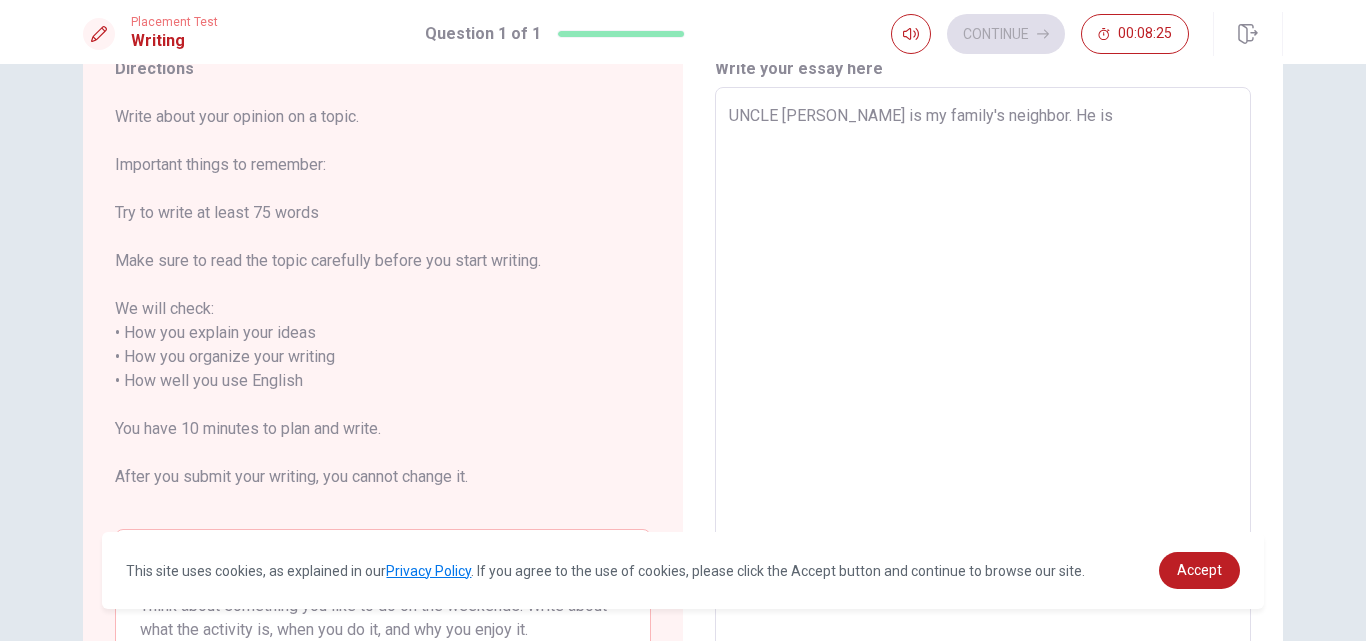 type on "x" 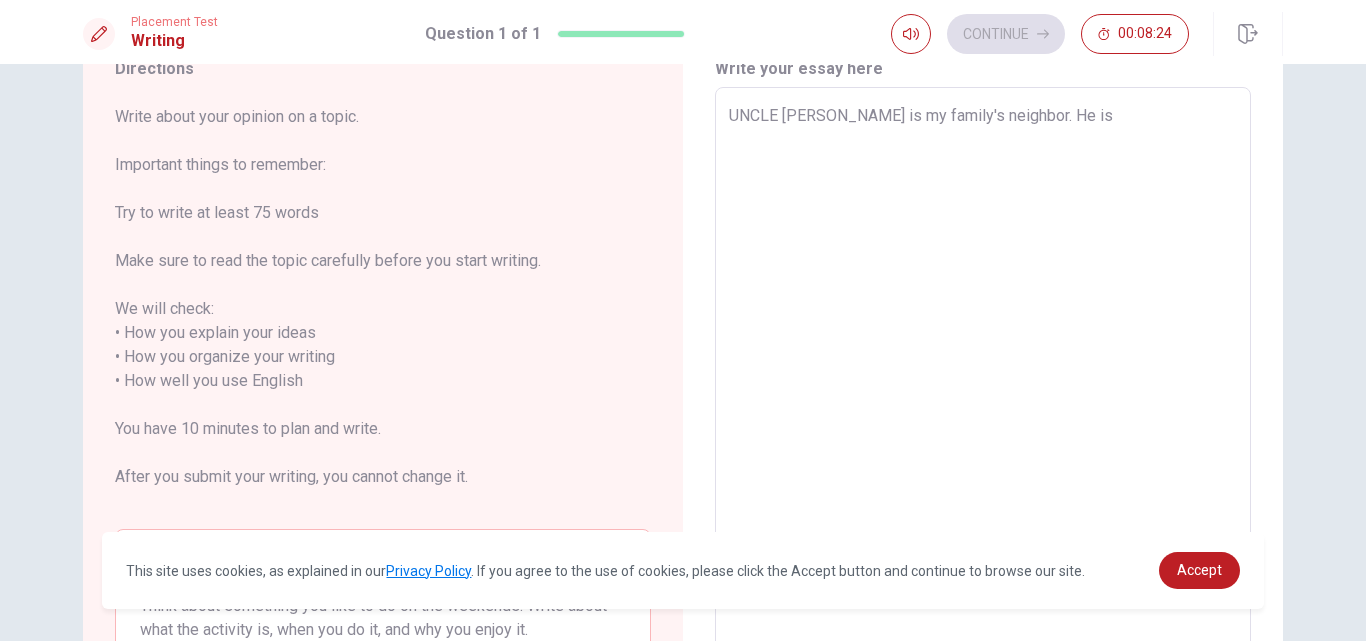 type on "x" 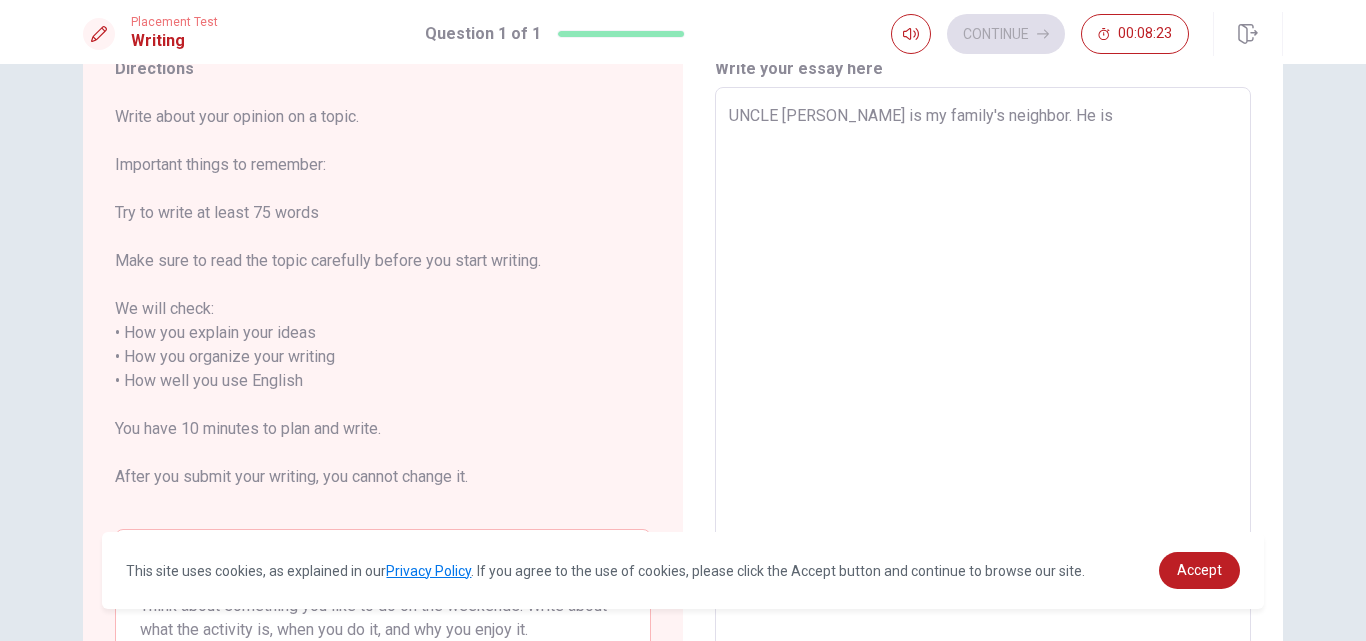 type on "UNCLE [PERSON_NAME] is my family's neighbor. He is t" 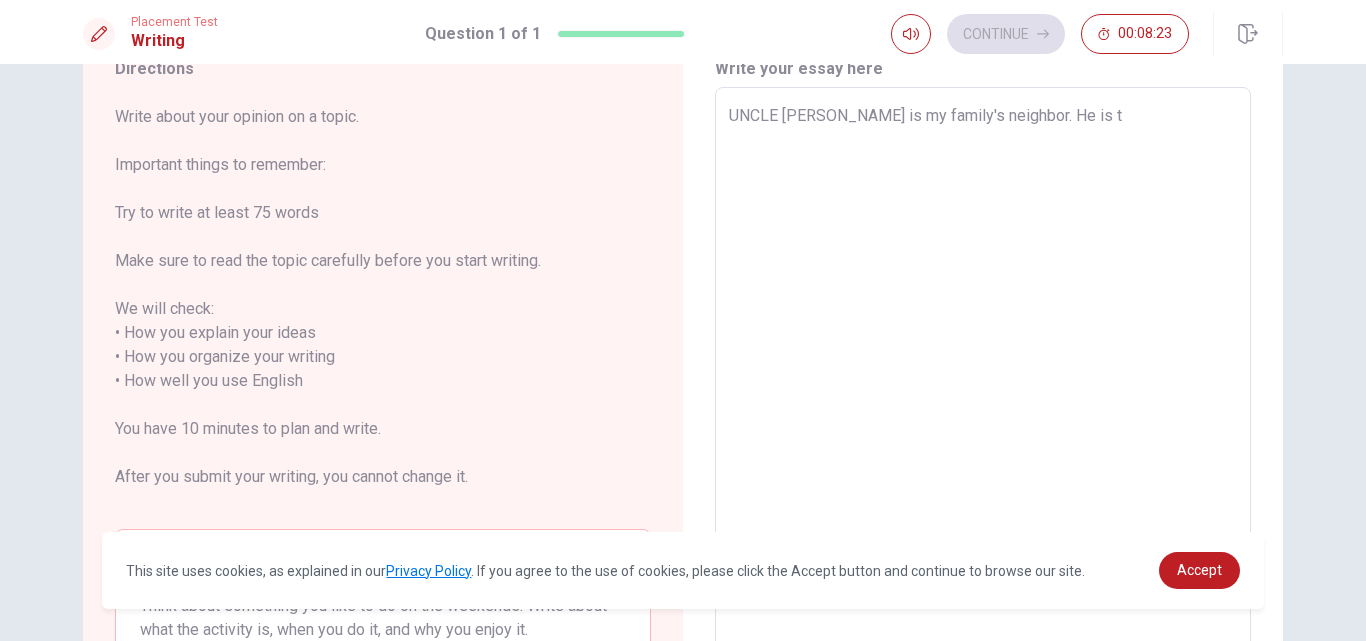 type on "x" 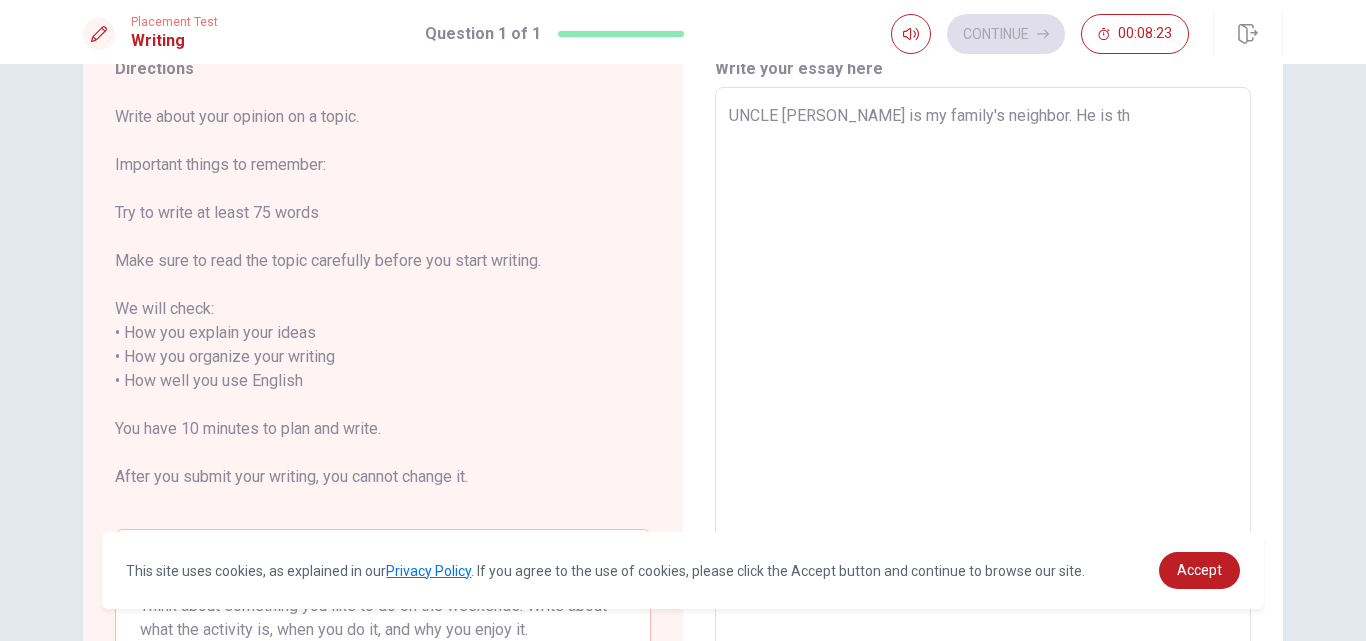 type on "x" 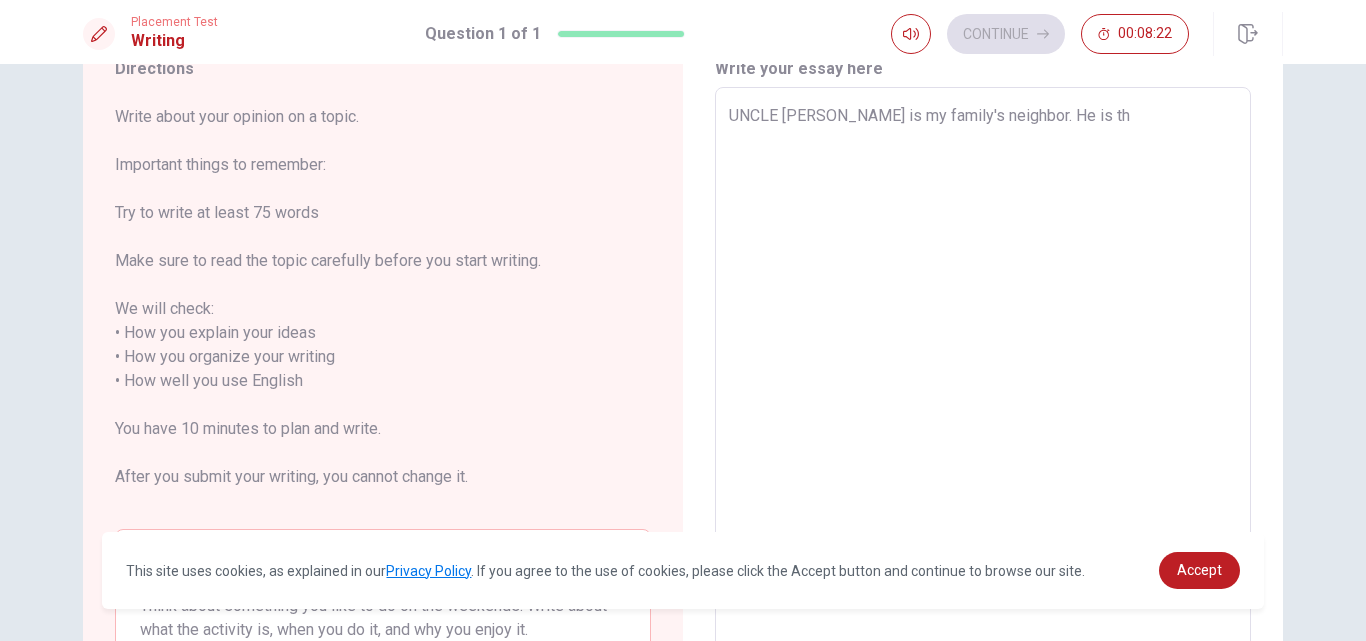 type on "UNCLE [PERSON_NAME] is my family's neighbor. He is thi" 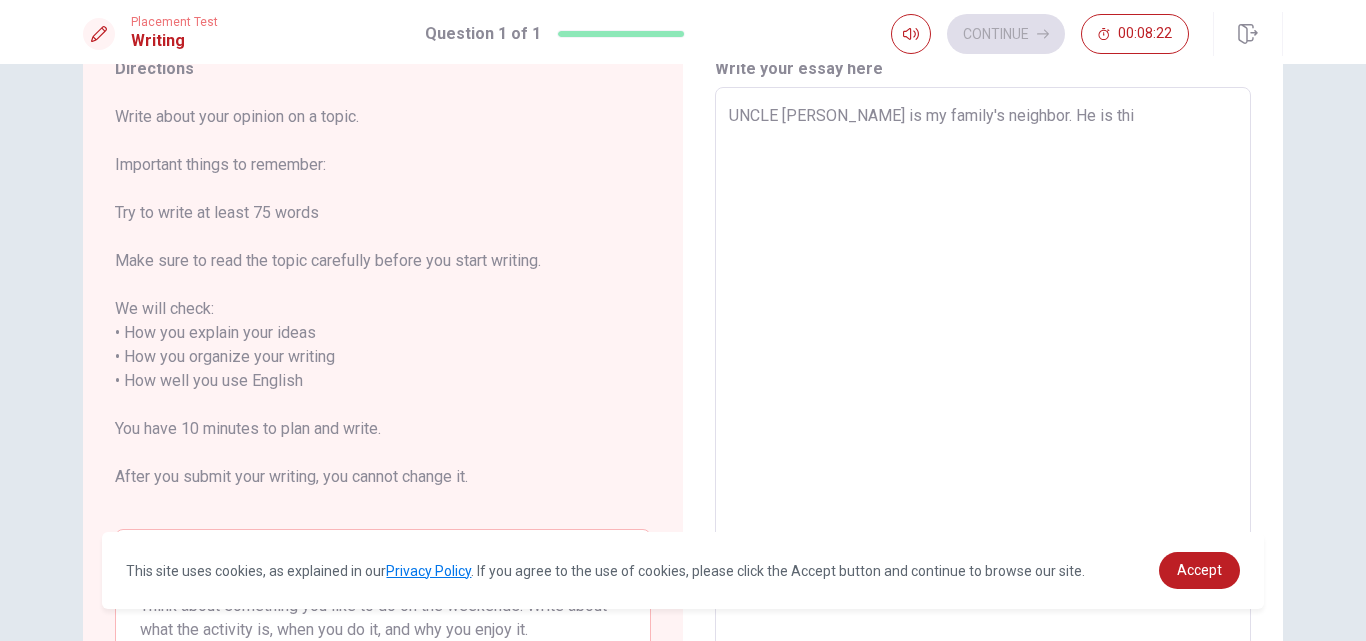 type on "x" 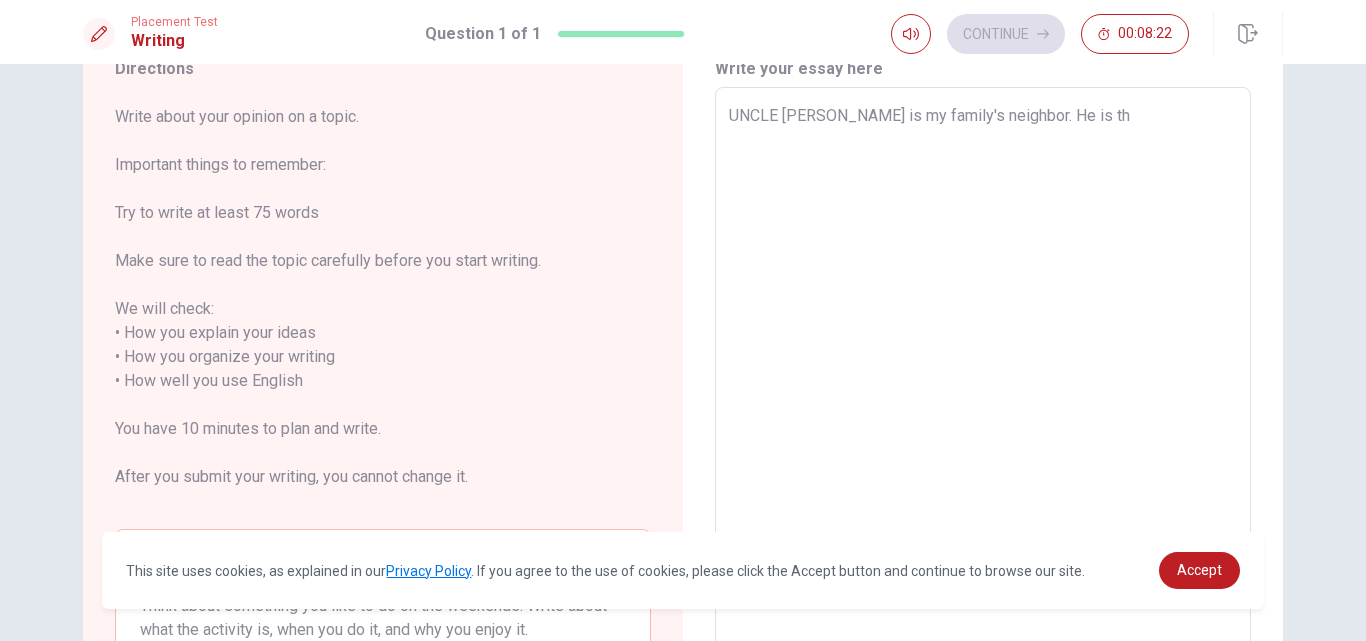 type on "UNCLE [PERSON_NAME] is my family's neighbor. He is thỉ" 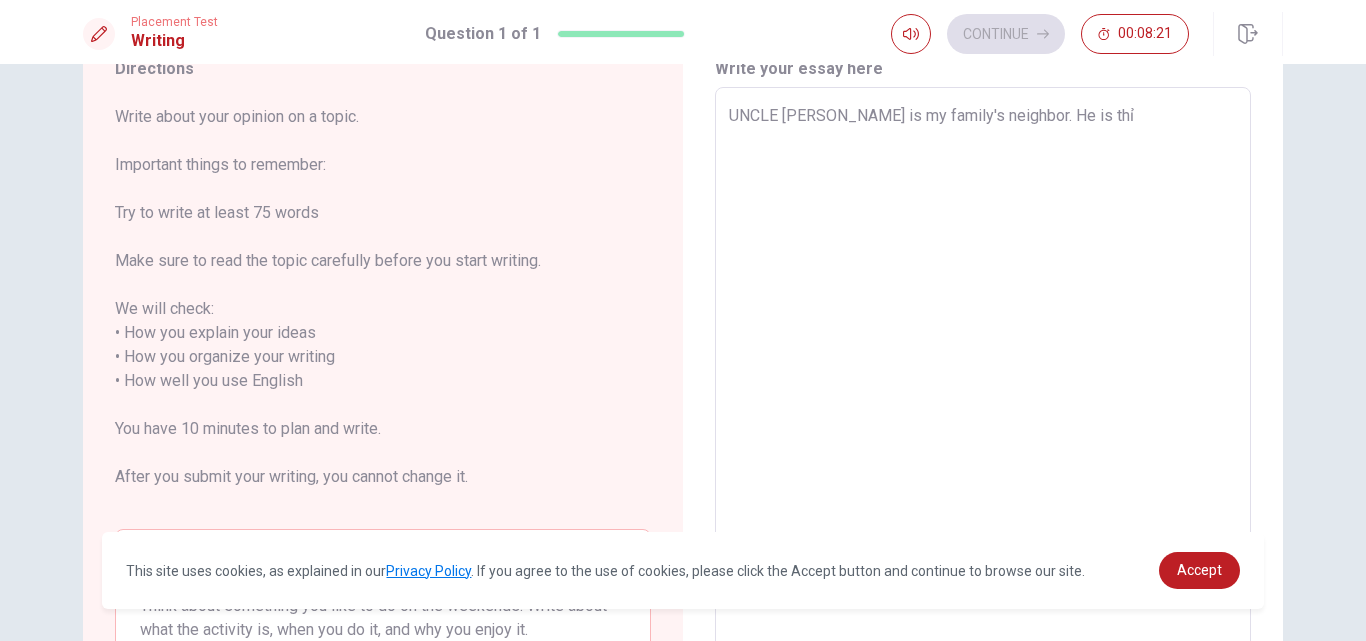 type on "x" 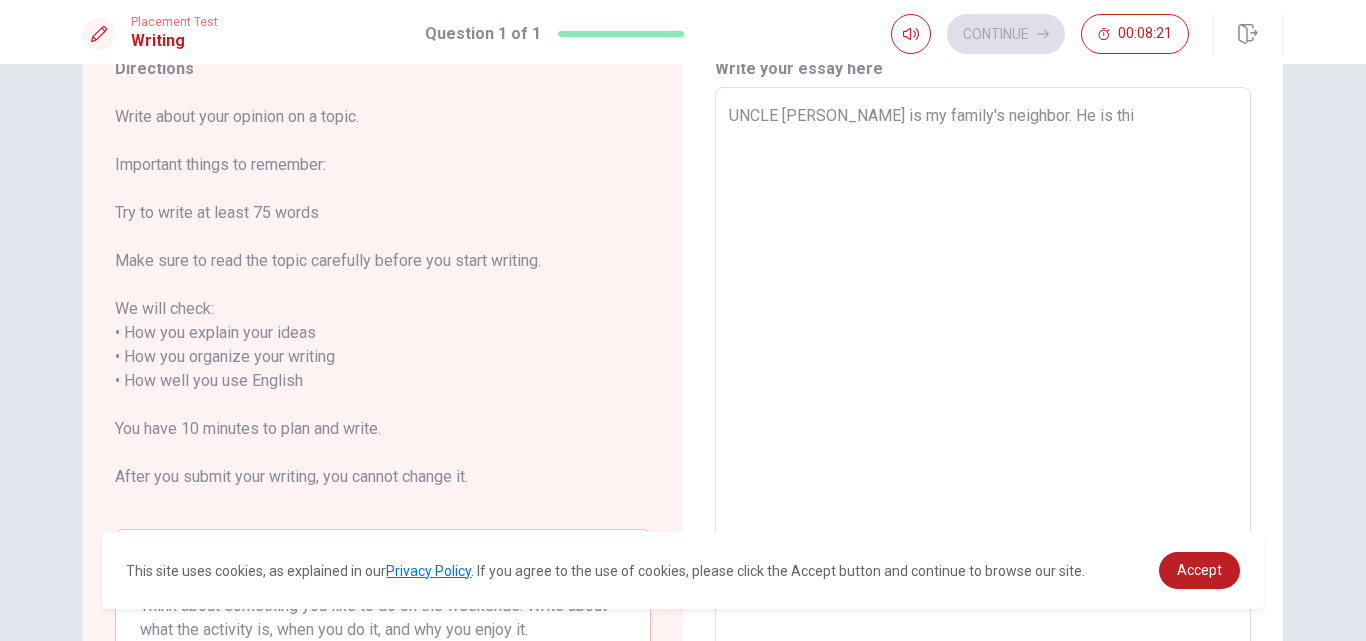 type on "UNCLE [PERSON_NAME] is my family's neighbor. He is thir" 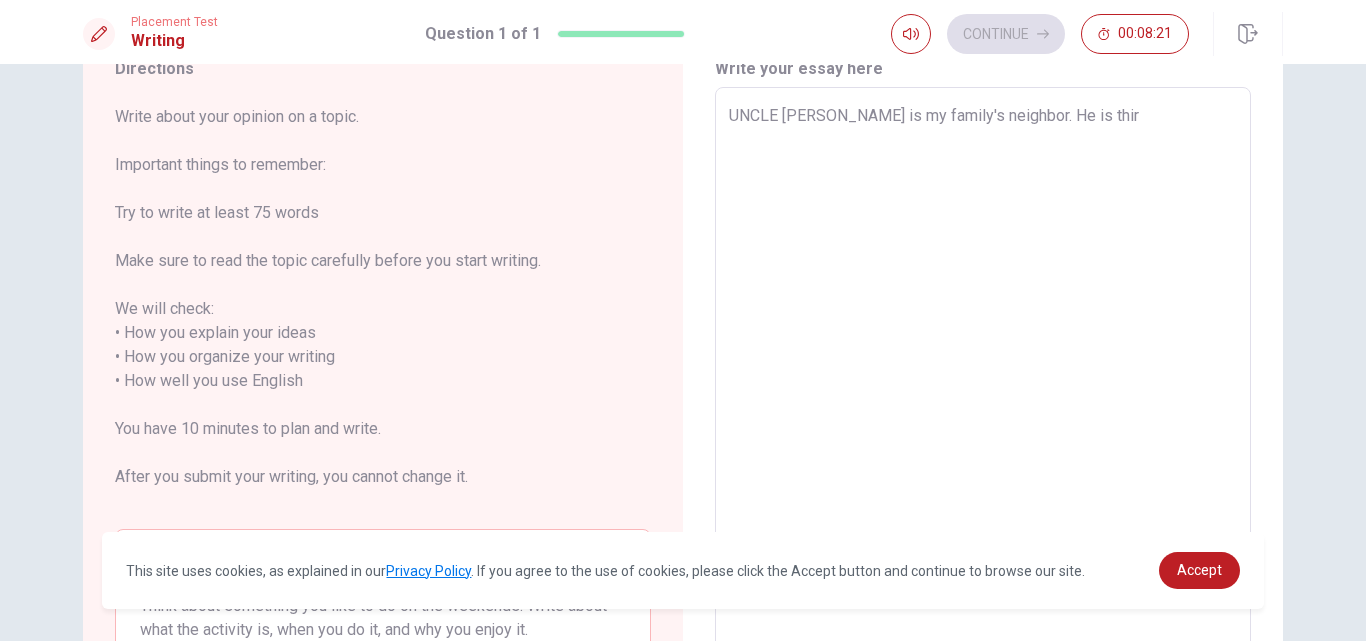 type on "x" 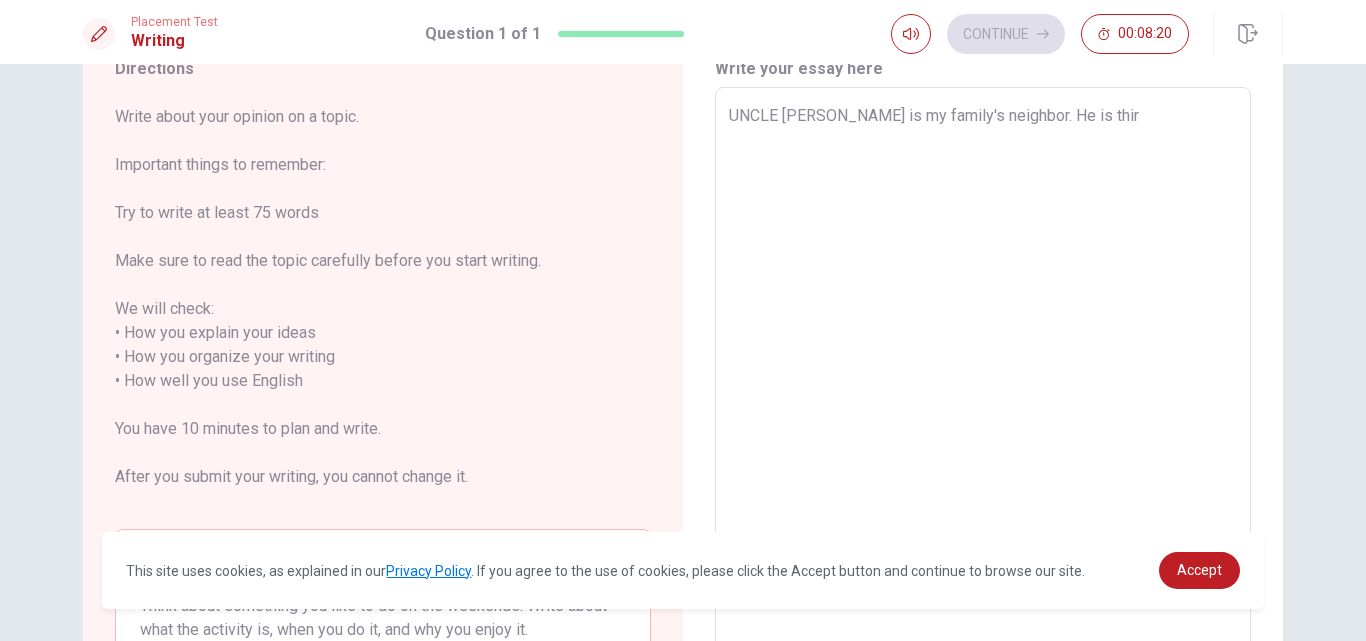 type on "UNCLE [PERSON_NAME] is my family's neighbor. He is thirt" 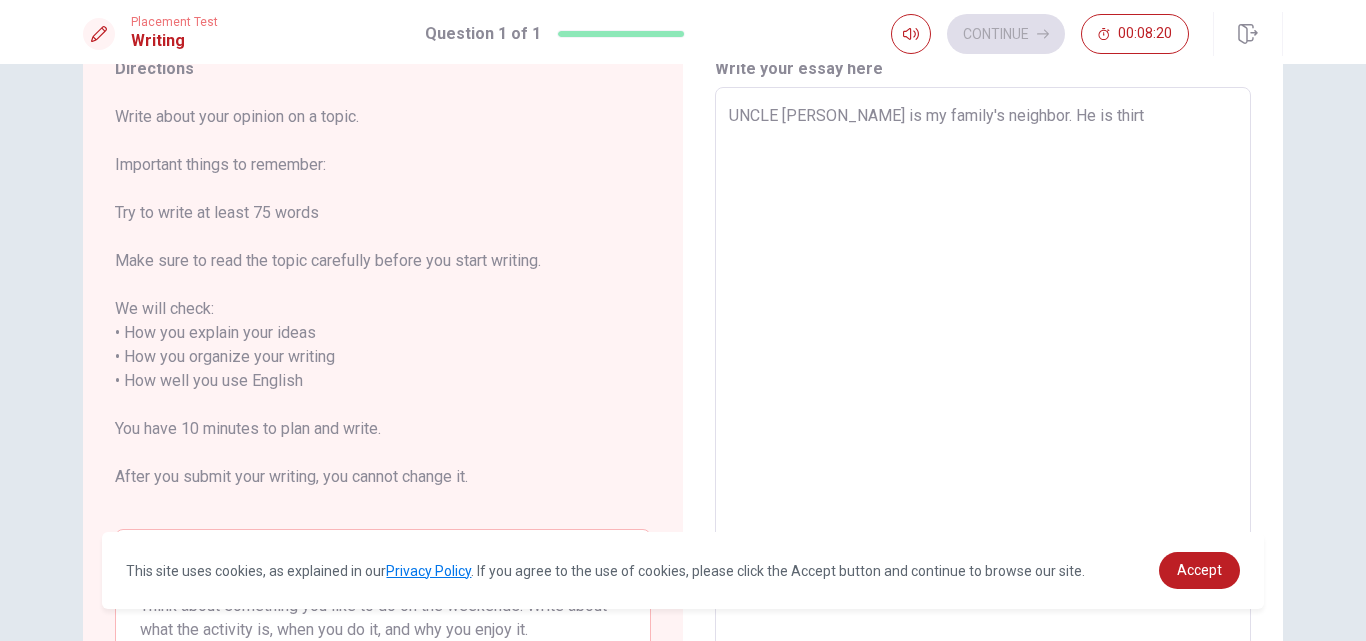 type on "x" 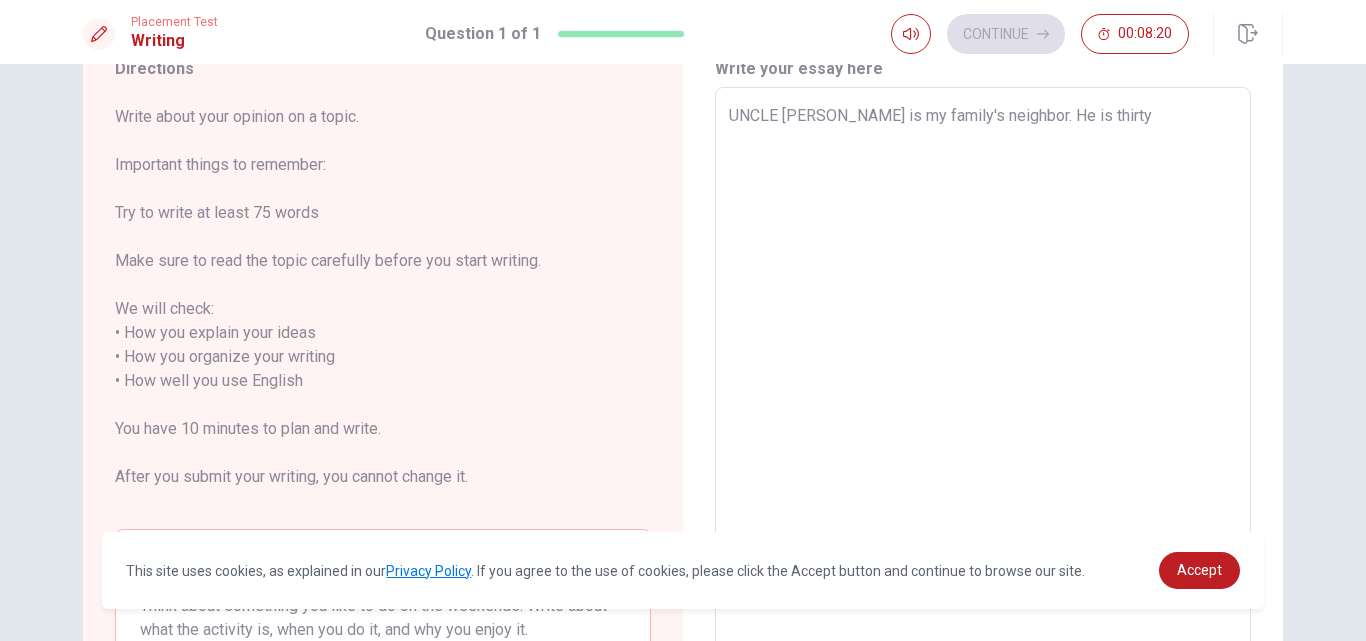 type on "x" 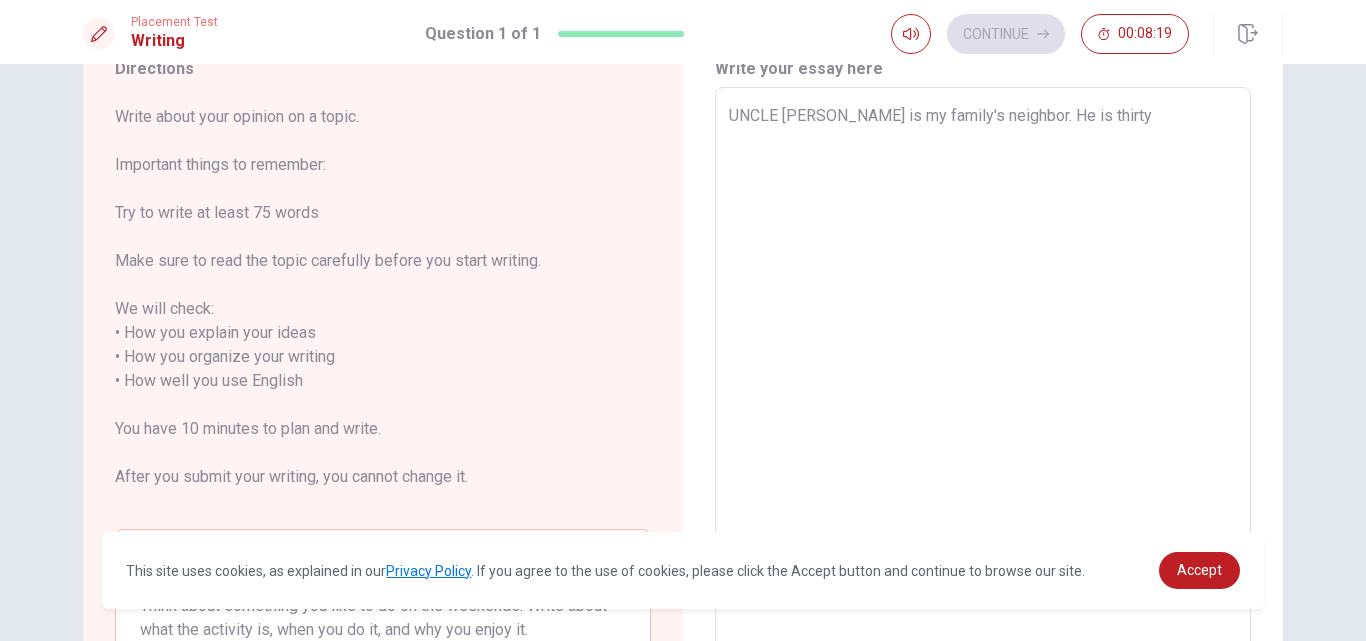 type on "UNCLE [PERSON_NAME] is my family's neighbor. He is thirty" 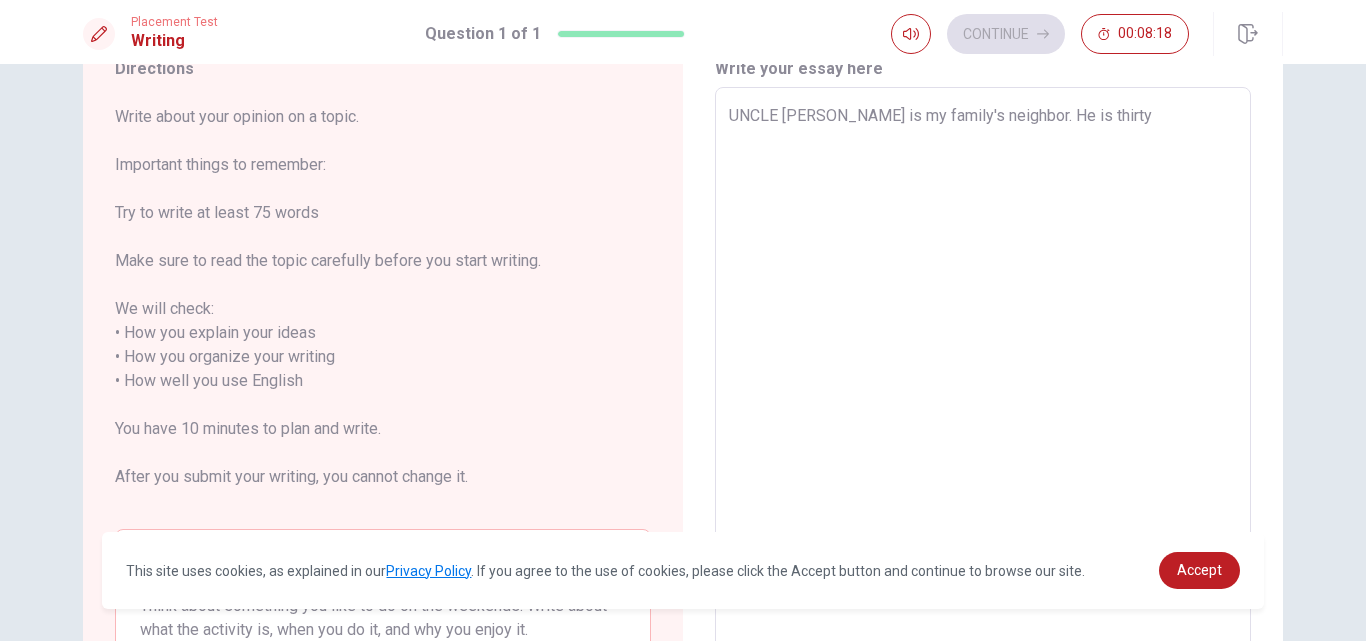 type on "UNCLE [PERSON_NAME] is my family's neighbor. He is thirty" 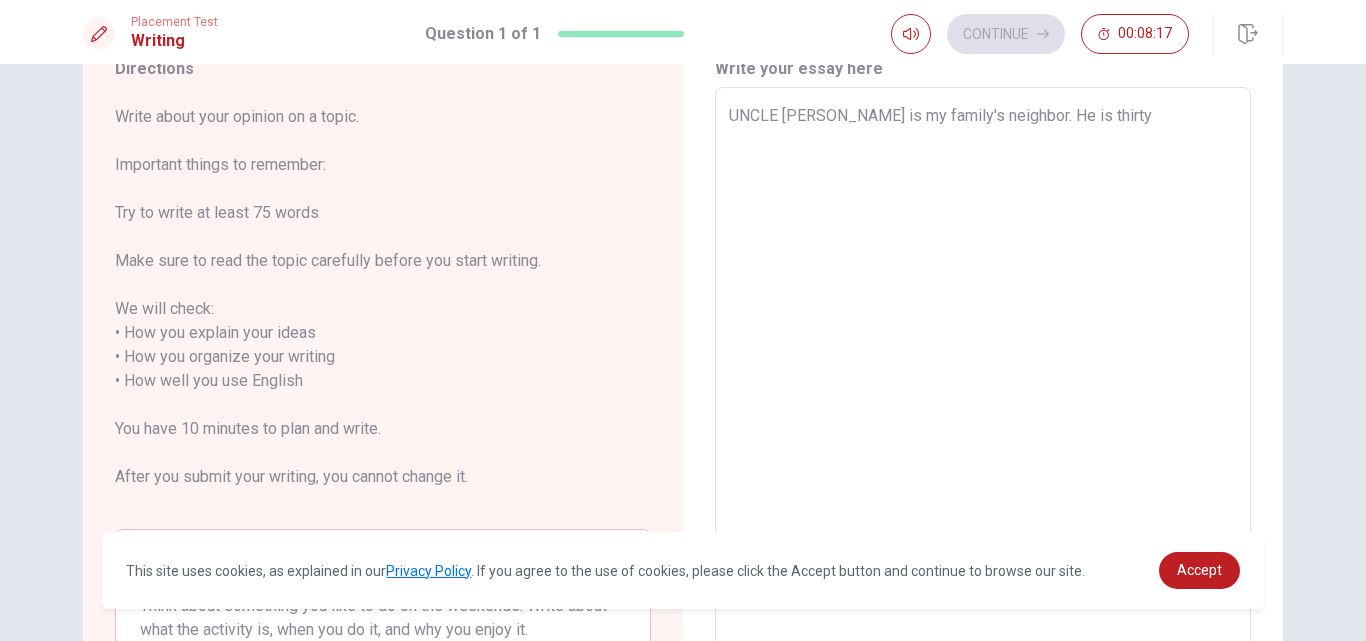 type on "UNCLE [PERSON_NAME] is my family's neighbor. He is thirty-" 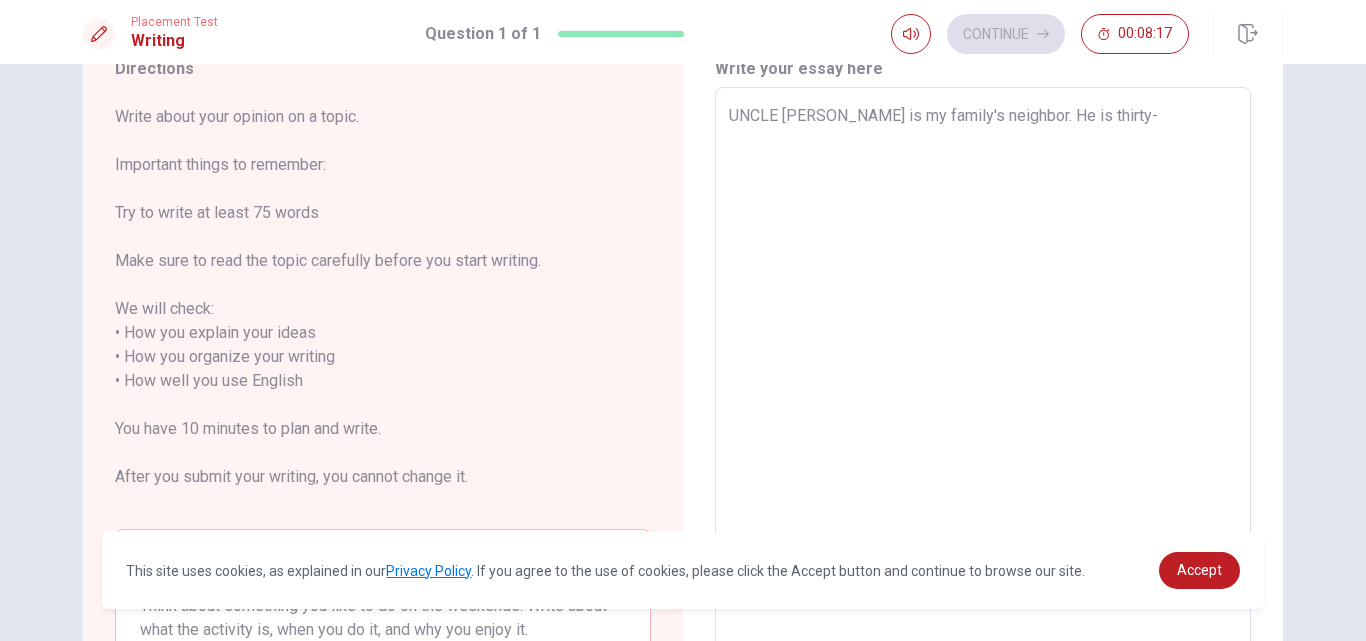 type on "x" 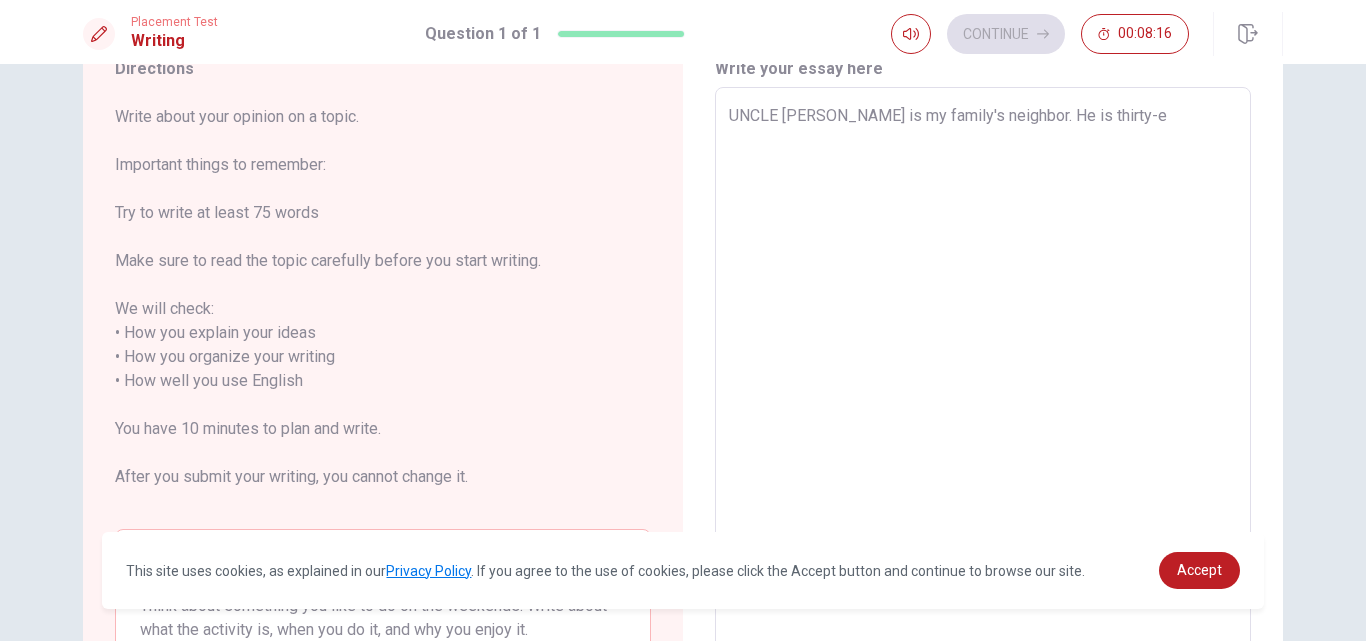 type on "x" 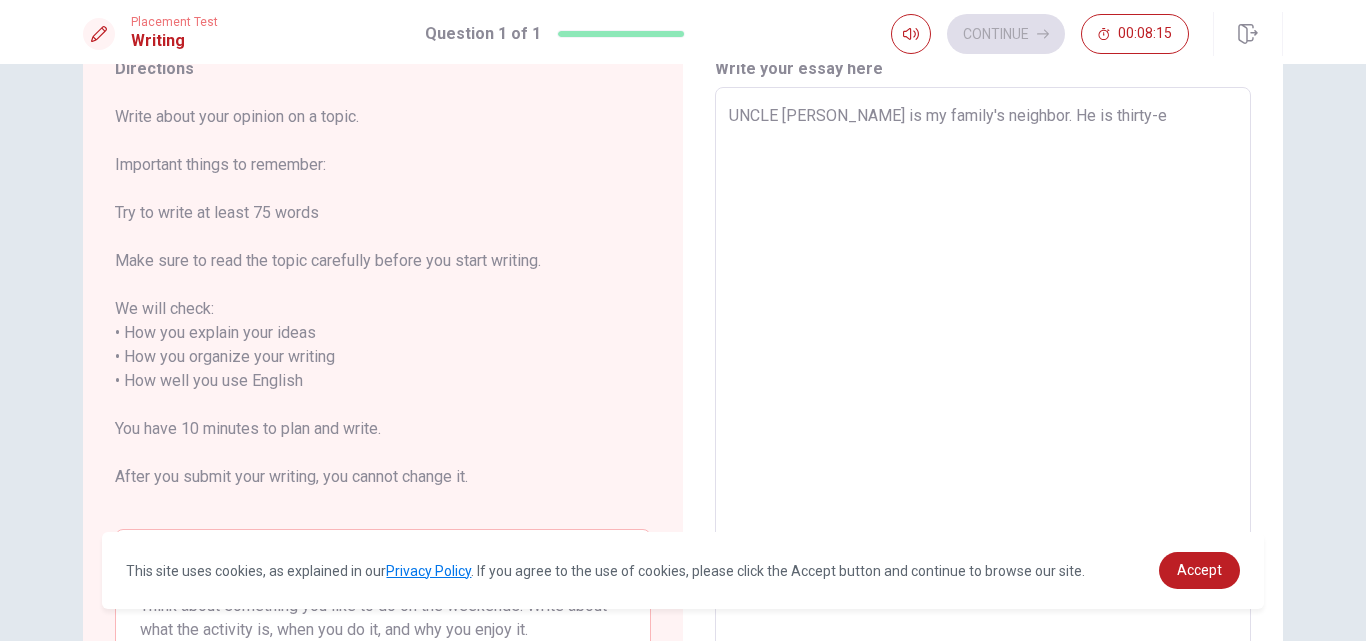type on "UNCLE [PERSON_NAME] is my family's neighbor. He is thirty-ei" 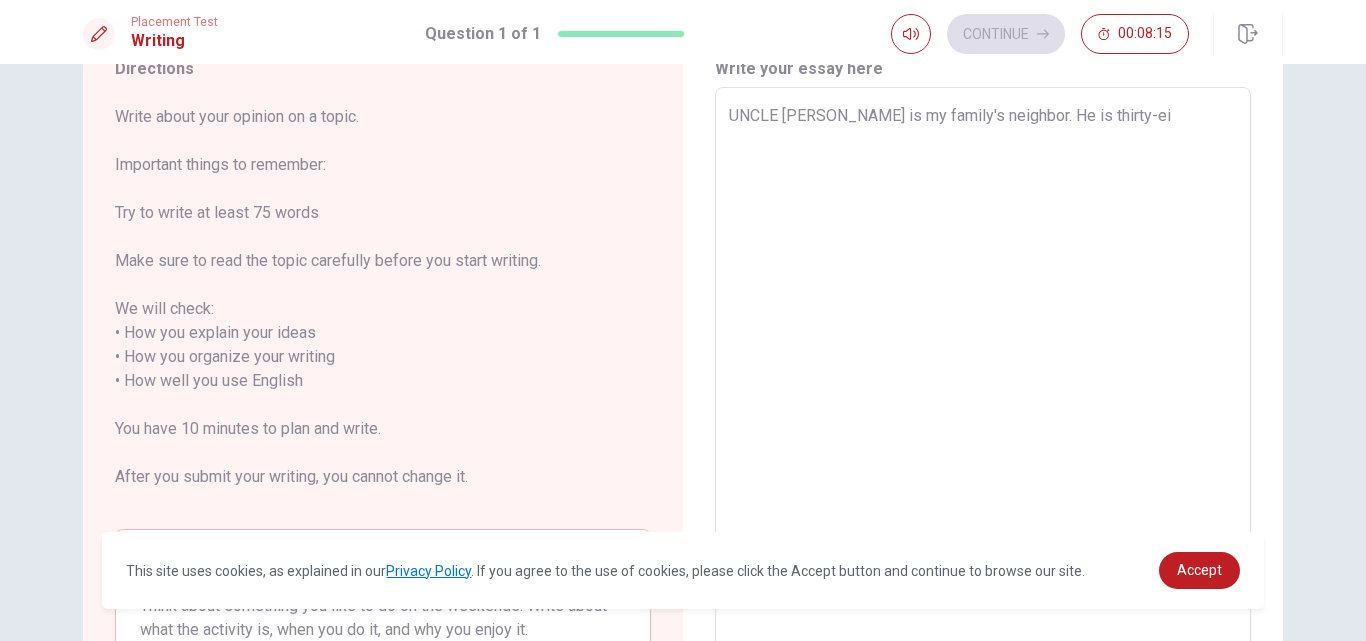 type on "x" 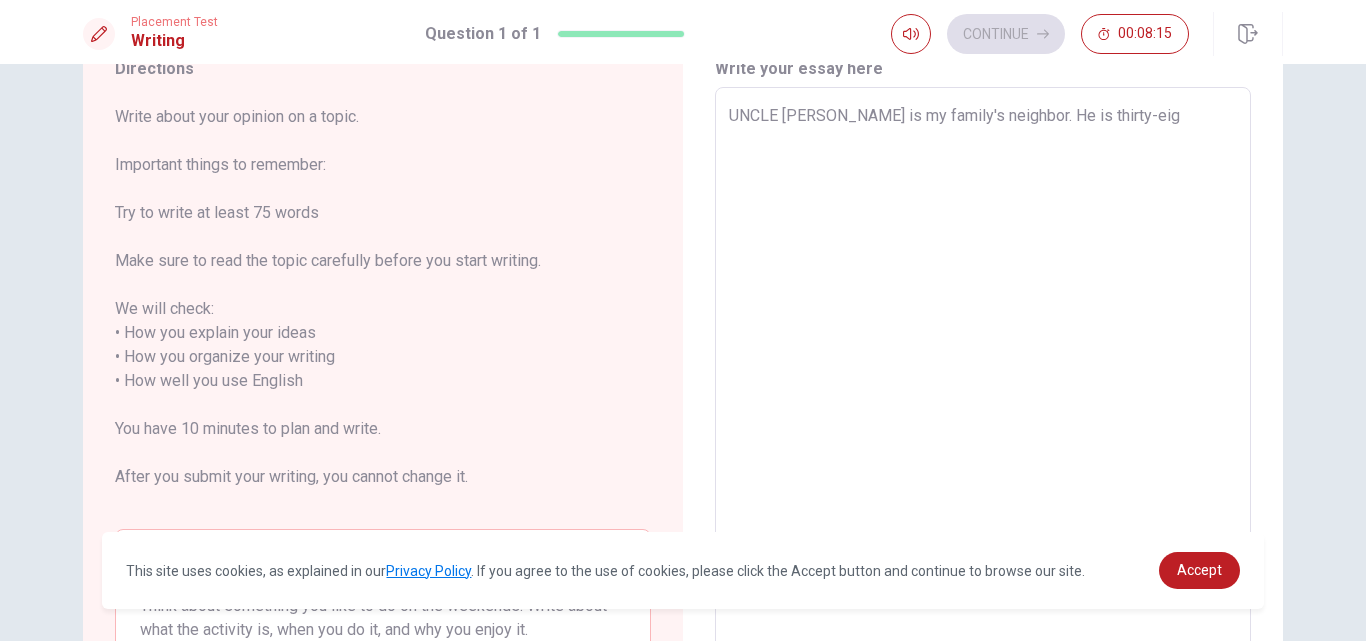type on "x" 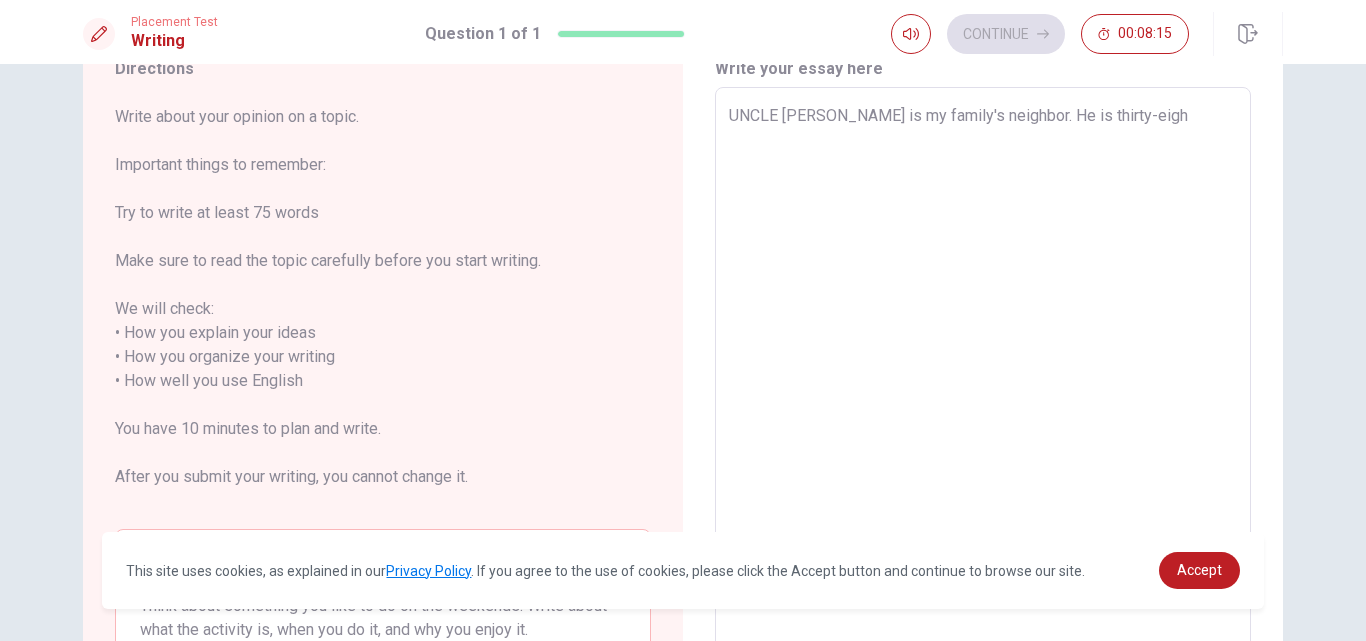 type on "x" 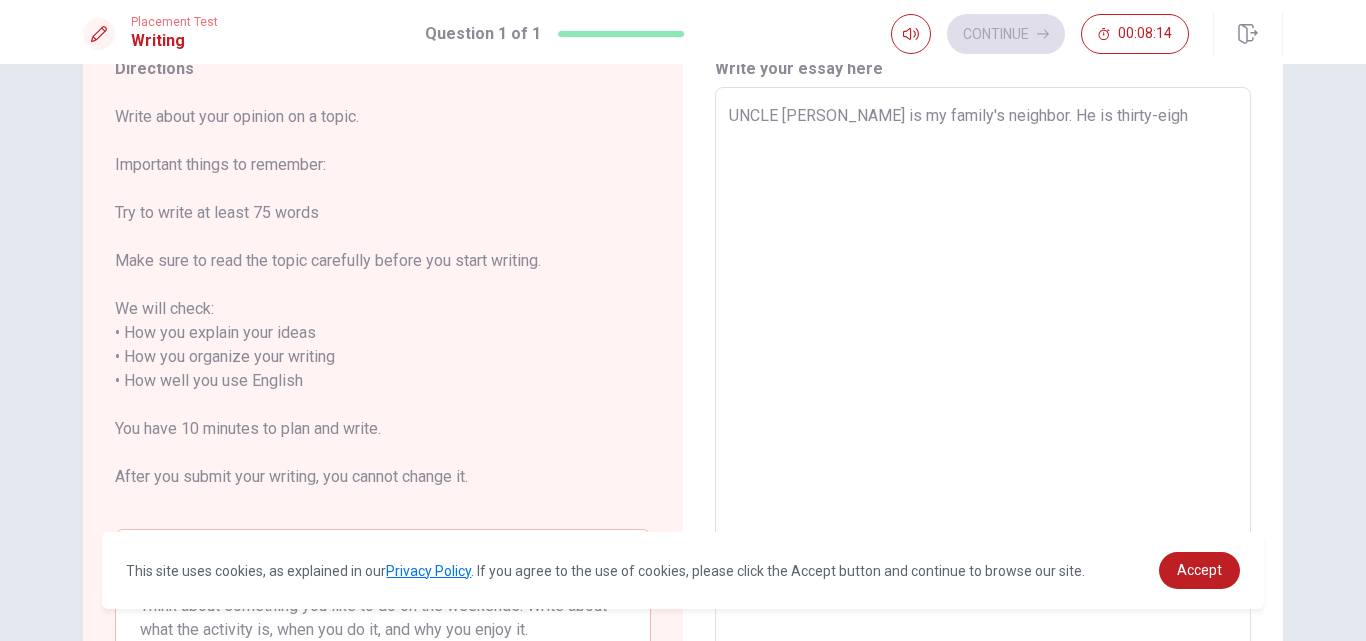 type on "UNCLE [PERSON_NAME] is my family's neighbor. He is thirty-eight" 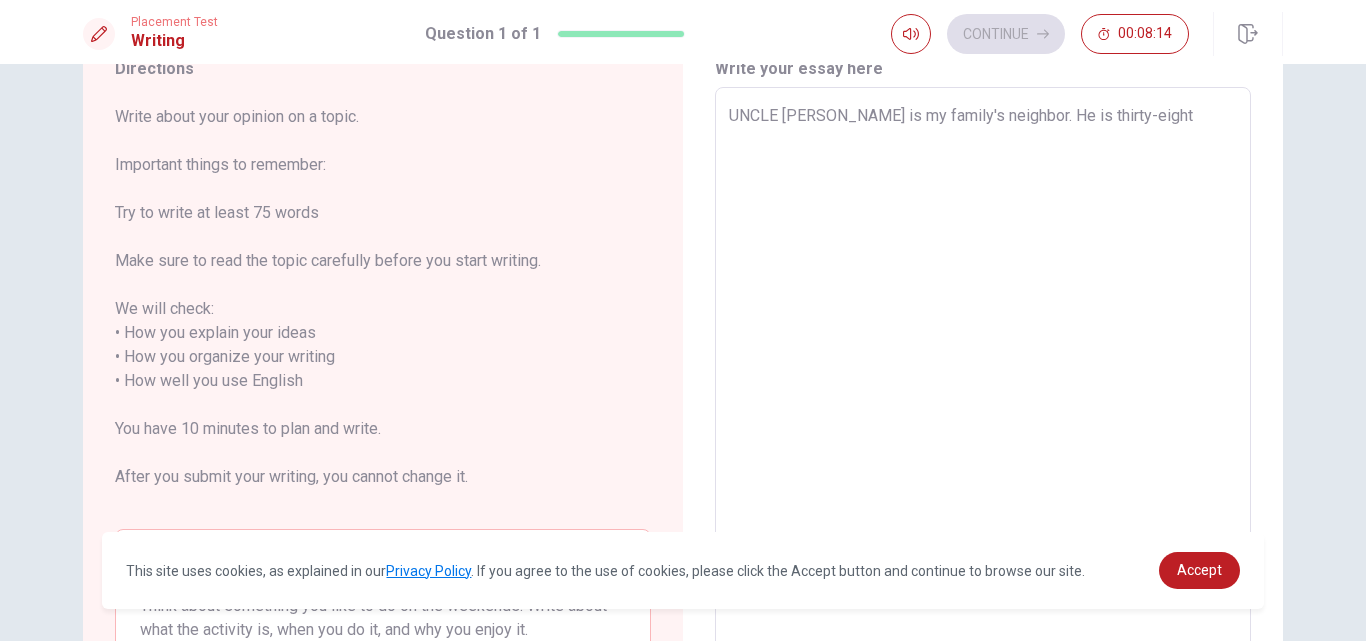 type on "x" 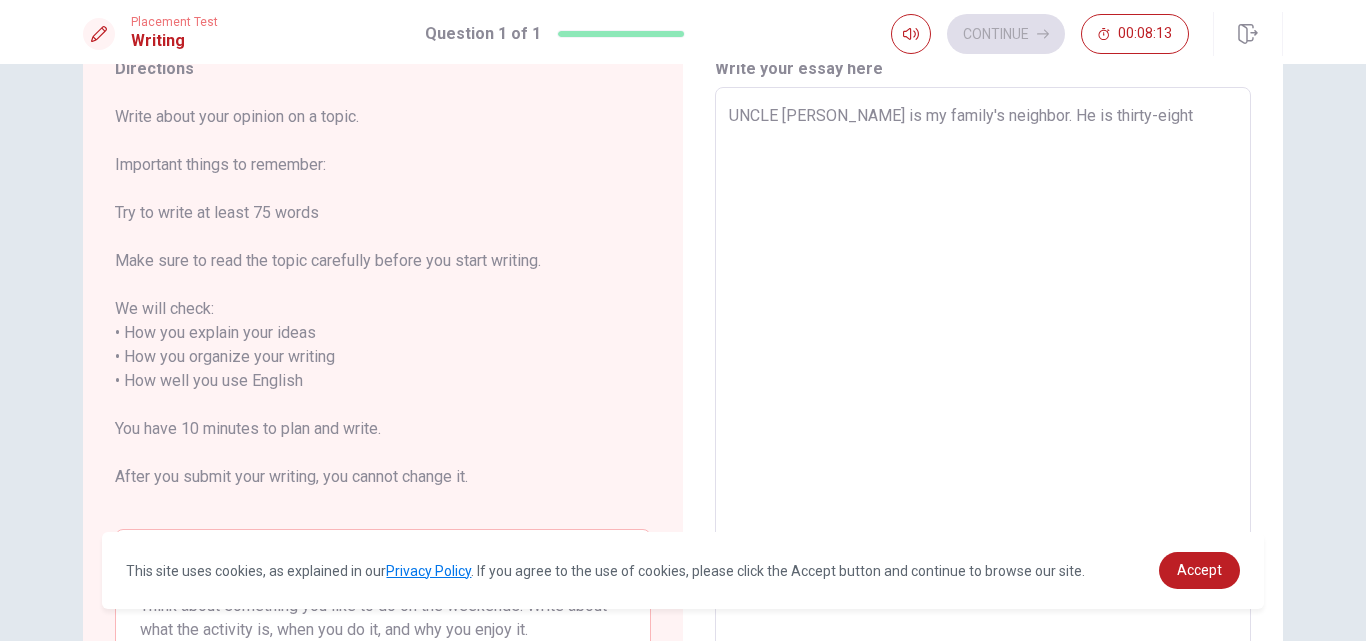 type on "UNCLE [PERSON_NAME] is my family's neighbor. He is thirty-eight y" 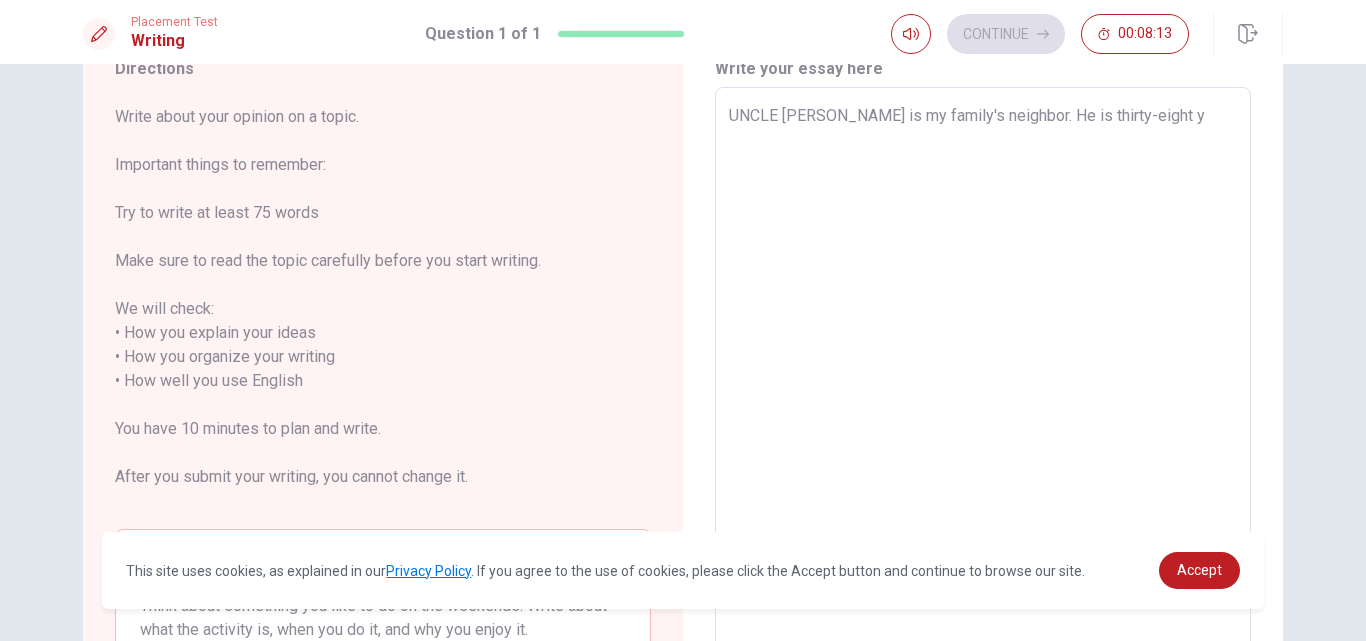 type on "x" 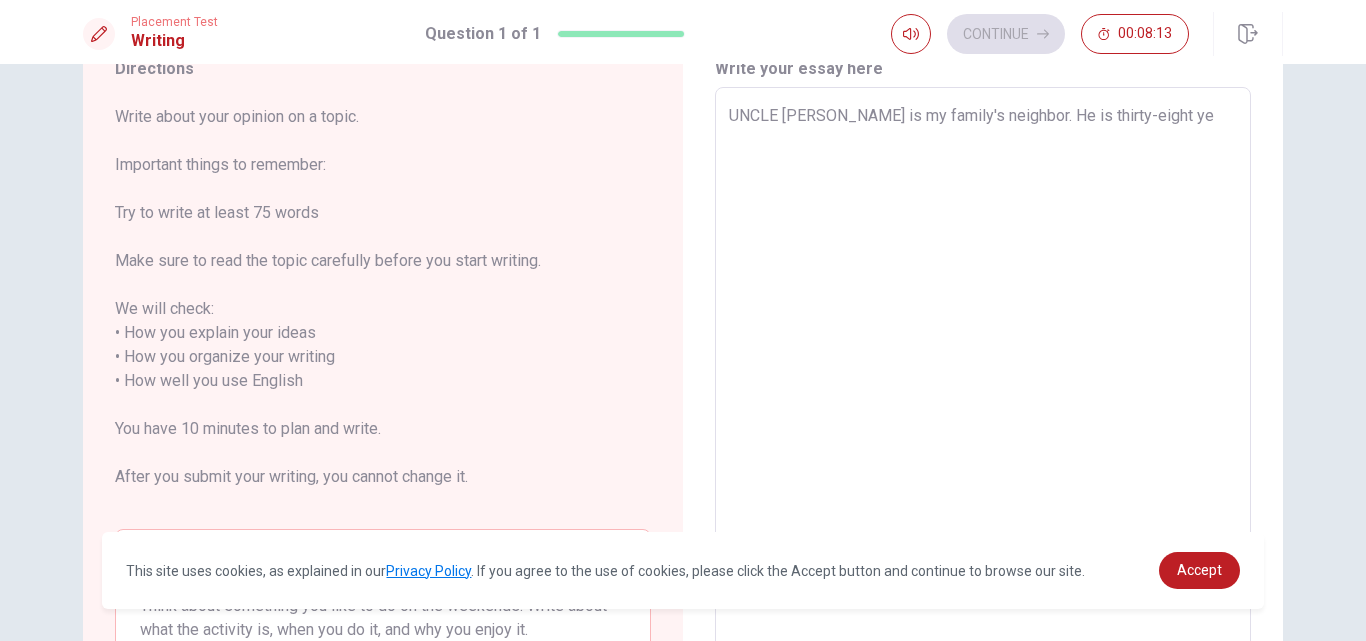 type on "x" 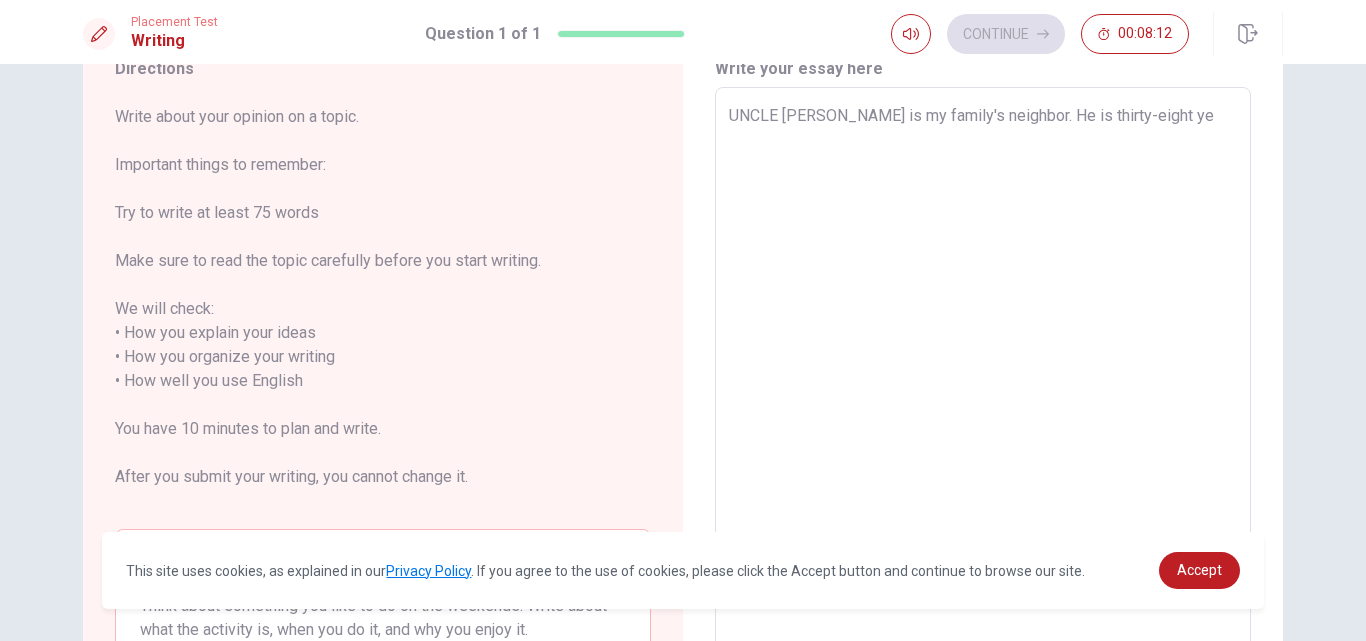 type on "UNCLE [PERSON_NAME] is my family's neighbor. He is thirty-eight yea" 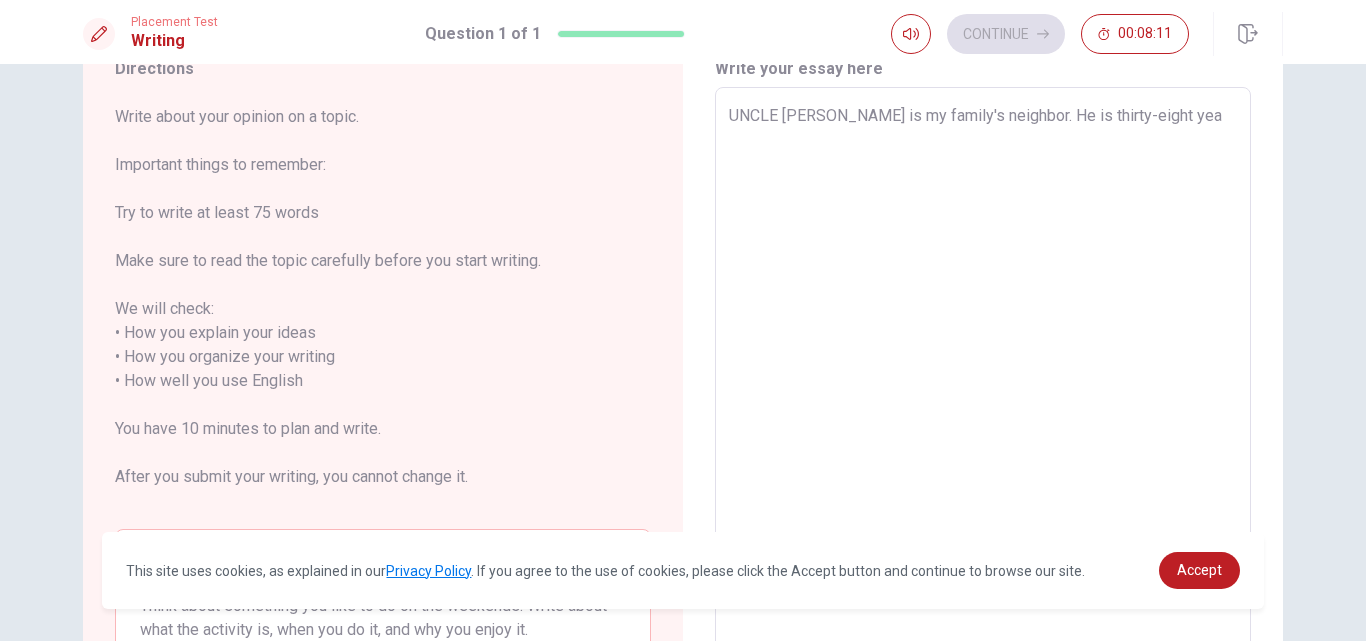 type on "x" 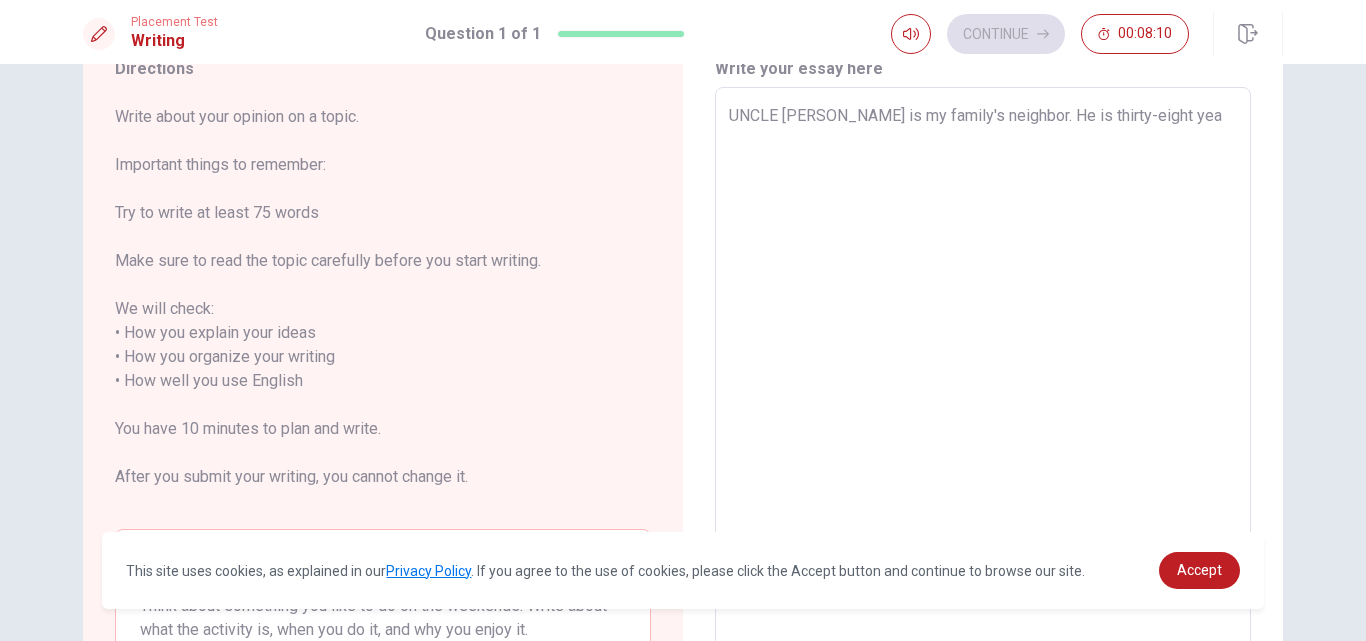 type on "UNCLE [PERSON_NAME] is my family's neighbor. He is thirty-eight year" 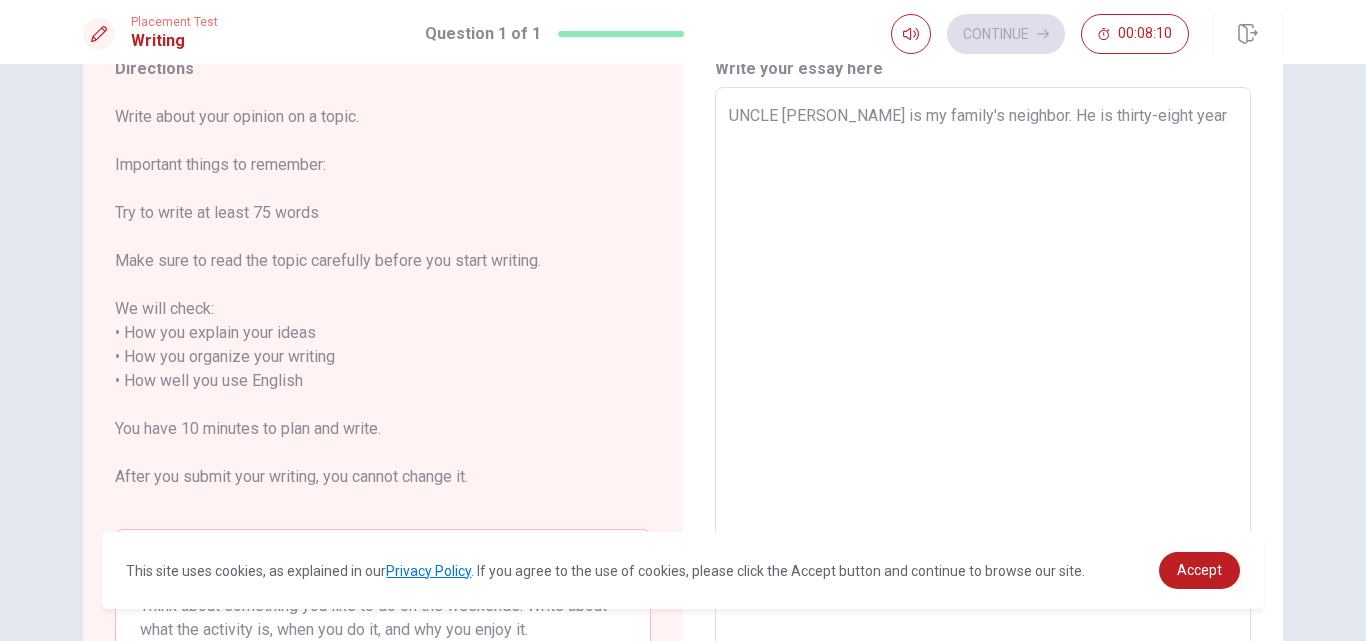 type on "x" 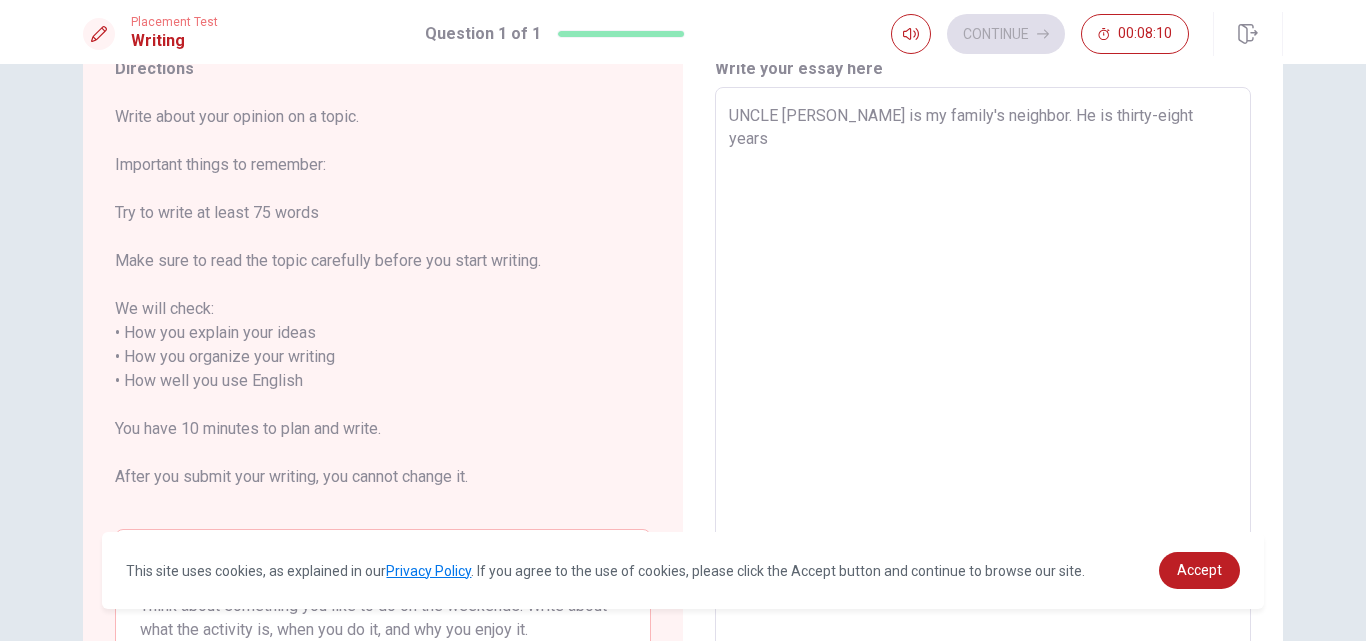 type on "x" 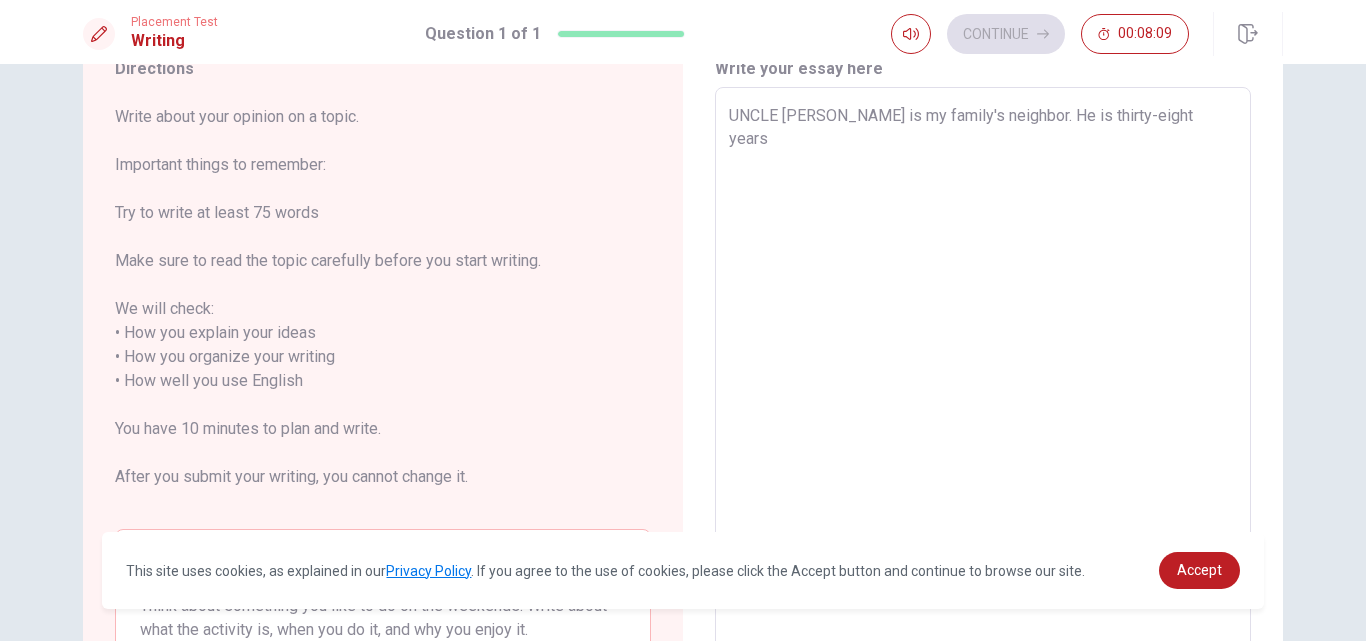 type on "x" 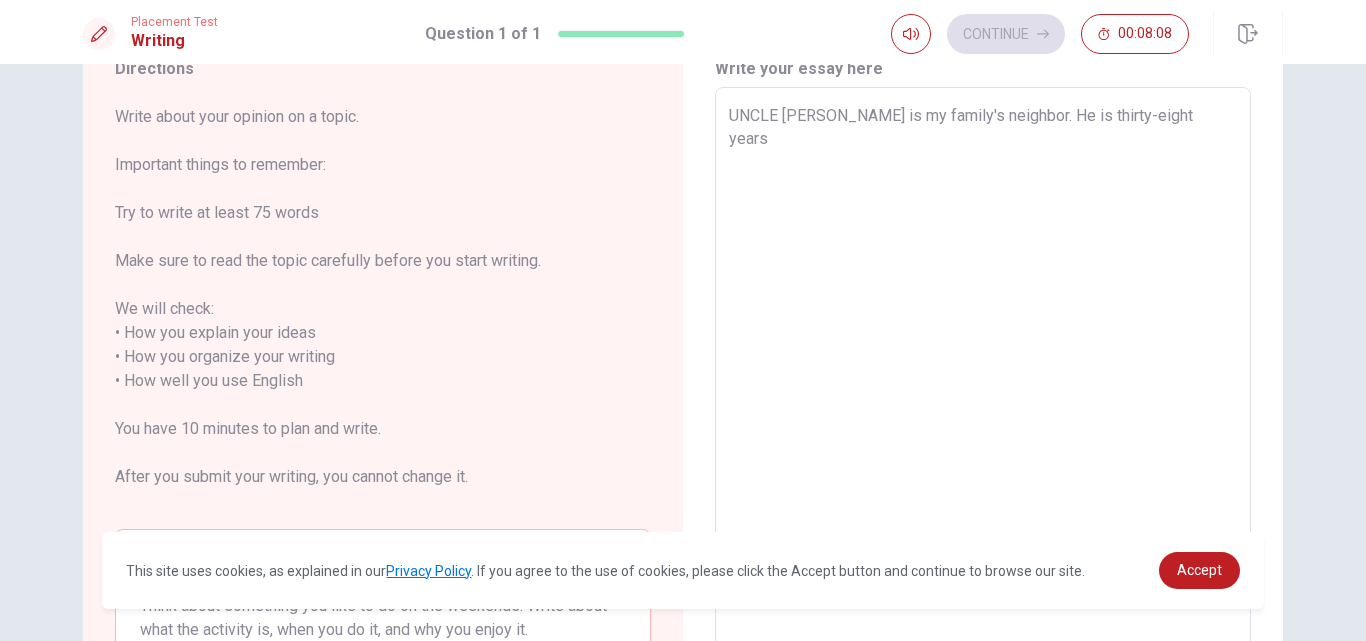 type on "UNCLE [PERSON_NAME] is my family's neighbor. He is thirty-eight years y" 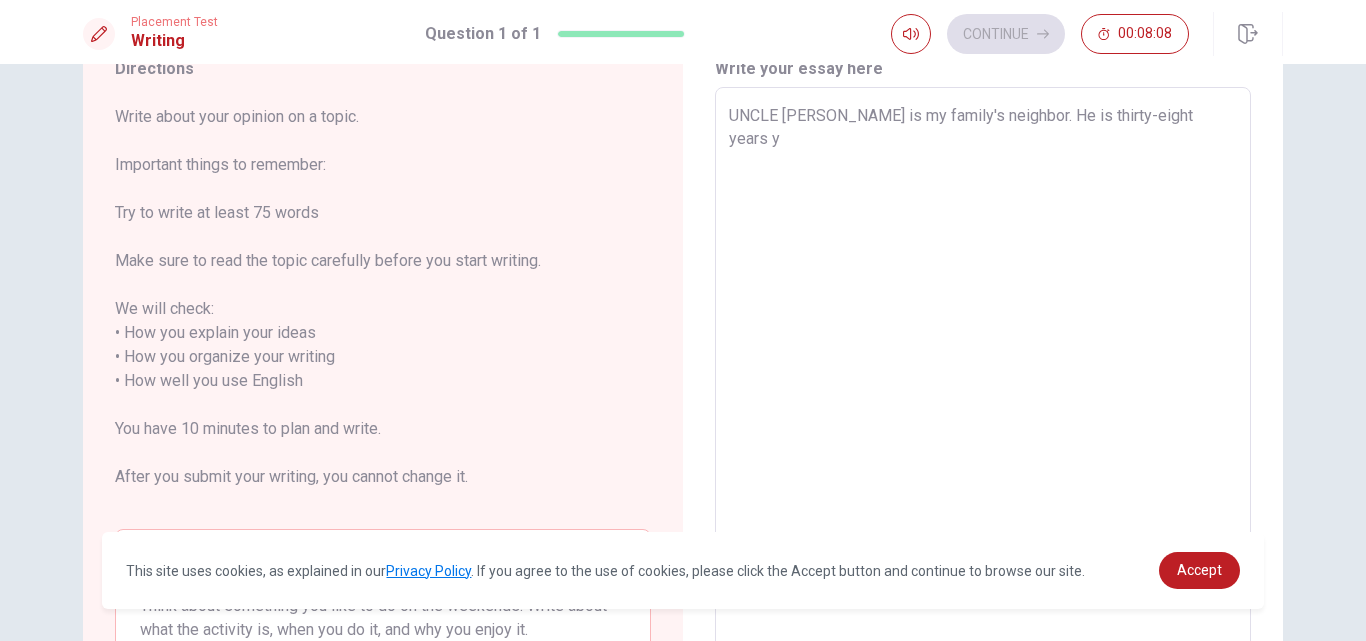 type on "x" 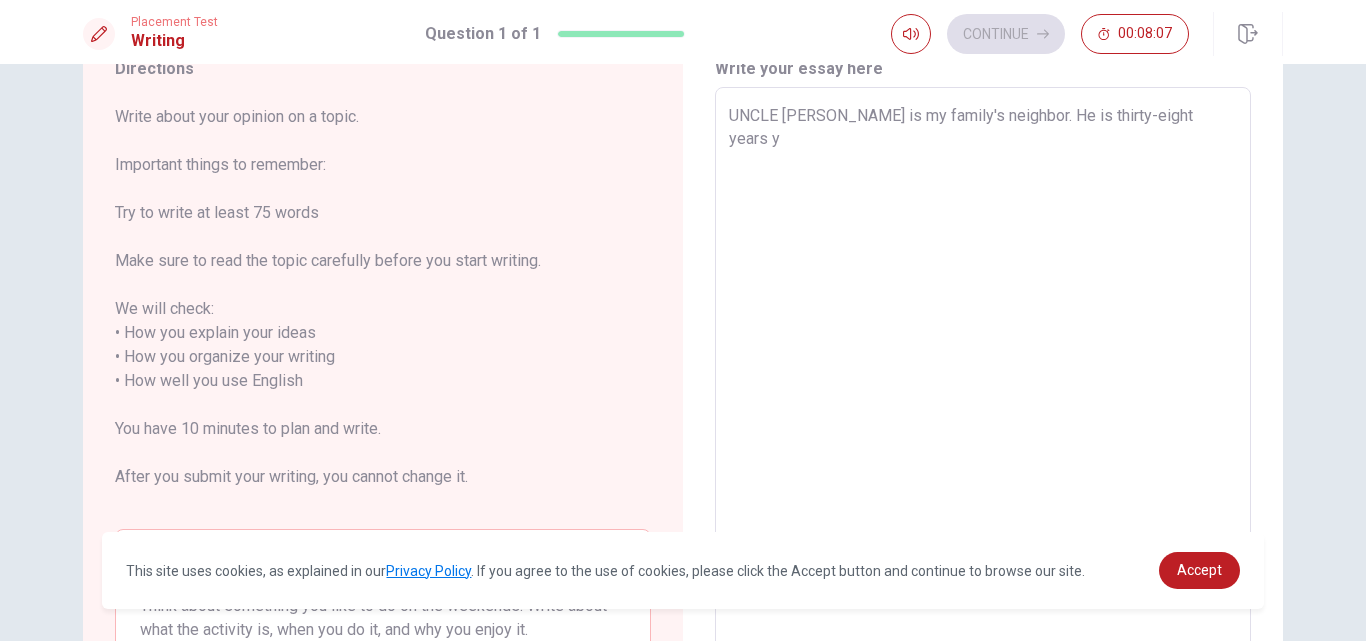 type on "UNCLE [PERSON_NAME] is my family's neighbor. He is thirty-eight years ye" 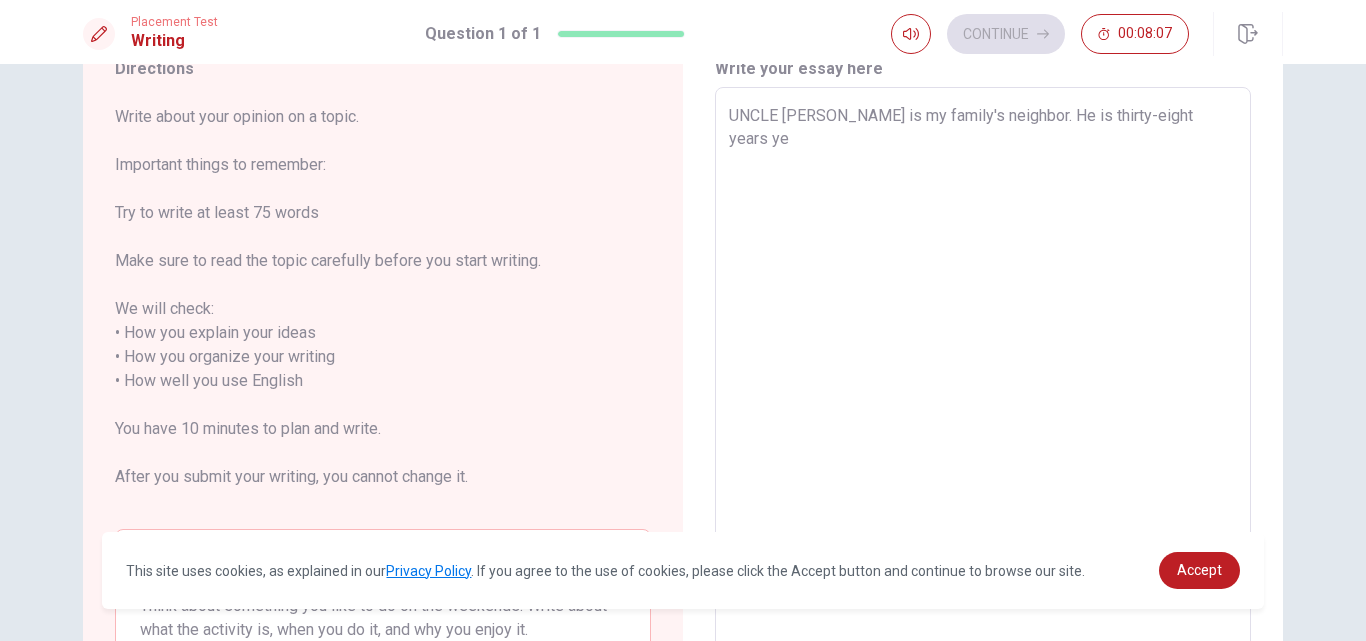 type 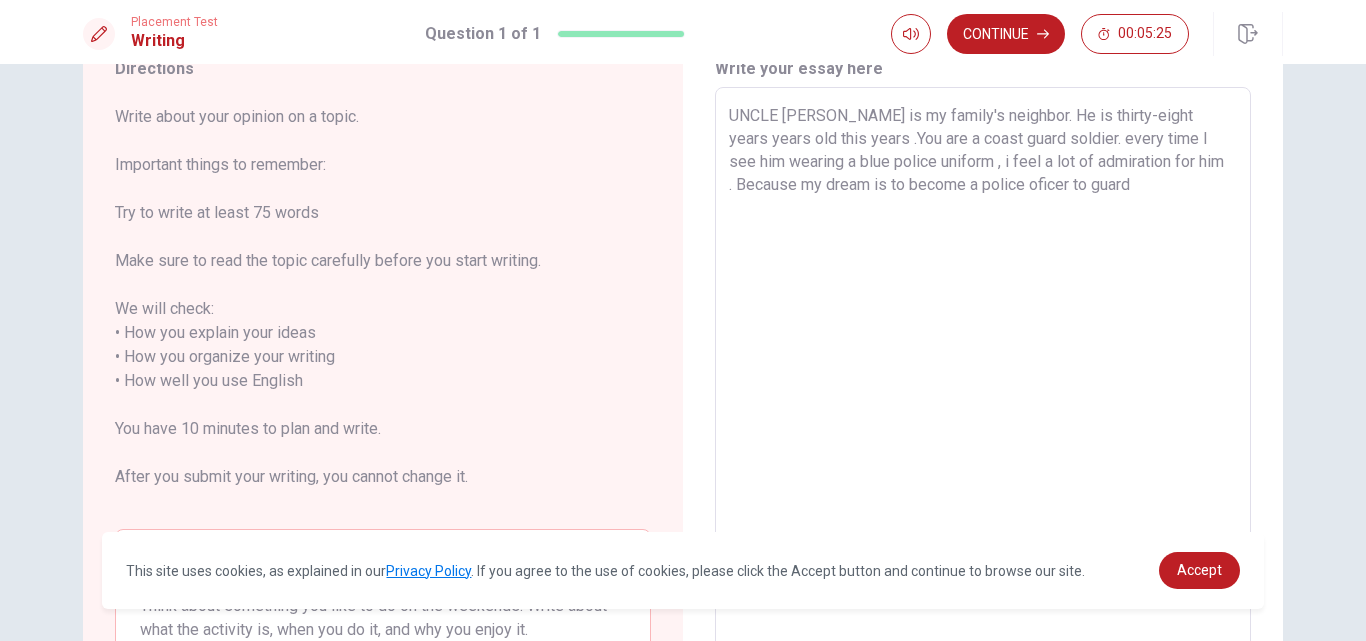 click on "UNCLE [PERSON_NAME] is my family's neighbor. He is thirty-eight years years old this years .You are a coast guard soldier. every time I see him wearing a blue police uniform , i feel a lot of admiration for him . Because my dream is to become a police oficer to guard" at bounding box center (983, 381) 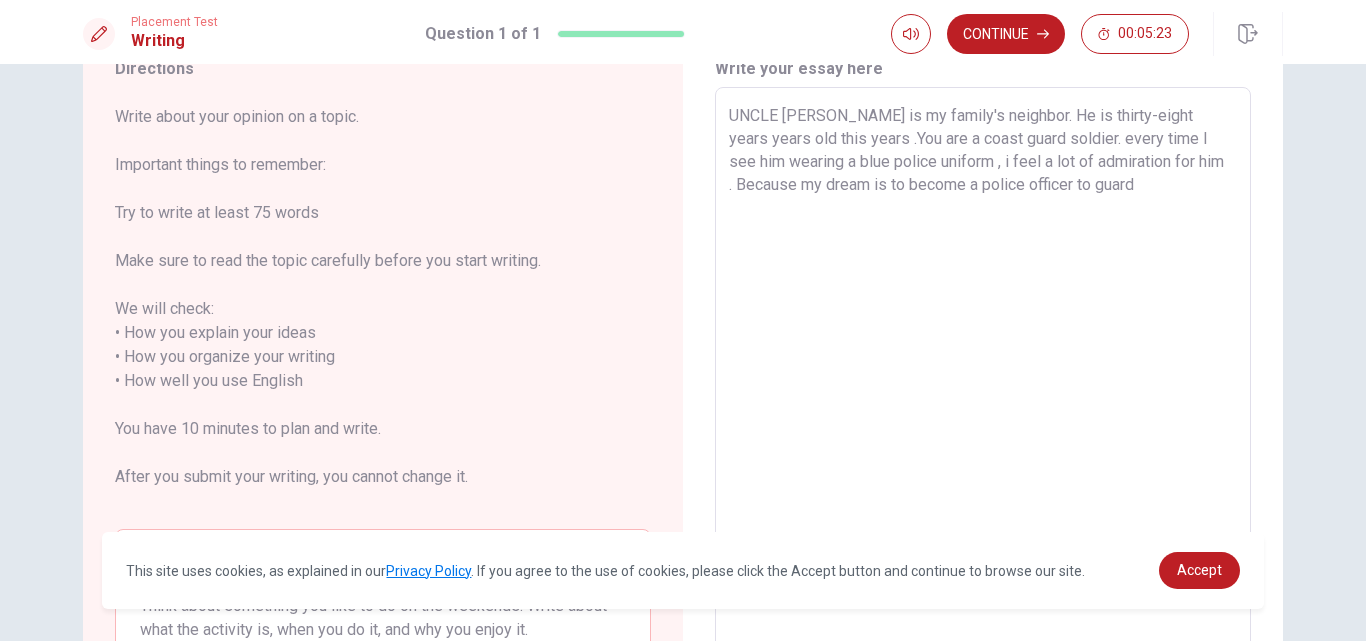 click on "UNCLE [PERSON_NAME] is my family's neighbor. He is thirty-eight years years old this years .You are a coast guard soldier. every time I see him wearing a blue police uniform , i feel a lot of admiration for him . Because my dream is to become a police officer to guard" at bounding box center (983, 381) 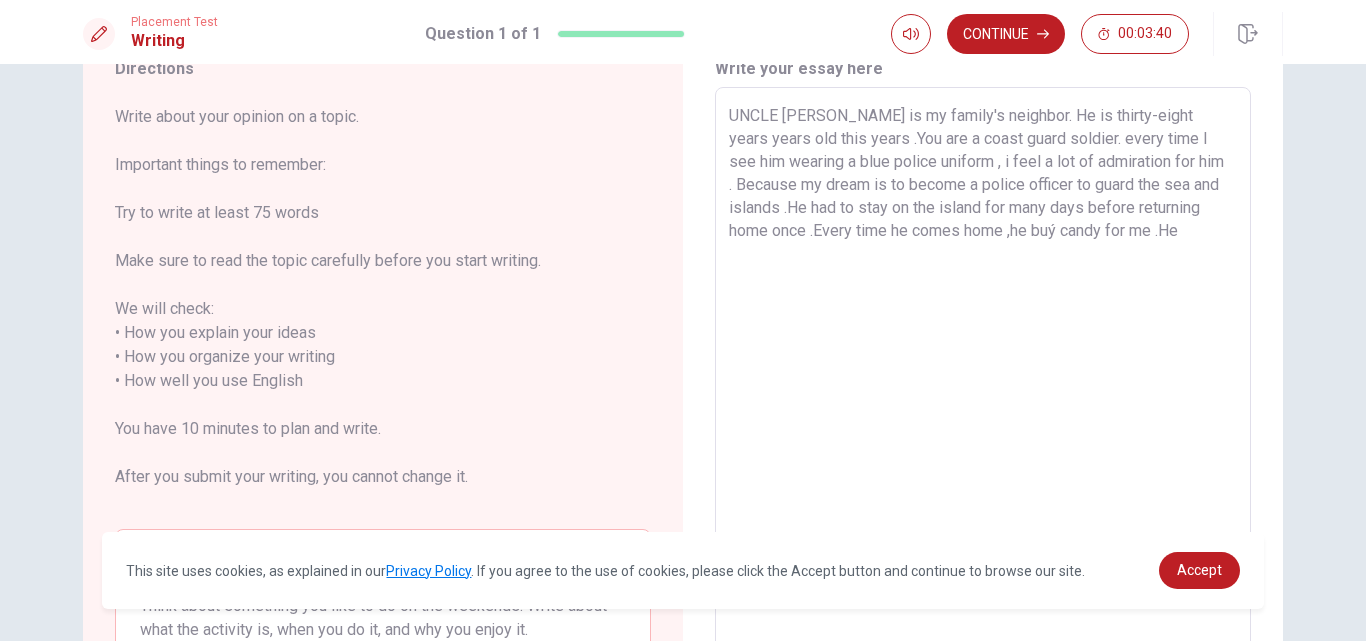 click on "UNCLE [PERSON_NAME] is my family's neighbor. He is thirty-eight years years old this years .You are a coast guard soldier. every time I see him wearing a blue police uniform , i feel a lot of admiration for him . Because my dream is to become a police officer to guard the sea and islands .He had to stay on the island for many days before returning home once .Every time he comes home ,he buý candy for me .He" at bounding box center (983, 381) 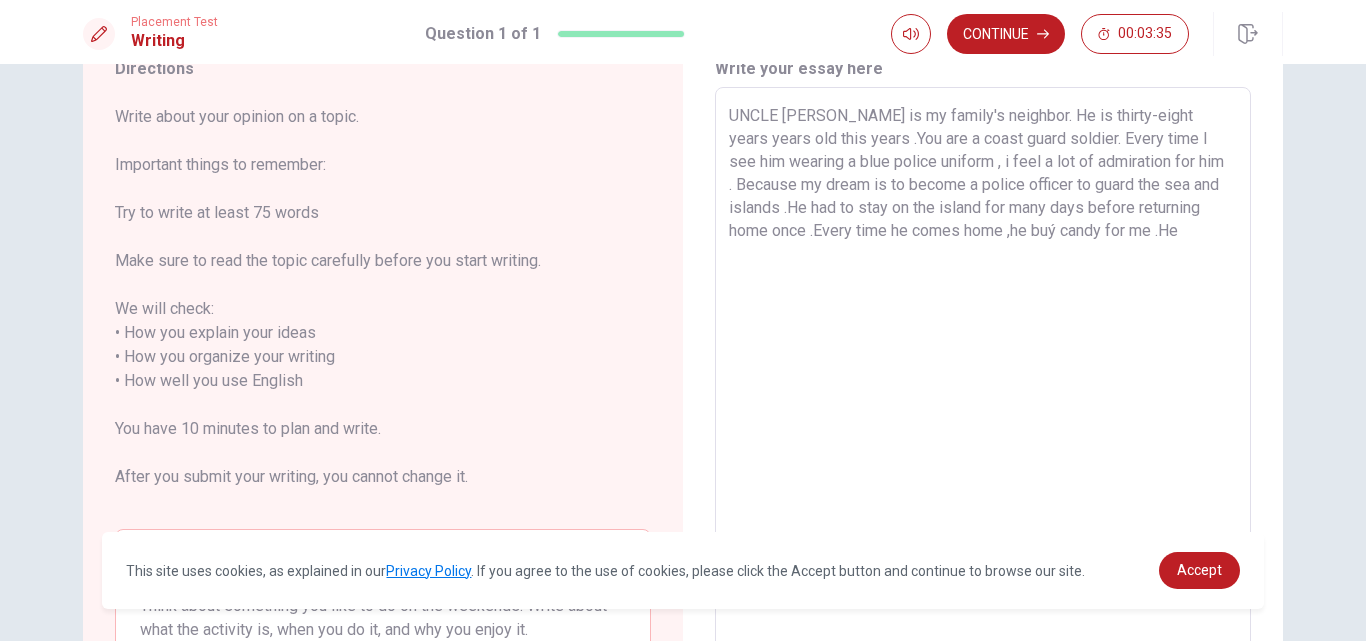 click on "UNCLE [PERSON_NAME] is my family's neighbor. He is thirty-eight years years old this years .You are a coast guard soldier. Every time I see him wearing a blue police uniform , i feel a lot of admiration for him . Because my dream is to become a police officer to guard the sea and islands .He had to stay on the island for many days before returning home once .Every time he comes home ,he buý candy for me .He" at bounding box center [983, 381] 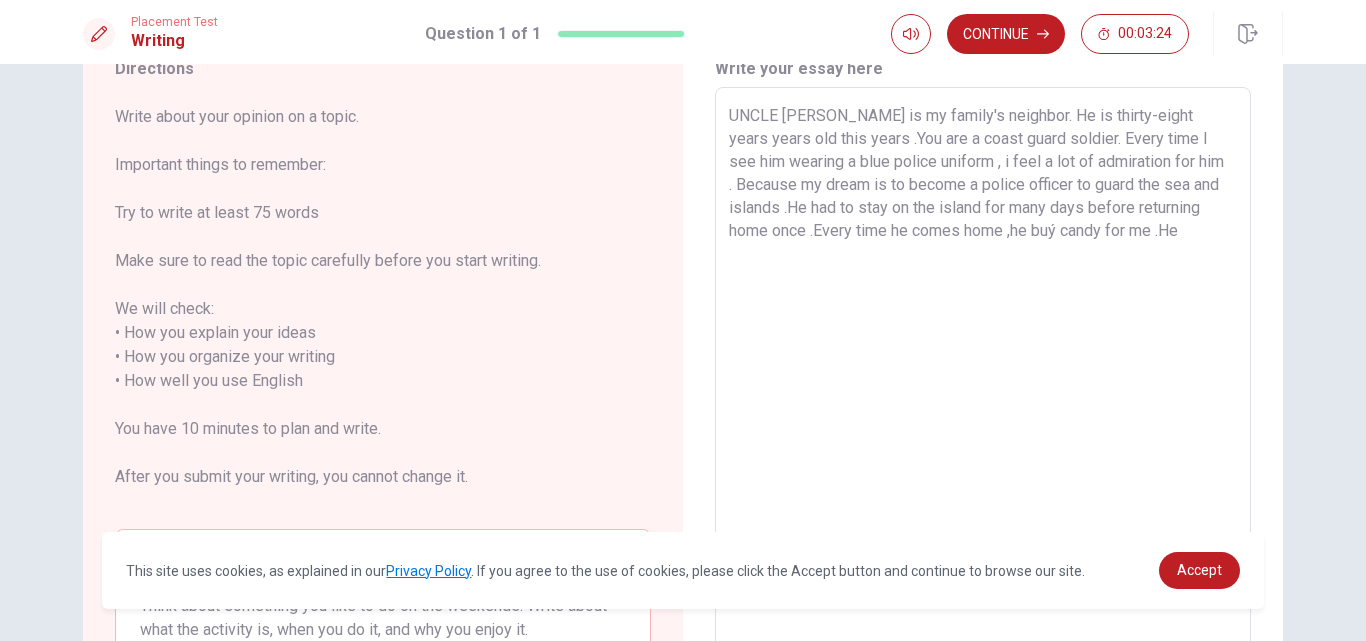 click on "UNCLE [PERSON_NAME] is my family's neighbor. He is thirty-eight years years old this years .You are a coast guard soldier. Every time I see him wearing a blue police uniform , i feel a lot of admiration for him . Because my dream is to become a police officer to guard the sea and islands .He had to stay on the island for many days before returning home once .Every time he comes home ,he buý candy for me .He" at bounding box center [983, 381] 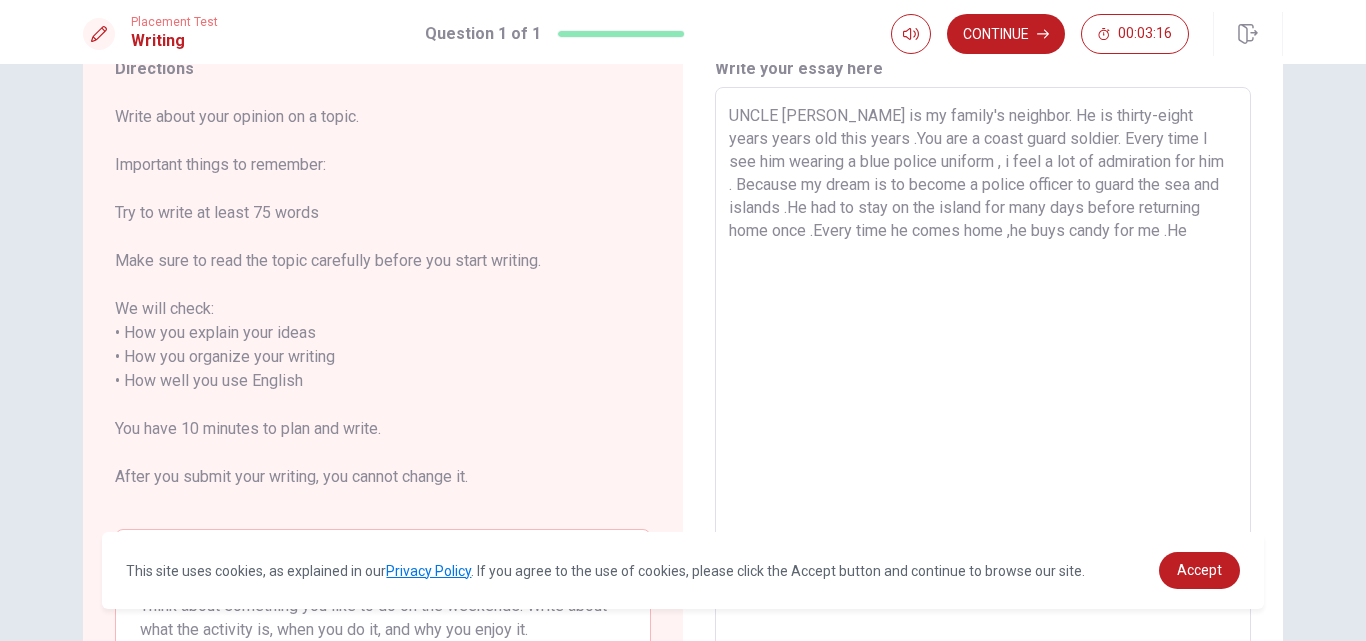 click on "UNCLE [PERSON_NAME] is my family's neighbor. He is thirty-eight years years old this years .You are a coast guard soldier. Every time I see him wearing a blue police uniform , i feel a lot of admiration for him . Because my dream is to become a police officer to guard the sea and islands .He had to stay on the island for many days before returning home once .Every time he comes home ,he buys candy for me .He" at bounding box center [983, 381] 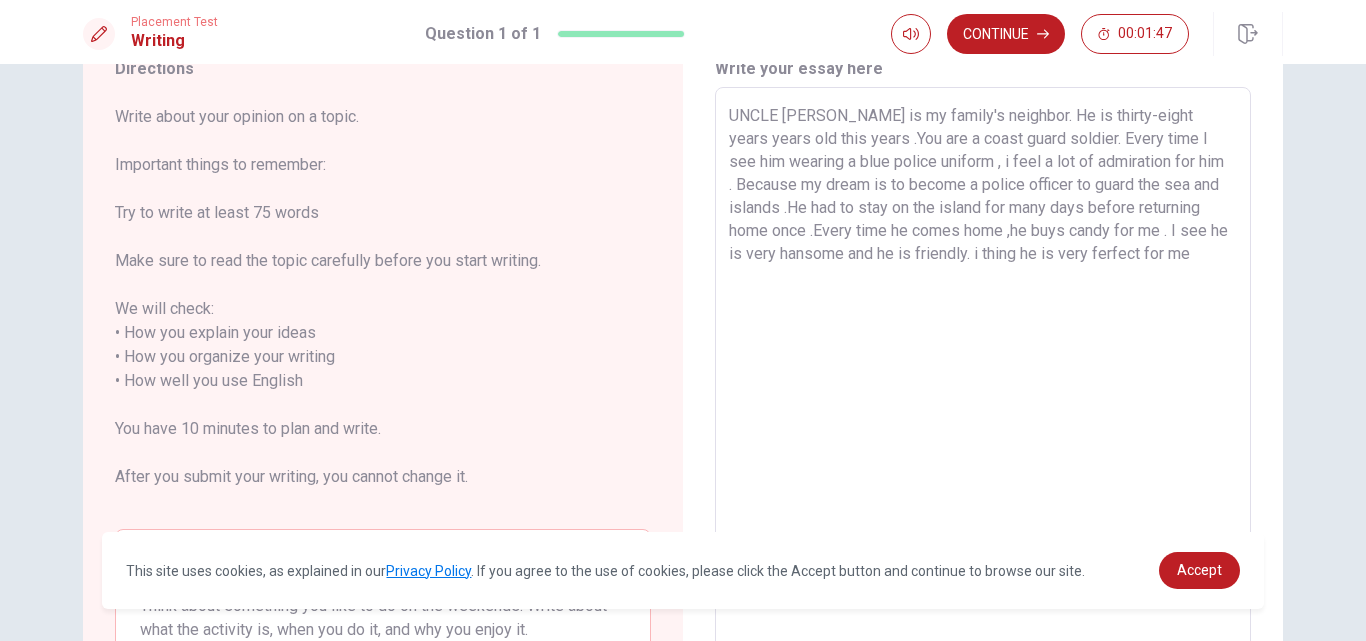 click on "UNCLE [PERSON_NAME] is my family's neighbor. He is thirty-eight years years old this years .You are a coast guard soldier. Every time I see him wearing a blue police uniform , i feel a lot of admiration for him . Because my dream is to become a police officer to guard the sea and islands .He had to stay on the island for many days before returning home once .Every time he comes home ,he buys candy for me . I see he is very hansome and he is friendly. i thing he is very ferfect for me" at bounding box center [983, 381] 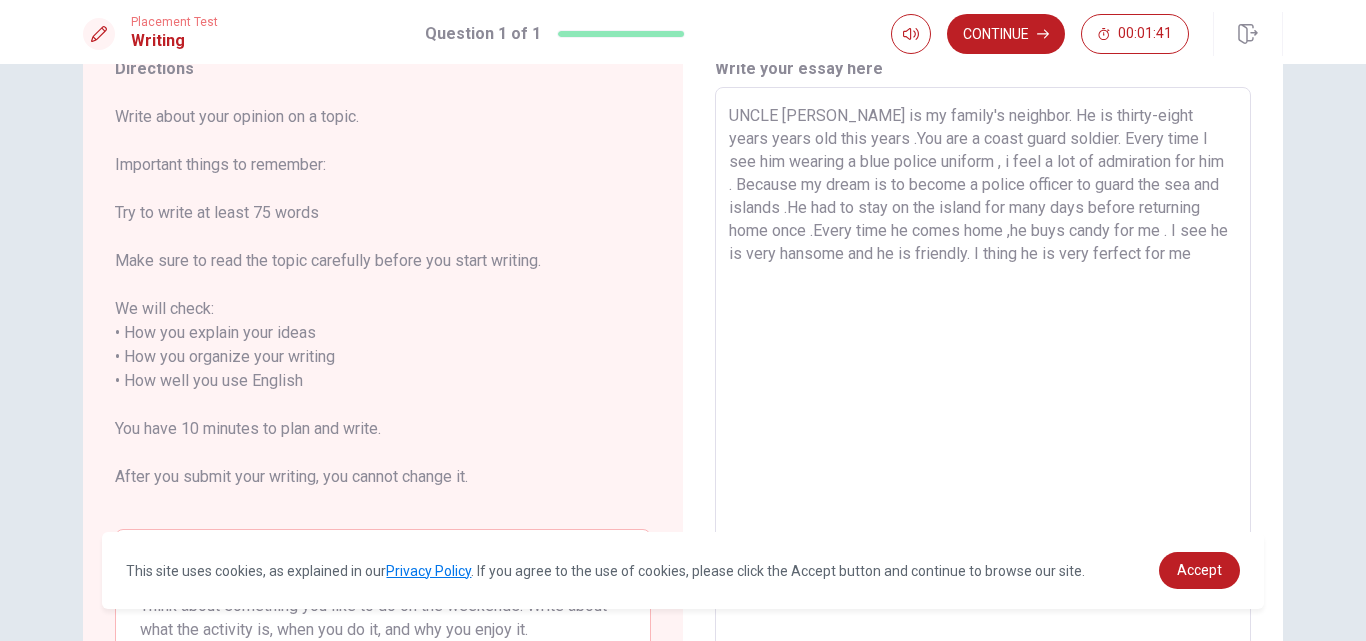 click on "UNCLE [PERSON_NAME] is my family's neighbor. He is thirty-eight years years old this years .You are a coast guard soldier. Every time I see him wearing a blue police uniform , i feel a lot of admiration for him . Because my dream is to become a police officer to guard the sea and islands .He had to stay on the island for many days before returning home once .Every time he comes home ,he buys candy for me . I see he is very hansome and he is friendly. I thing he is very ferfect for me" at bounding box center [983, 381] 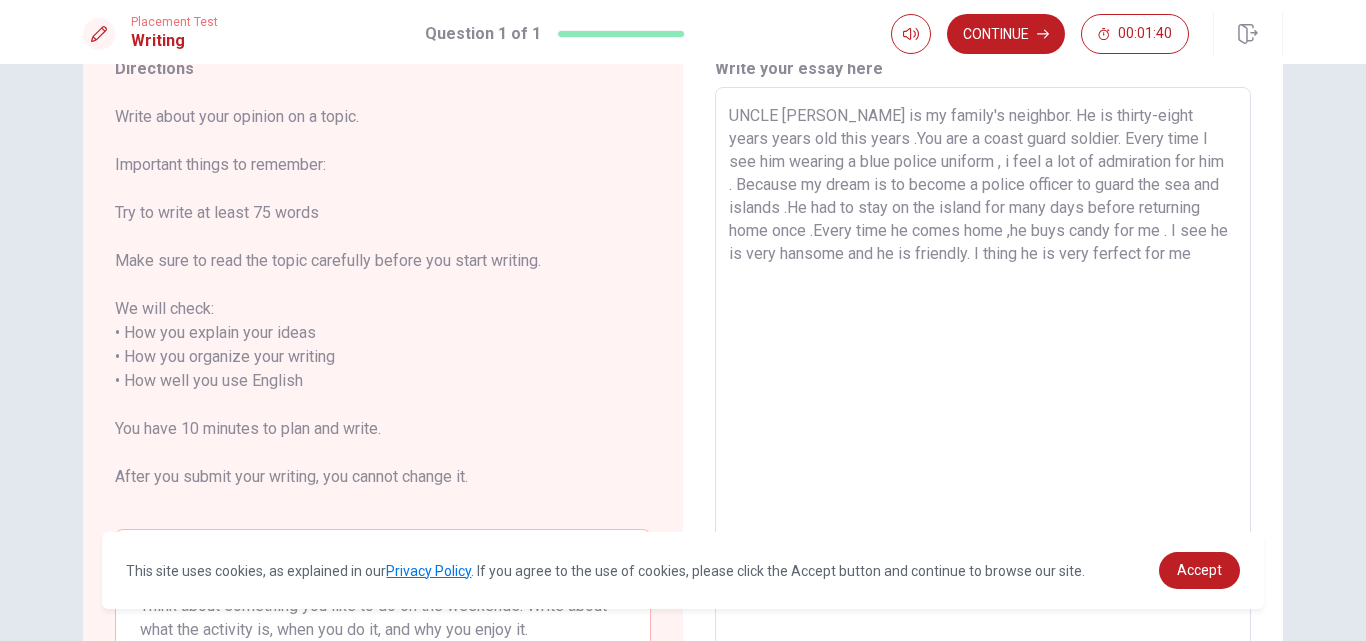 click on "UNCLE [PERSON_NAME] is my family's neighbor. He is thirty-eight years years old this years .You are a coast guard soldier. Every time I see him wearing a blue police uniform , i feel a lot of admiration for him . Because my dream is to become a police officer to guard the sea and islands .He had to stay on the island for many days before returning home once .Every time he comes home ,he buys candy for me . I see he is very hansome and he is friendly. I thing he is very ferfect for me" at bounding box center (983, 381) 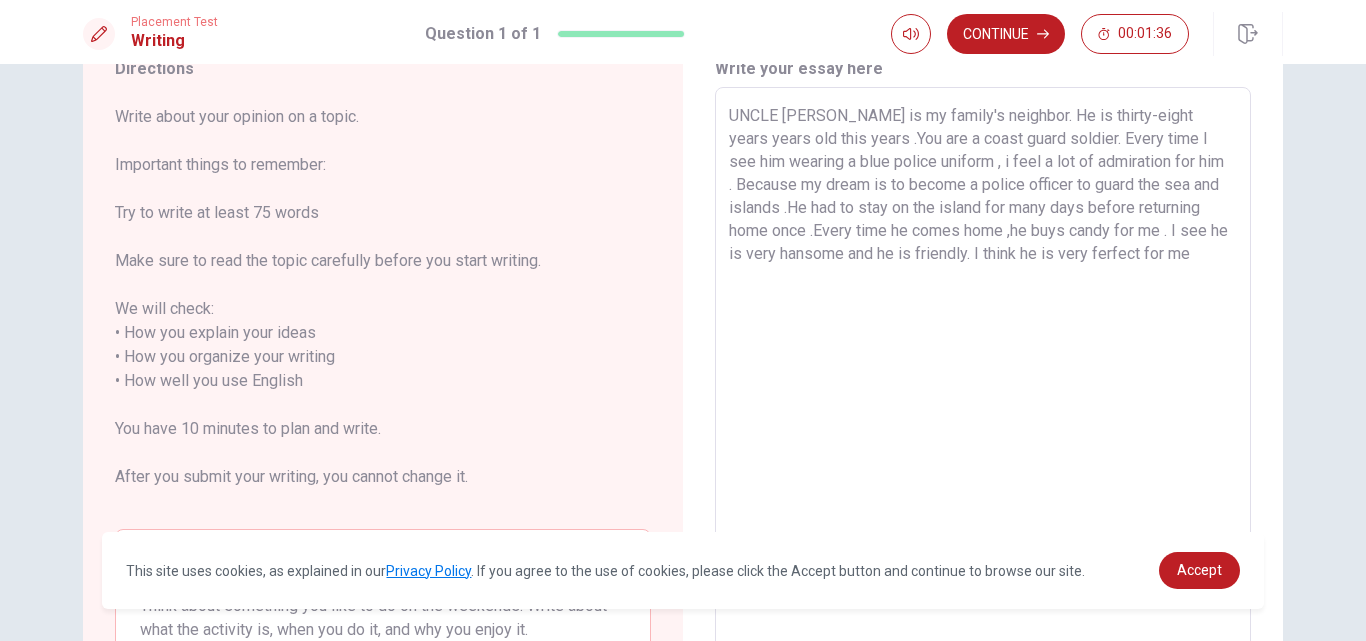 click on "UNCLE [PERSON_NAME] is my family's neighbor. He is thirty-eight years years old this years .You are a coast guard soldier. Every time I see him wearing a blue police uniform , i feel a lot of admiration for him . Because my dream is to become a police officer to guard the sea and islands .He had to stay on the island for many days before returning home once .Every time he comes home ,he buys candy for me . I see he is very hansome and he is friendly. I think he is very ferfect for me" at bounding box center [983, 381] 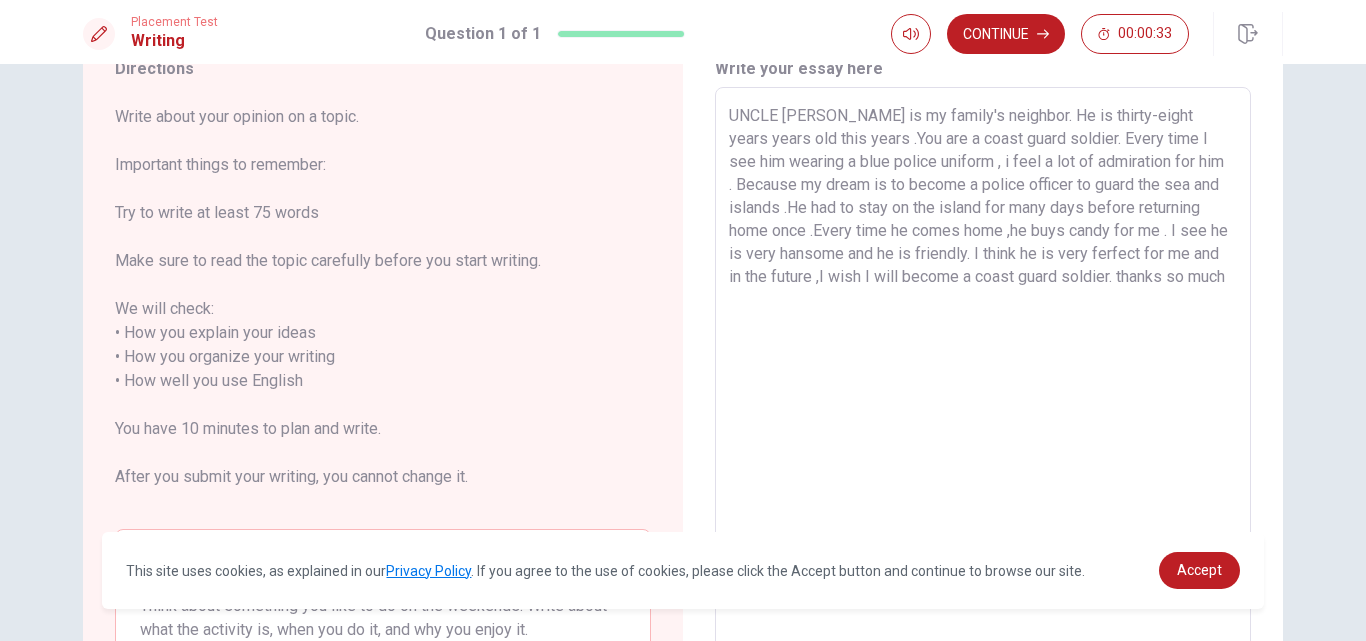 click on "UNCLE [PERSON_NAME] is my family's neighbor. He is thirty-eight years years old this years .You are a coast guard soldier. Every time I see him wearing a blue police uniform , i feel a lot of admiration for him . Because my dream is to become a police officer to guard the sea and islands .He had to stay on the island for many days before returning home once .Every time he comes home ,he buys candy for me . I see he is very hansome and he is friendly. I think he is very ferfect for me and in the future ,I wish I will become a coast guard soldier. thanks so much" at bounding box center (983, 381) 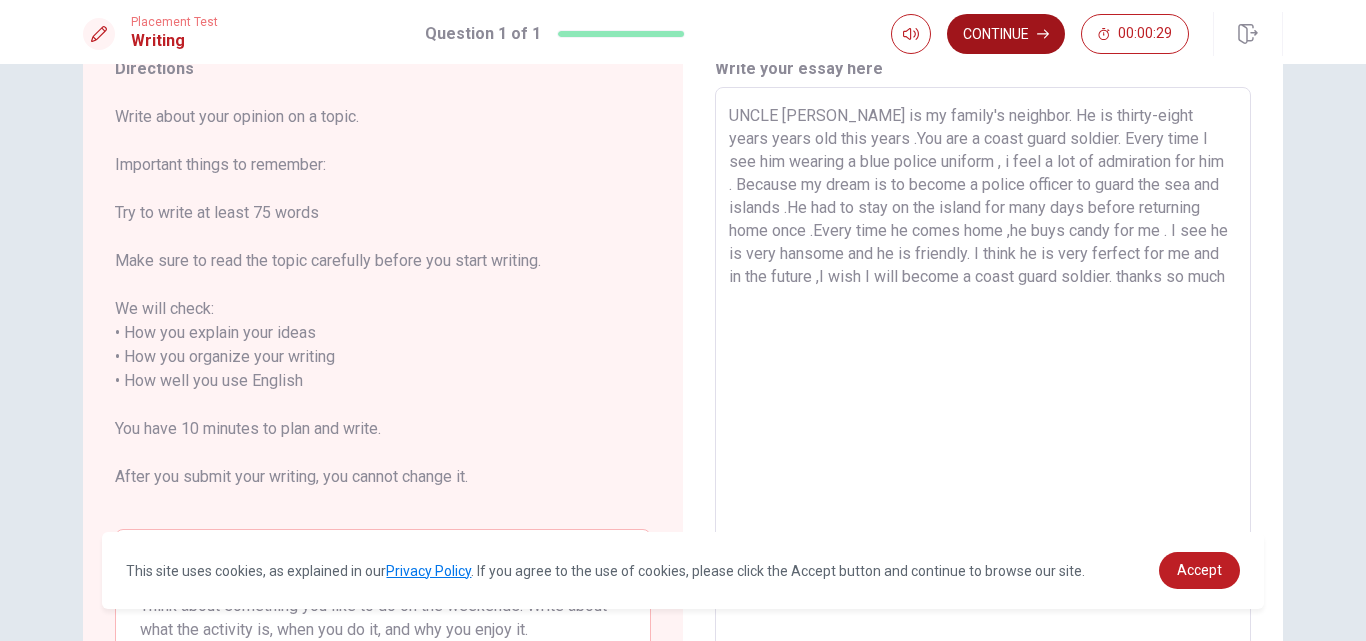 click on "Continue" at bounding box center [1006, 34] 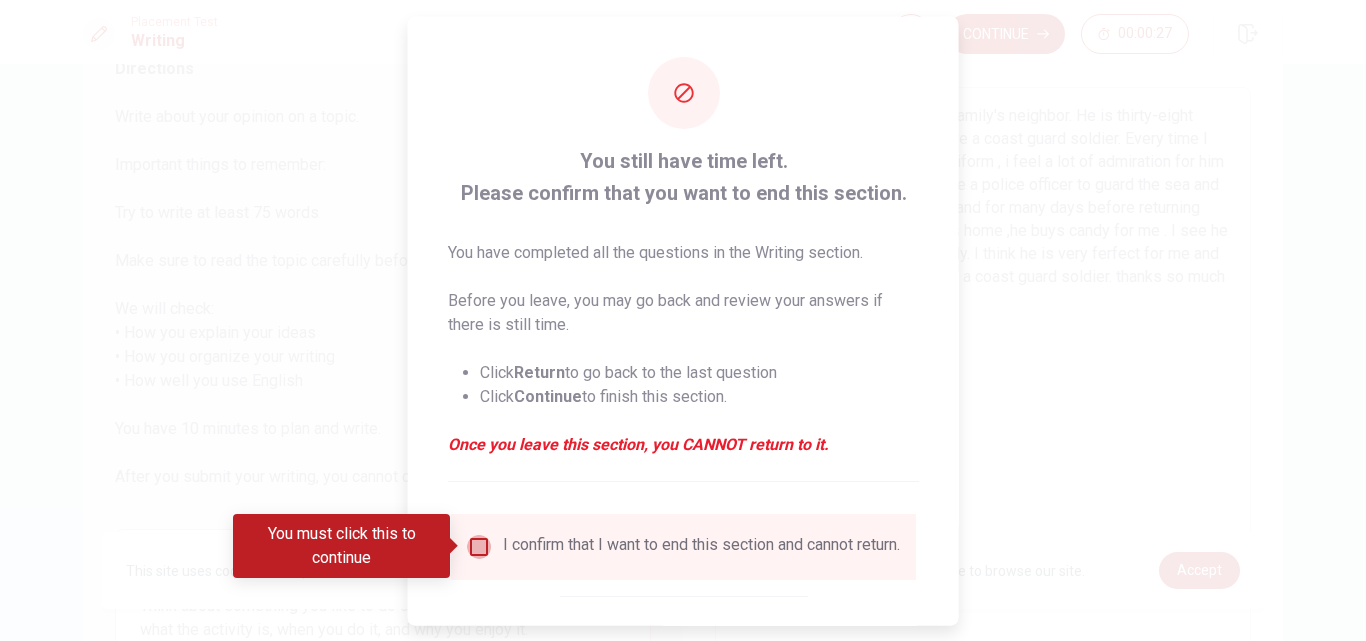 click at bounding box center [479, 546] 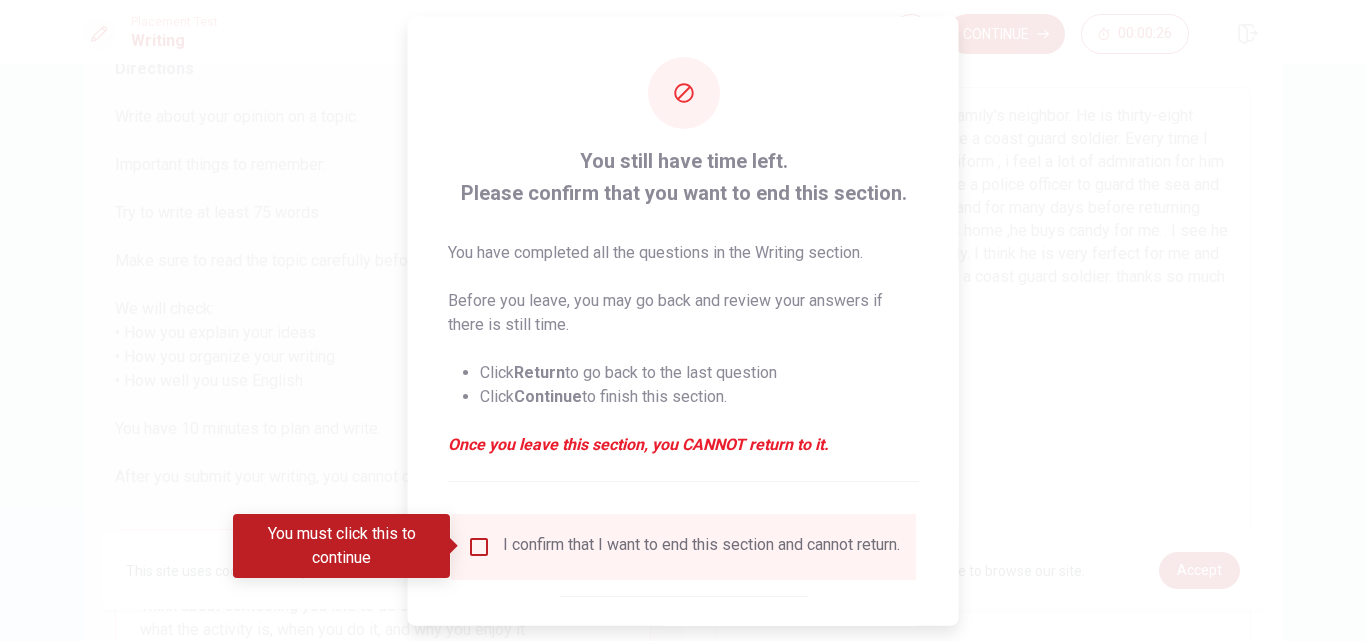 click at bounding box center [479, 546] 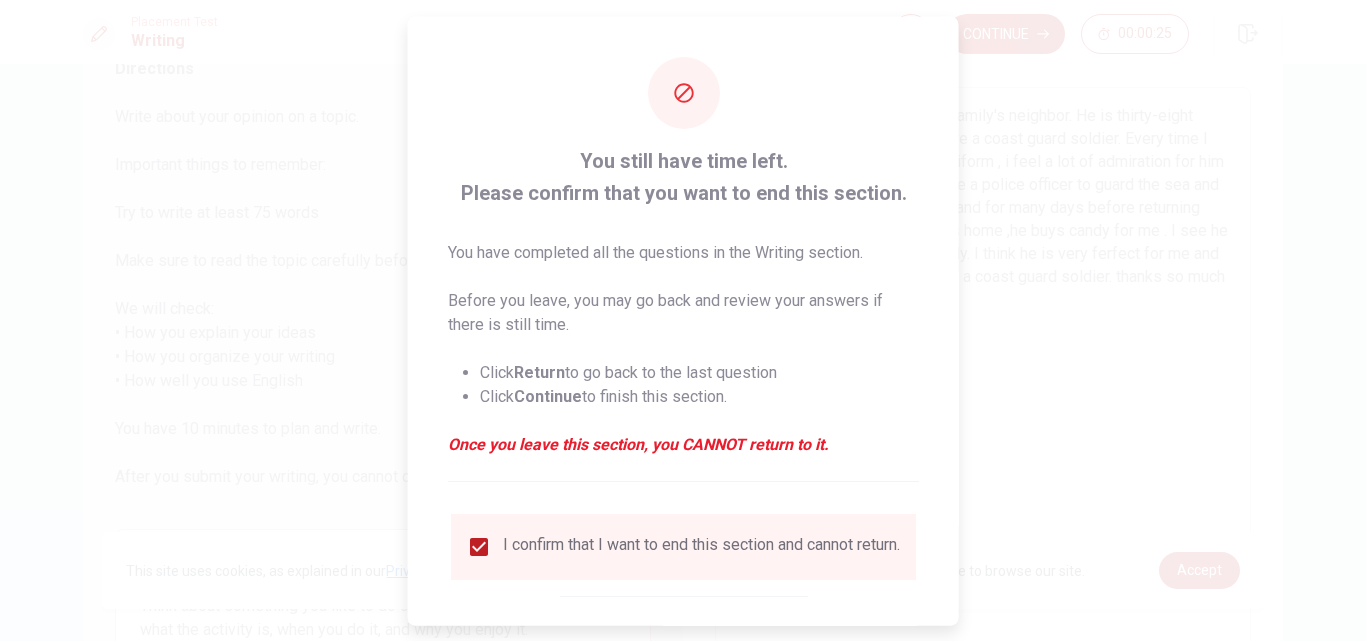 click on "You still have time left.   Please confirm that you want to end this section. You have completed all the questions in the Writing section. Before you leave, you may go back and review your answers if there is still time. Click  Return  to go back to the last question Click  Continue  to finish this section. Once you leave this section, you CANNOT return to it. I confirm that I want to end this section and cannot return. Return Continue" at bounding box center (683, 366) 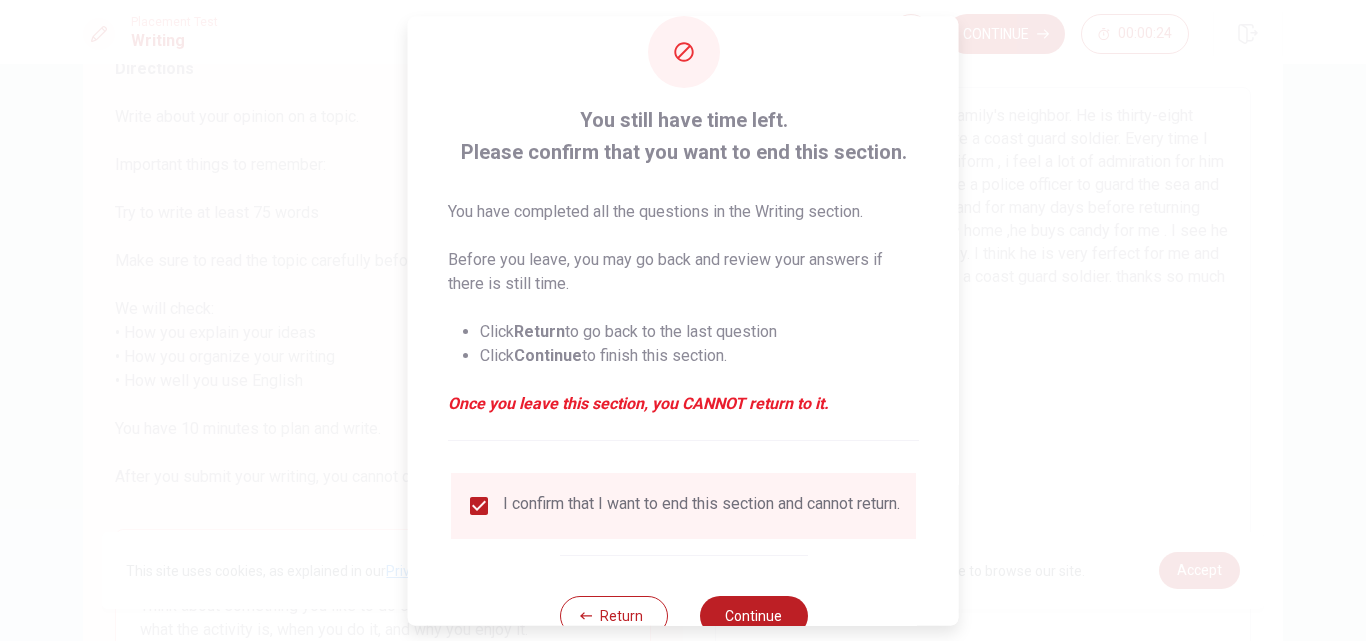 scroll, scrollTop: 80, scrollLeft: 0, axis: vertical 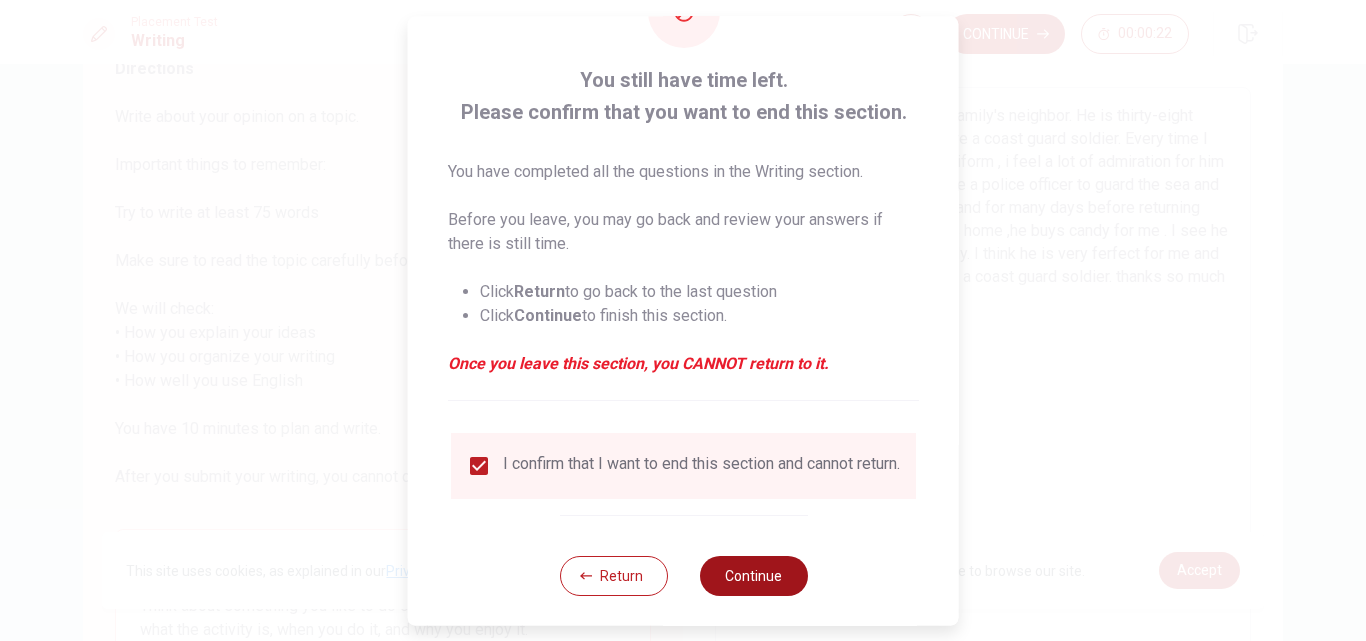 click on "Continue" at bounding box center (753, 576) 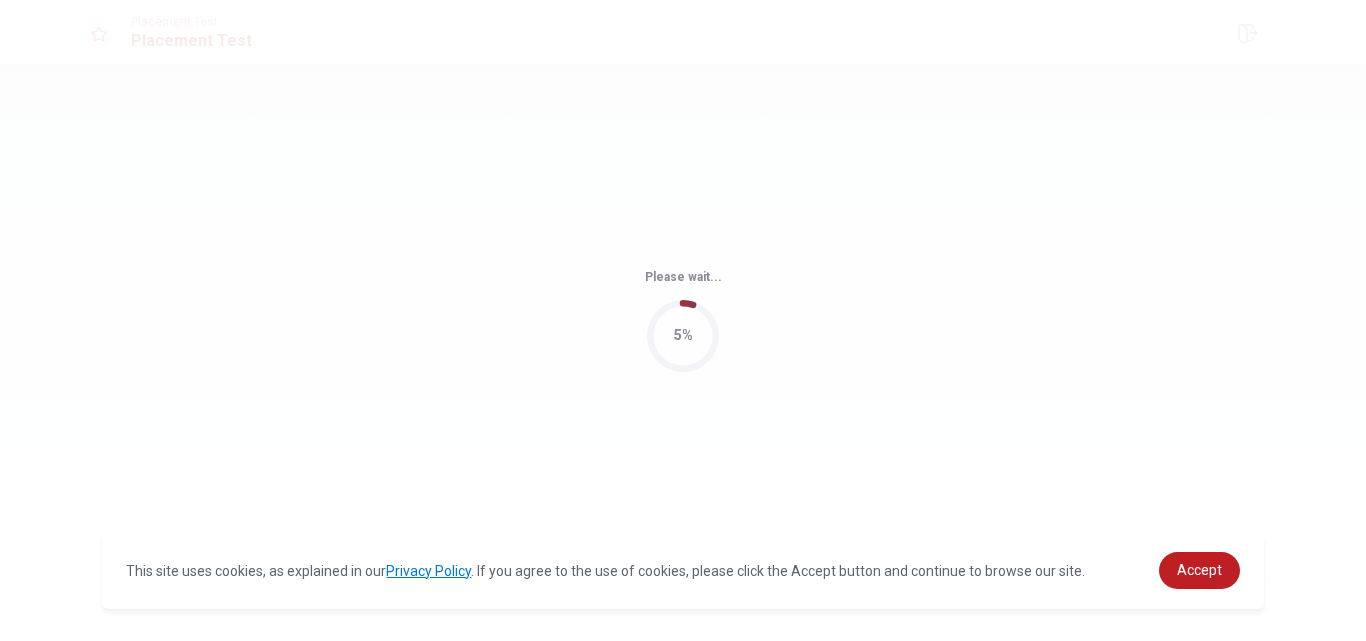 scroll, scrollTop: 0, scrollLeft: 0, axis: both 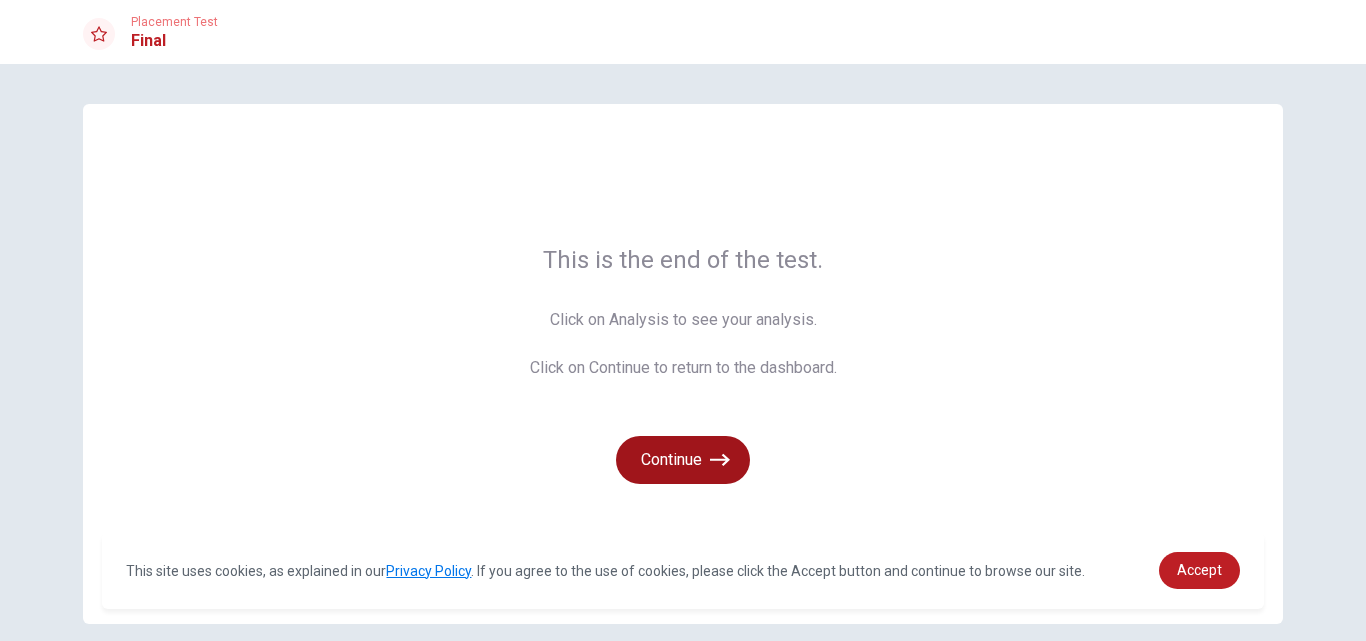 click on "Continue" at bounding box center [683, 460] 